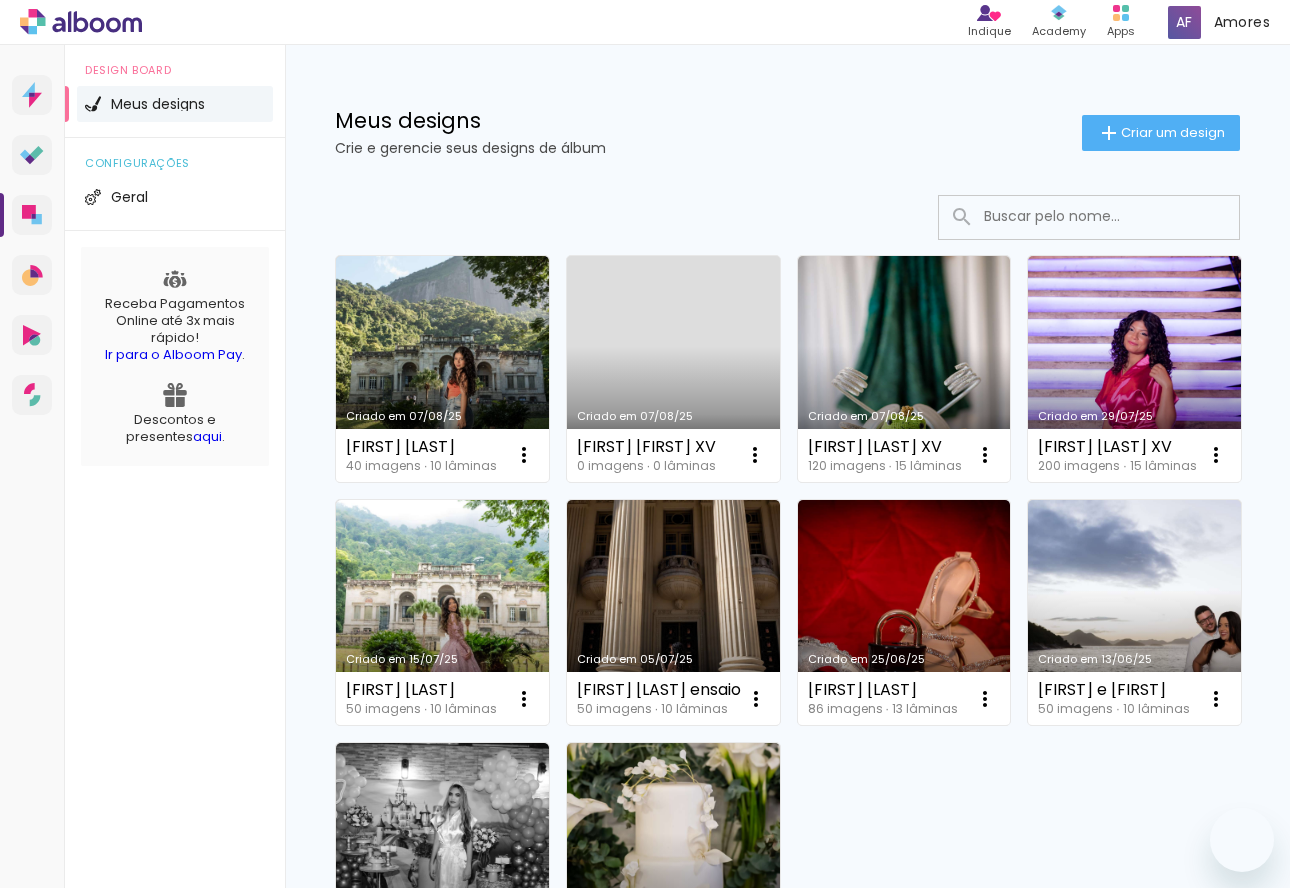 scroll, scrollTop: 0, scrollLeft: 0, axis: both 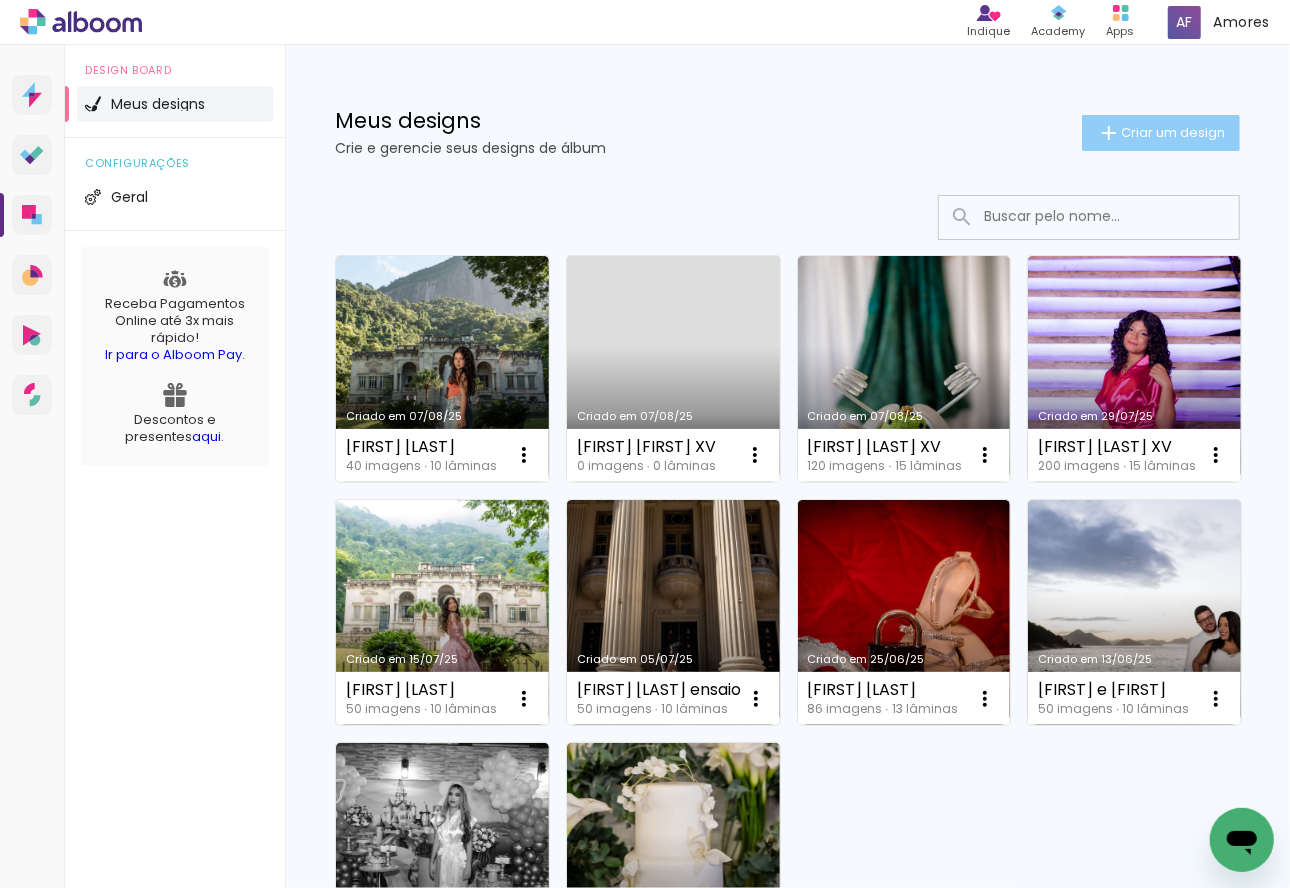 click on "Criar um design" 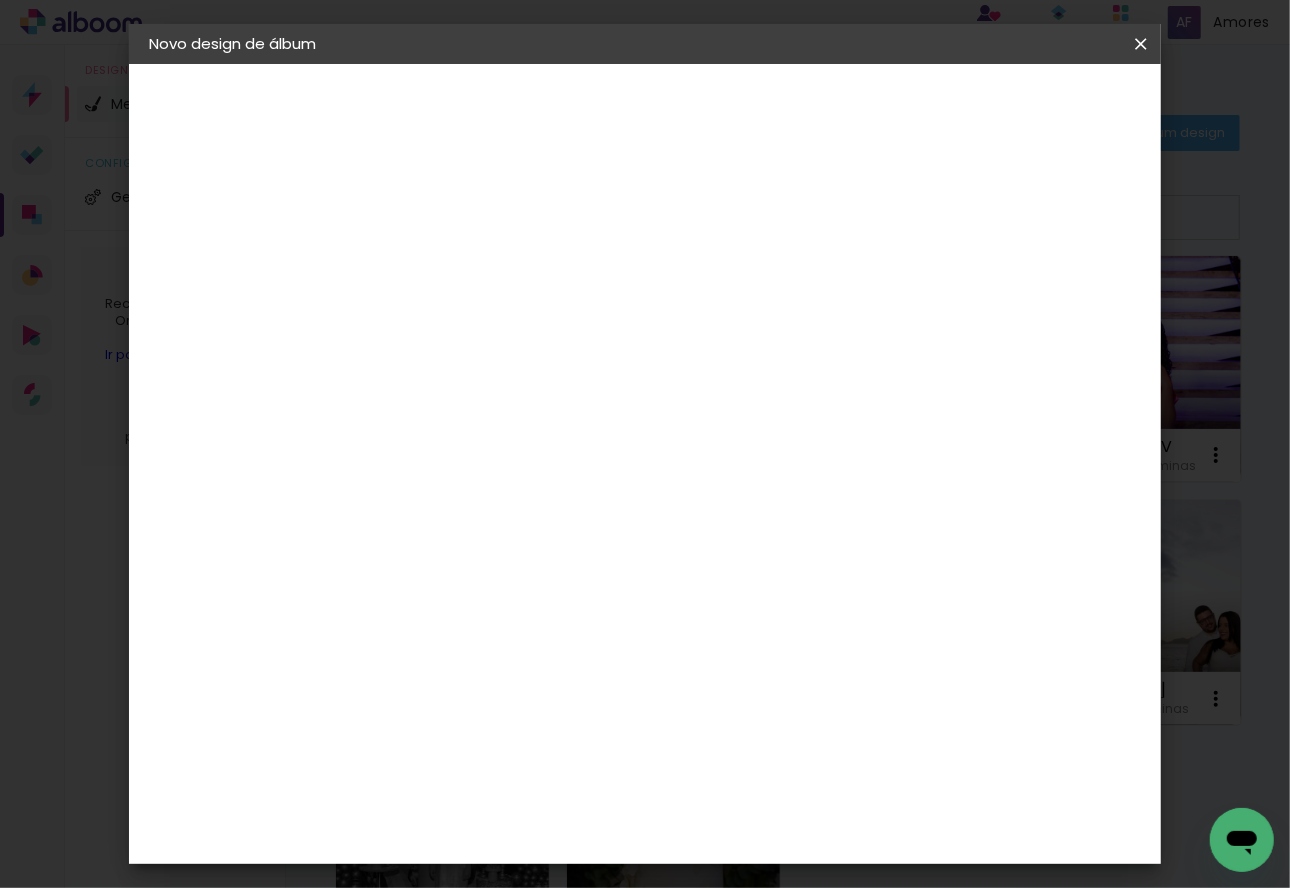 click at bounding box center [476, 268] 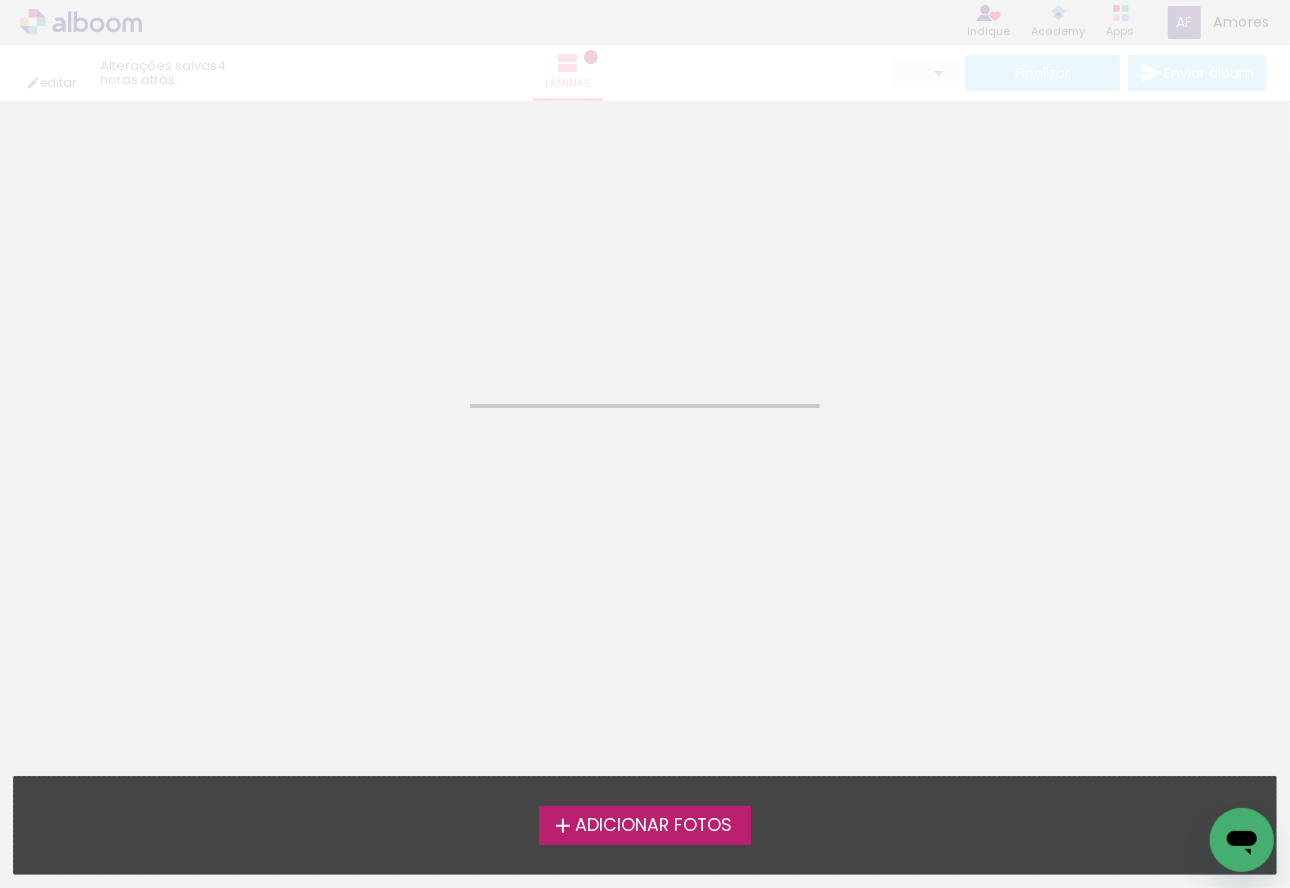 click on "Adicionar Fotos" at bounding box center [653, 826] 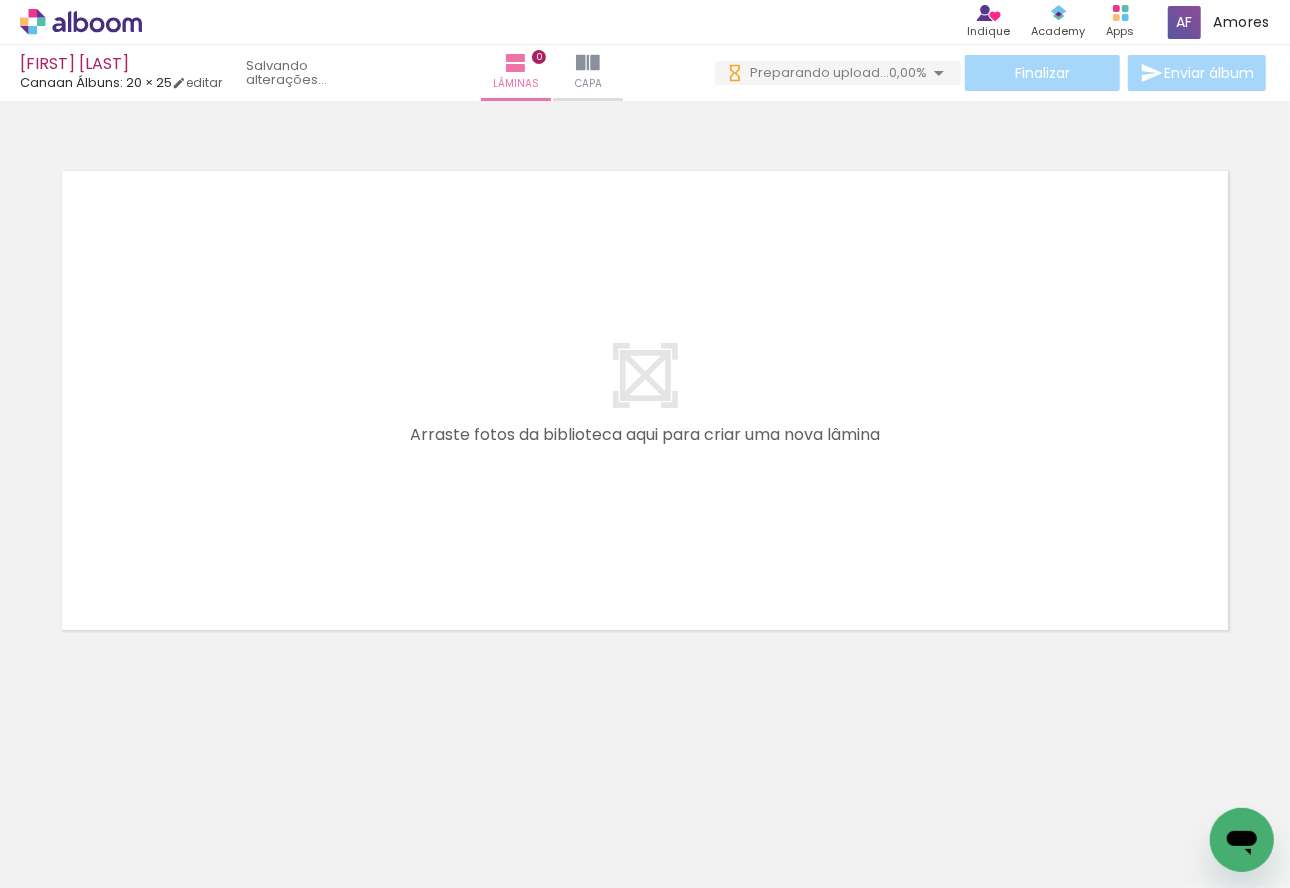 scroll, scrollTop: 0, scrollLeft: 6496, axis: horizontal 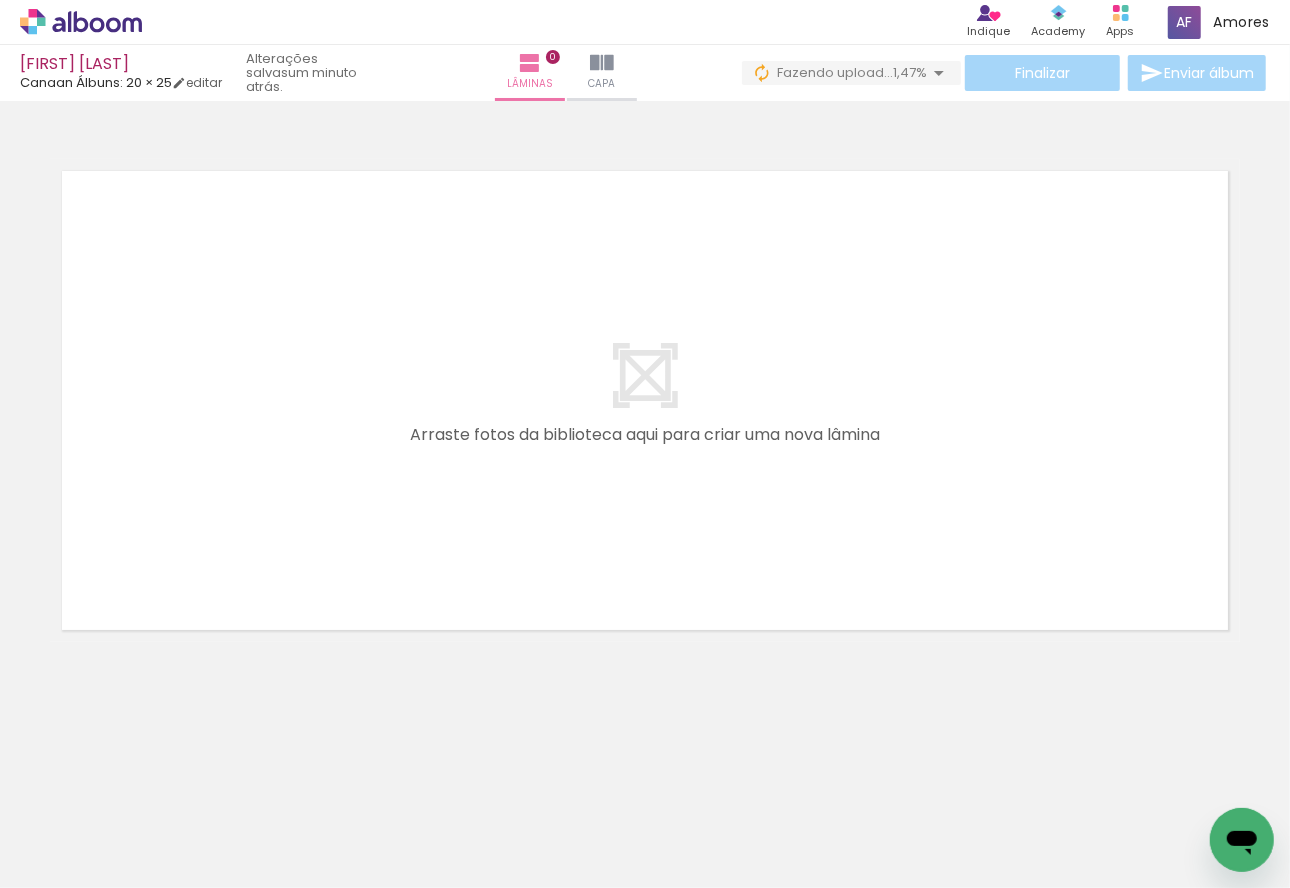 click 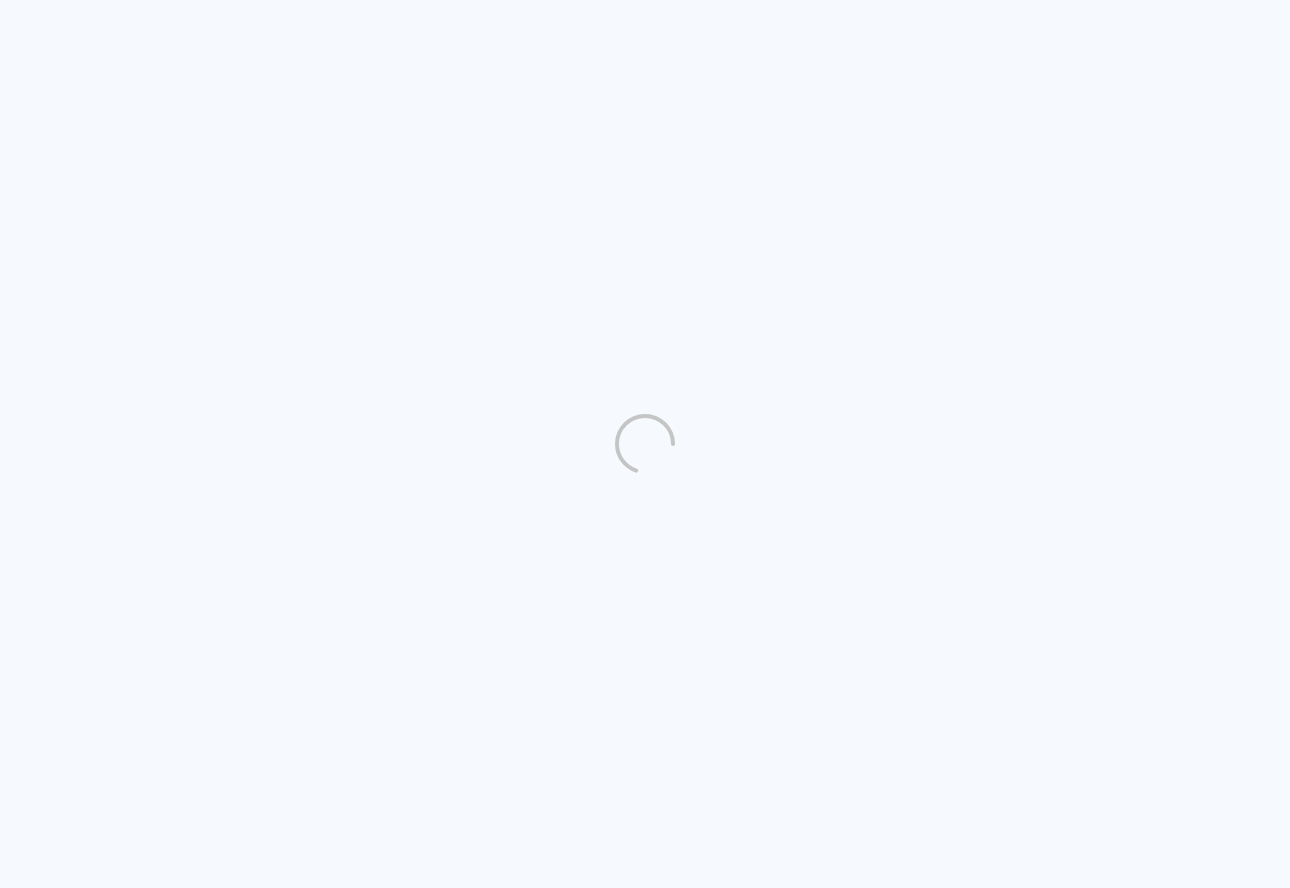 scroll, scrollTop: 0, scrollLeft: 0, axis: both 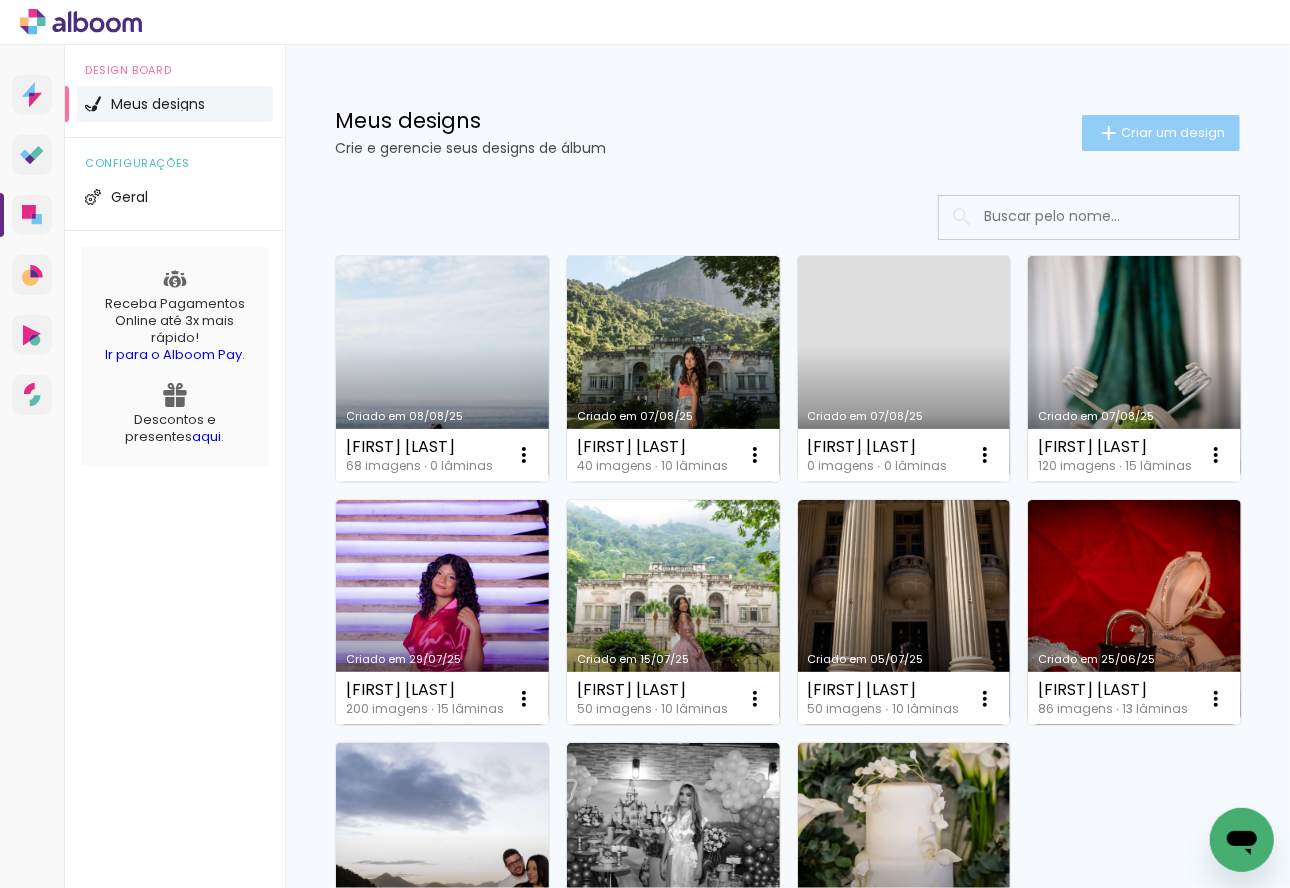 click on "Criar um design" 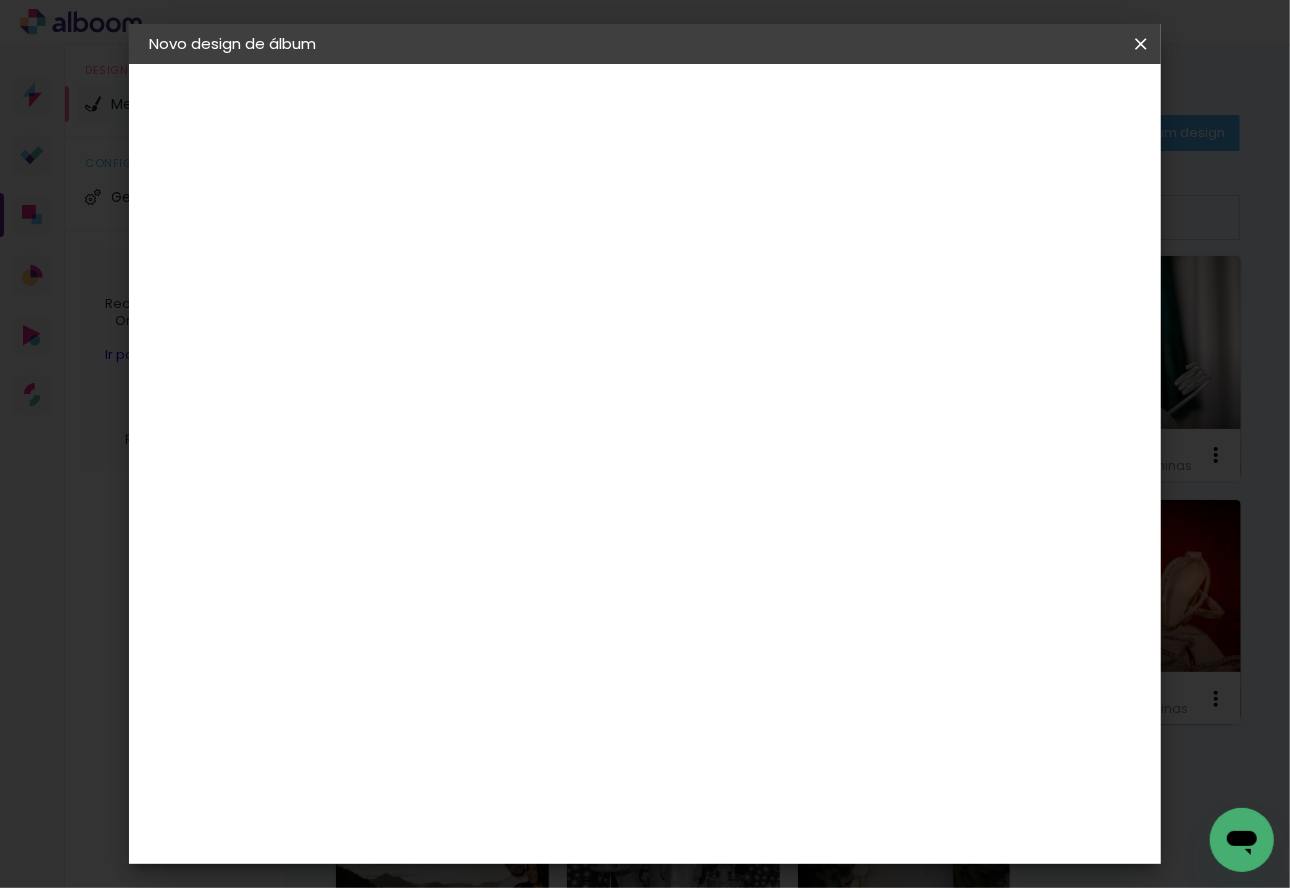 click at bounding box center [476, 268] 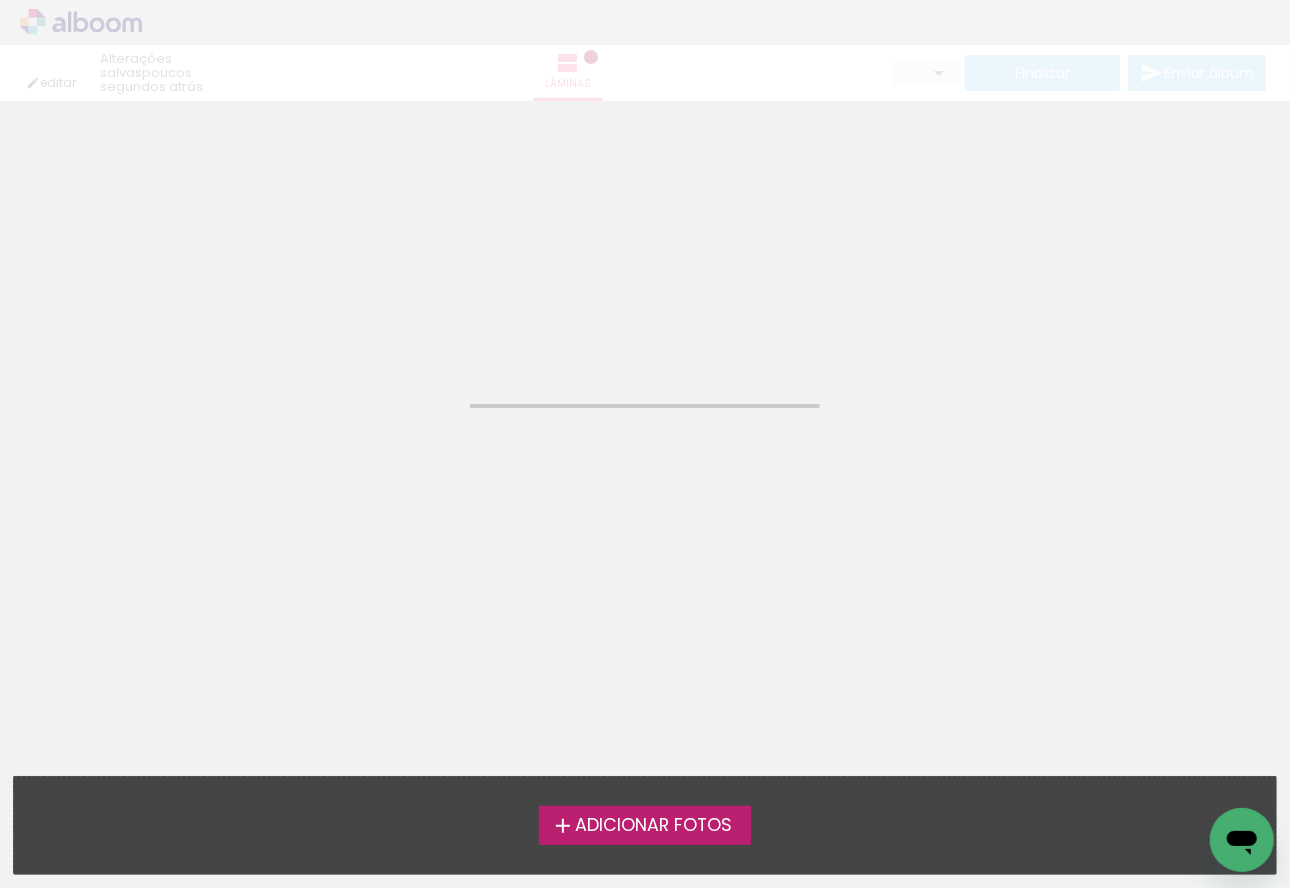 click on "Adicionar Fotos" at bounding box center (653, 826) 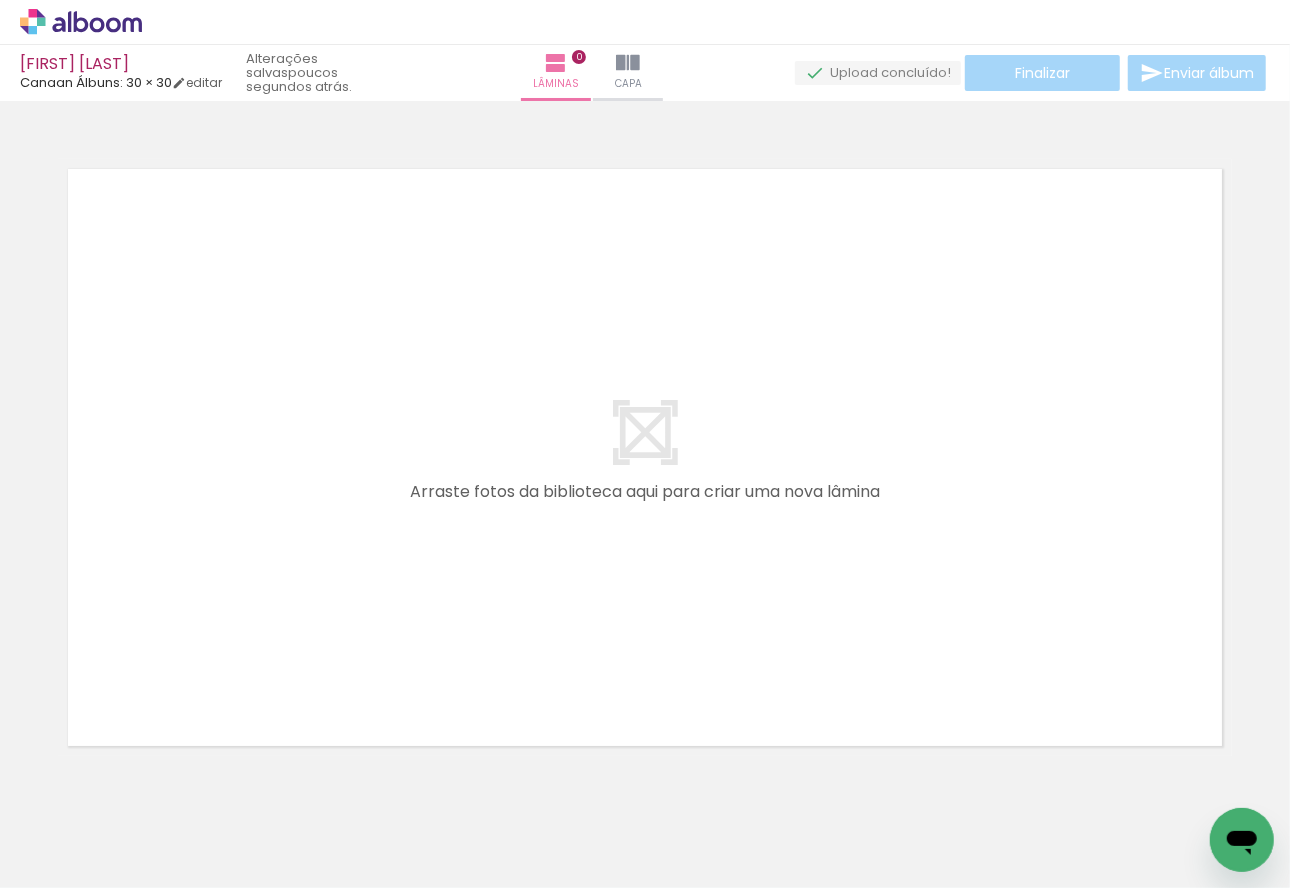 scroll, scrollTop: 25, scrollLeft: 0, axis: vertical 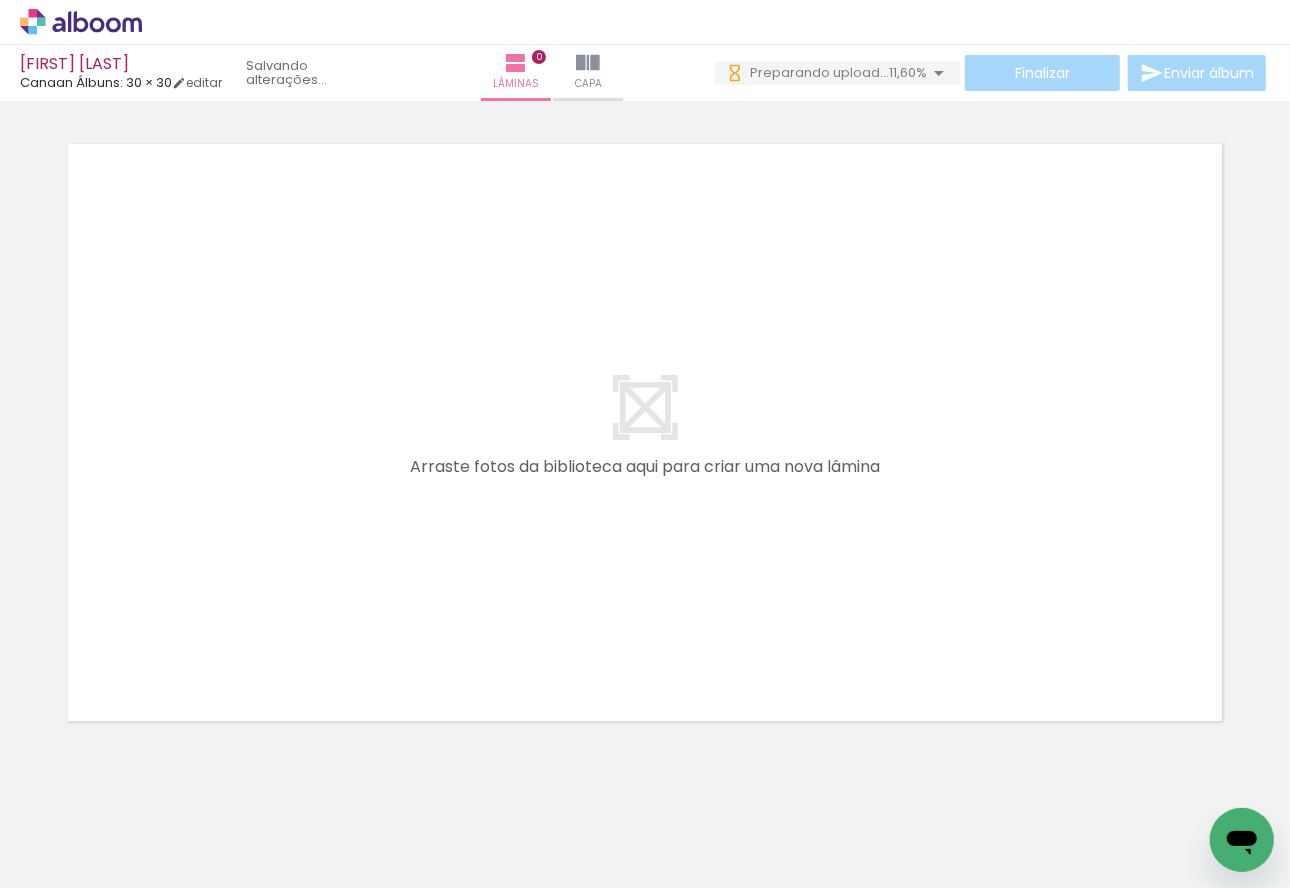 click 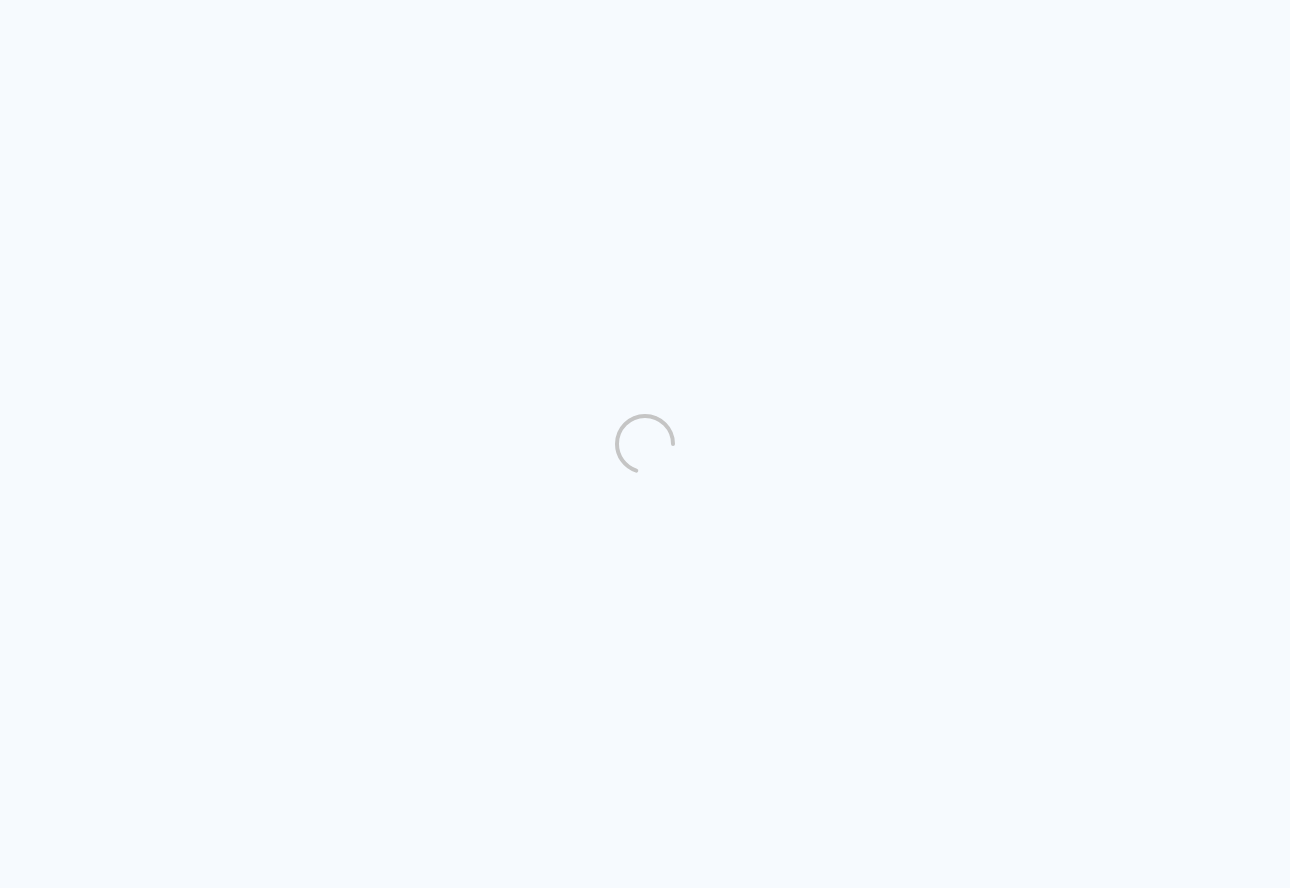 scroll, scrollTop: 0, scrollLeft: 0, axis: both 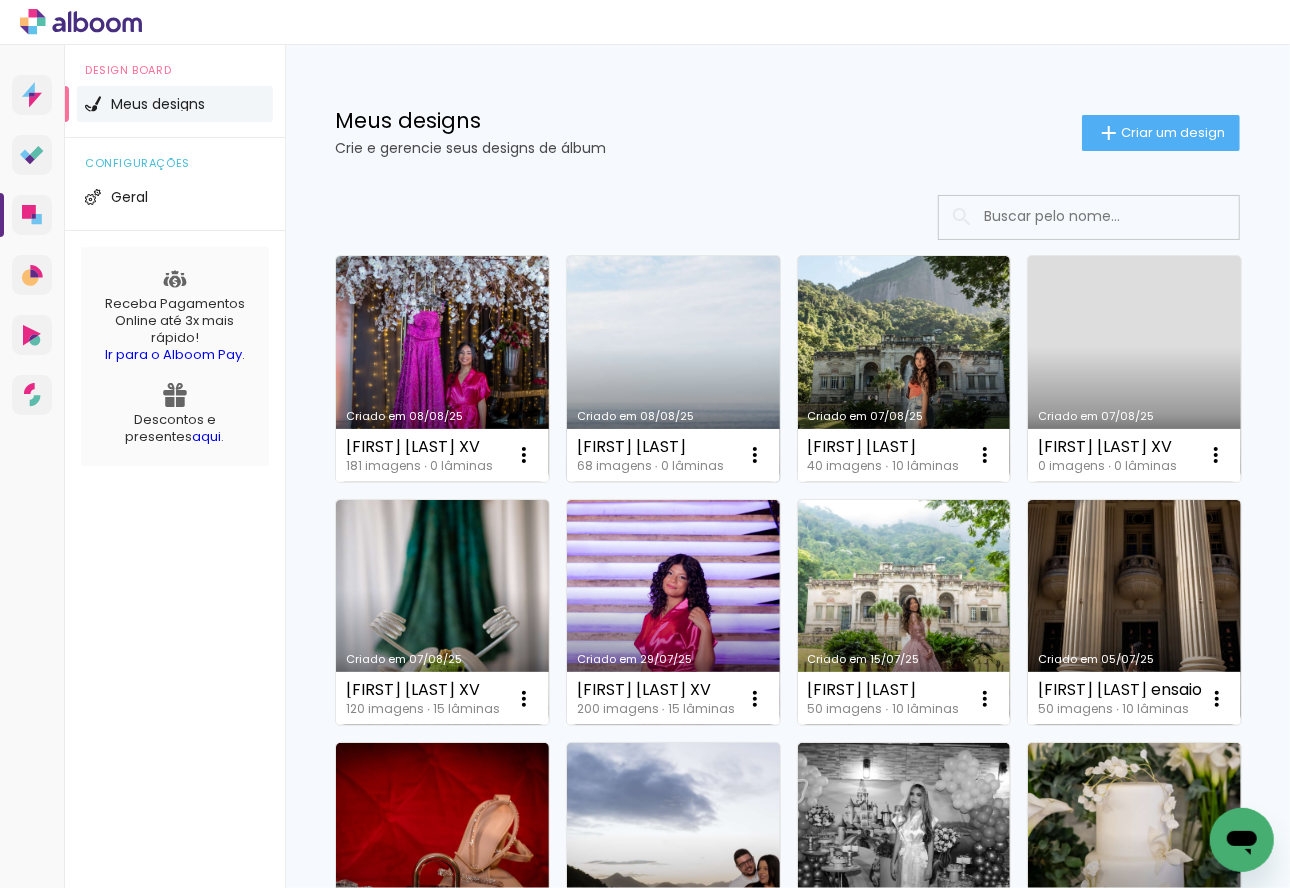 click on "Criado em 08/08/25" at bounding box center (673, 369) 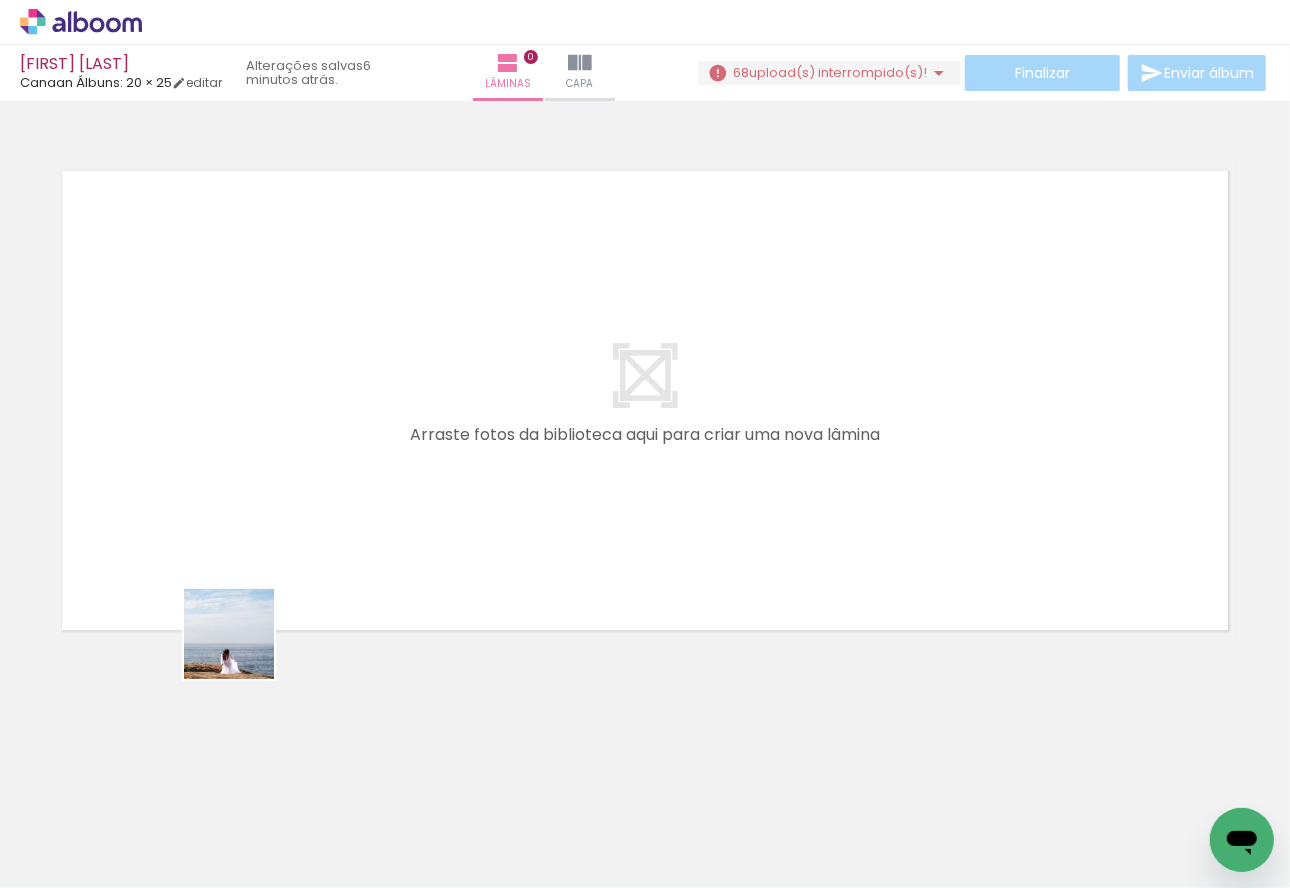 drag, startPoint x: 228, startPoint y: 745, endPoint x: 286, endPoint y: 804, distance: 82.73451 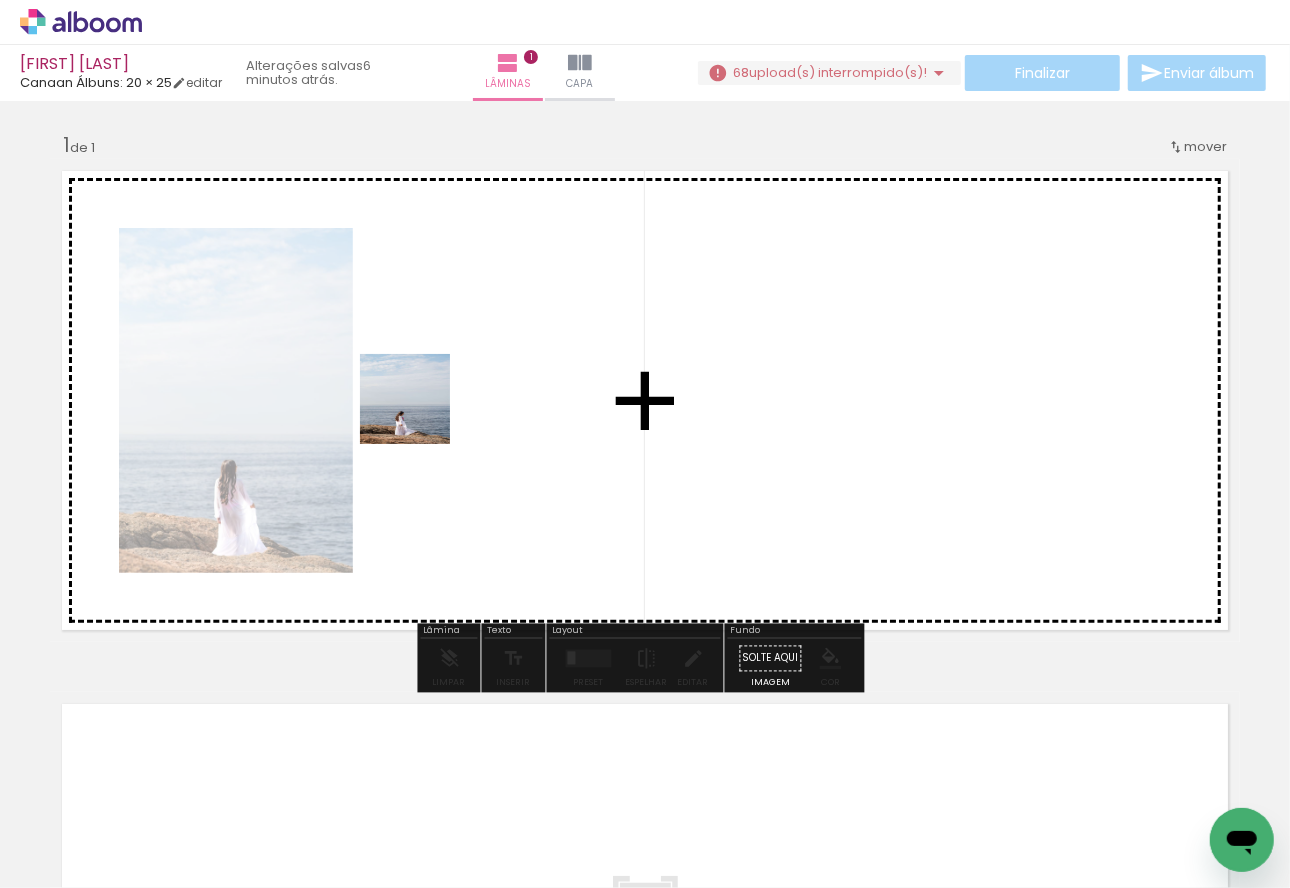 drag, startPoint x: 330, startPoint y: 820, endPoint x: 420, endPoint y: 412, distance: 417.80856 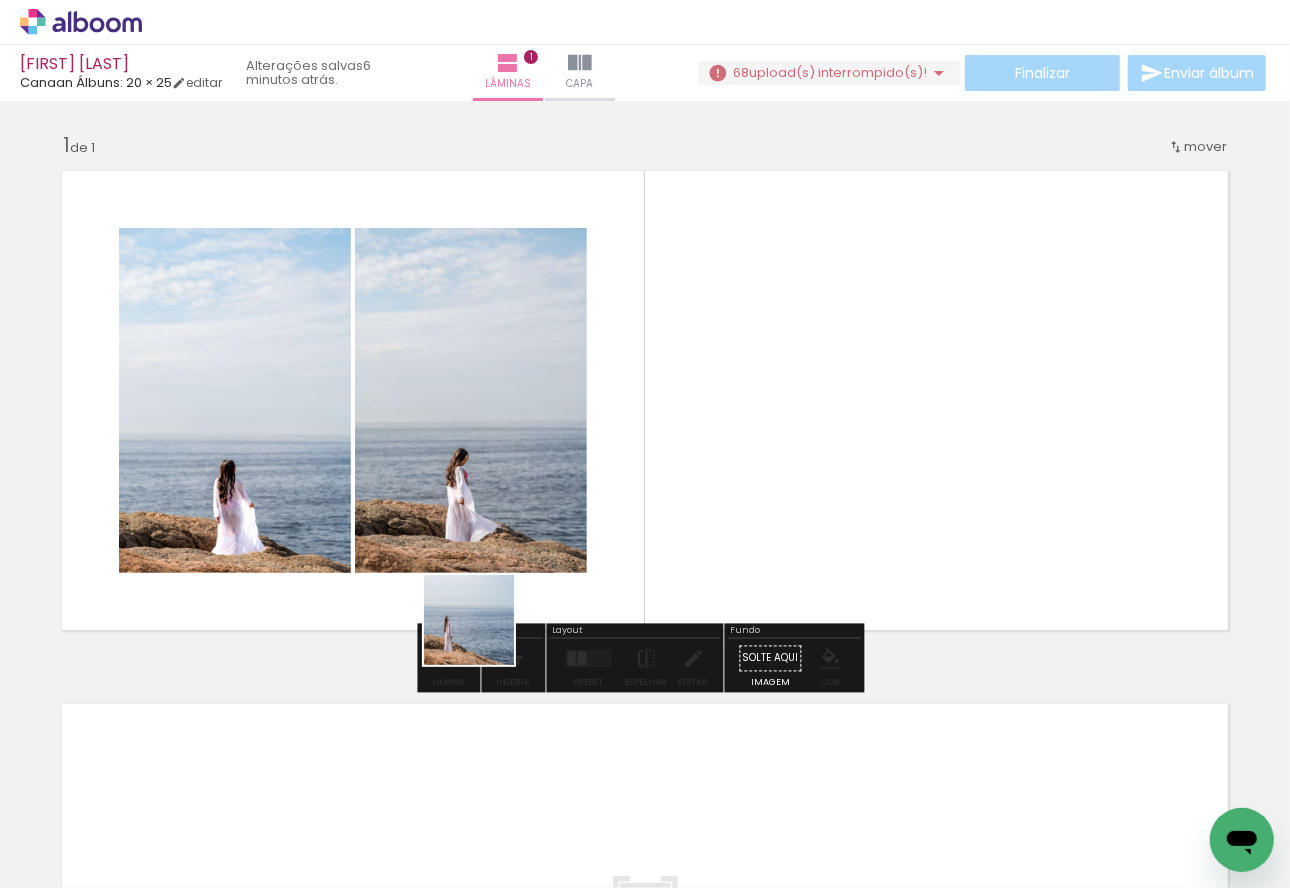 drag, startPoint x: 471, startPoint y: 690, endPoint x: 523, endPoint y: 701, distance: 53.15073 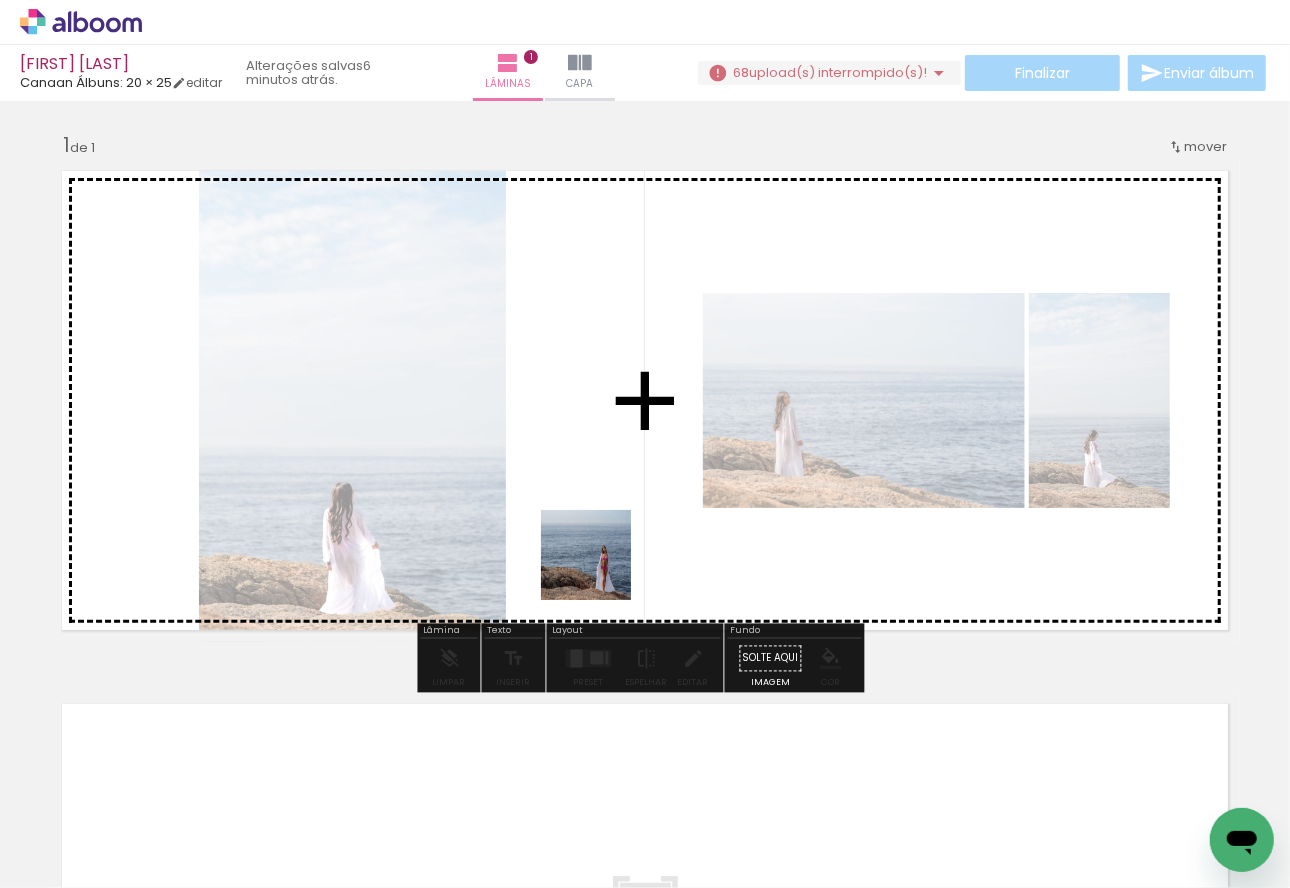 drag, startPoint x: 550, startPoint y: 819, endPoint x: 633, endPoint y: 415, distance: 412.43787 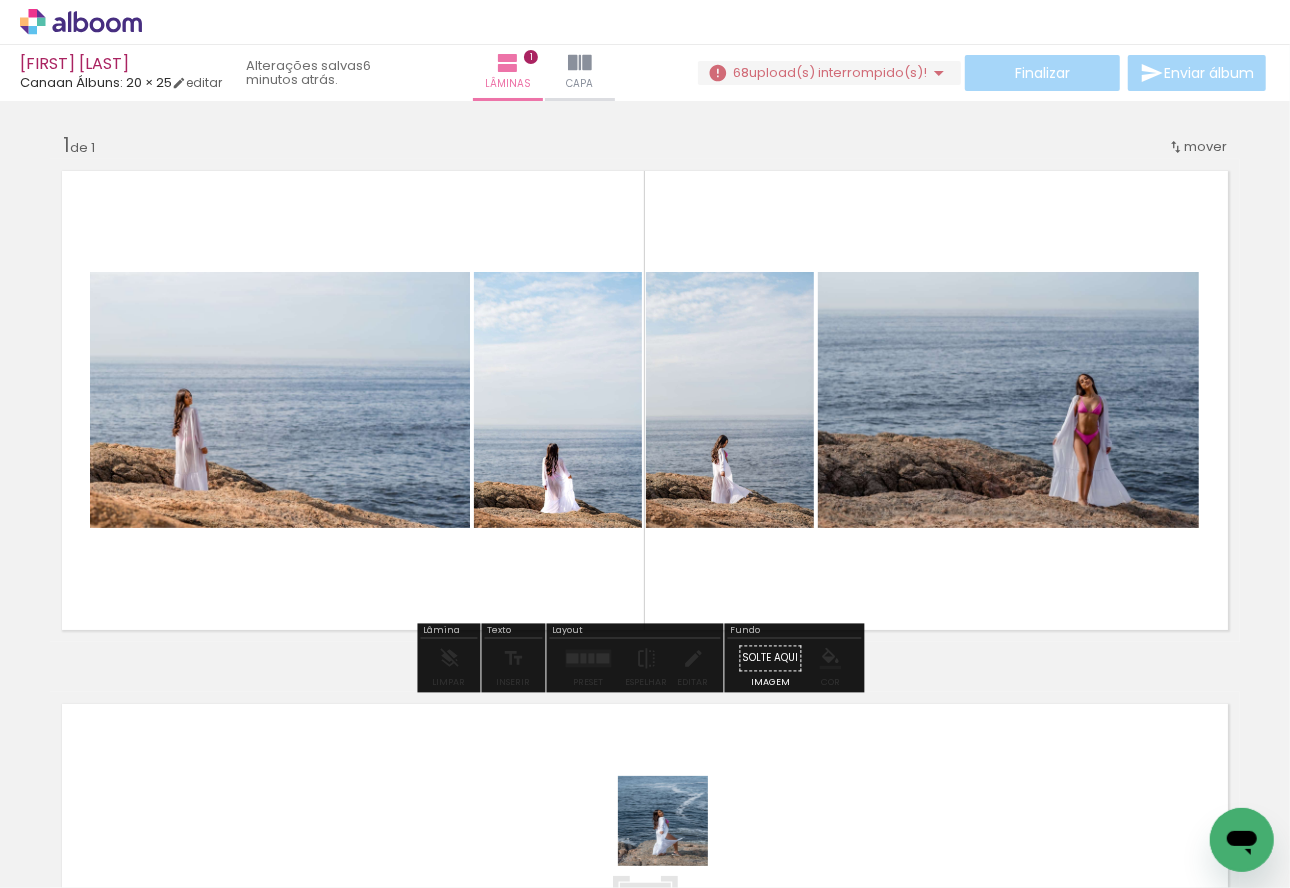 drag, startPoint x: 678, startPoint y: 836, endPoint x: 748, endPoint y: 819, distance: 72.03471 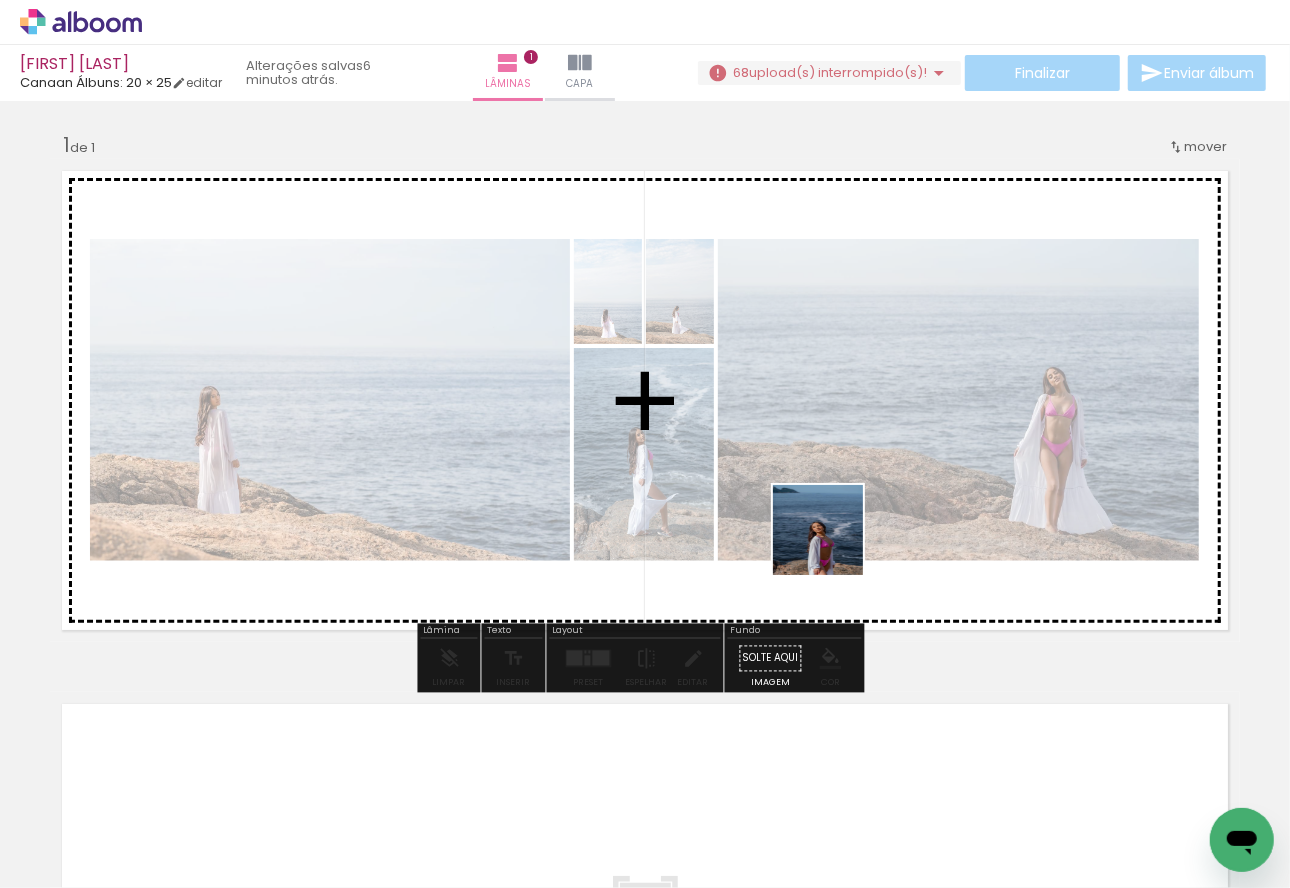 drag, startPoint x: 776, startPoint y: 812, endPoint x: 893, endPoint y: 825, distance: 117.72001 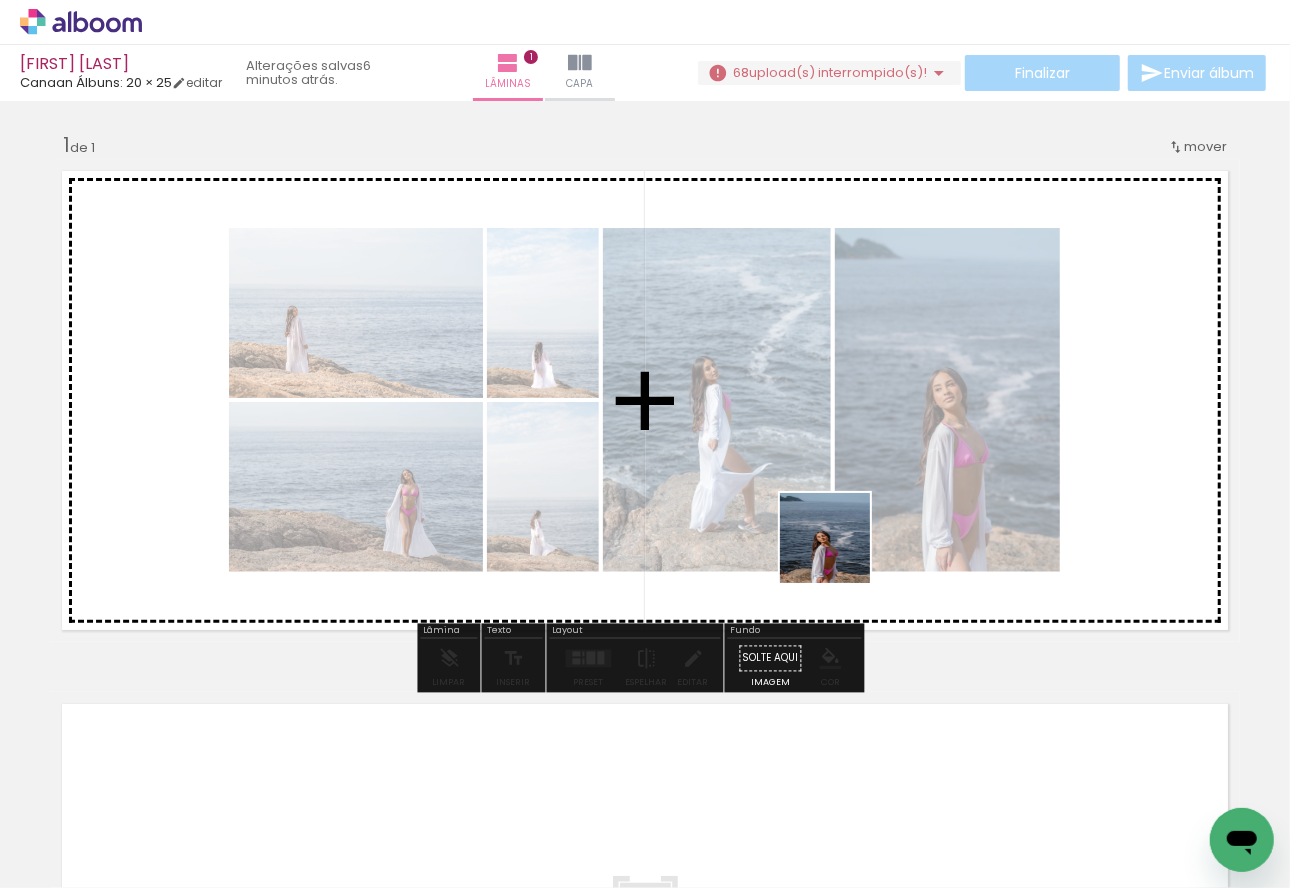 drag, startPoint x: 893, startPoint y: 825, endPoint x: 816, endPoint y: 431, distance: 401.4536 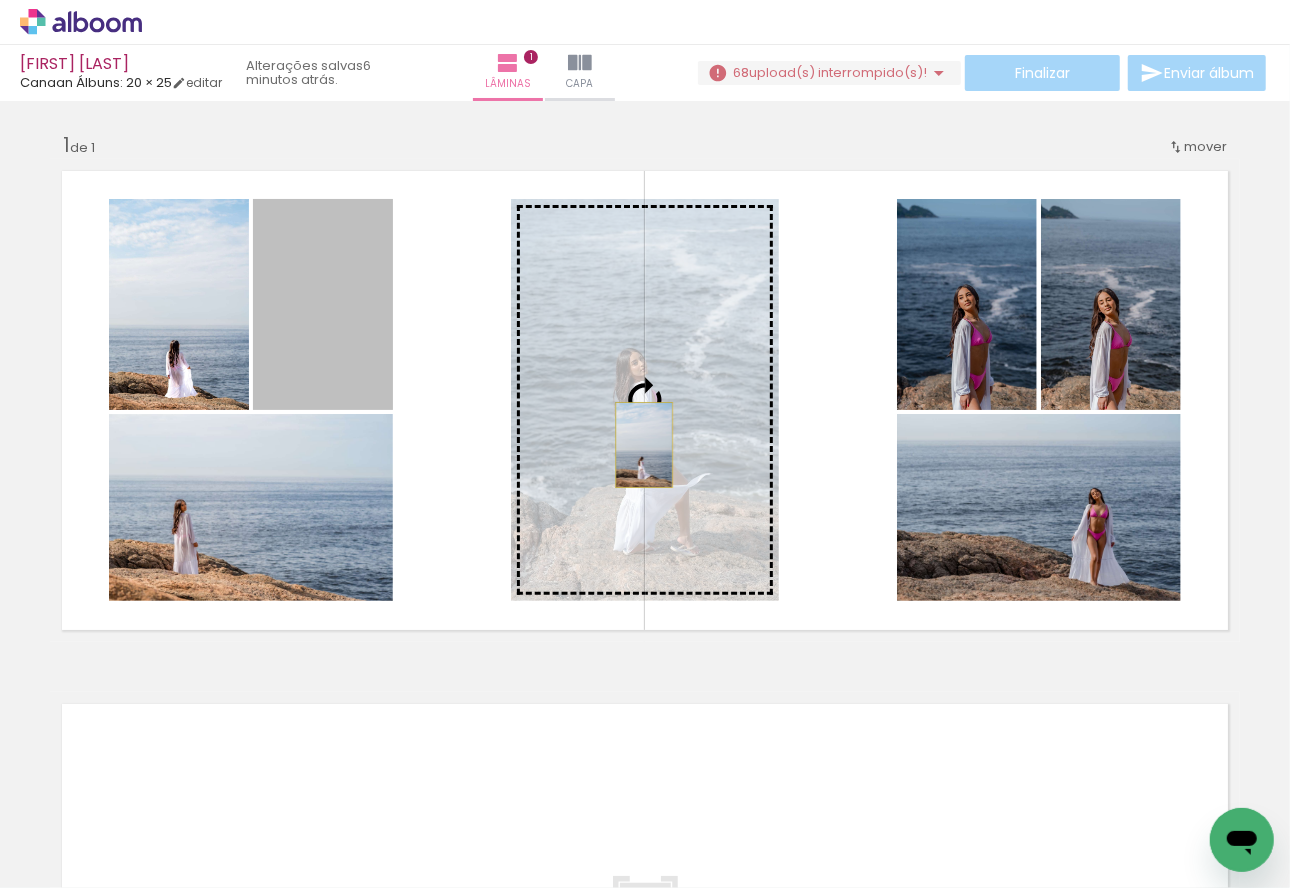drag, startPoint x: 315, startPoint y: 354, endPoint x: 637, endPoint y: 445, distance: 334.61172 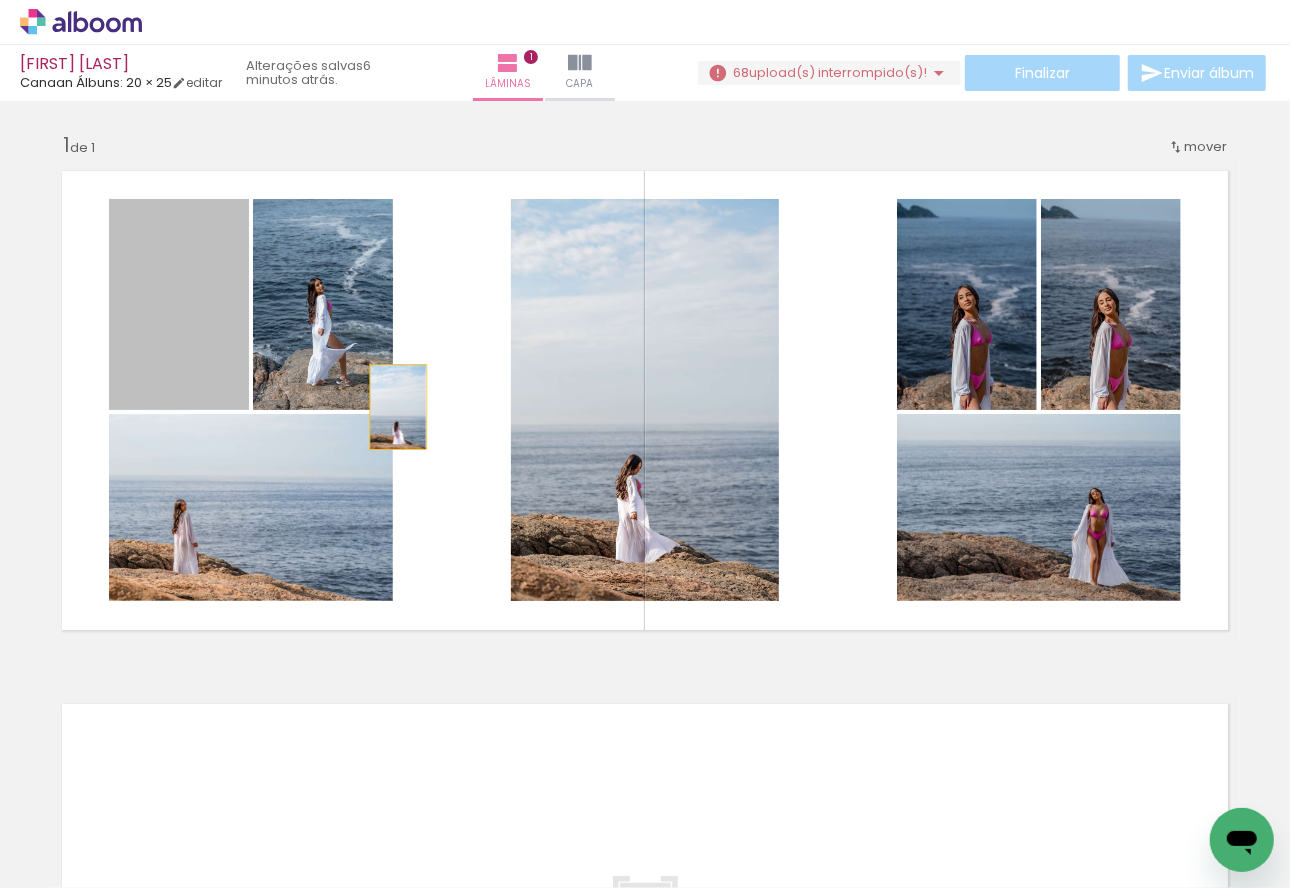drag, startPoint x: 198, startPoint y: 376, endPoint x: 611, endPoint y: 422, distance: 415.55383 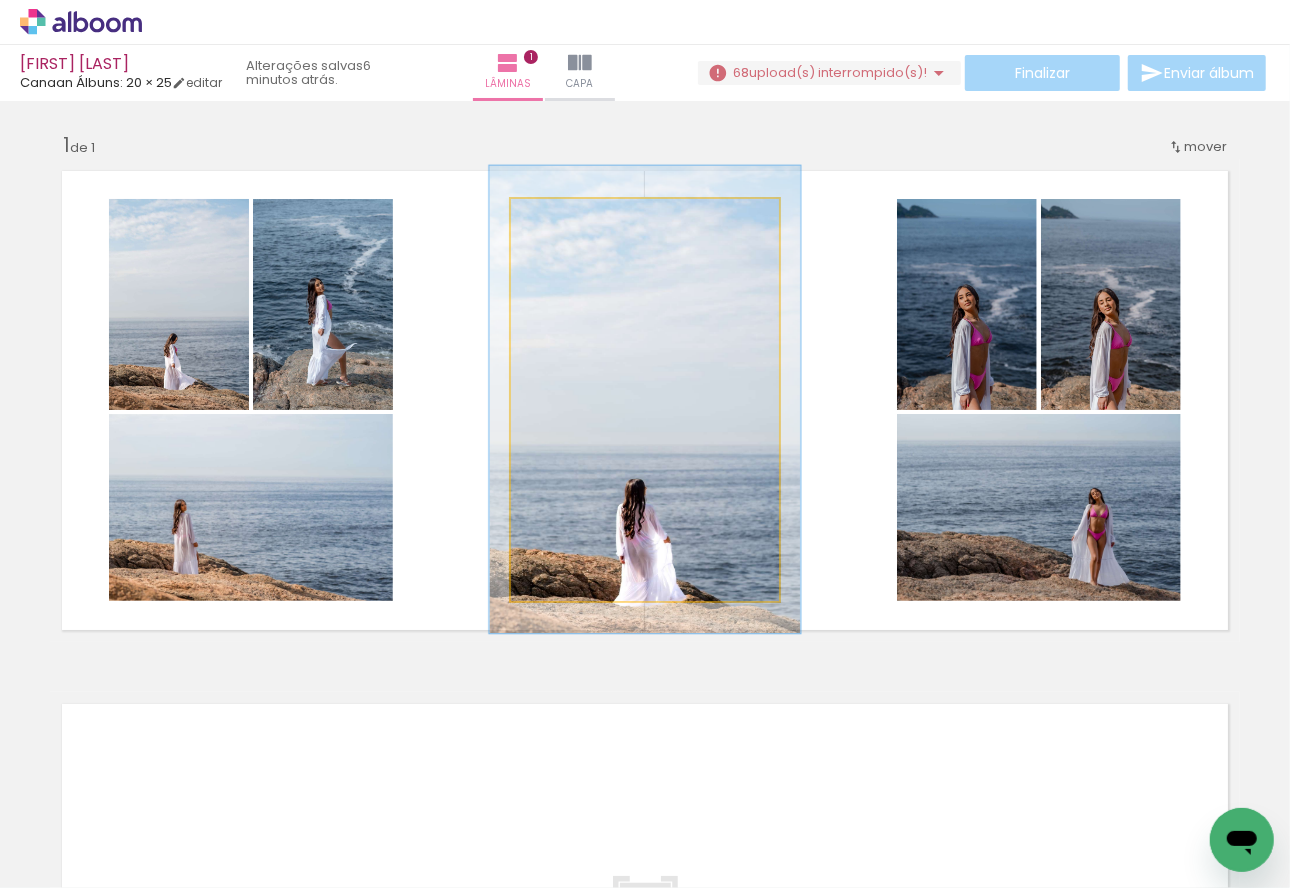 drag, startPoint x: 557, startPoint y: 215, endPoint x: 568, endPoint y: 216, distance: 11.045361 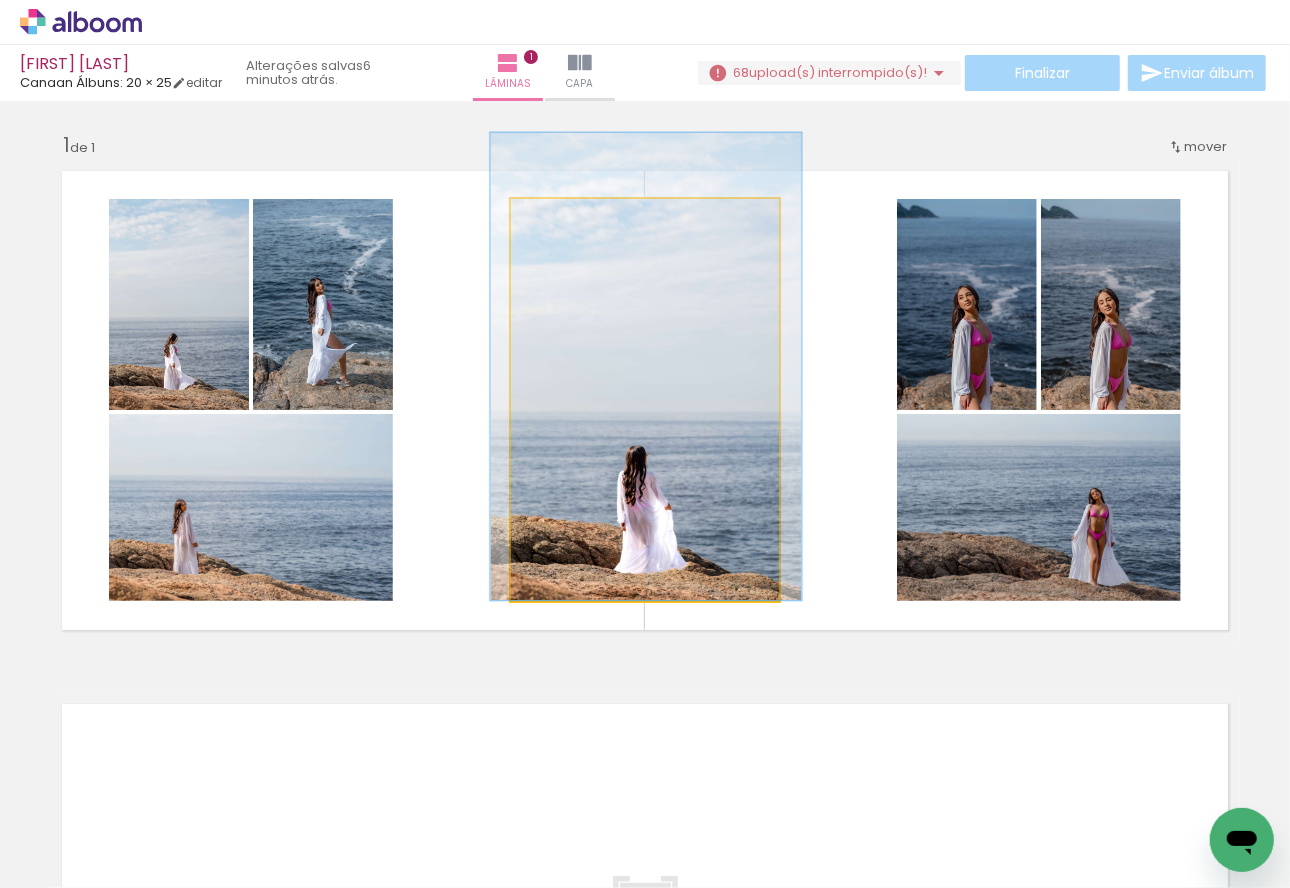 drag, startPoint x: 611, startPoint y: 424, endPoint x: 609, endPoint y: 376, distance: 48.04165 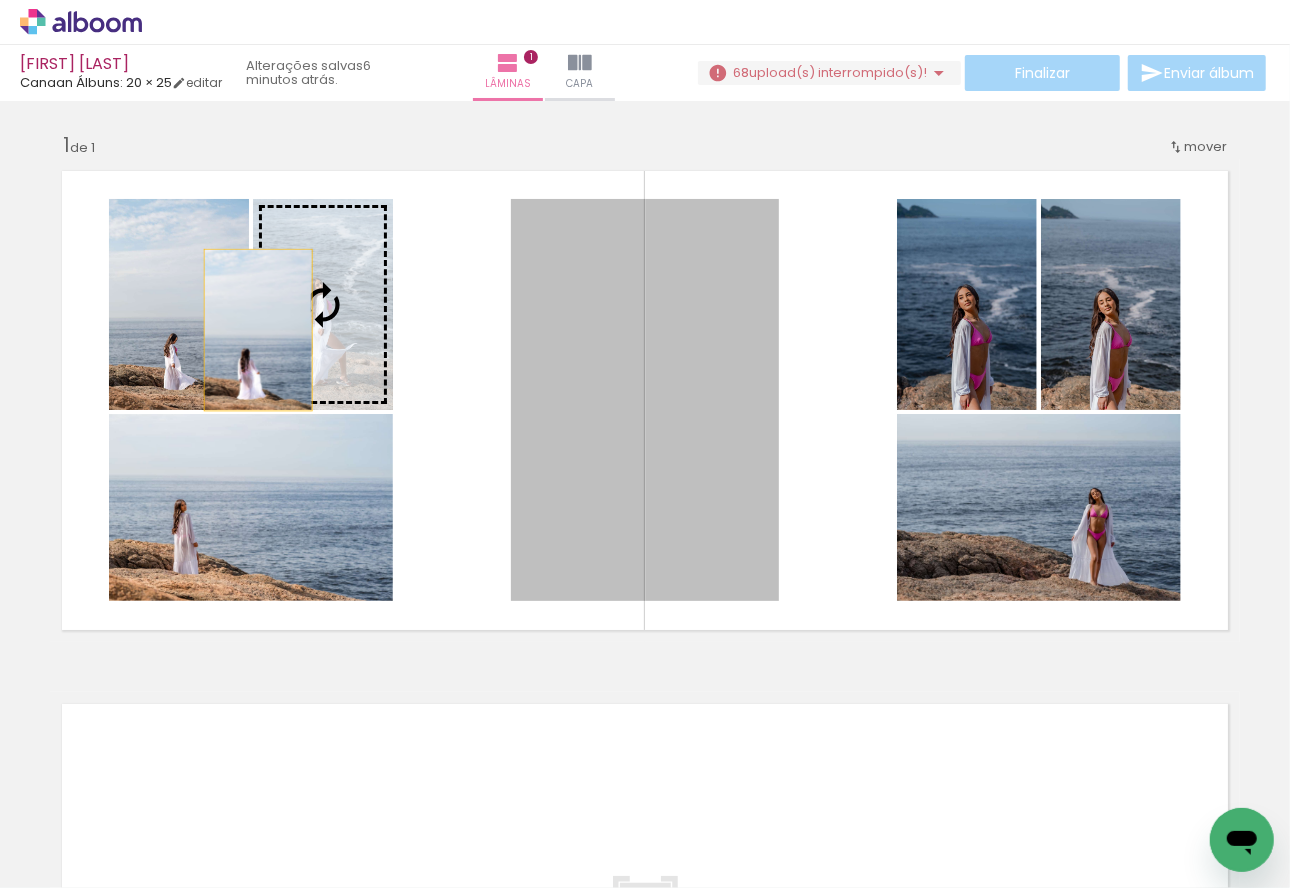 drag, startPoint x: 653, startPoint y: 487, endPoint x: 172, endPoint y: 311, distance: 512.1884 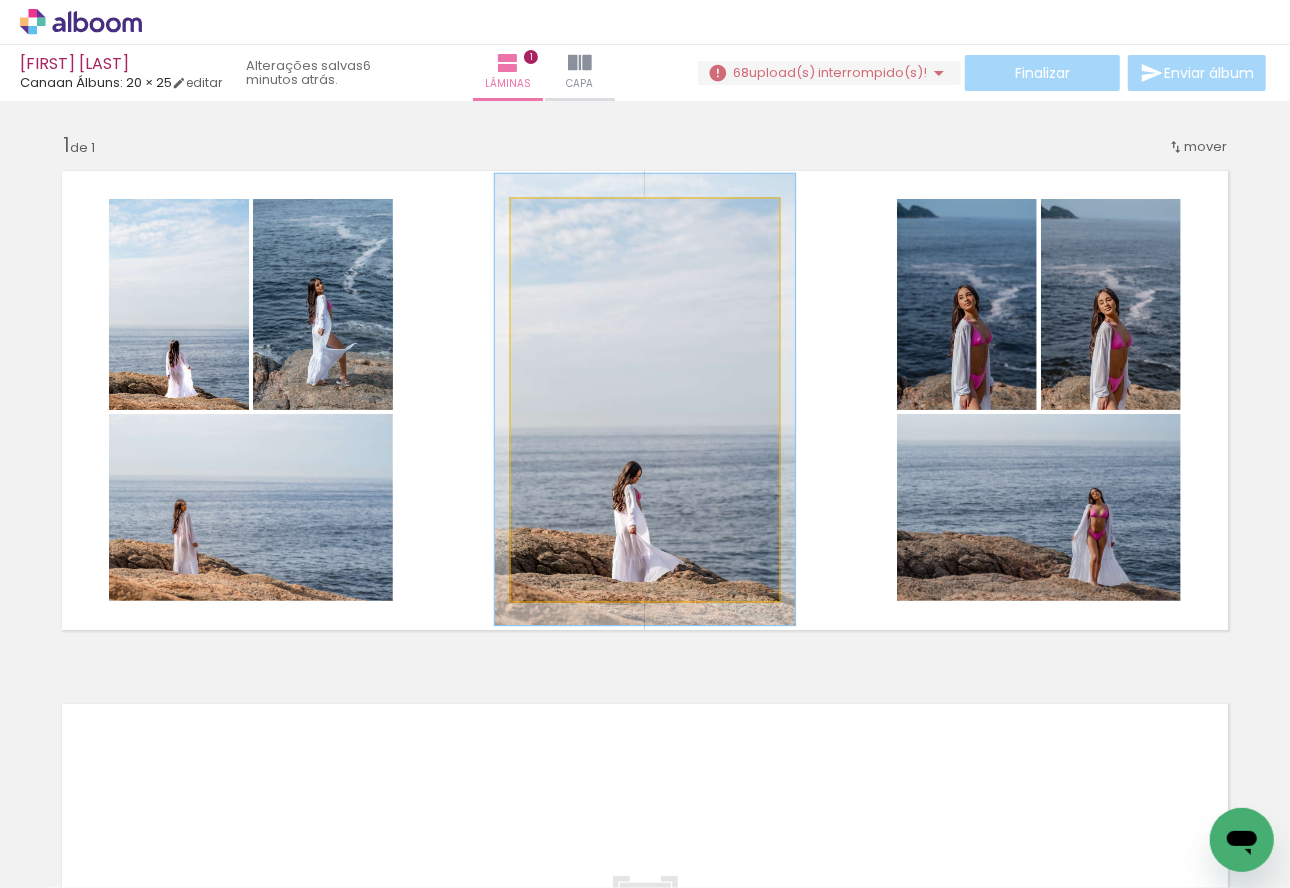 drag, startPoint x: 556, startPoint y: 224, endPoint x: 596, endPoint y: 267, distance: 58.728188 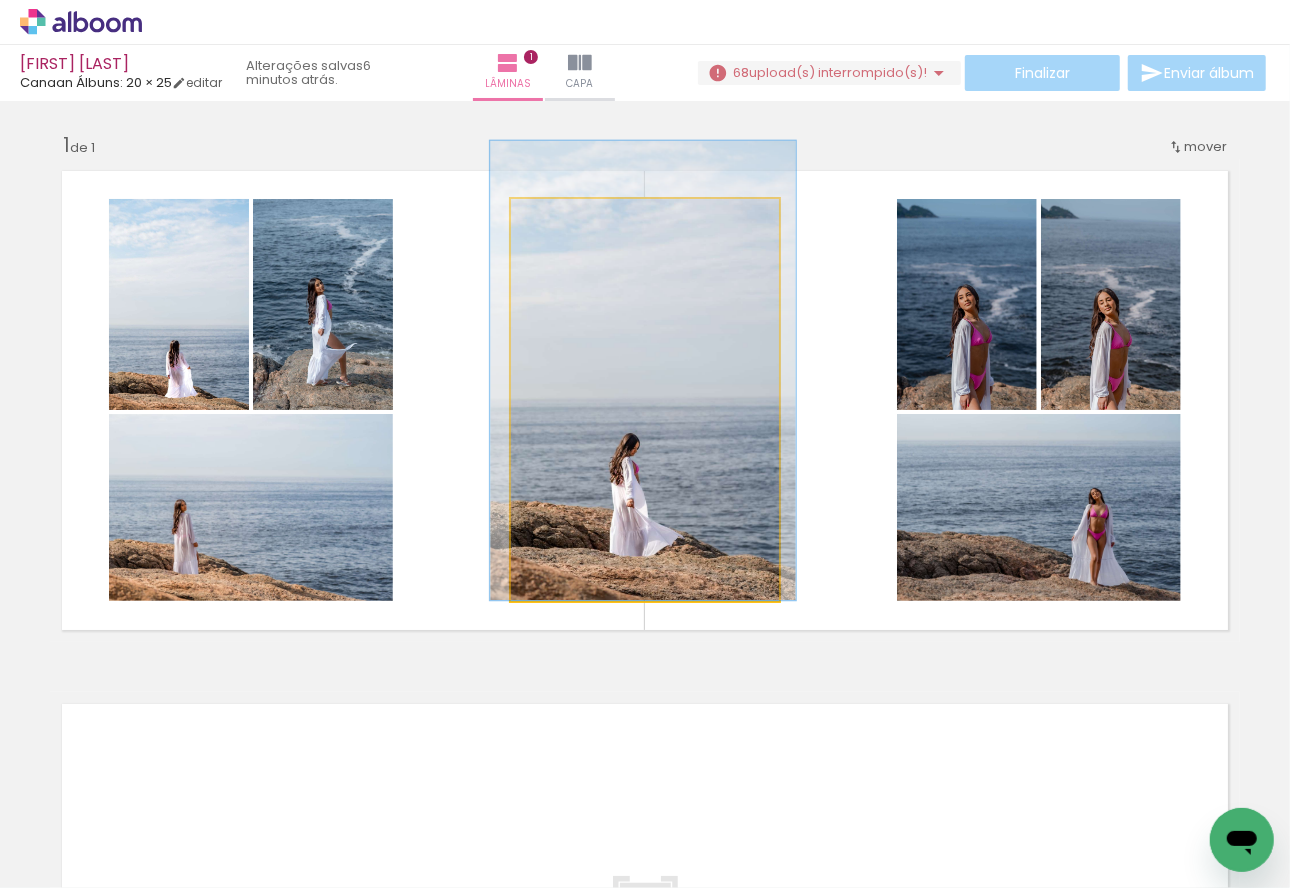 drag, startPoint x: 614, startPoint y: 290, endPoint x: 612, endPoint y: 259, distance: 31.06445 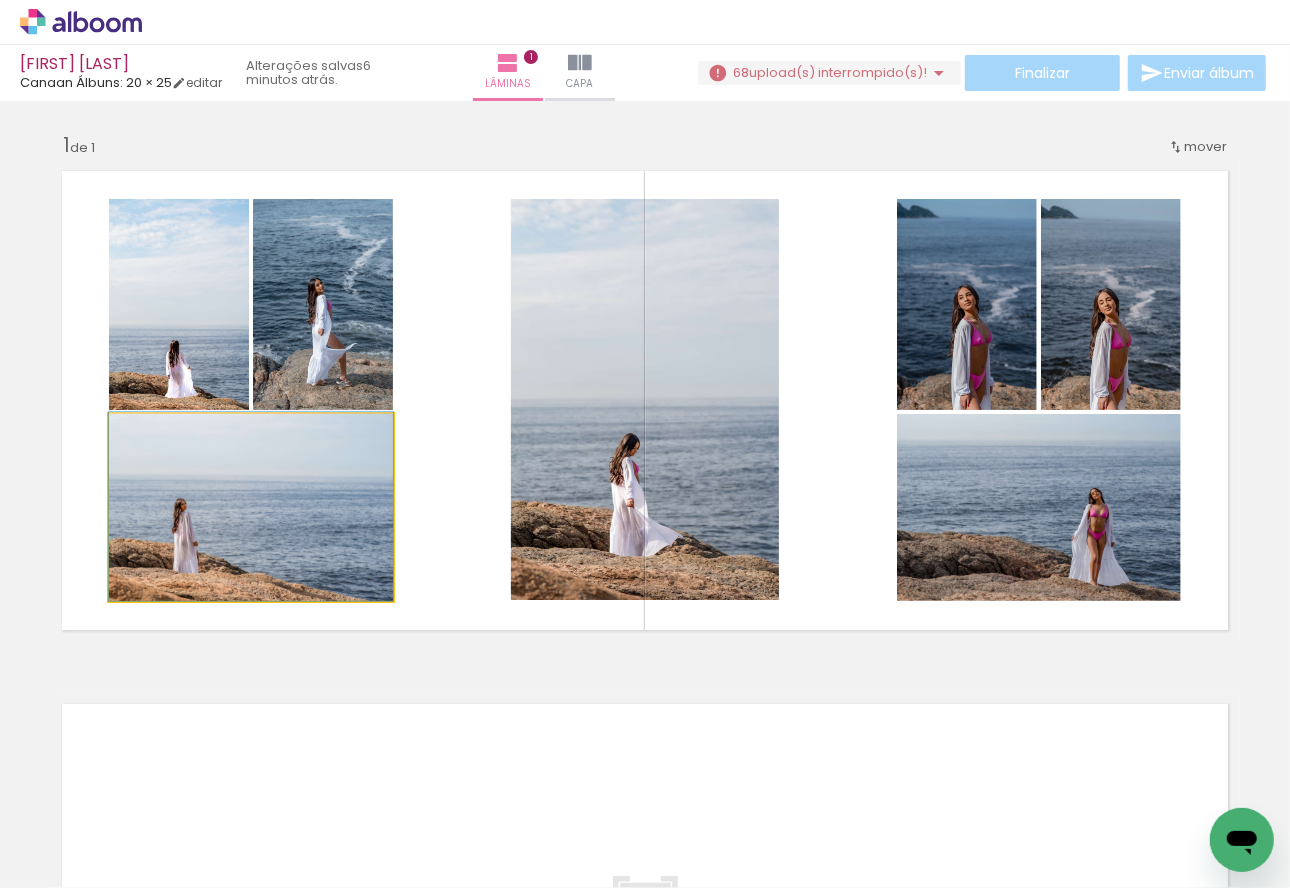 drag, startPoint x: 273, startPoint y: 536, endPoint x: 312, endPoint y: 524, distance: 40.804413 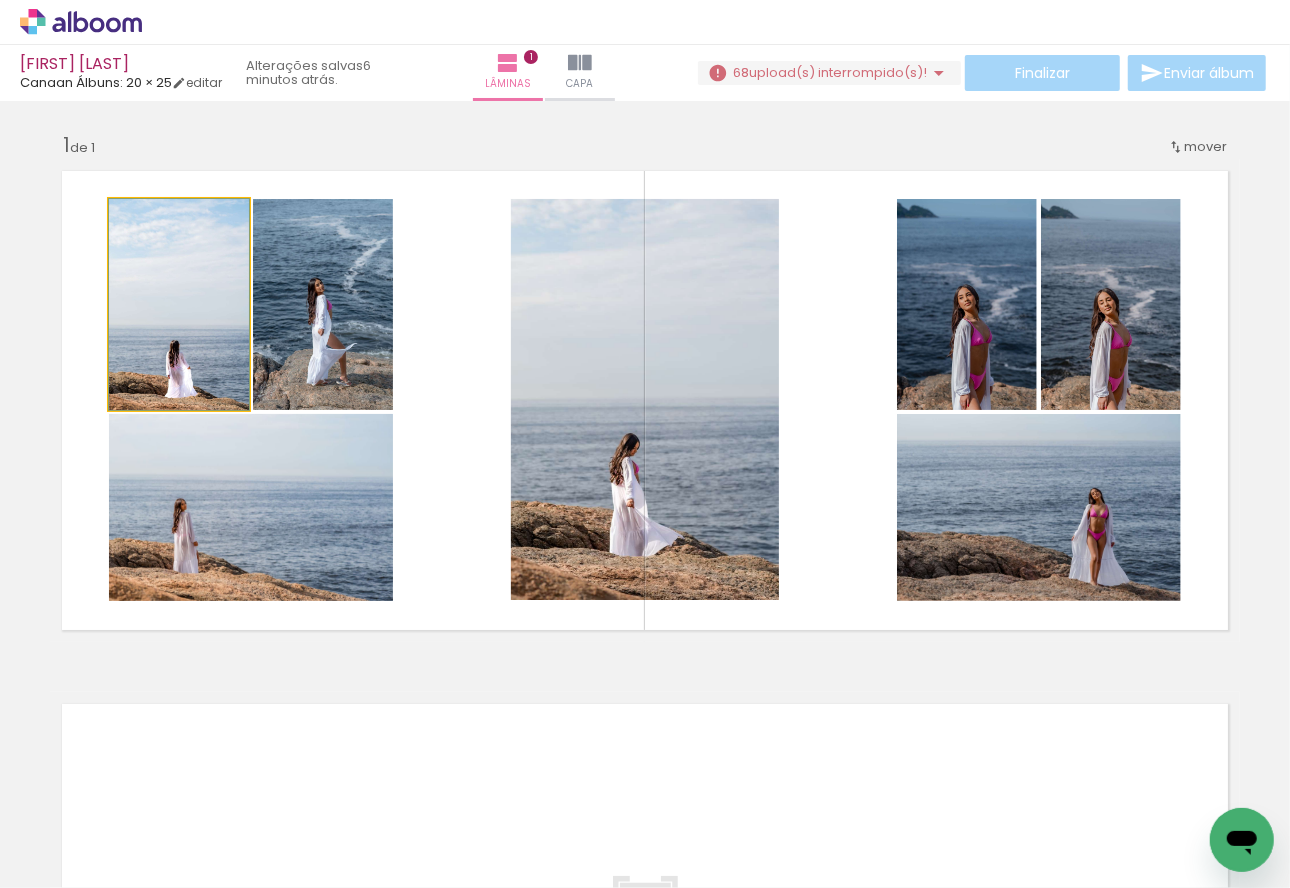 drag, startPoint x: 188, startPoint y: 321, endPoint x: 180, endPoint y: 280, distance: 41.773197 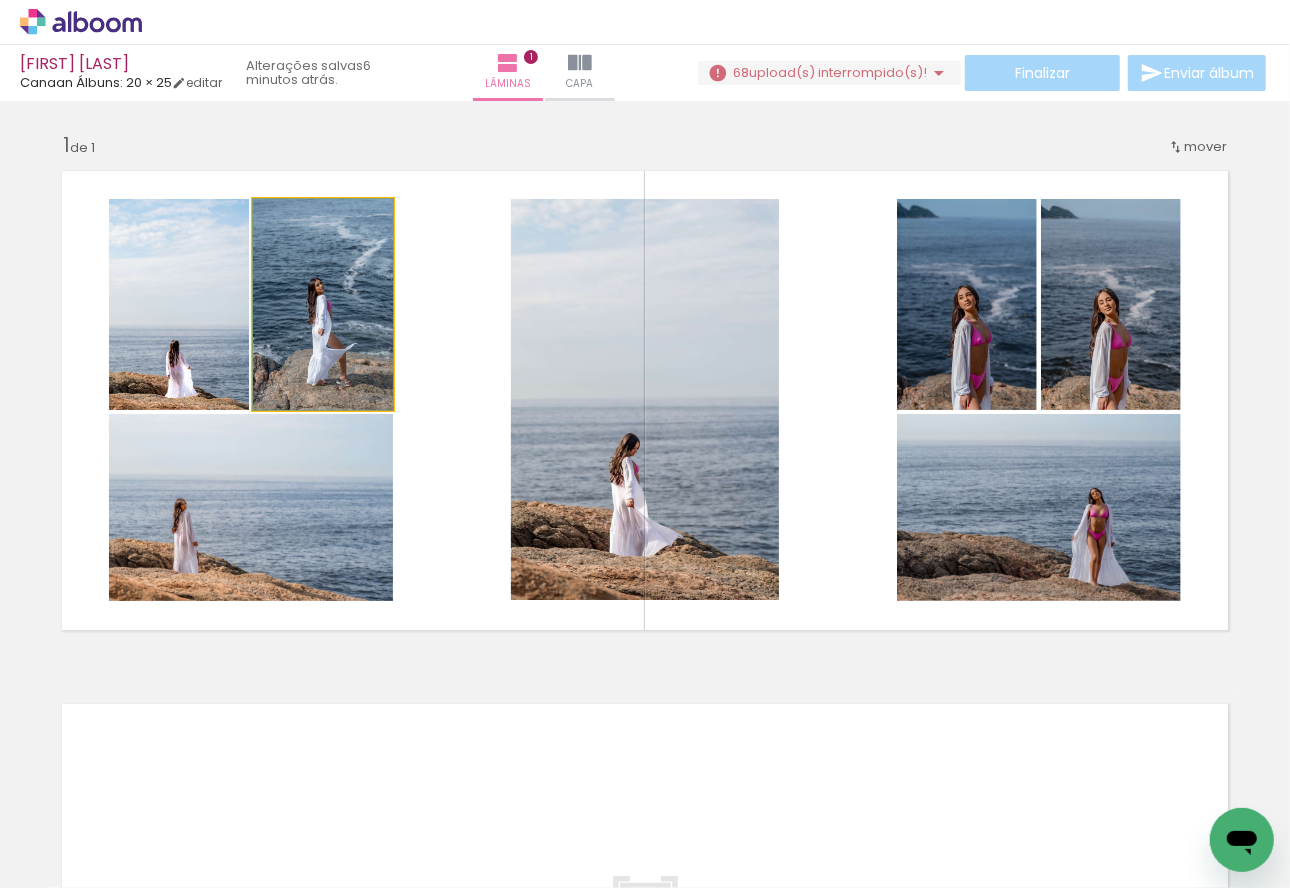 drag, startPoint x: 294, startPoint y: 323, endPoint x: 275, endPoint y: 324, distance: 19.026299 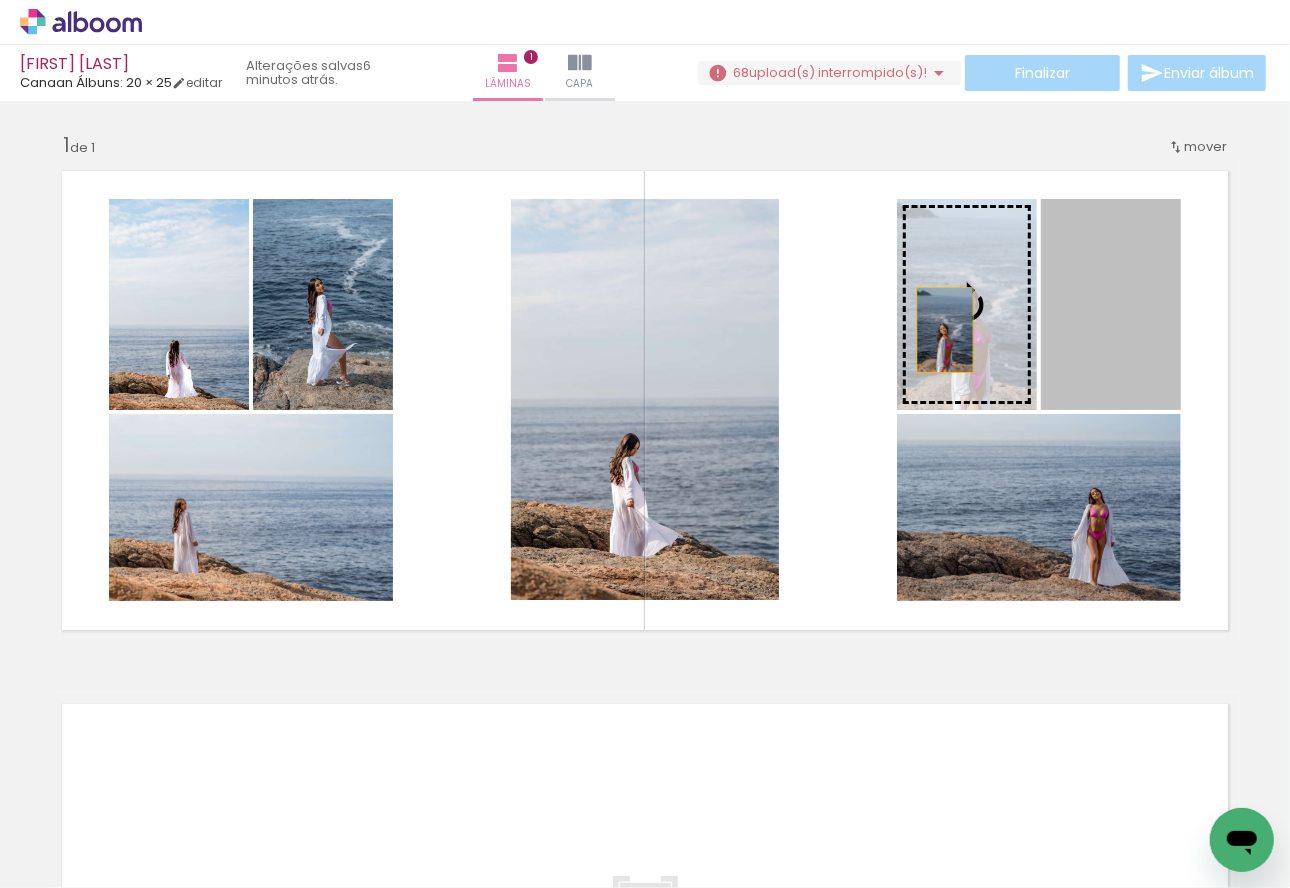 drag, startPoint x: 1075, startPoint y: 337, endPoint x: 937, endPoint y: 330, distance: 138.17743 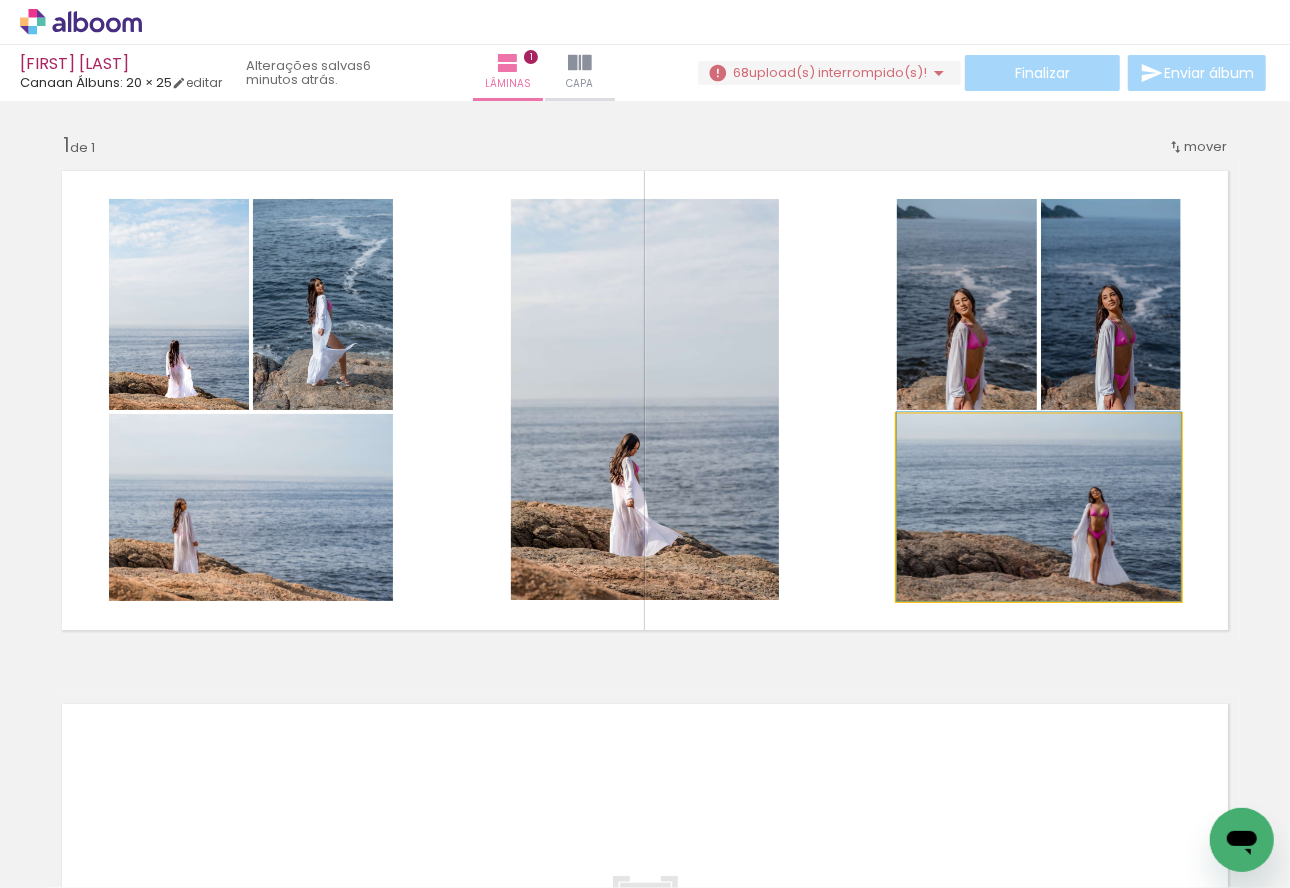 drag, startPoint x: 1032, startPoint y: 543, endPoint x: 979, endPoint y: 524, distance: 56.302753 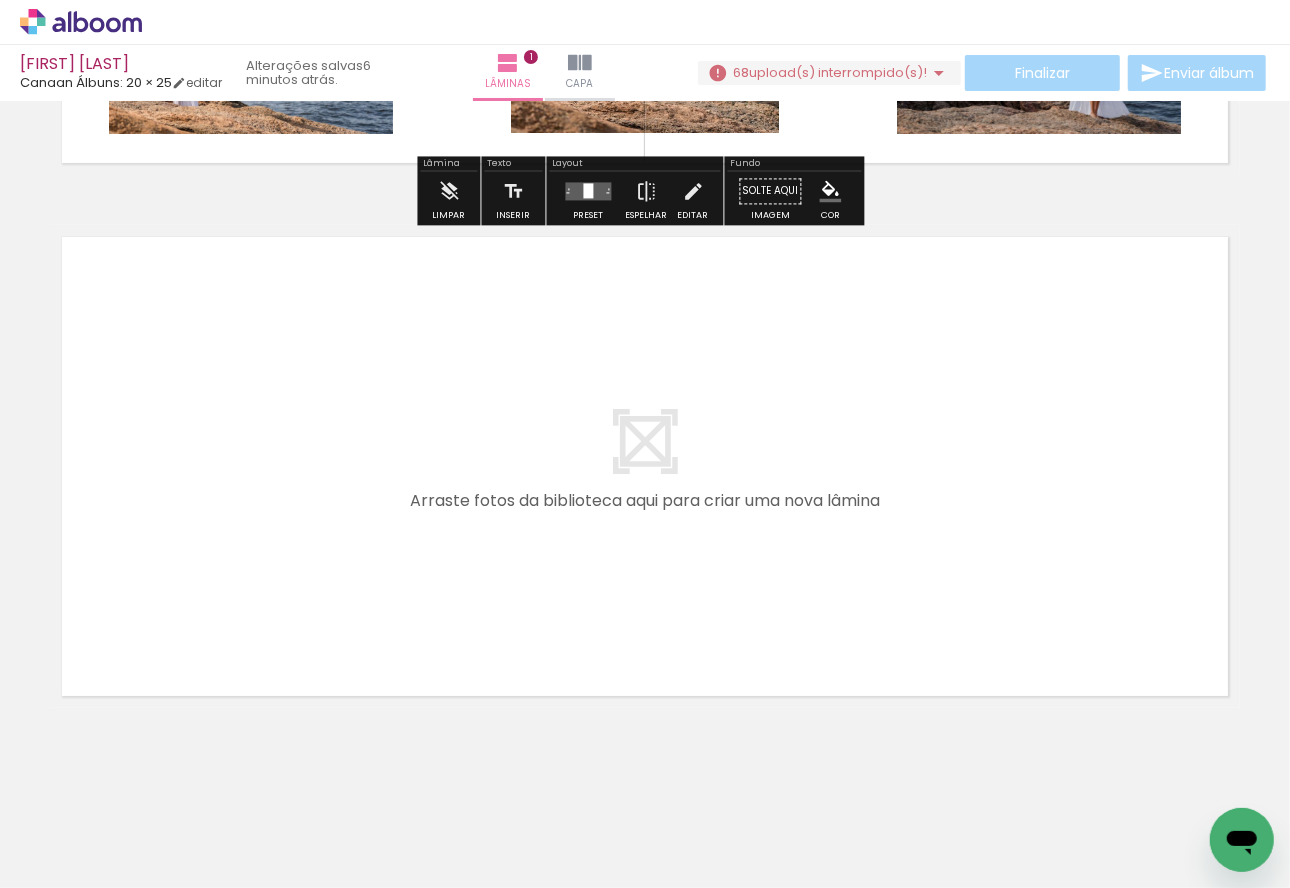 scroll, scrollTop: 481, scrollLeft: 0, axis: vertical 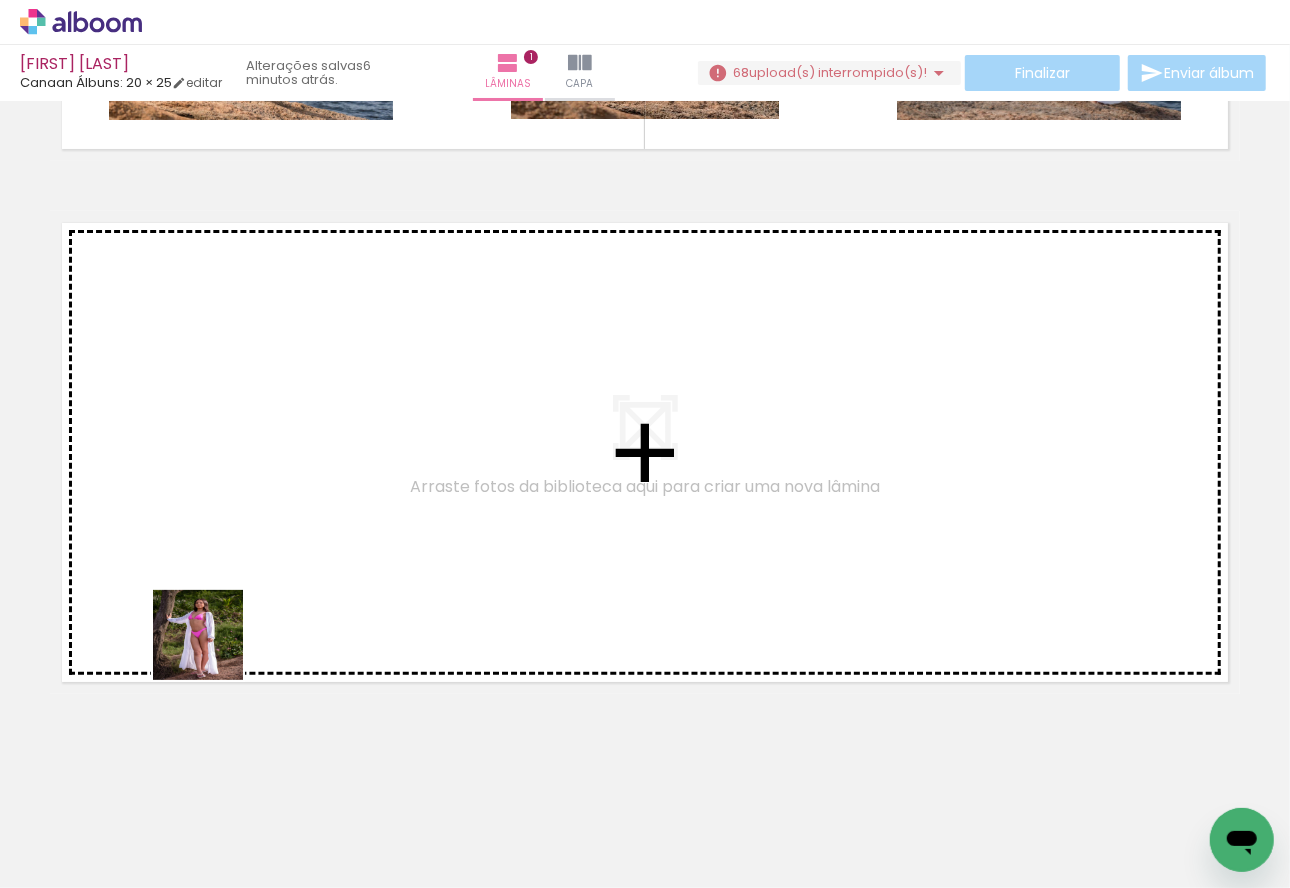drag, startPoint x: 211, startPoint y: 817, endPoint x: 213, endPoint y: 599, distance: 218.00917 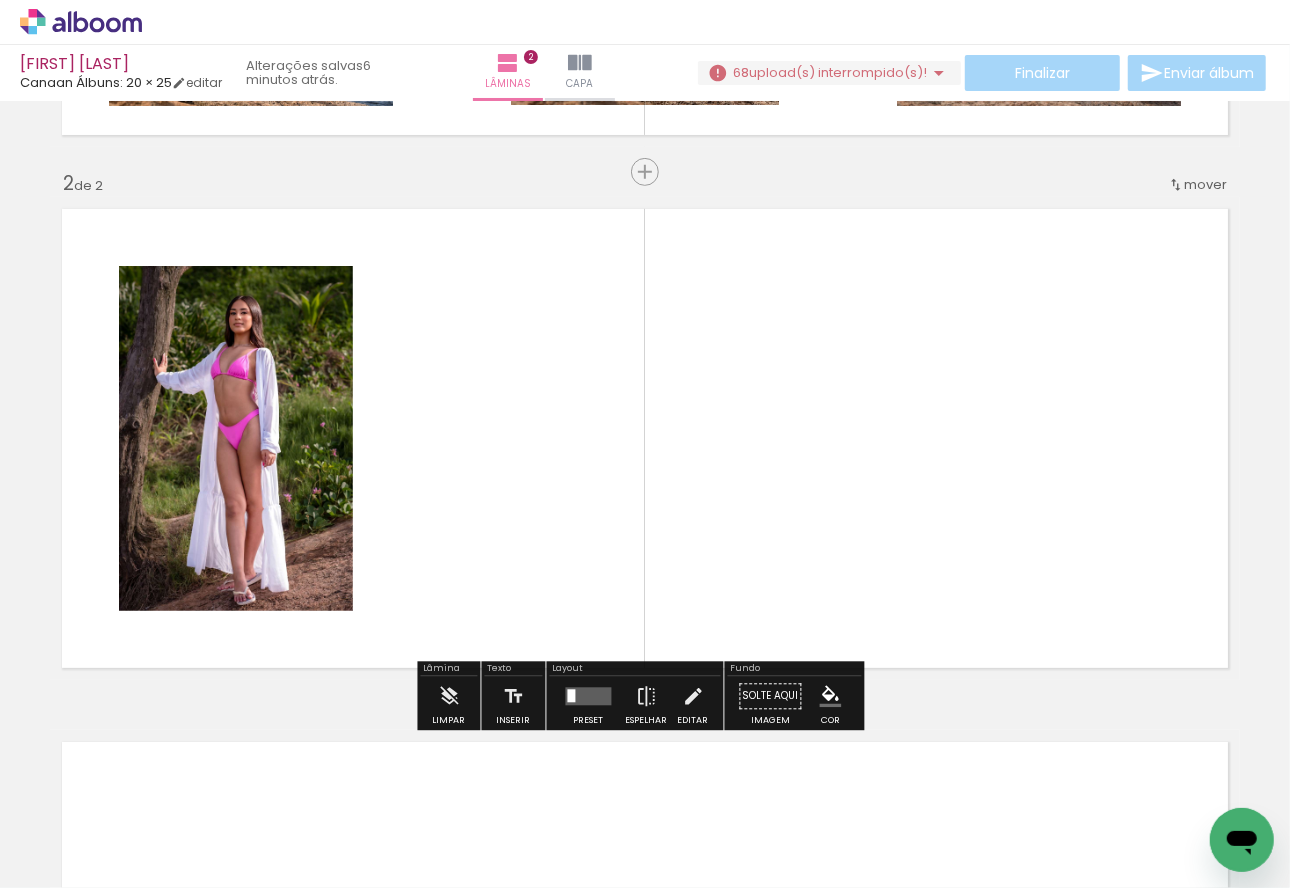 scroll, scrollTop: 500, scrollLeft: 0, axis: vertical 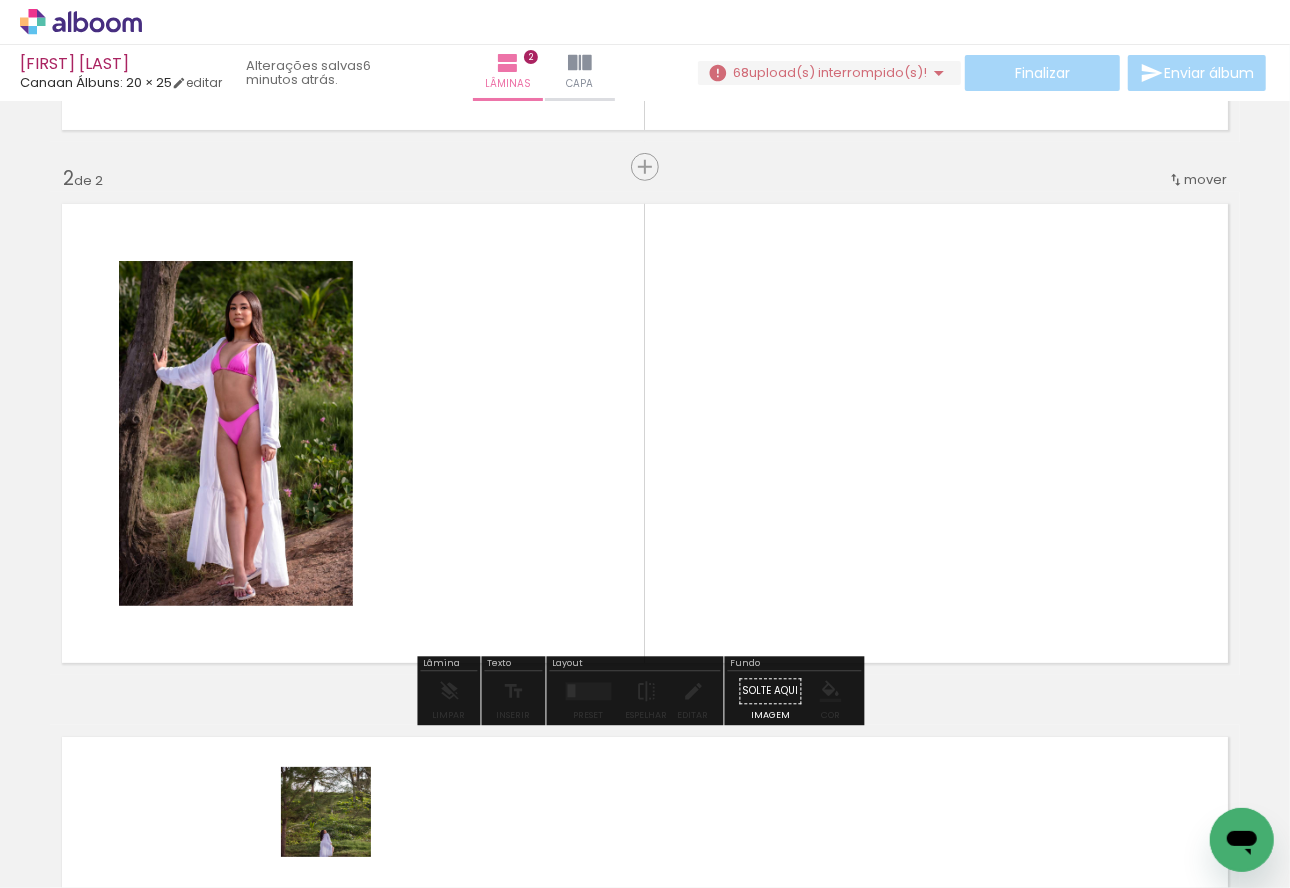 drag, startPoint x: 341, startPoint y: 827, endPoint x: 408, endPoint y: 703, distance: 140.94325 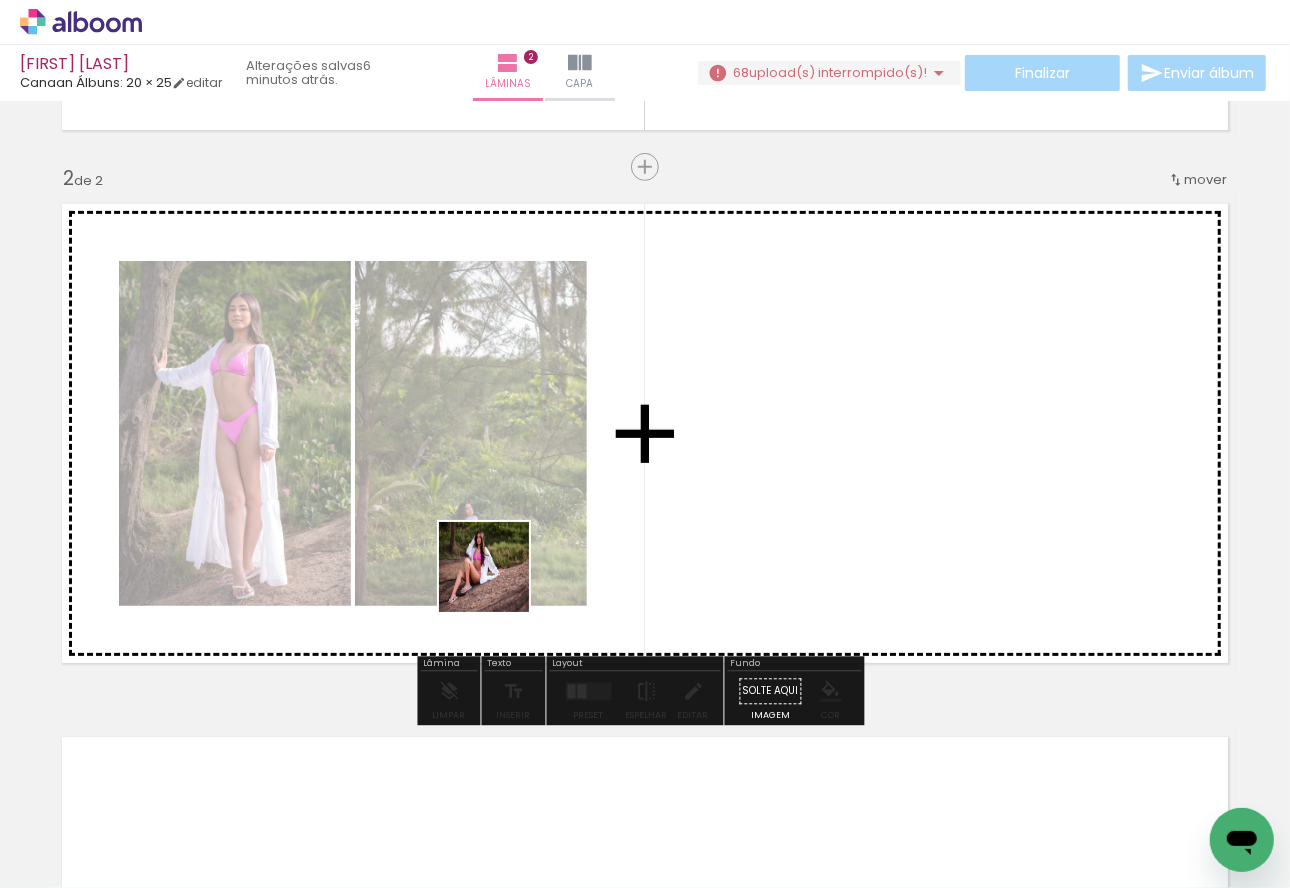 drag, startPoint x: 479, startPoint y: 679, endPoint x: 507, endPoint y: 581, distance: 101.92154 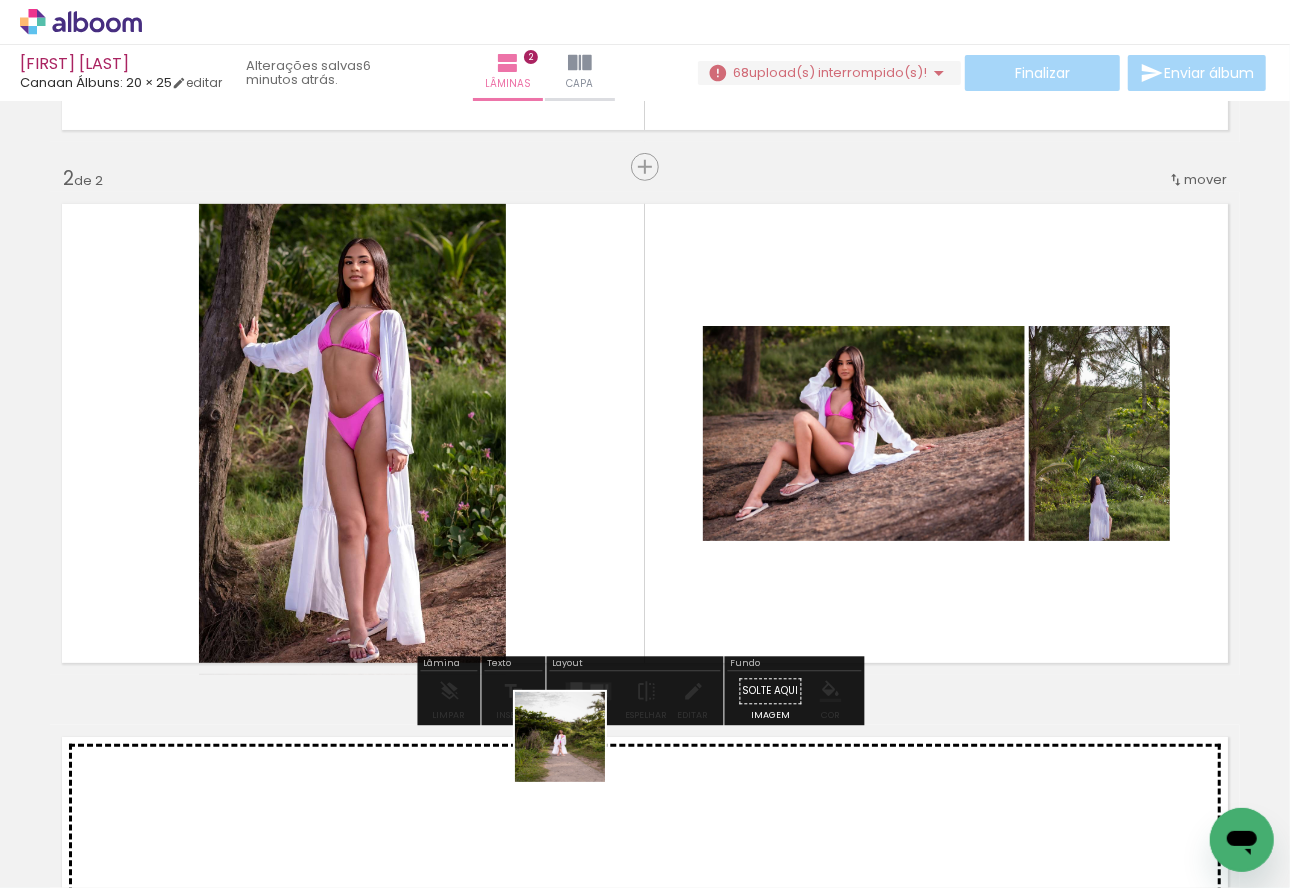 drag, startPoint x: 575, startPoint y: 752, endPoint x: 611, endPoint y: 702, distance: 61.611687 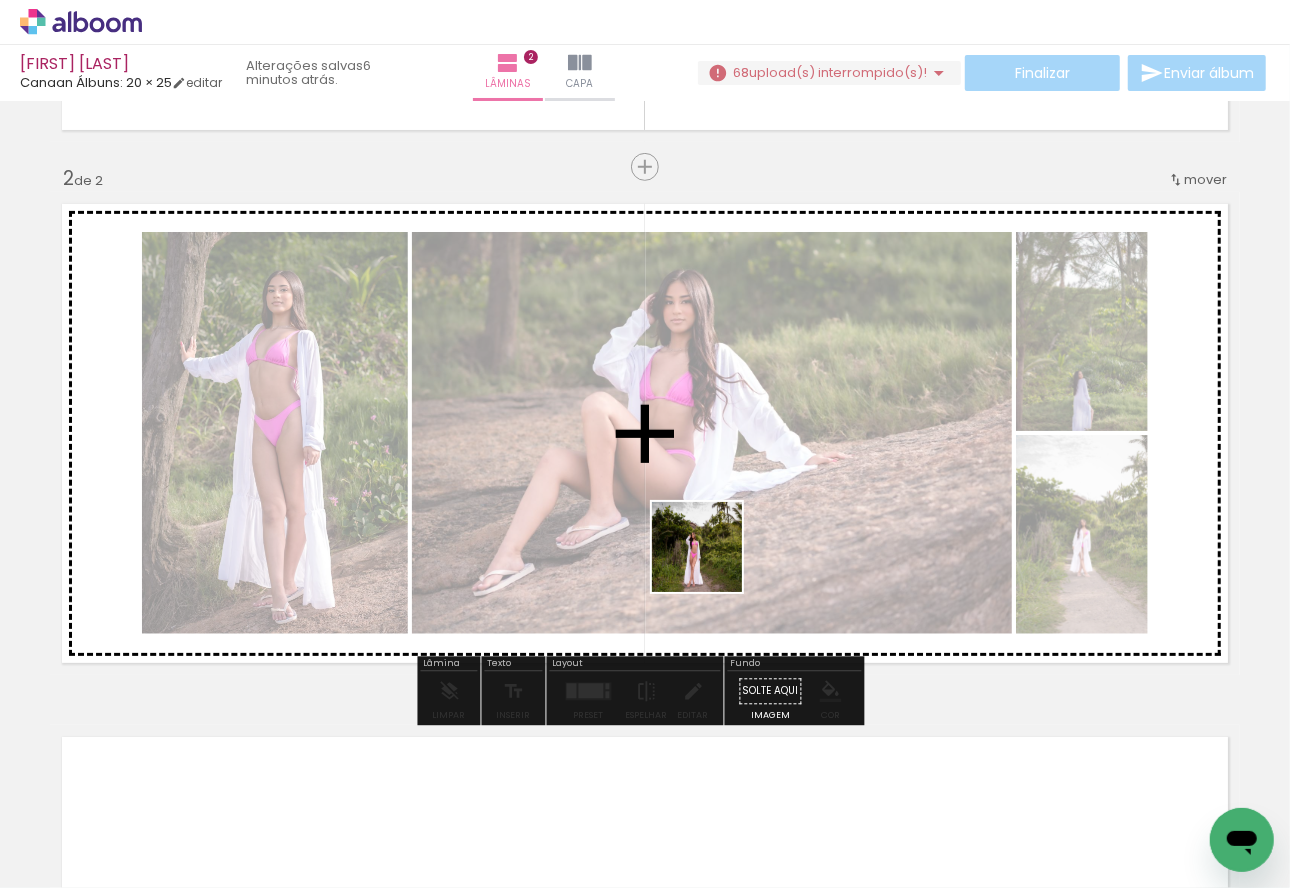 drag, startPoint x: 661, startPoint y: 808, endPoint x: 764, endPoint y: 669, distance: 173.00288 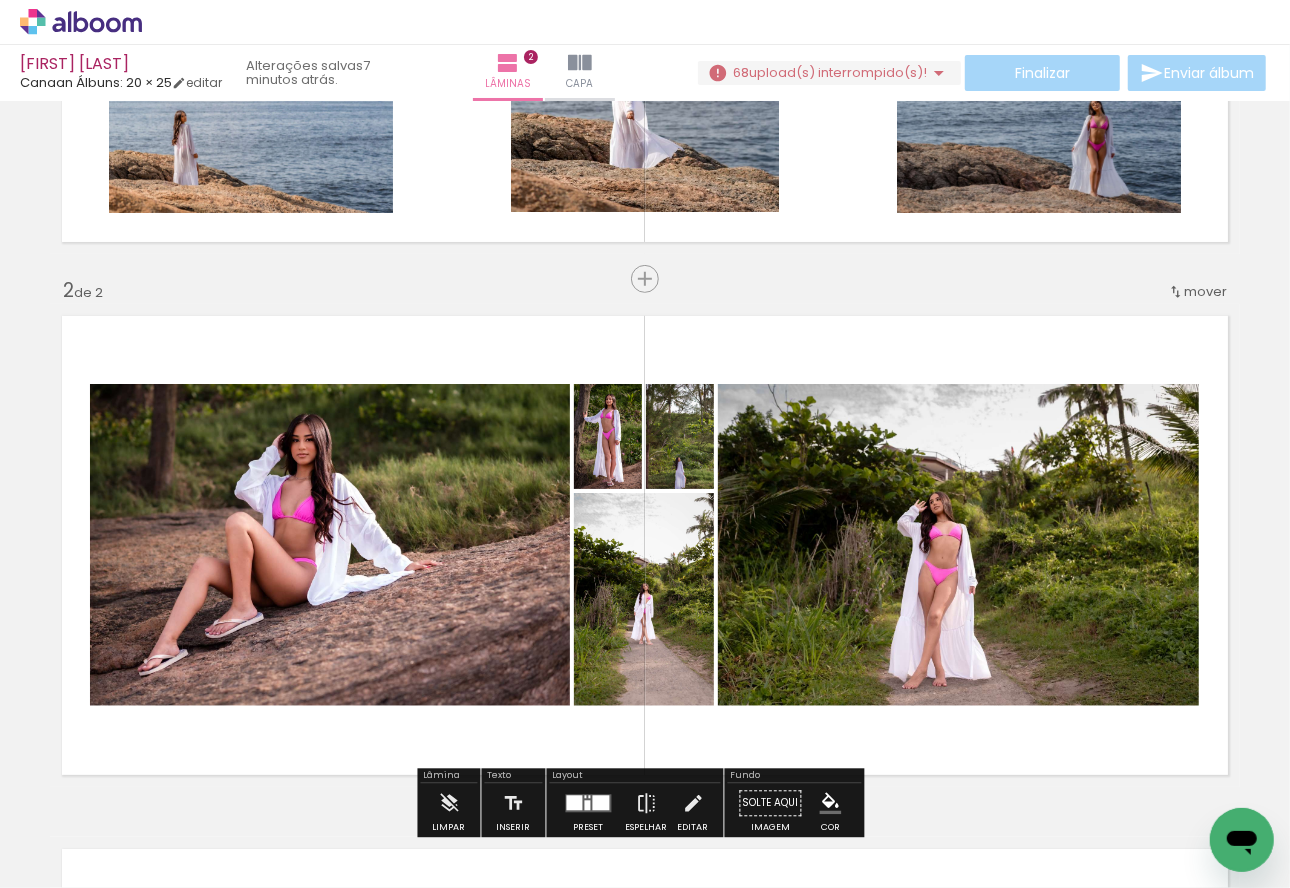 scroll, scrollTop: 400, scrollLeft: 0, axis: vertical 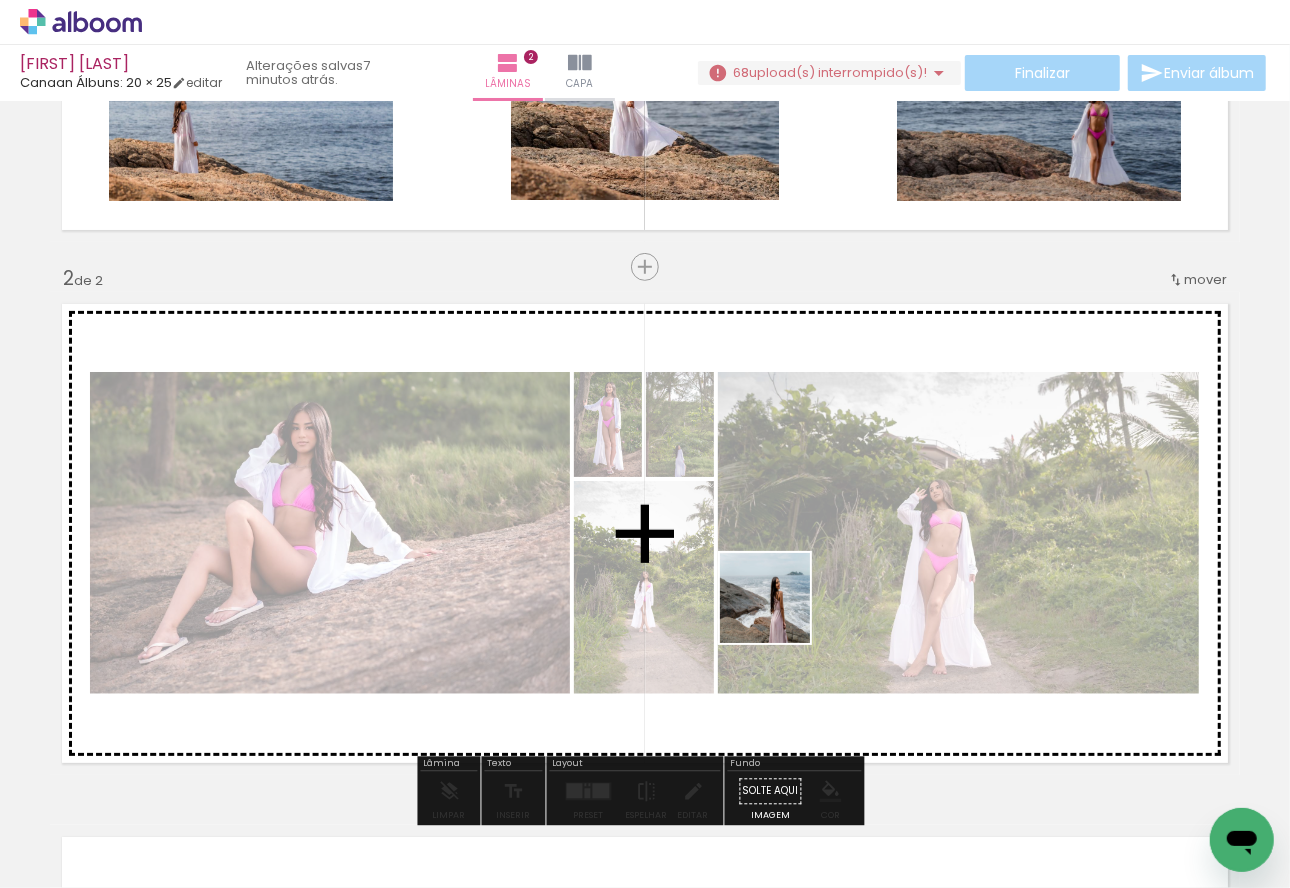 drag, startPoint x: 780, startPoint y: 821, endPoint x: 780, endPoint y: 613, distance: 208 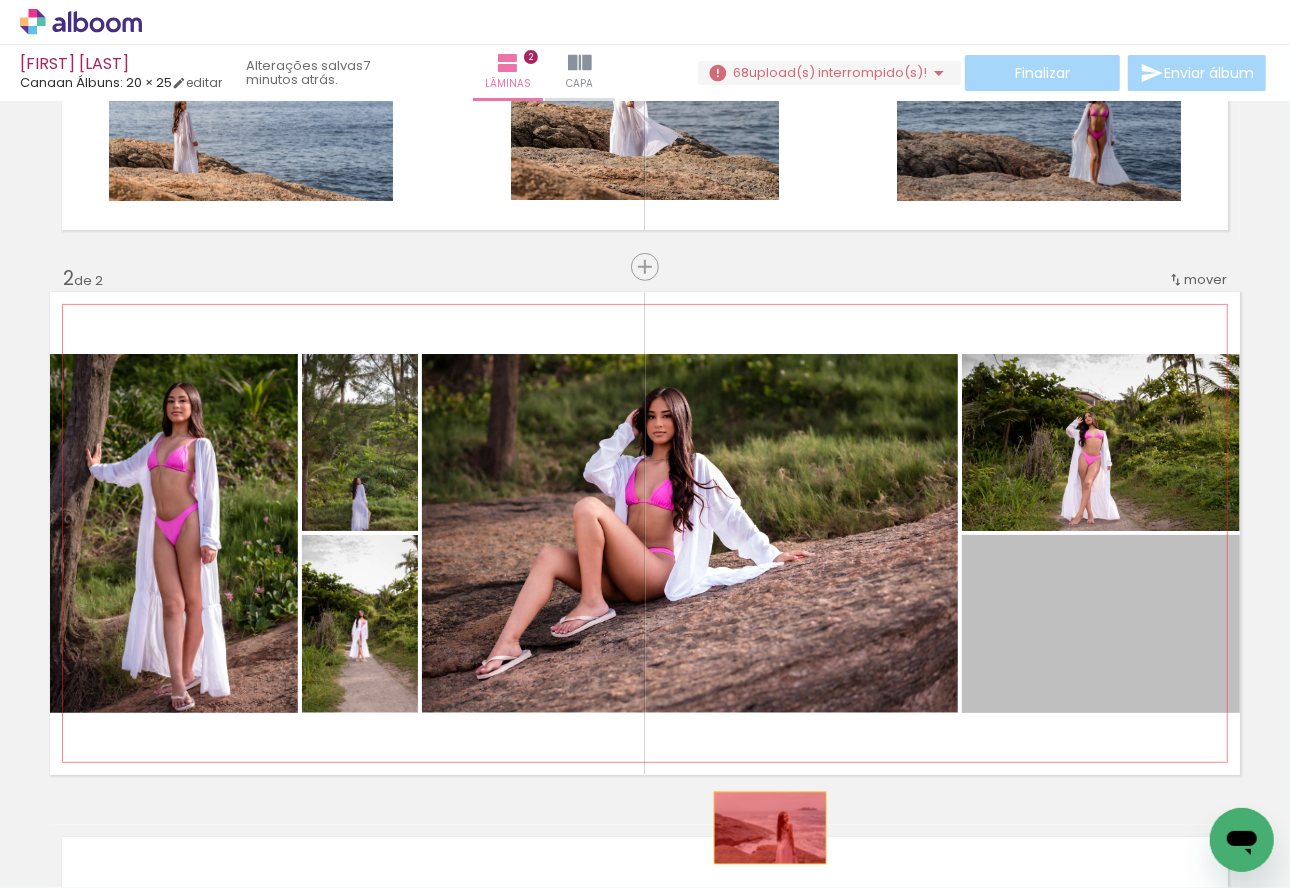 drag, startPoint x: 1086, startPoint y: 664, endPoint x: 763, endPoint y: 829, distance: 362.70374 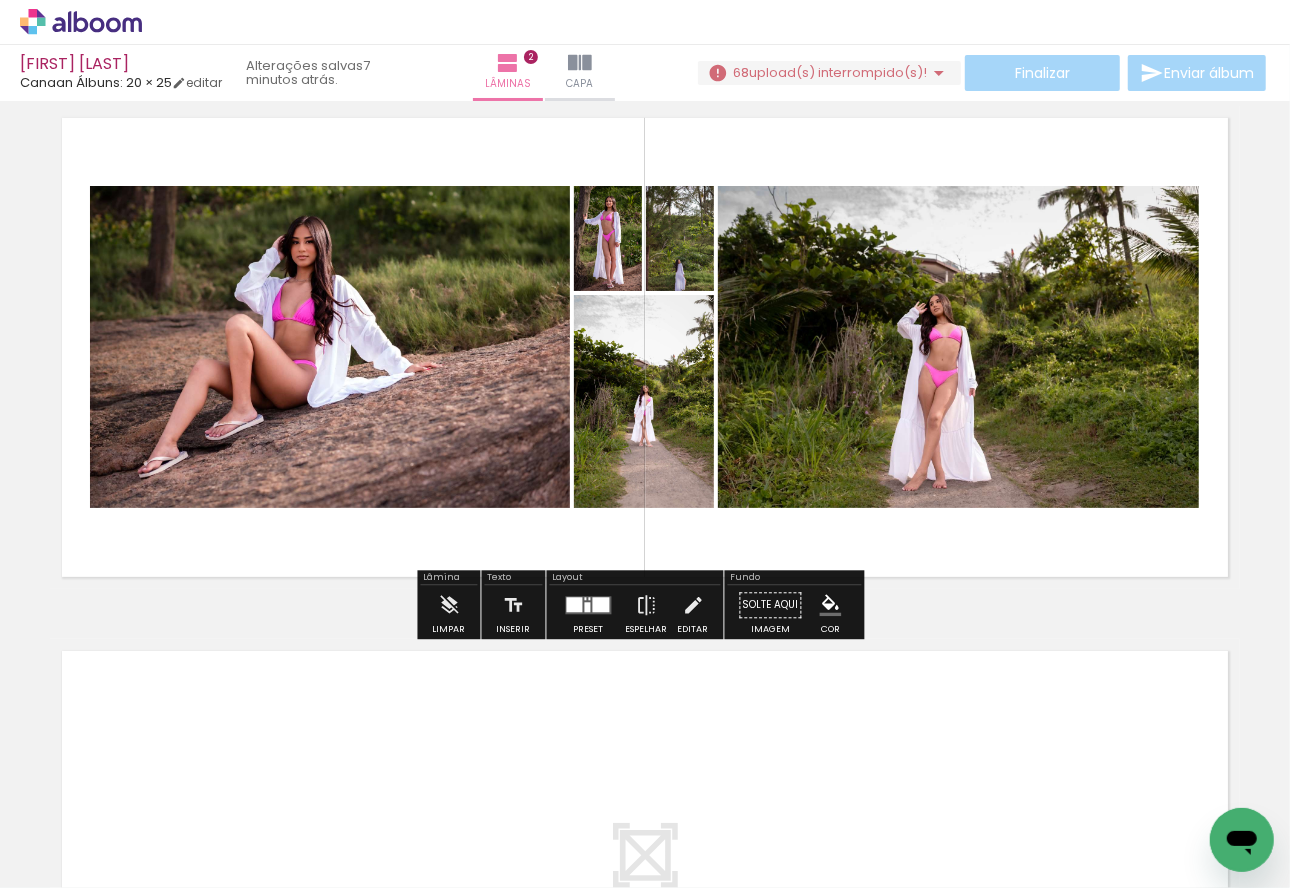 scroll, scrollTop: 600, scrollLeft: 0, axis: vertical 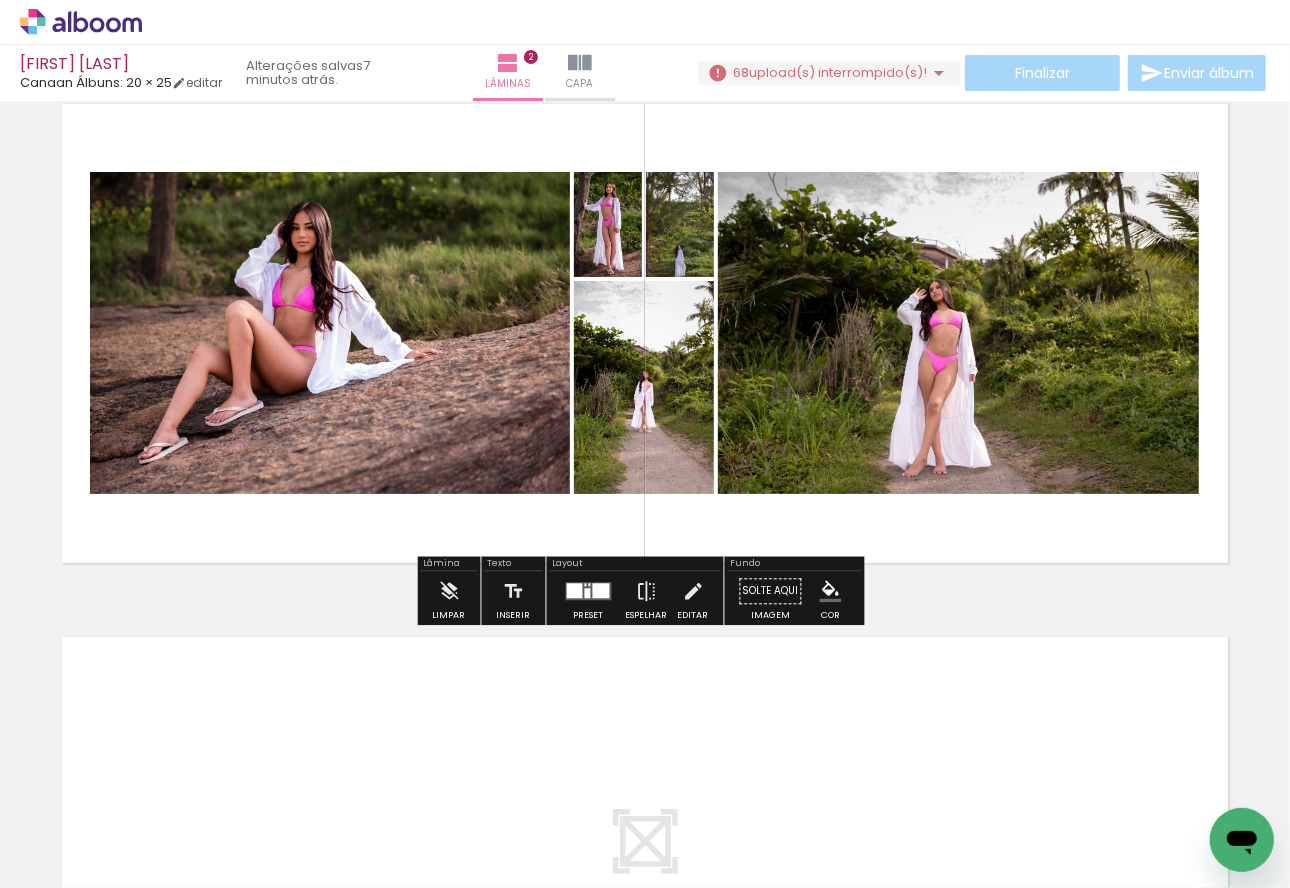 click at bounding box center (588, 594) 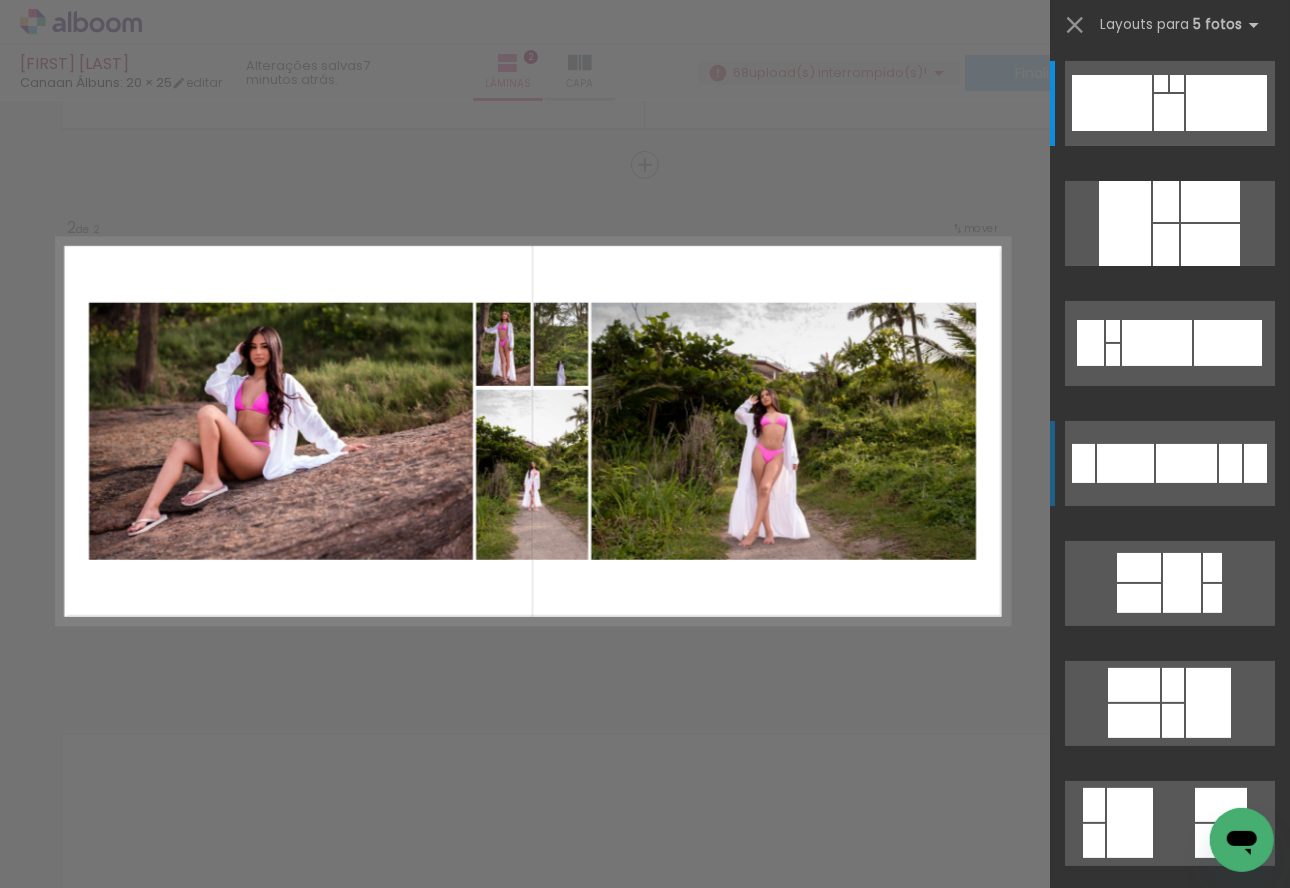 scroll, scrollTop: 500, scrollLeft: 0, axis: vertical 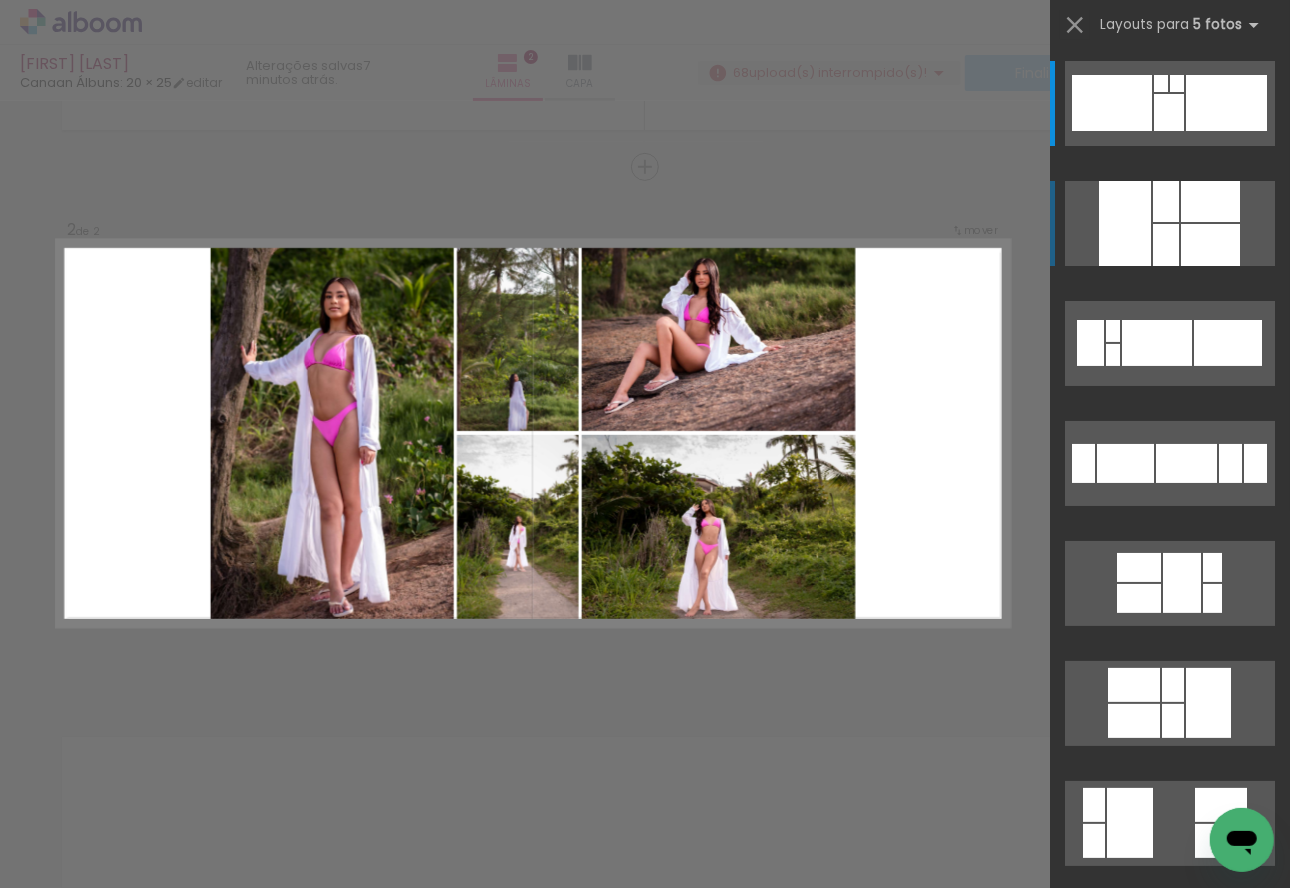 click at bounding box center (1166, 201) 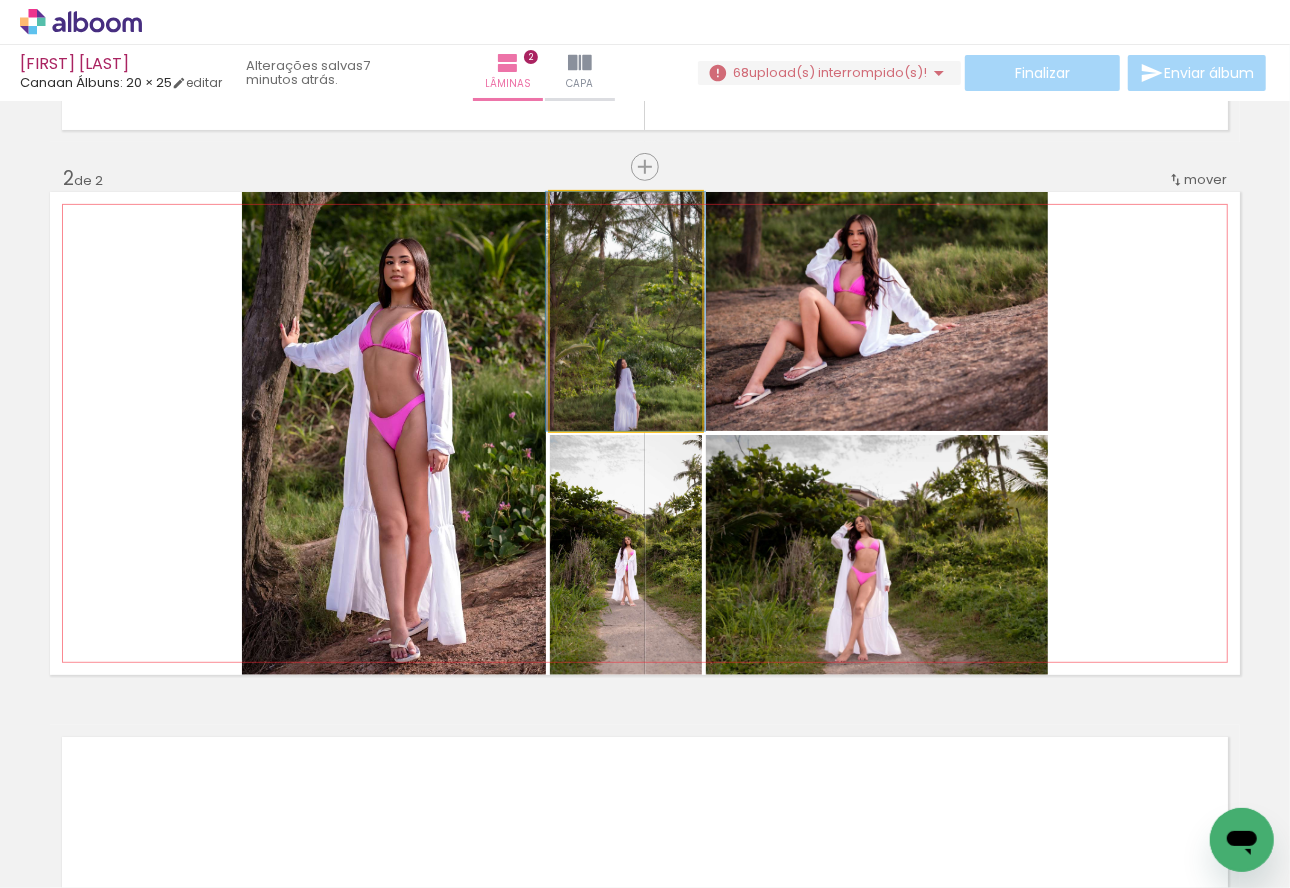 drag, startPoint x: 620, startPoint y: 316, endPoint x: 619, endPoint y: 287, distance: 29.017237 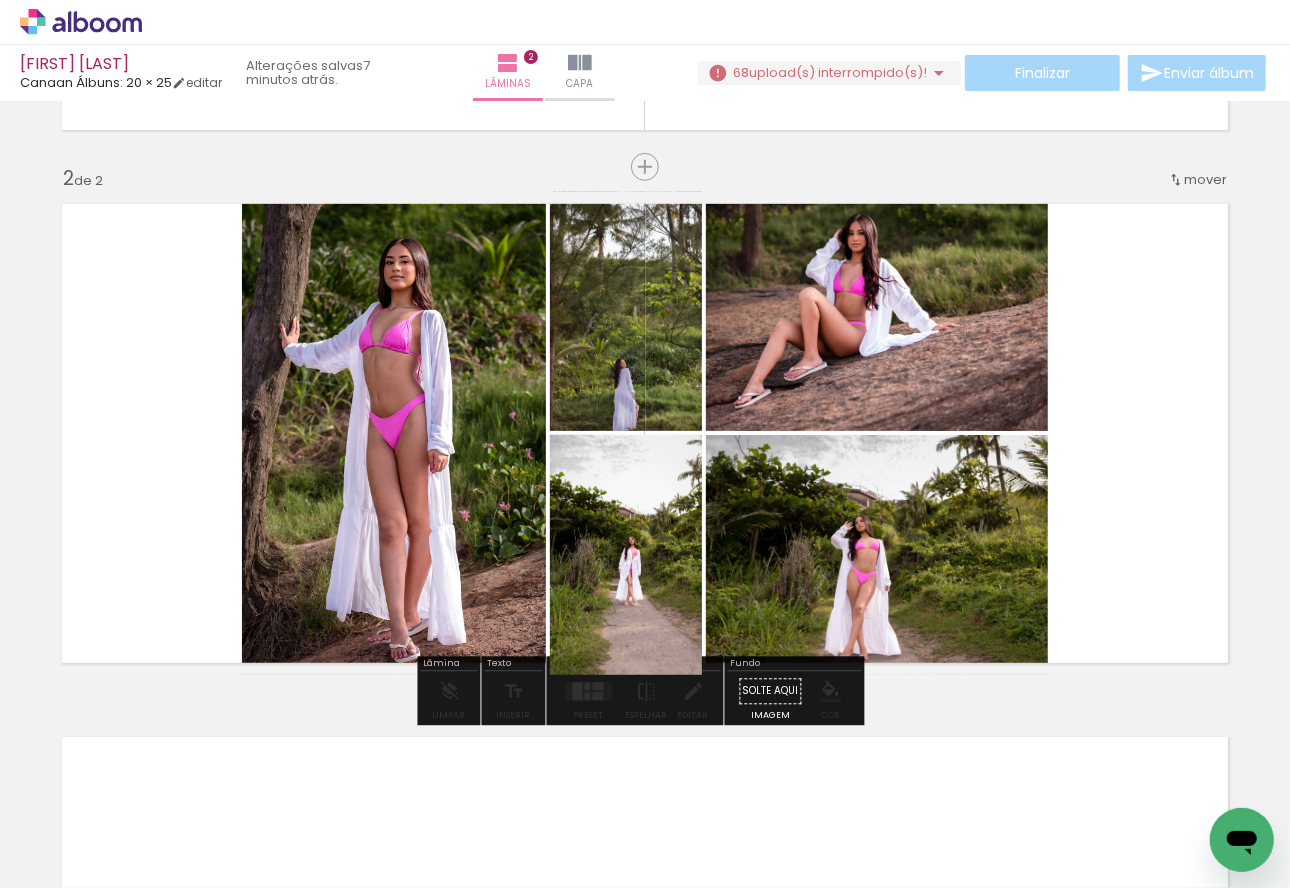 drag, startPoint x: 617, startPoint y: 553, endPoint x: 633, endPoint y: 569, distance: 22.627417 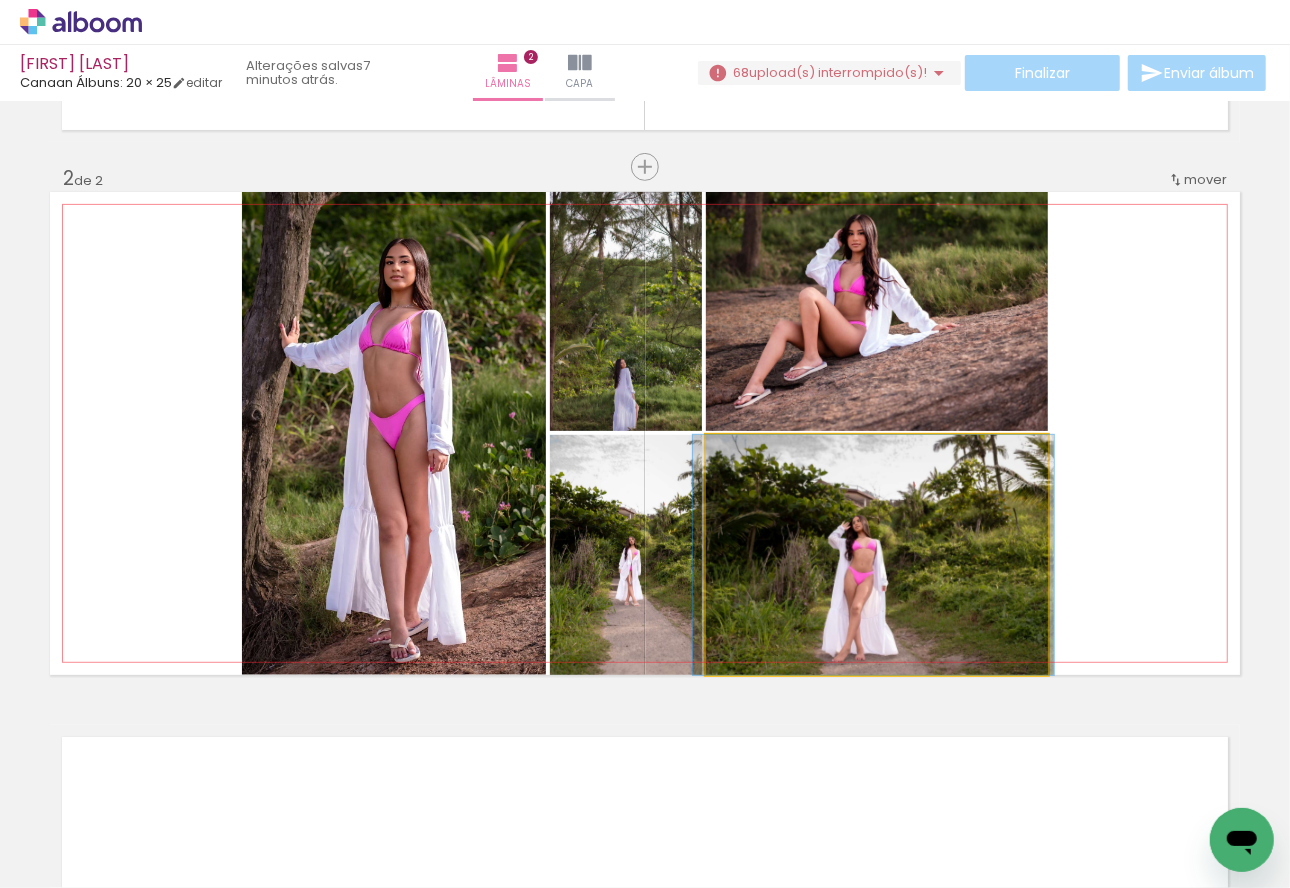 drag, startPoint x: 835, startPoint y: 579, endPoint x: 832, endPoint y: 555, distance: 24.186773 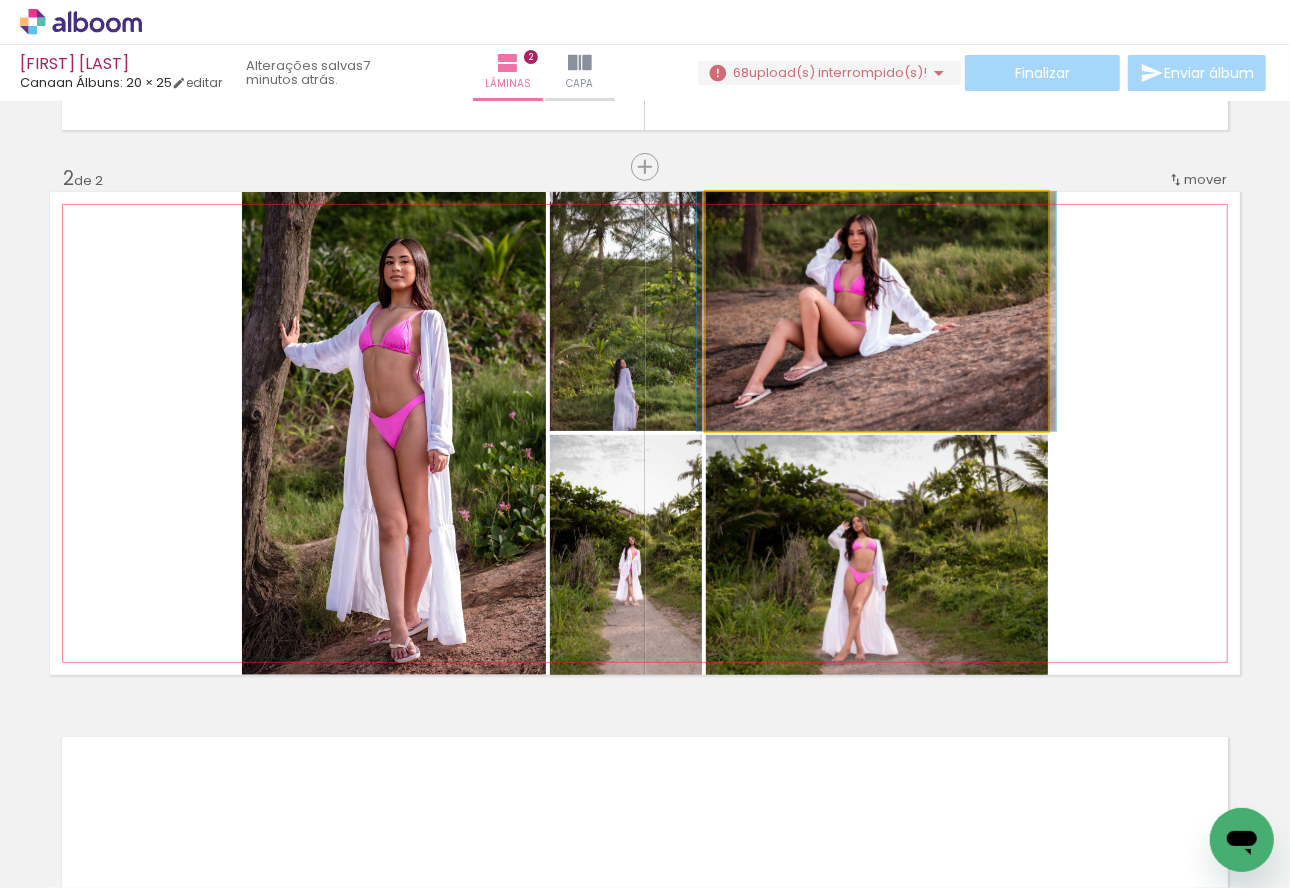 drag, startPoint x: 872, startPoint y: 344, endPoint x: 872, endPoint y: 372, distance: 28 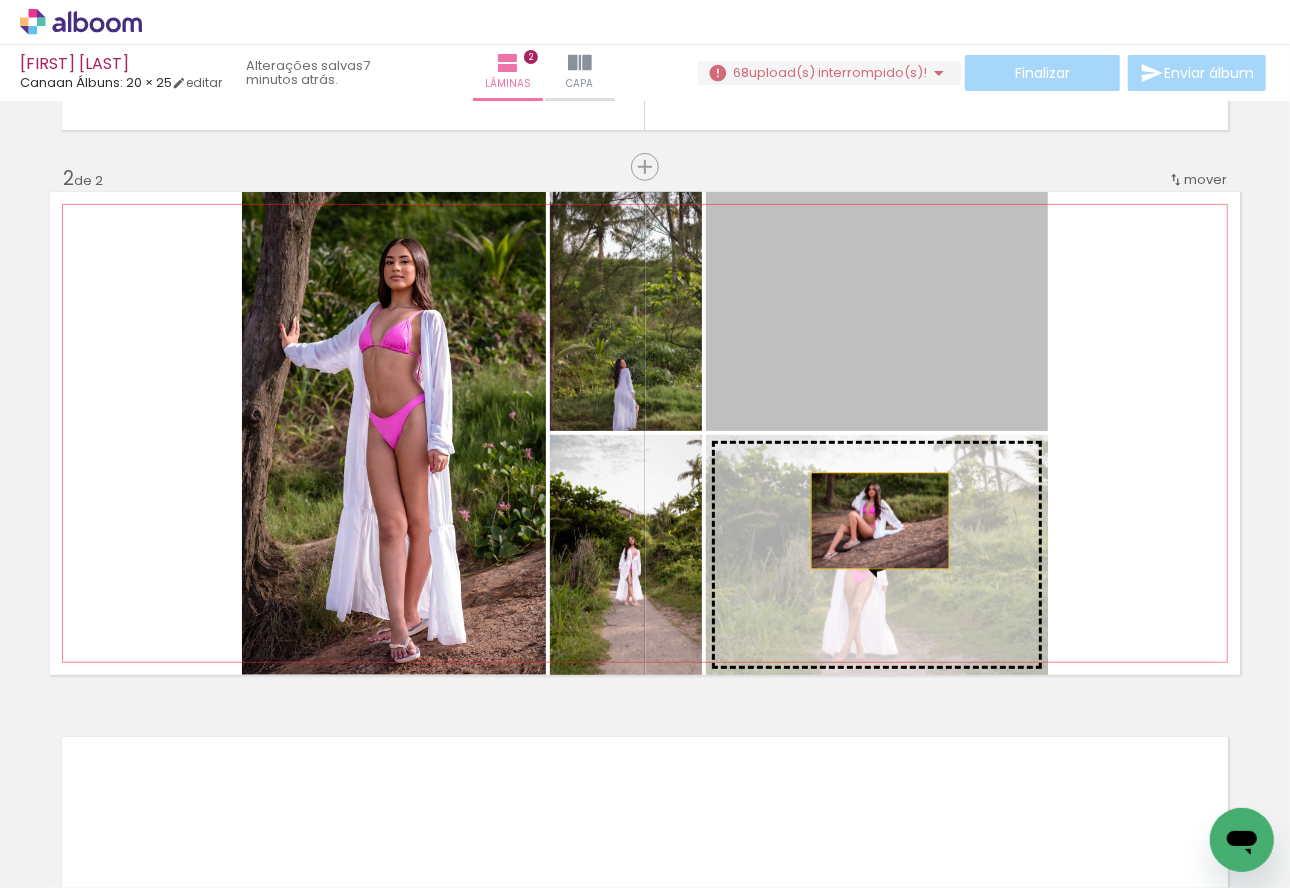 drag, startPoint x: 873, startPoint y: 442, endPoint x: 873, endPoint y: 523, distance: 81 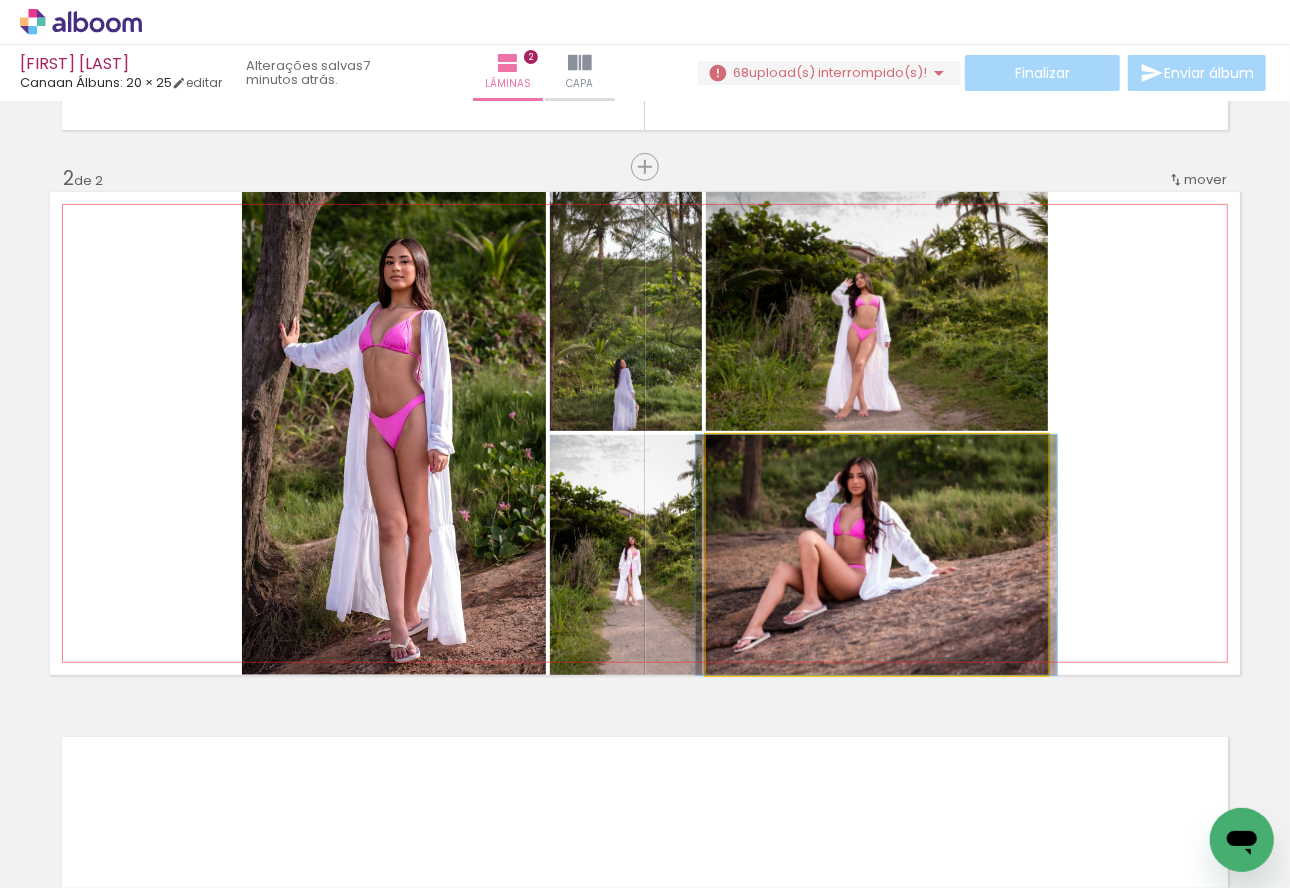 click 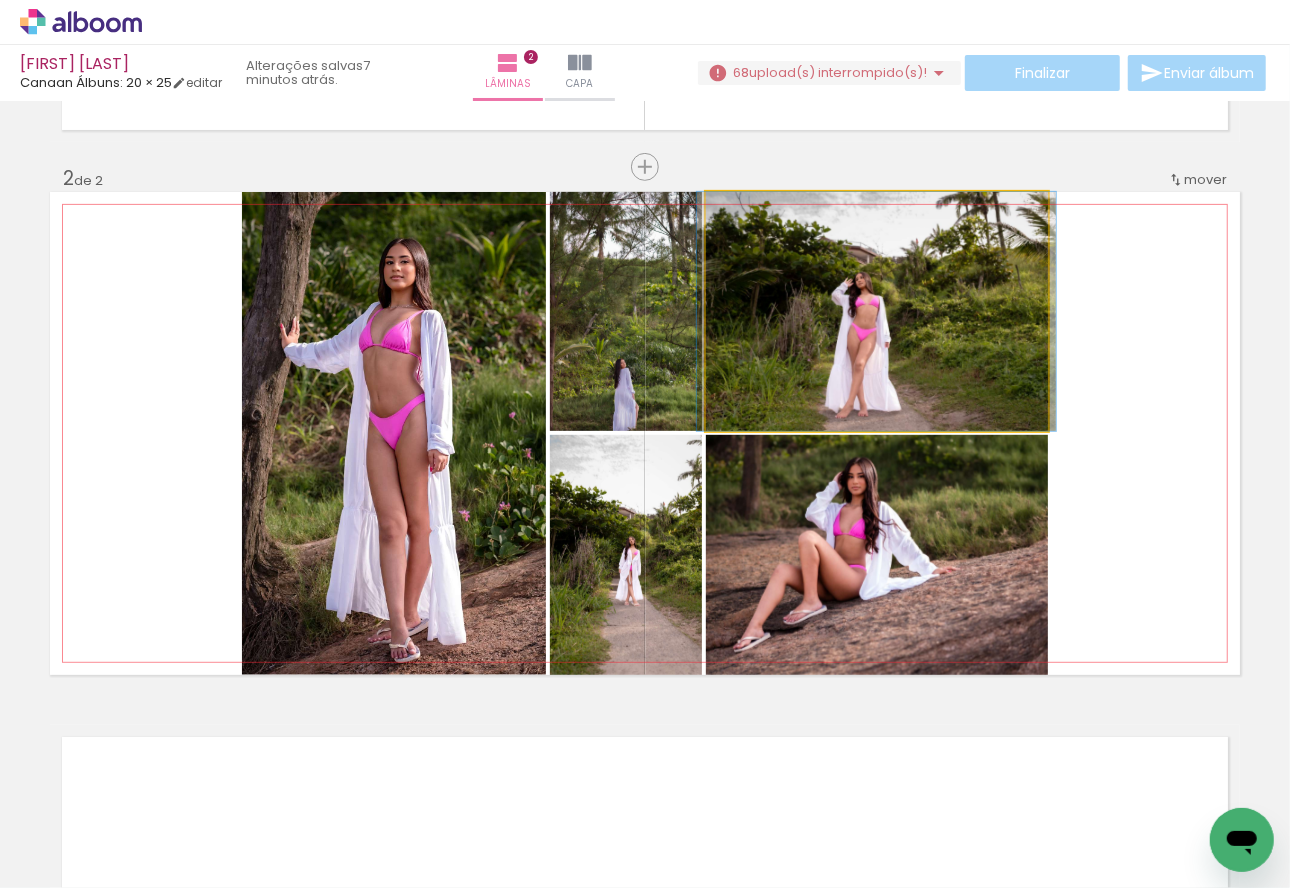 click 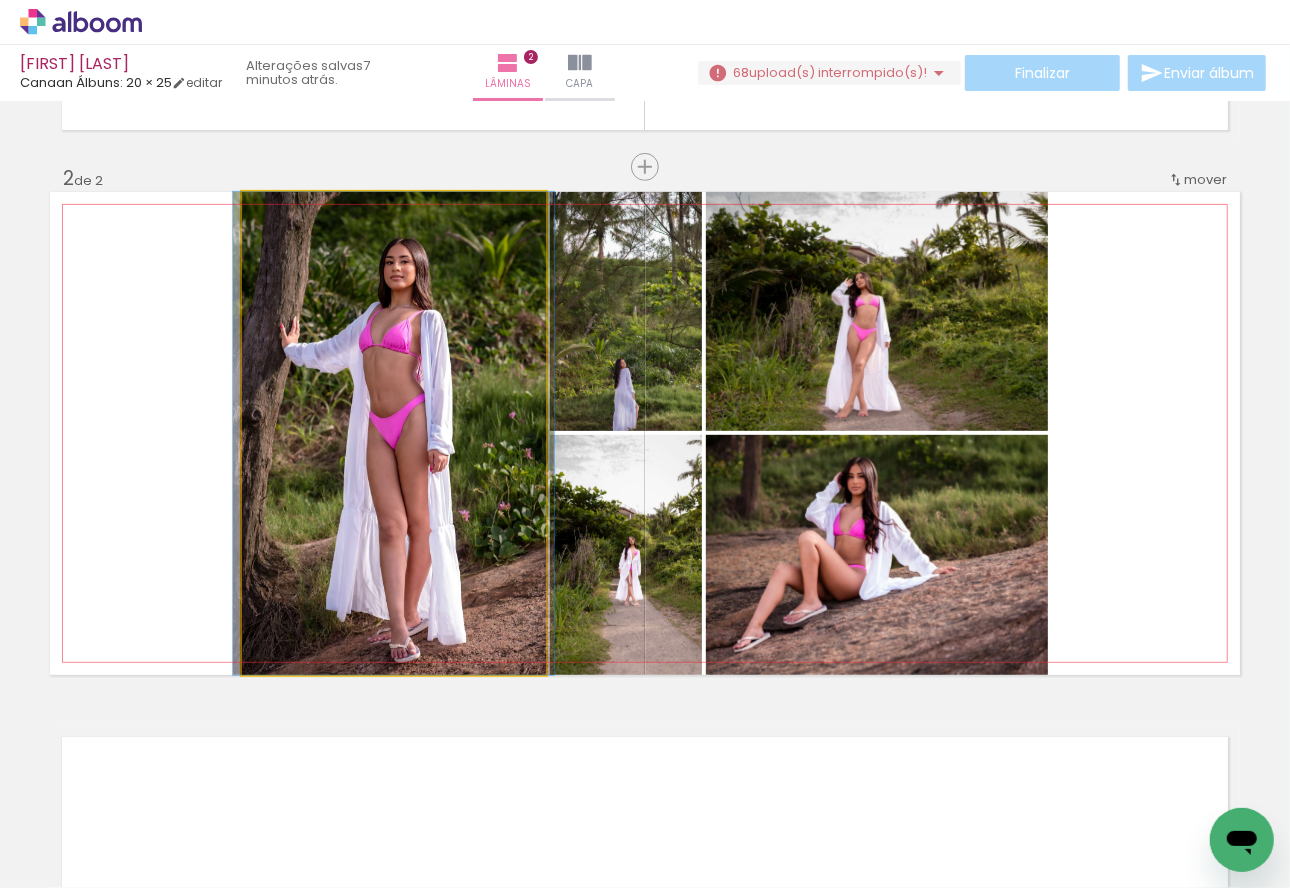 click 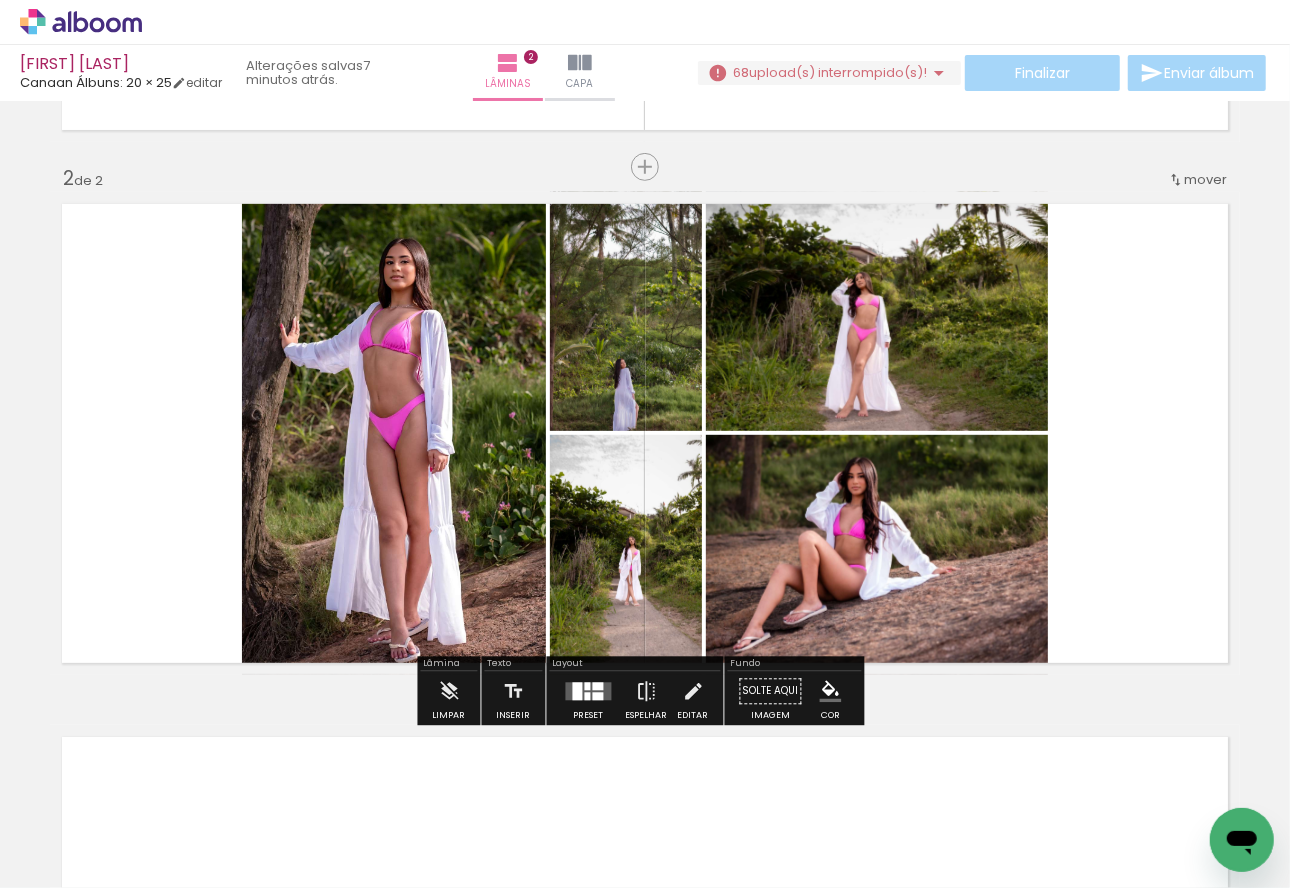 click 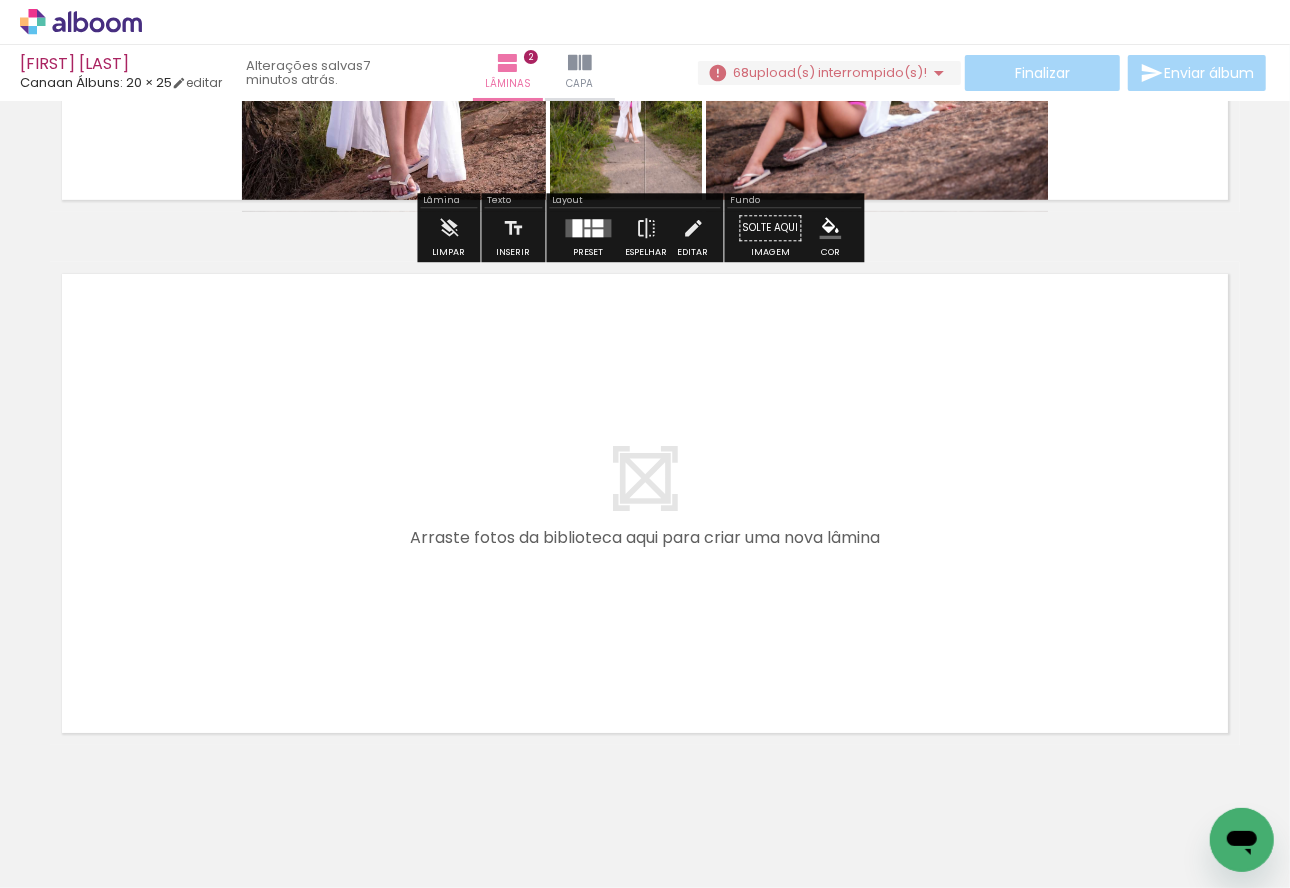 scroll, scrollTop: 1014, scrollLeft: 0, axis: vertical 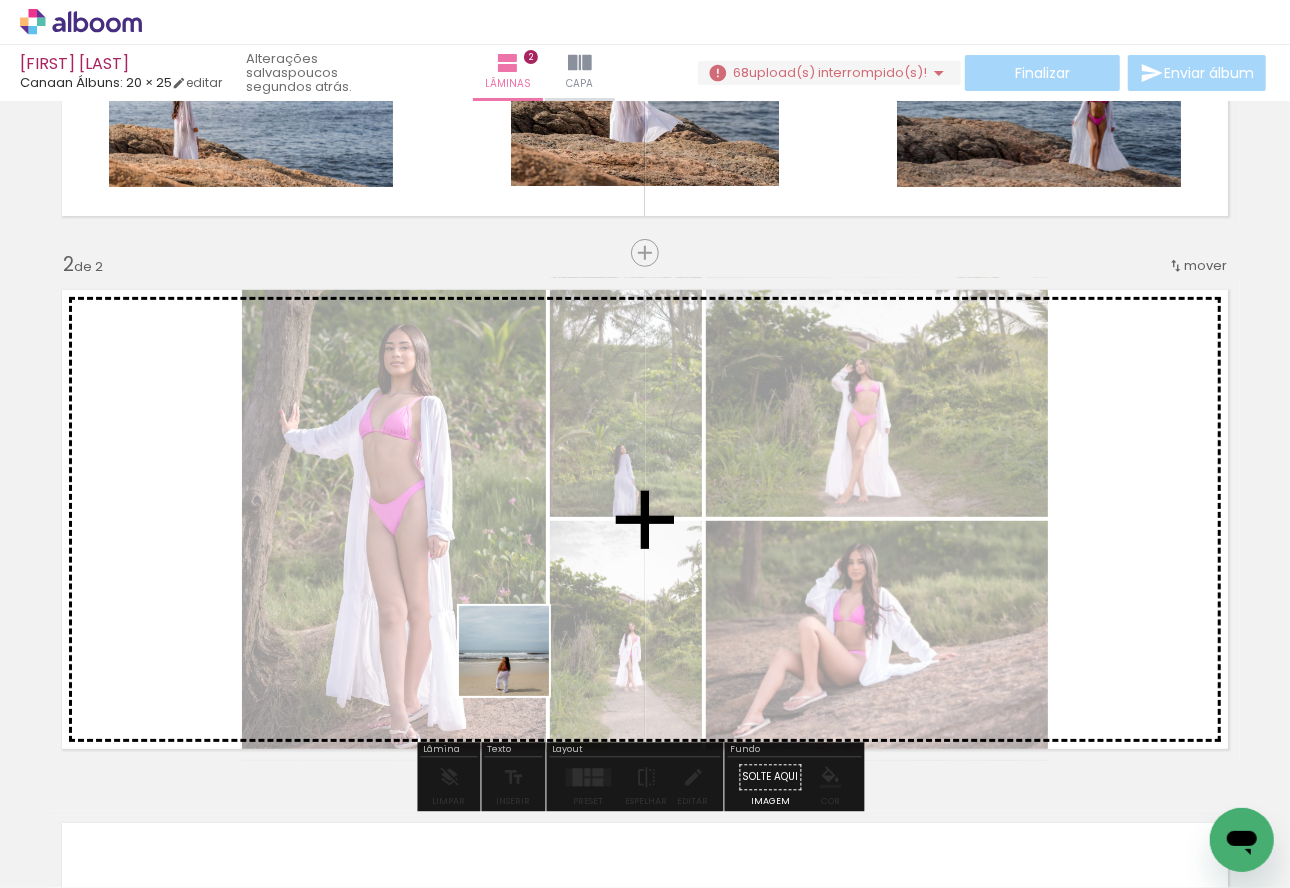 drag, startPoint x: 437, startPoint y: 835, endPoint x: 519, endPoint y: 666, distance: 187.84302 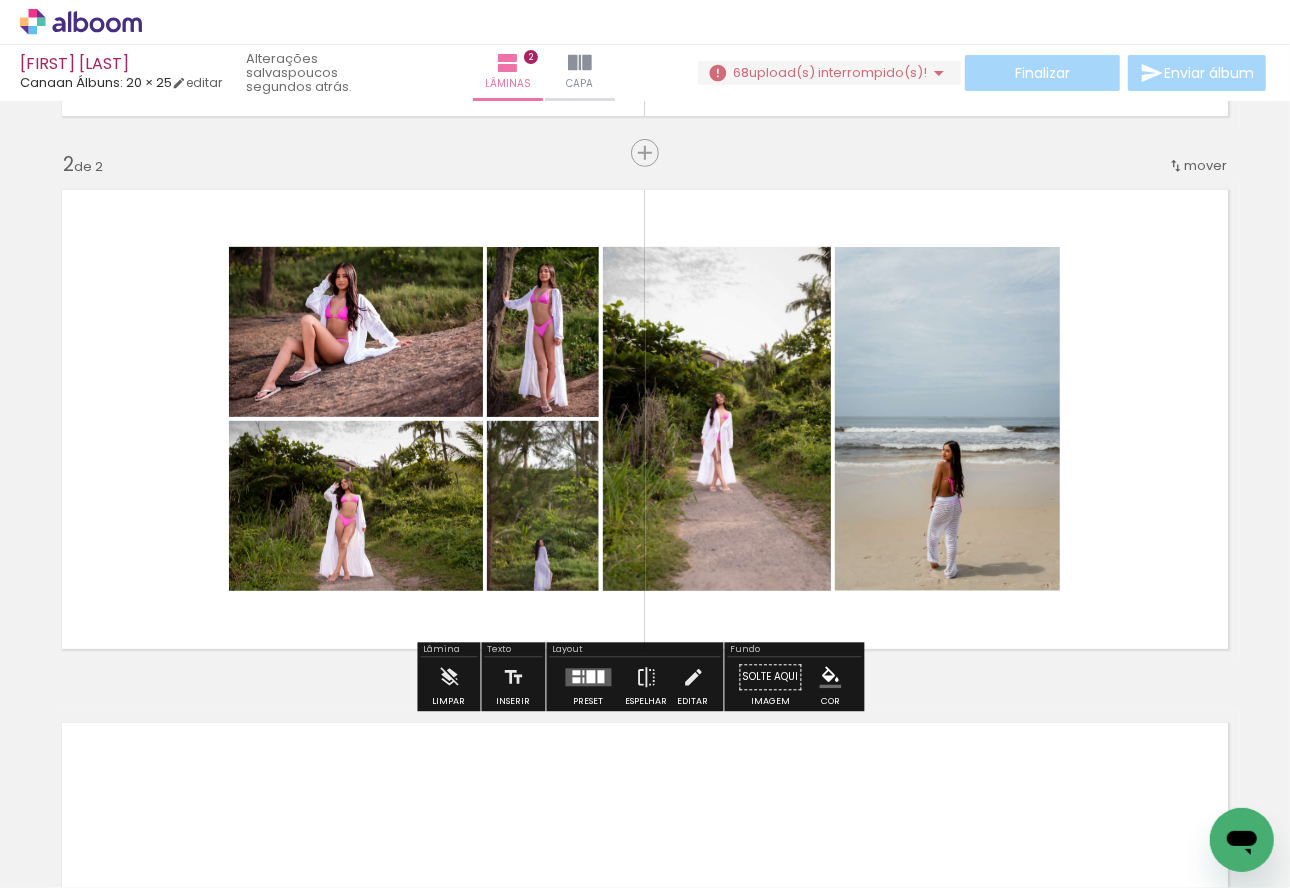 scroll, scrollTop: 614, scrollLeft: 0, axis: vertical 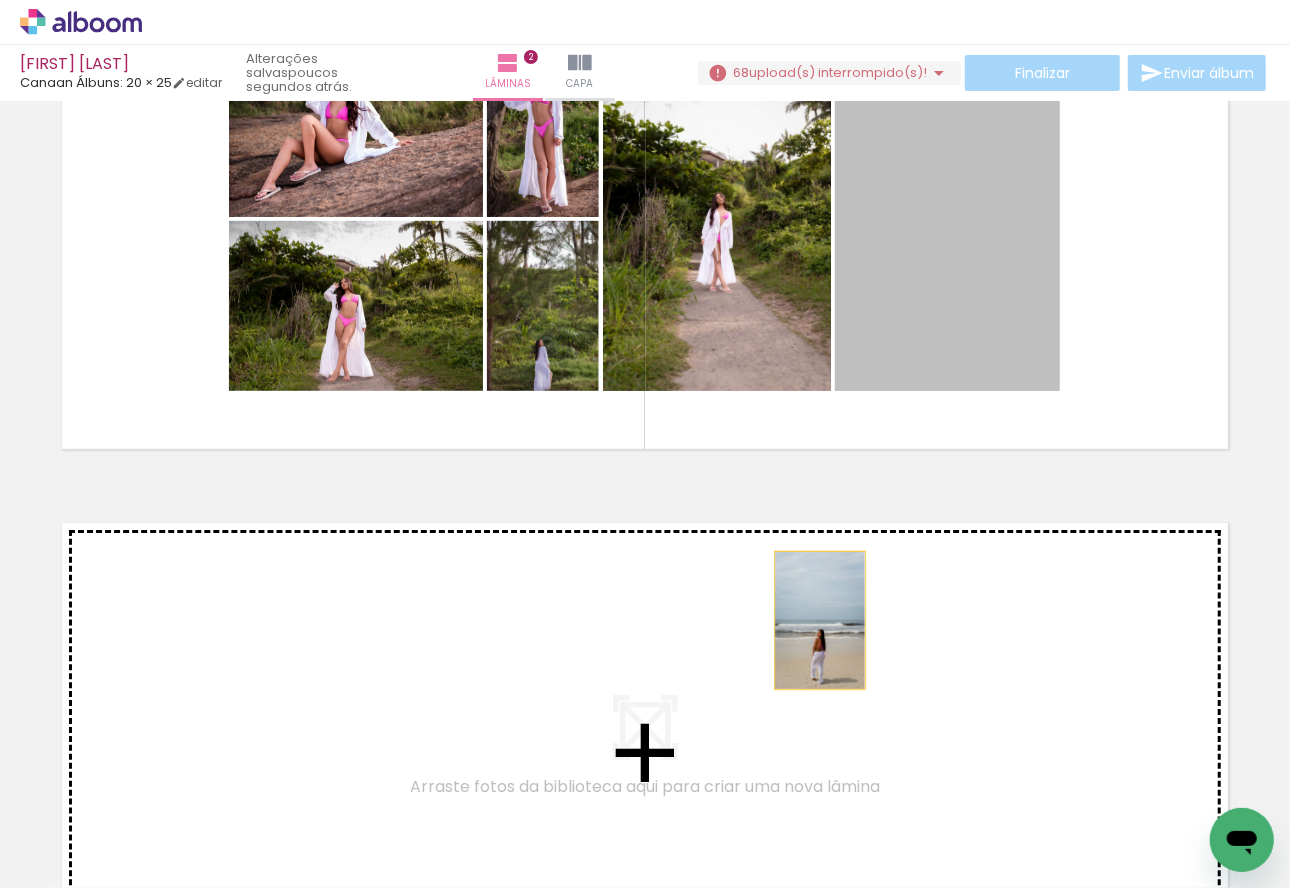 drag, startPoint x: 990, startPoint y: 272, endPoint x: 876, endPoint y: 422, distance: 188.40382 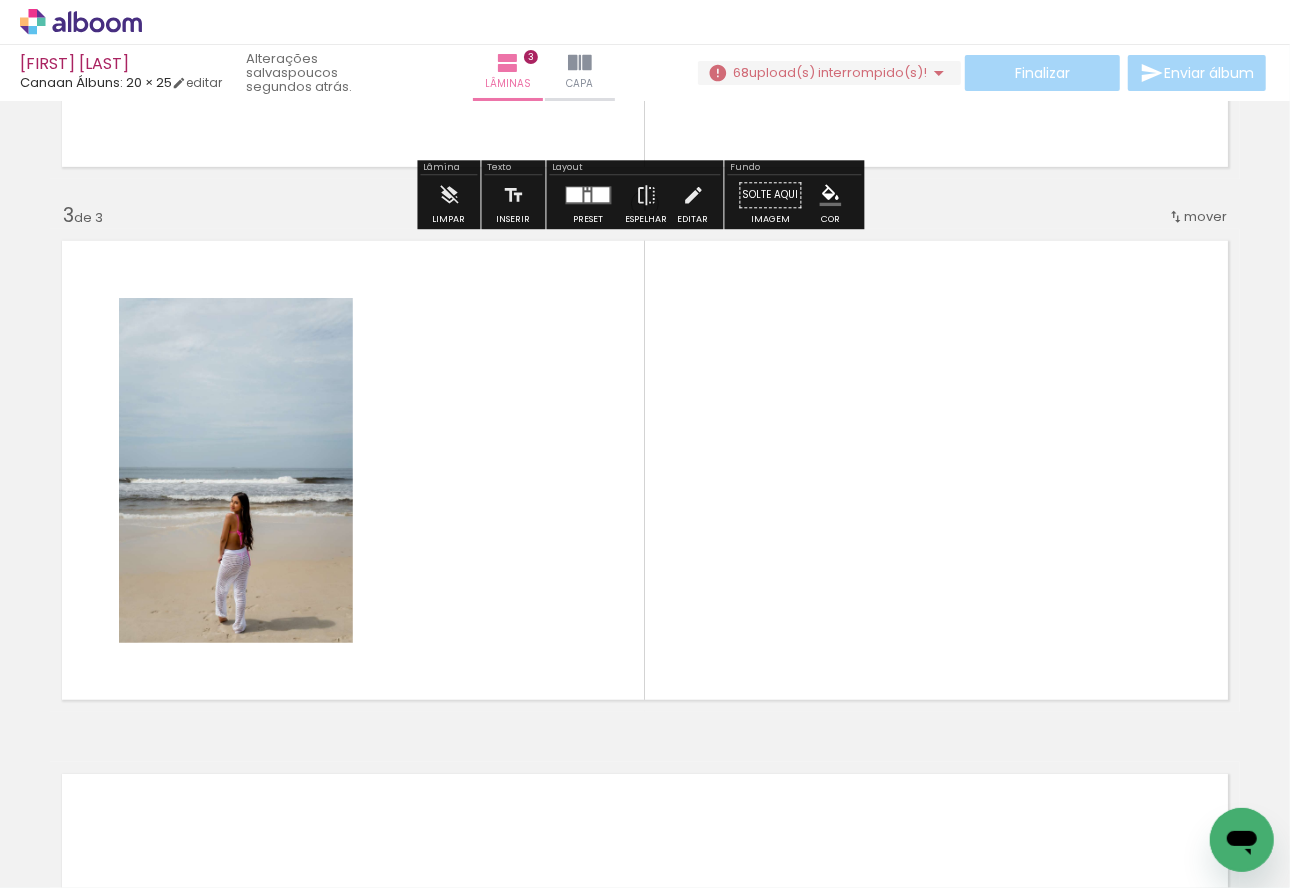 scroll, scrollTop: 1033, scrollLeft: 0, axis: vertical 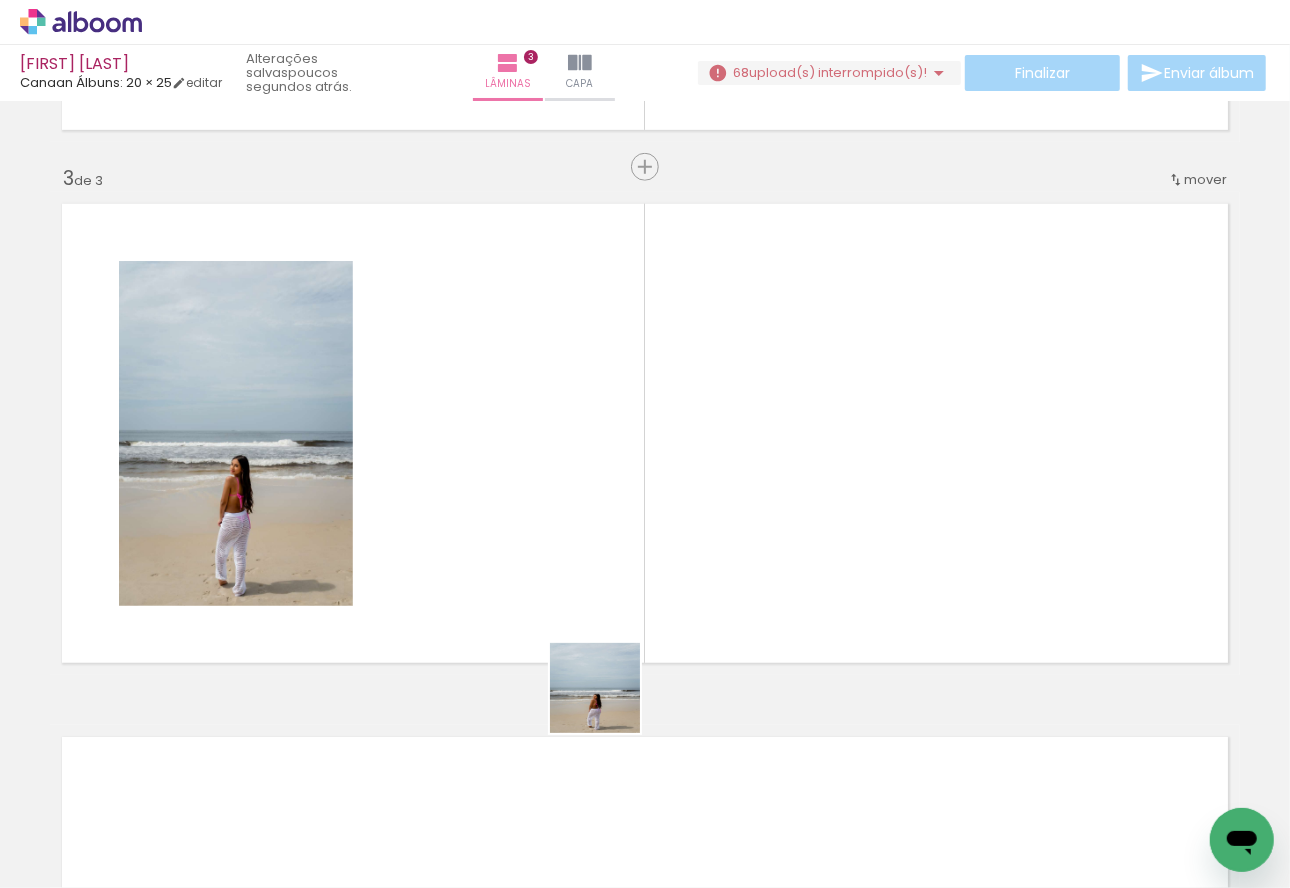 drag, startPoint x: 590, startPoint y: 839, endPoint x: 649, endPoint y: 648, distance: 199.90498 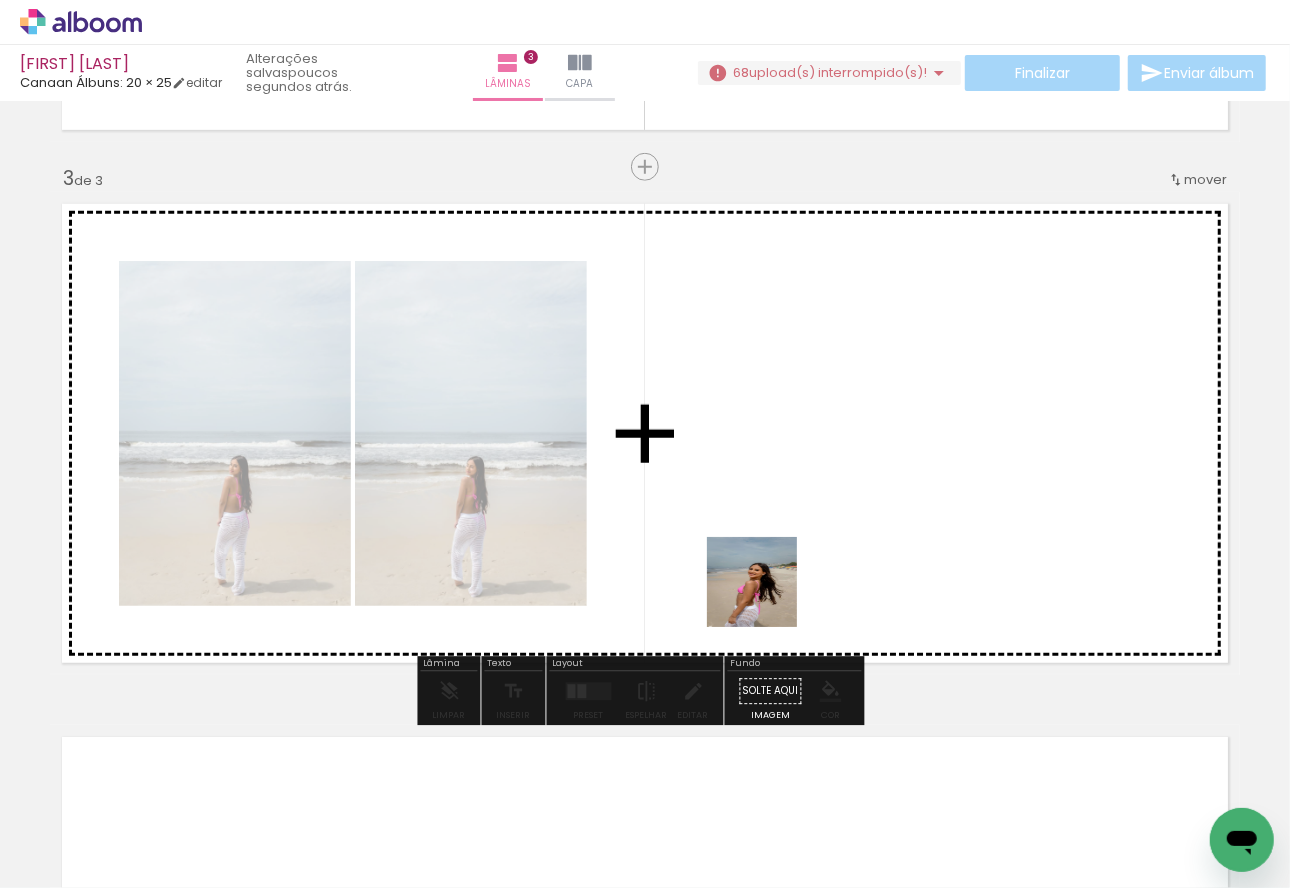 drag, startPoint x: 721, startPoint y: 830, endPoint x: 777, endPoint y: 548, distance: 287.50653 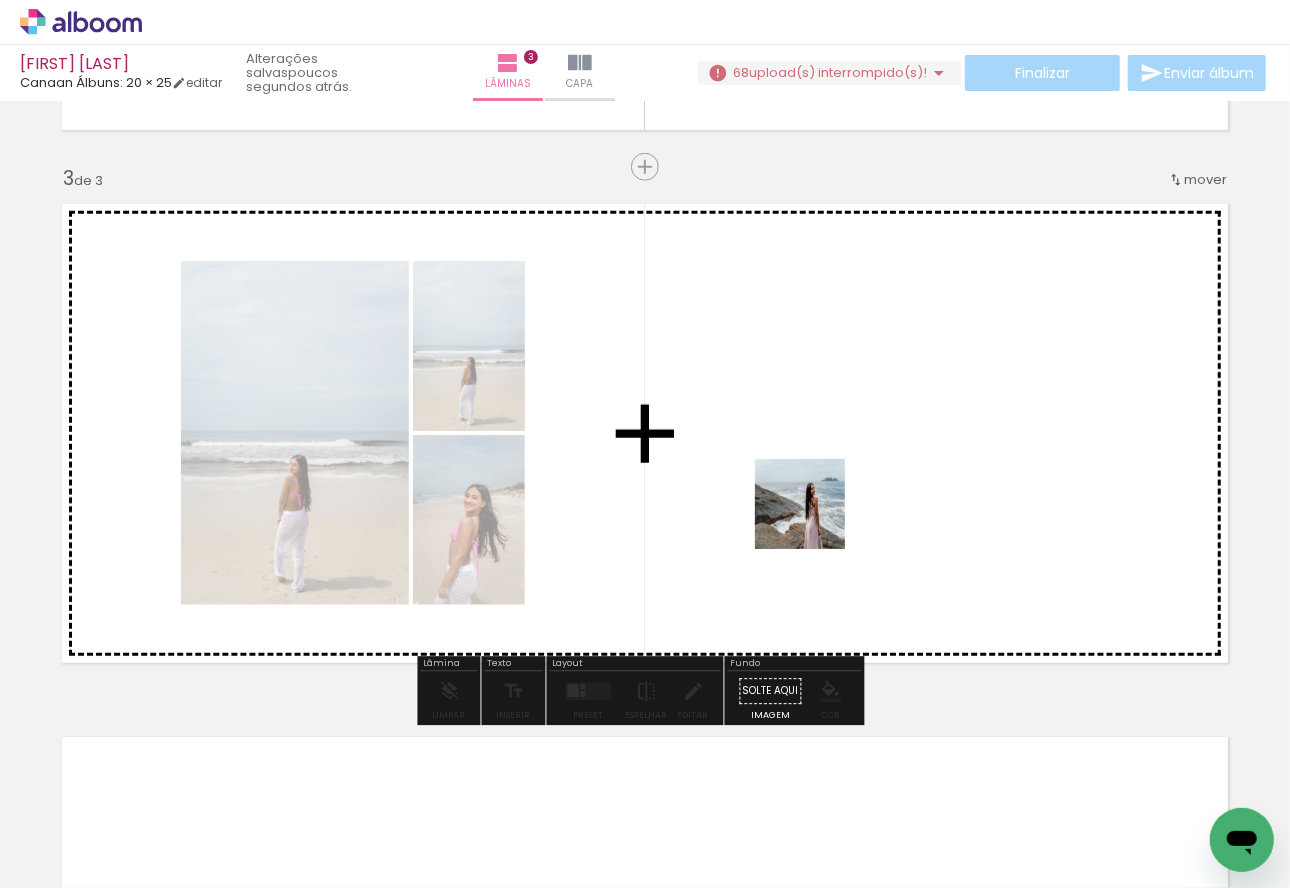 drag, startPoint x: 380, startPoint y: 802, endPoint x: 817, endPoint y: 517, distance: 521.72217 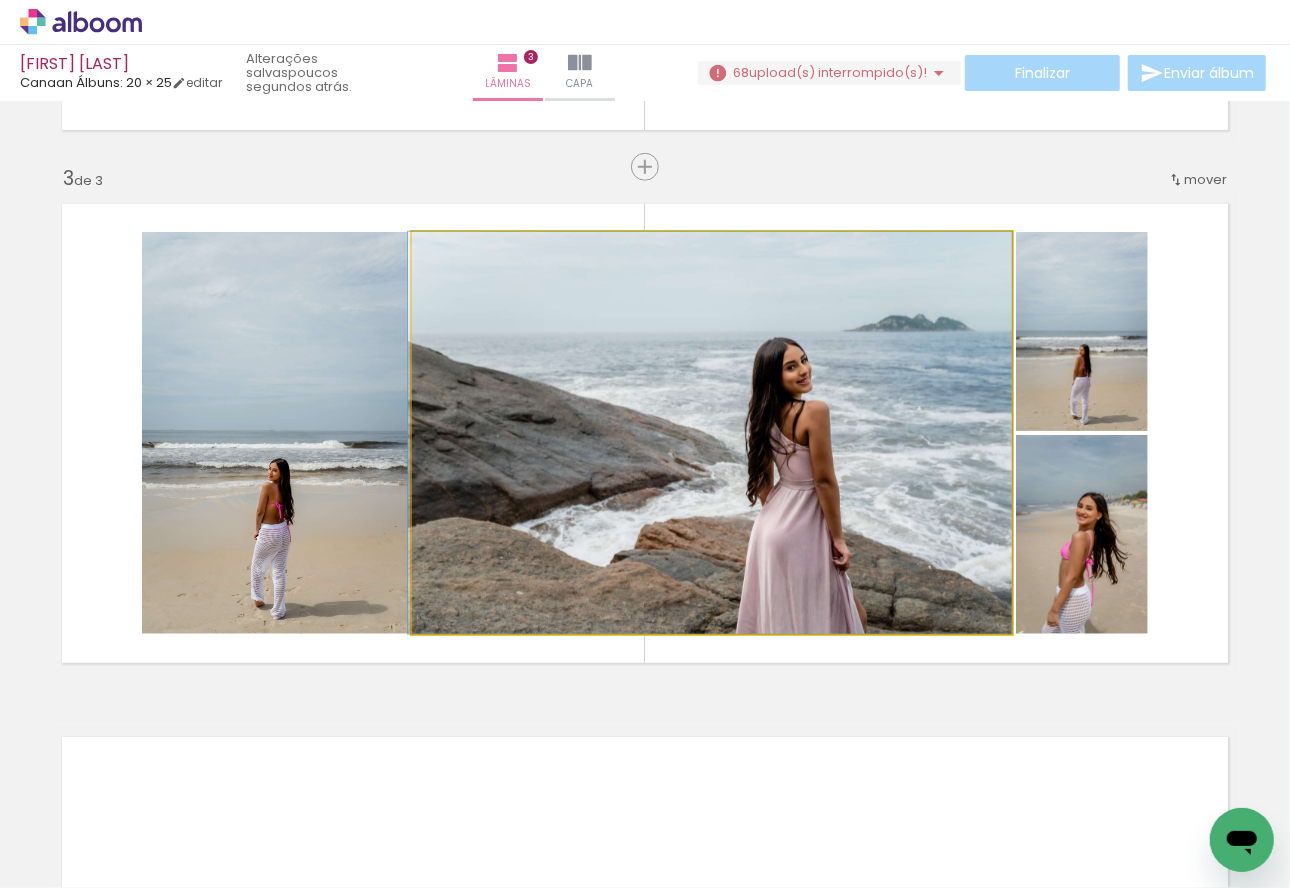 drag, startPoint x: 849, startPoint y: 523, endPoint x: 633, endPoint y: 506, distance: 216.66795 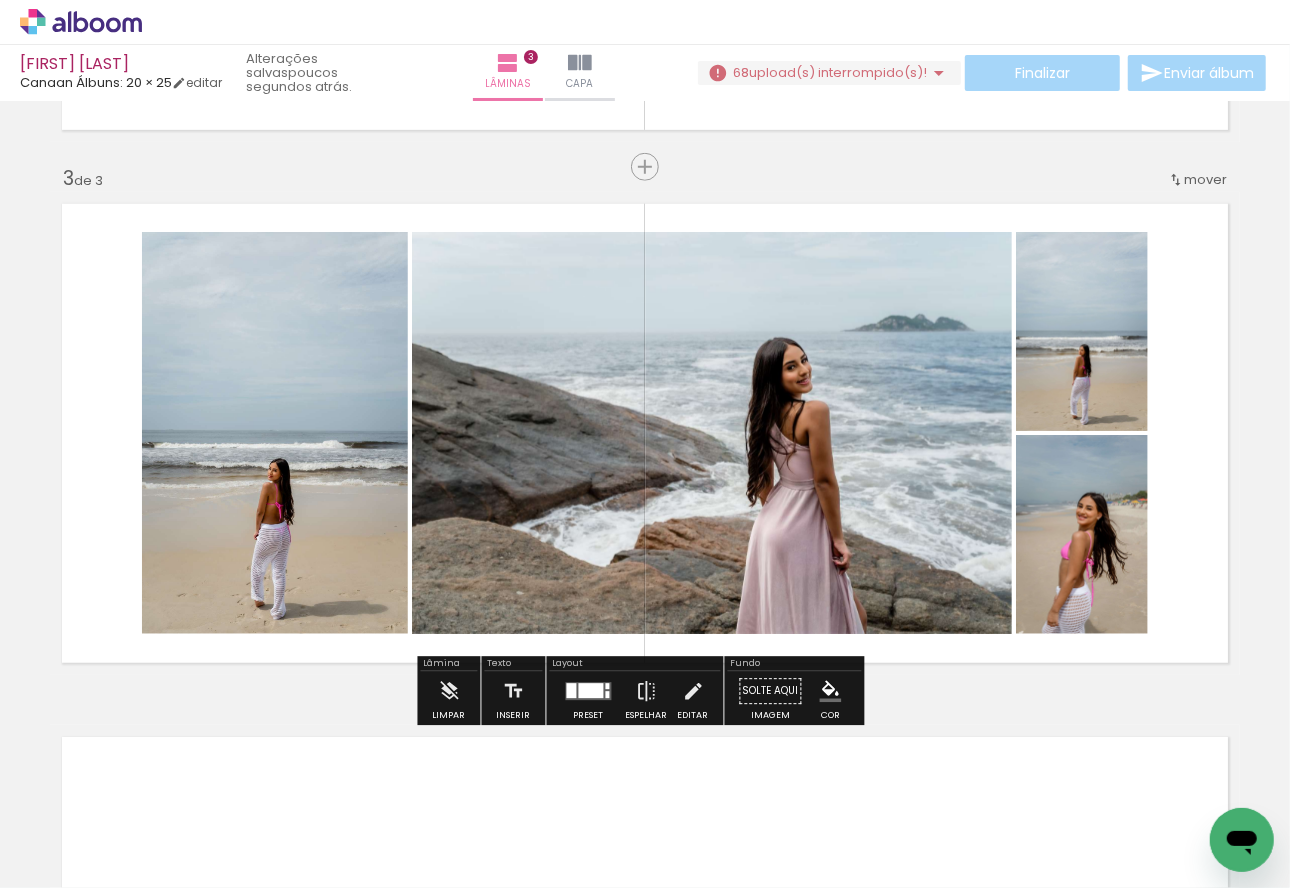 click at bounding box center [589, 692] 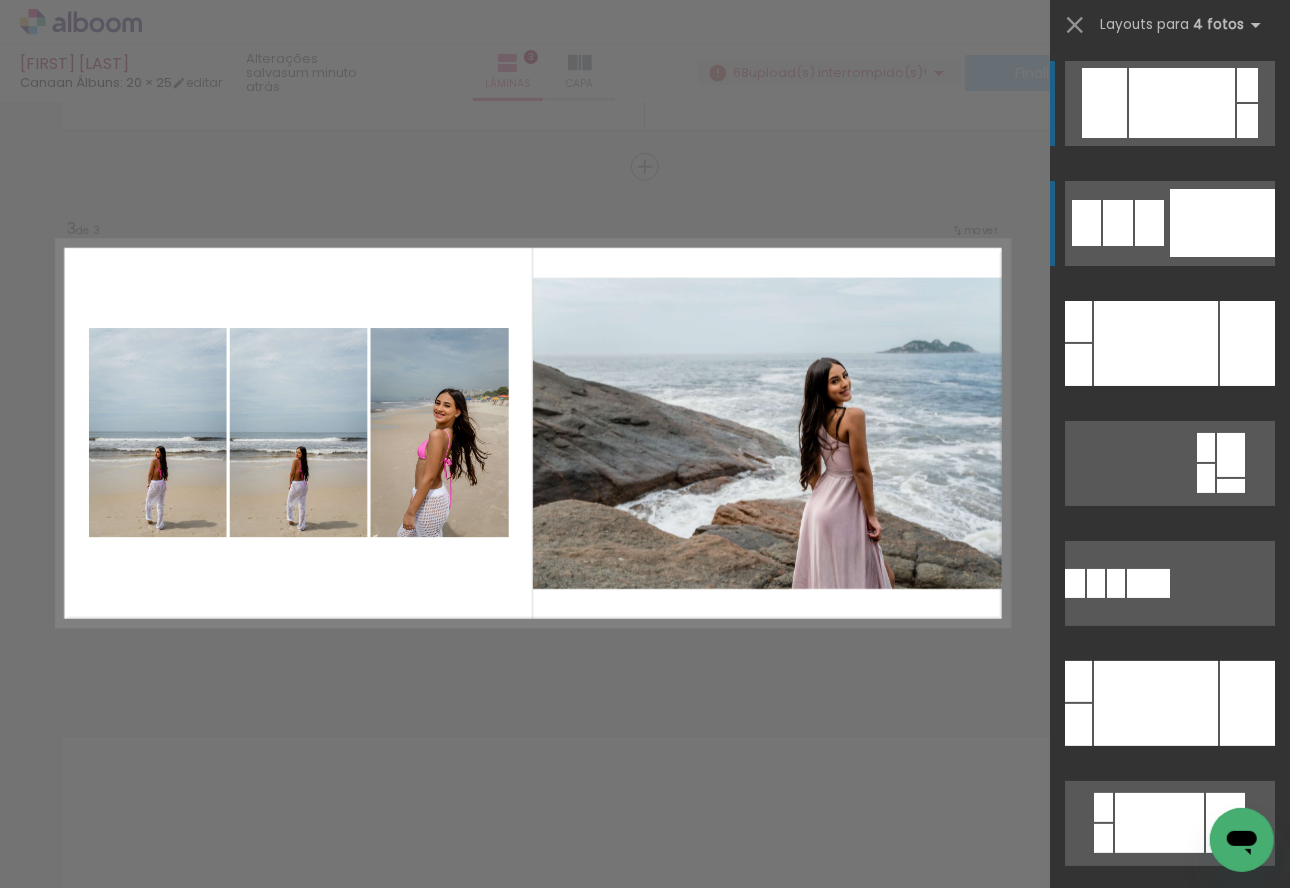 click at bounding box center (1222, 223) 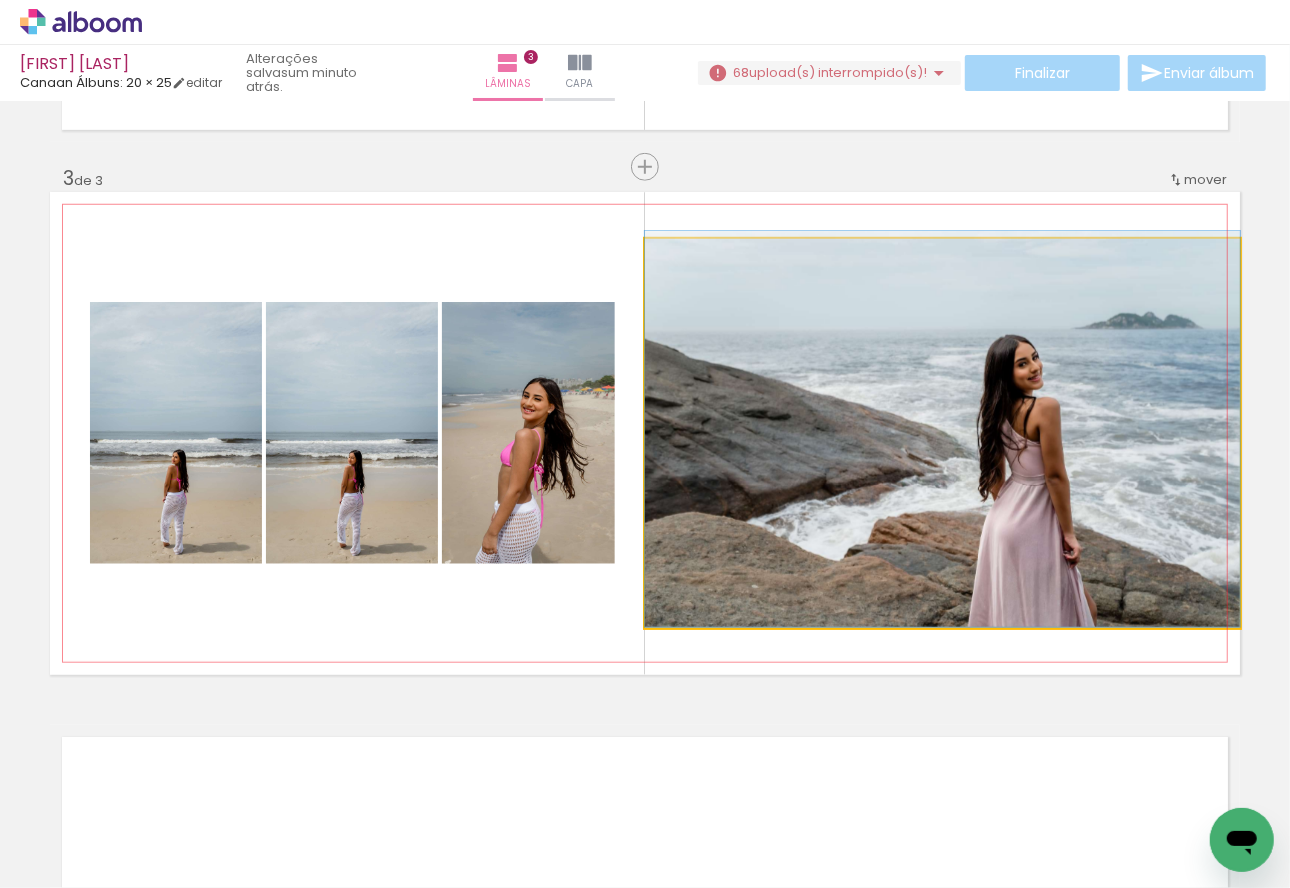 drag, startPoint x: 997, startPoint y: 451, endPoint x: 864, endPoint y: 447, distance: 133.06013 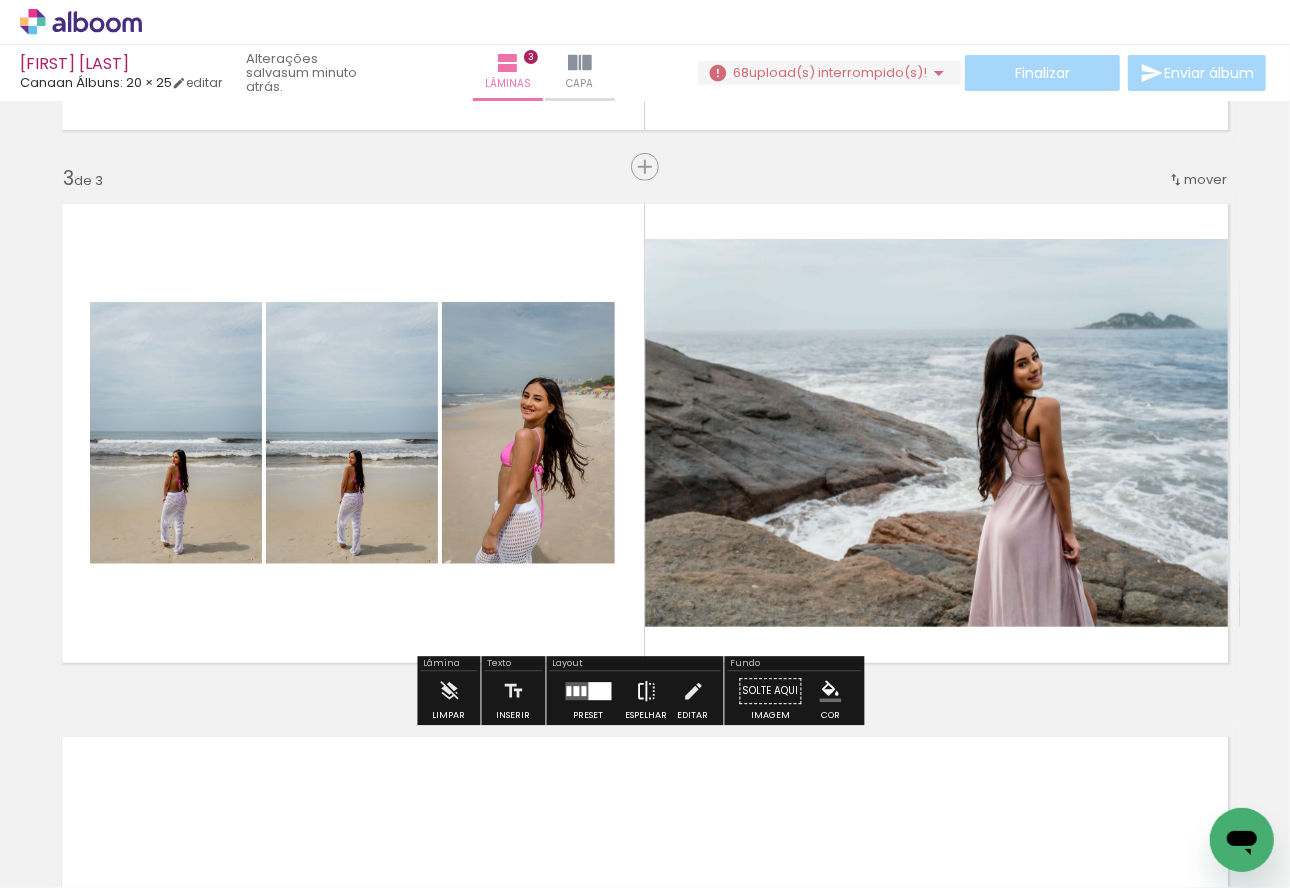 click at bounding box center (647, 692) 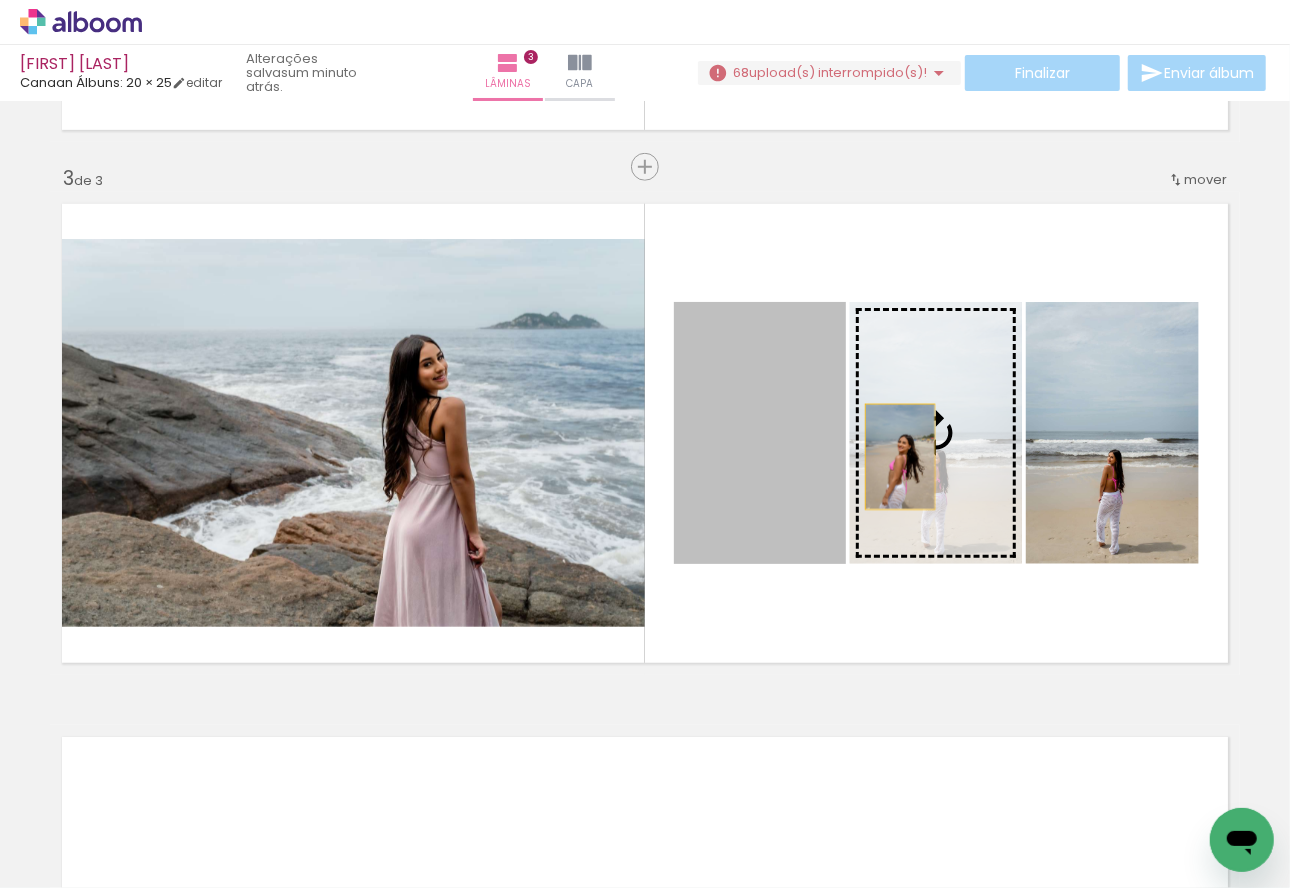 drag, startPoint x: 772, startPoint y: 457, endPoint x: 893, endPoint y: 456, distance: 121.004135 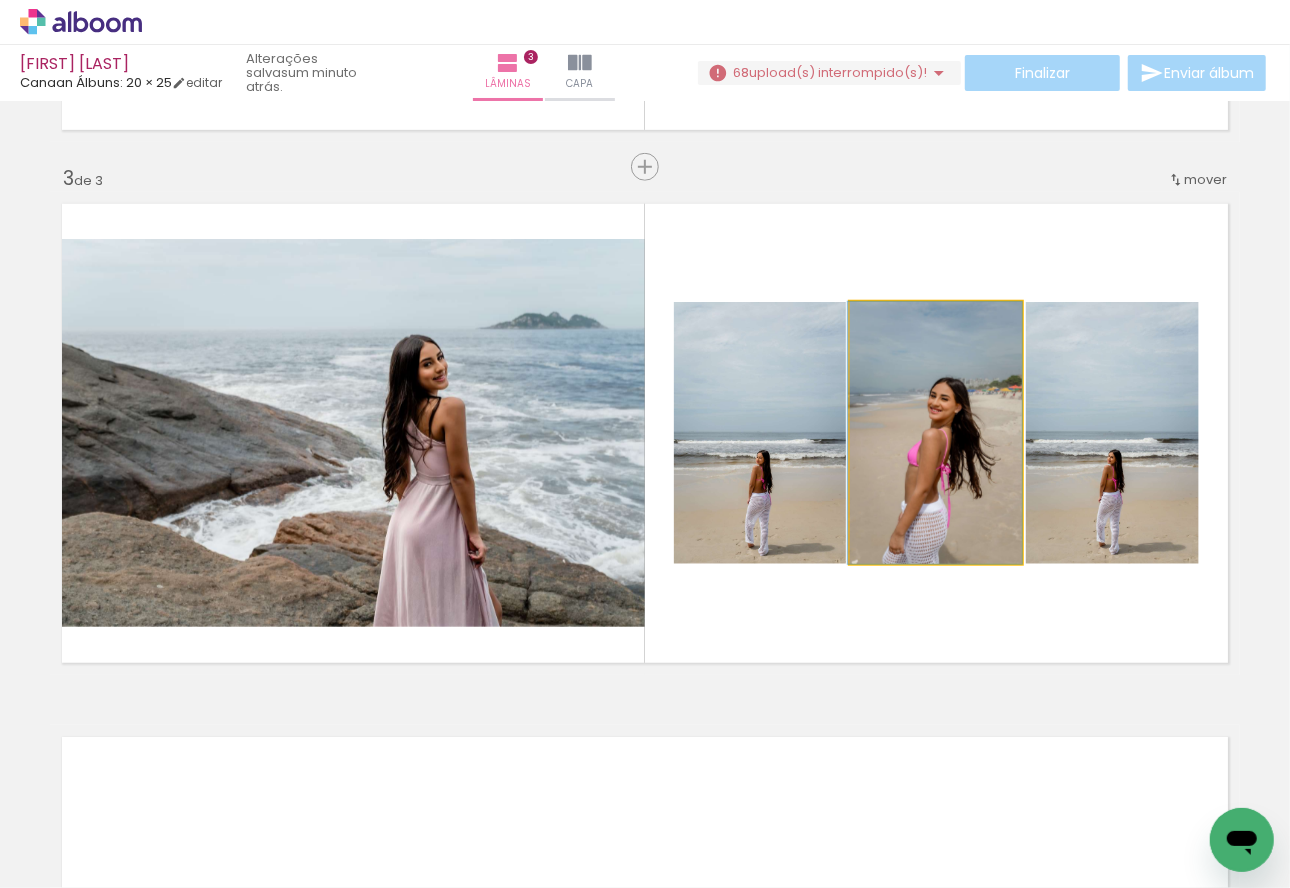drag, startPoint x: 926, startPoint y: 507, endPoint x: 921, endPoint y: 479, distance: 28.442924 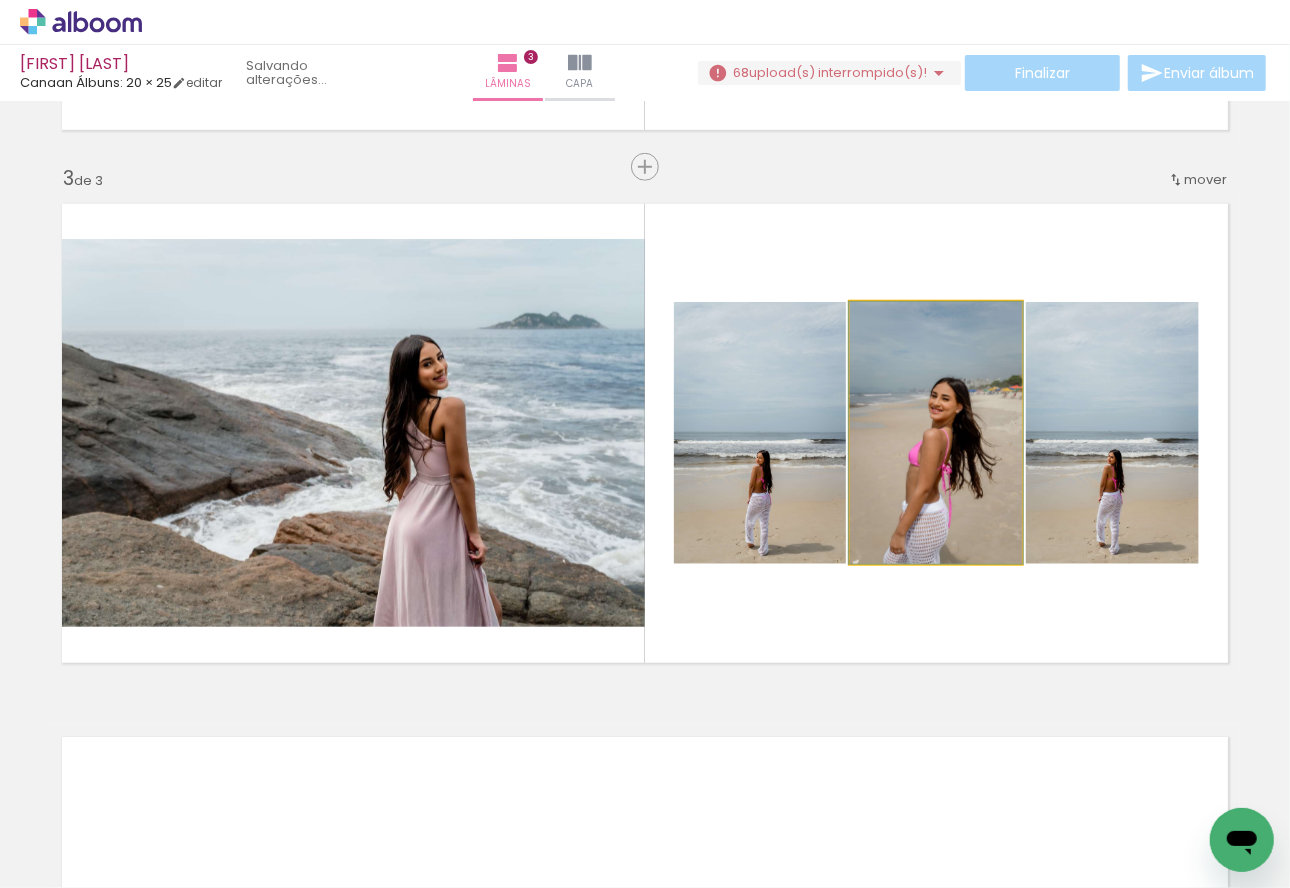 drag, startPoint x: 919, startPoint y: 485, endPoint x: 1035, endPoint y: 467, distance: 117.388245 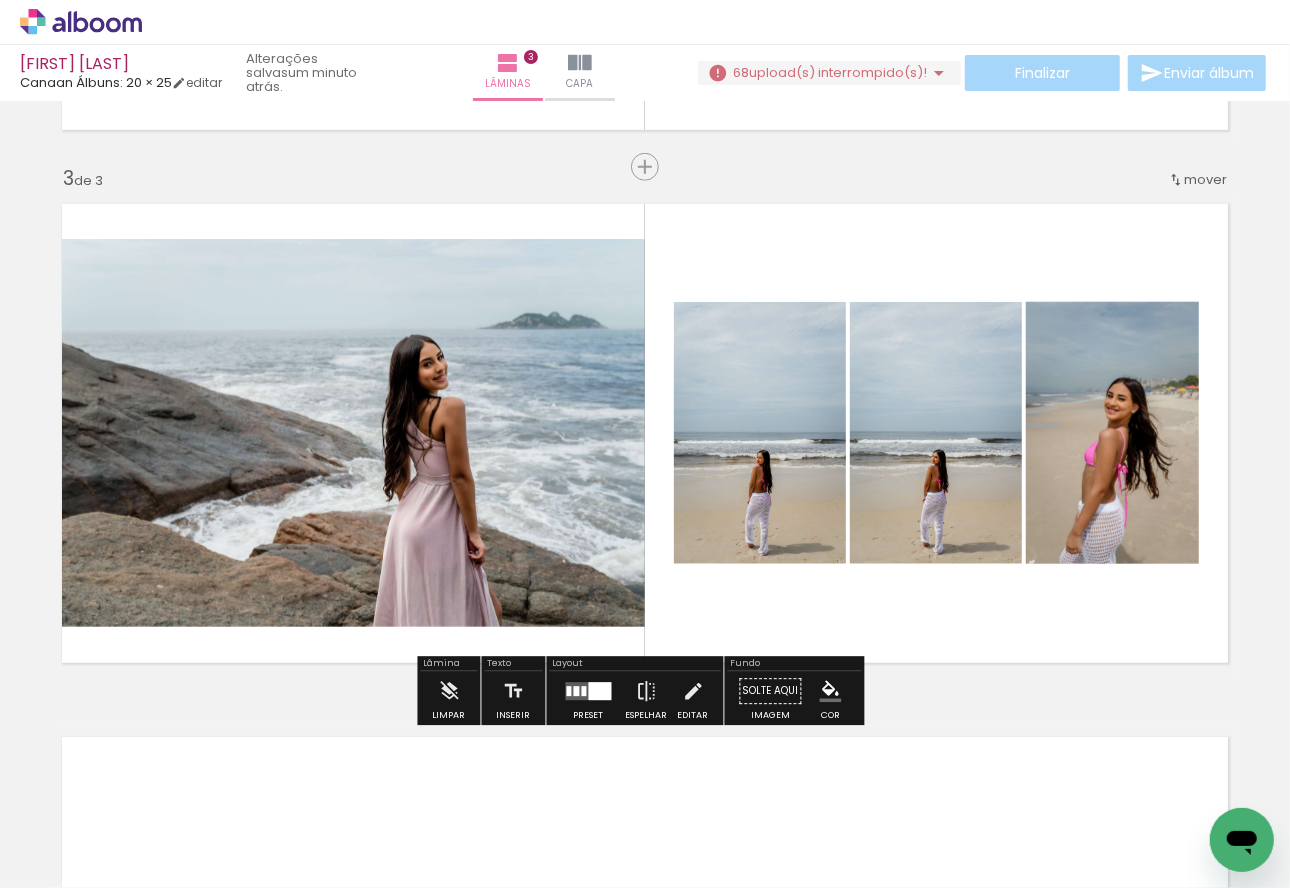 scroll, scrollTop: 0, scrollLeft: 1429, axis: horizontal 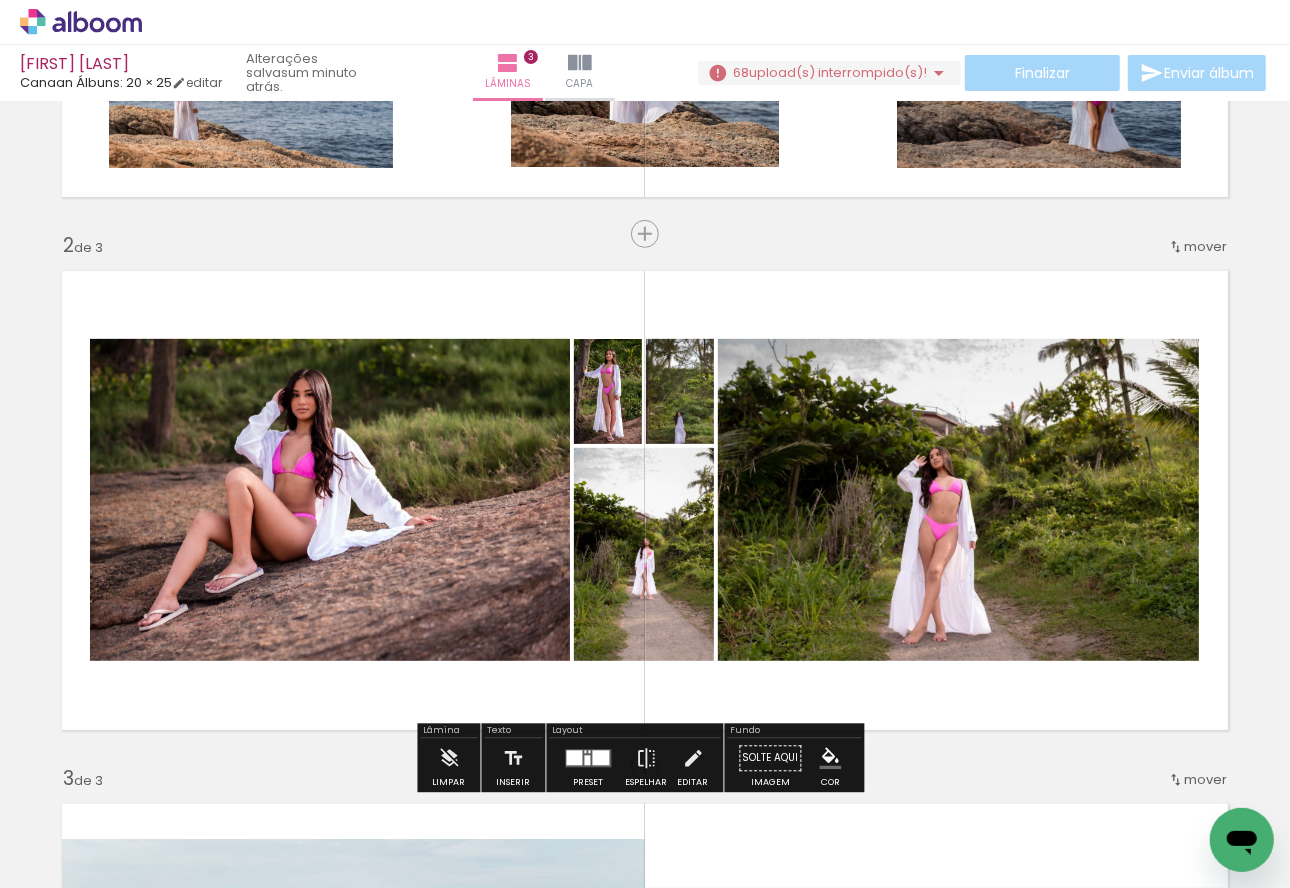 click at bounding box center [575, 758] 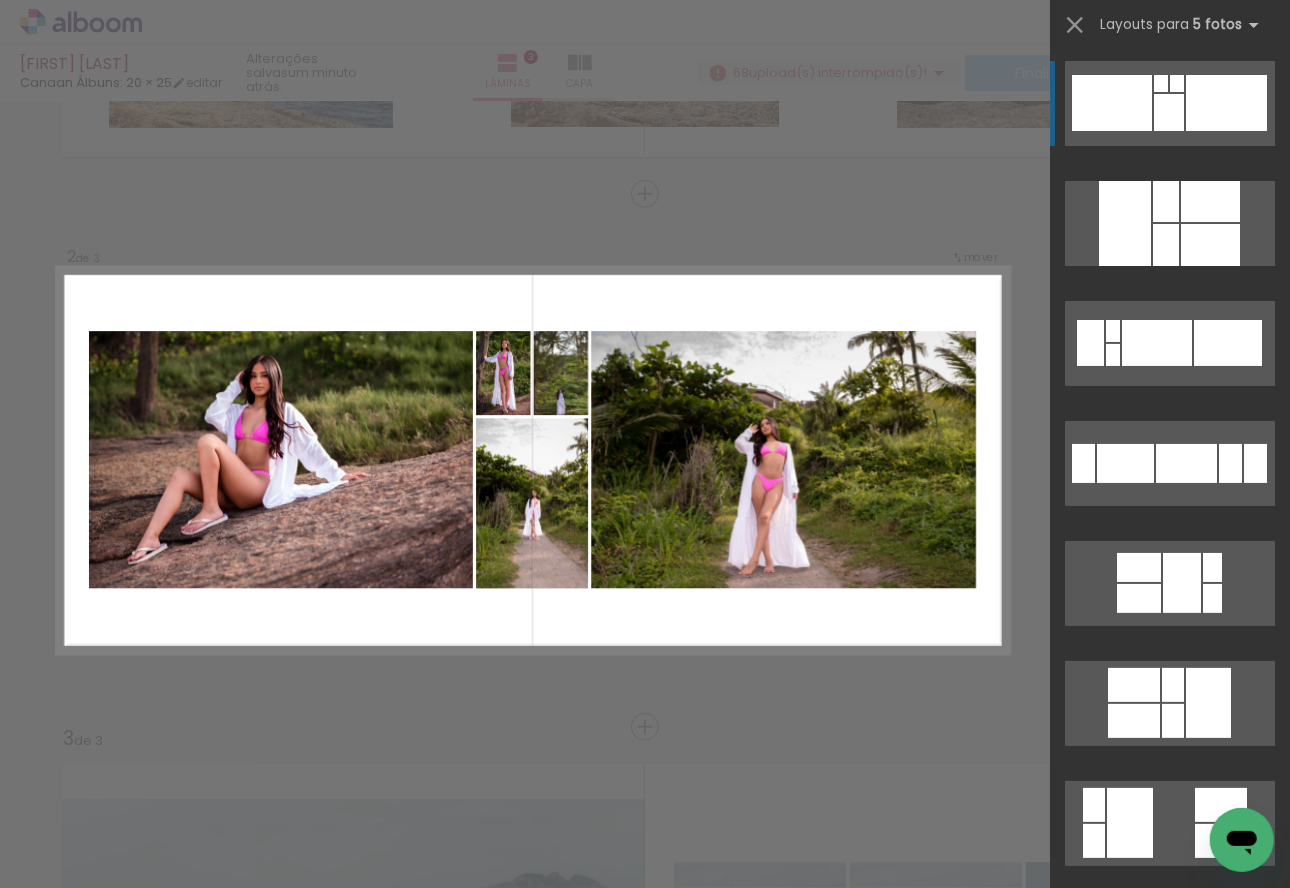 scroll, scrollTop: 500, scrollLeft: 0, axis: vertical 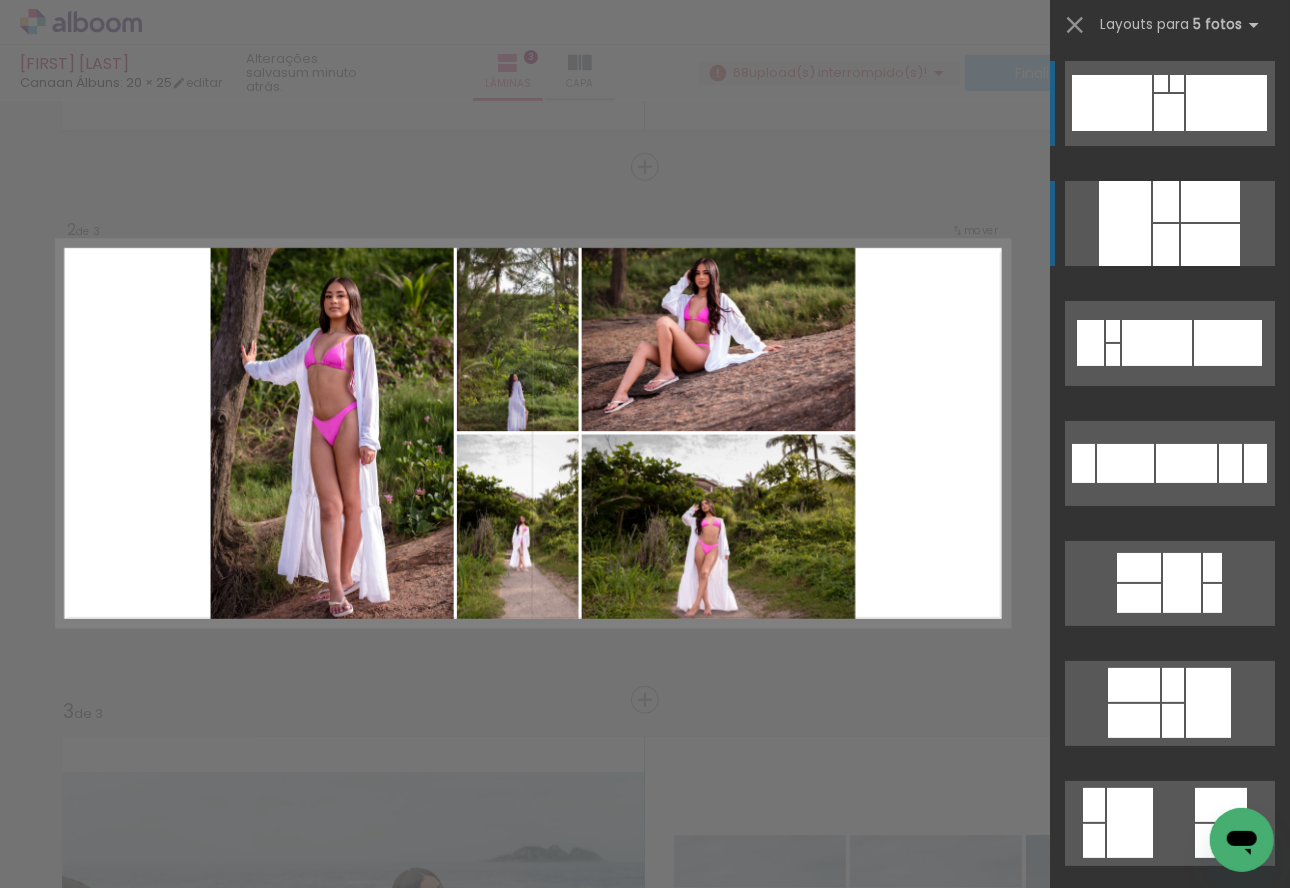 click at bounding box center [1166, 245] 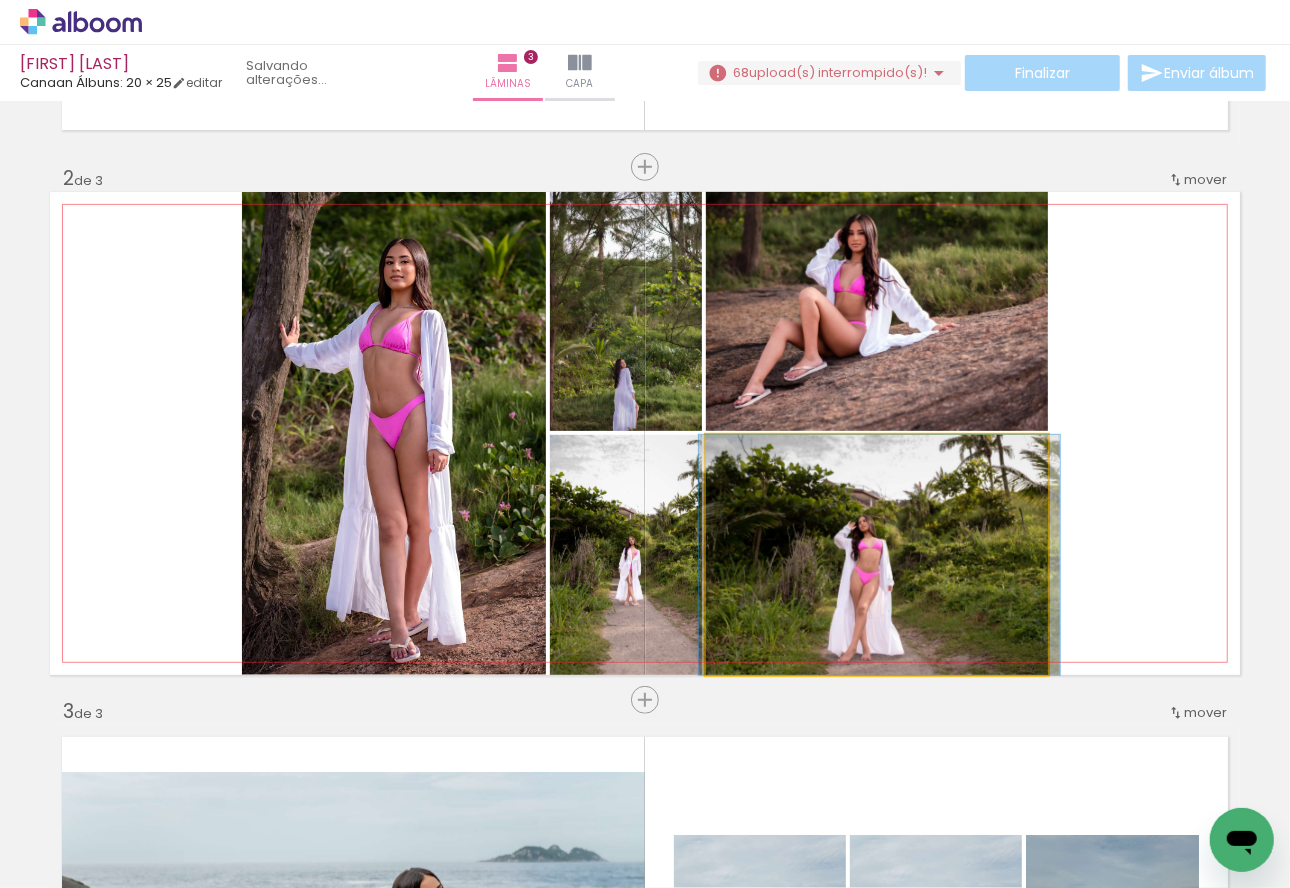drag, startPoint x: 921, startPoint y: 534, endPoint x: 923, endPoint y: 518, distance: 16.124516 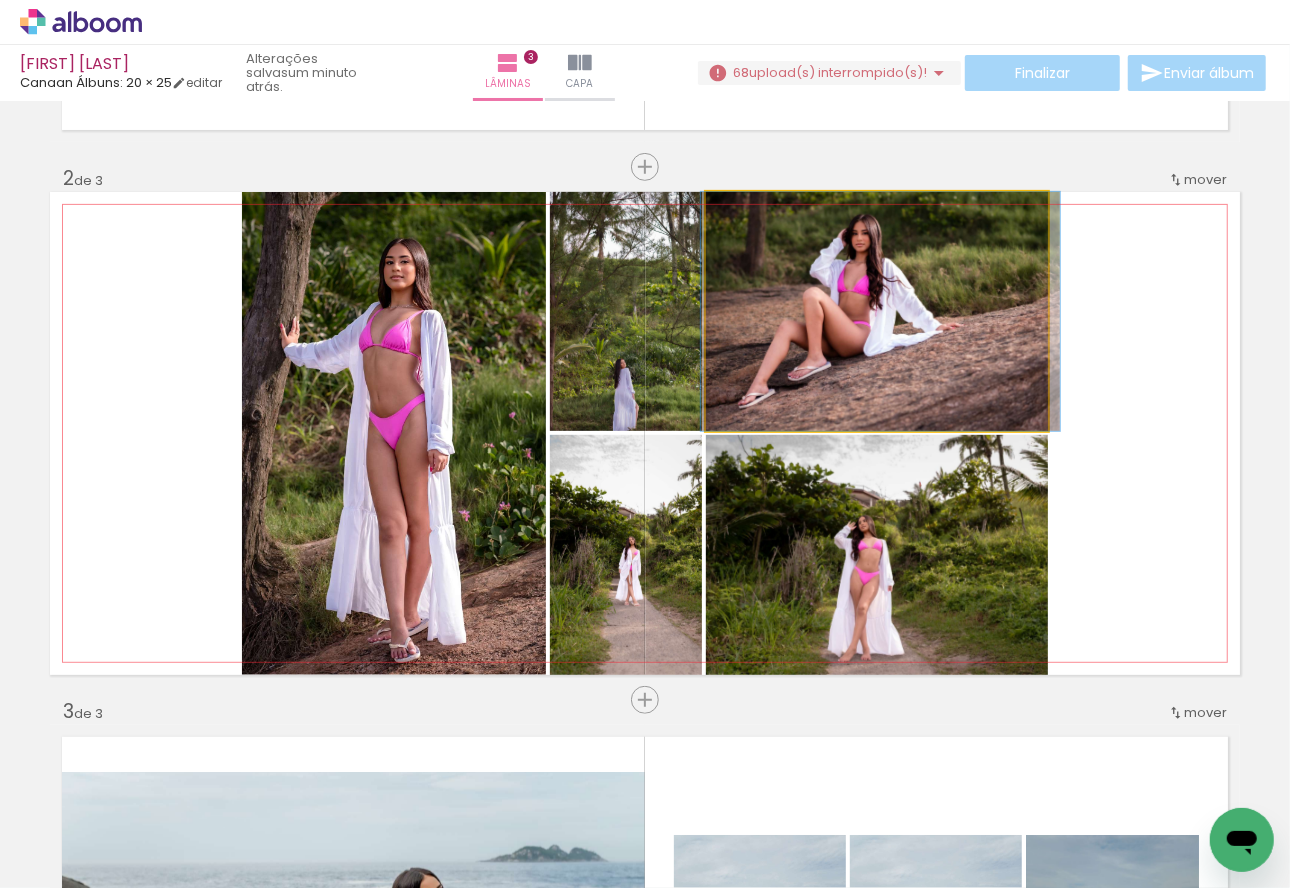 drag, startPoint x: 923, startPoint y: 374, endPoint x: 928, endPoint y: 552, distance: 178.0702 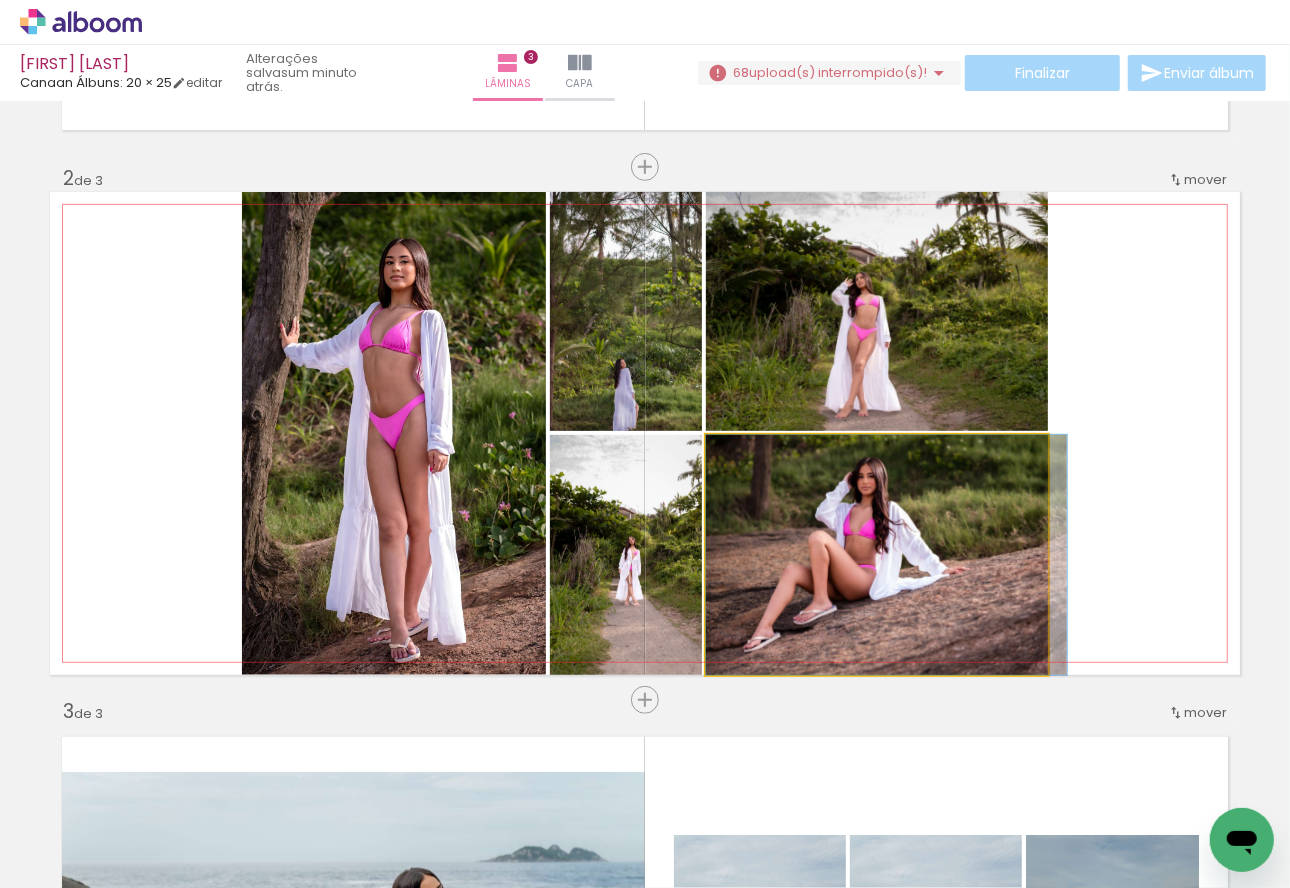 drag, startPoint x: 888, startPoint y: 575, endPoint x: 902, endPoint y: 578, distance: 14.3178215 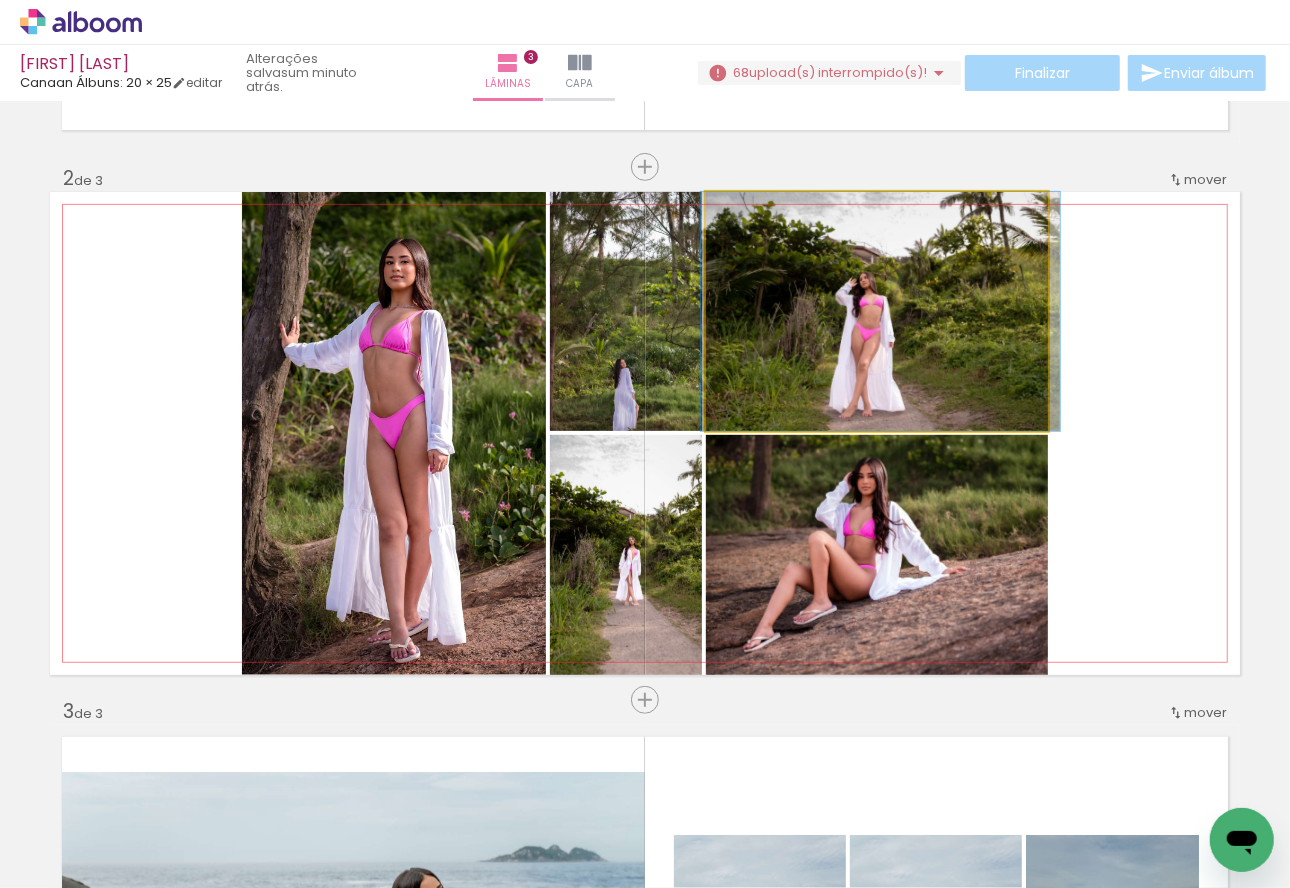 drag, startPoint x: 978, startPoint y: 359, endPoint x: 982, endPoint y: 345, distance: 14.56022 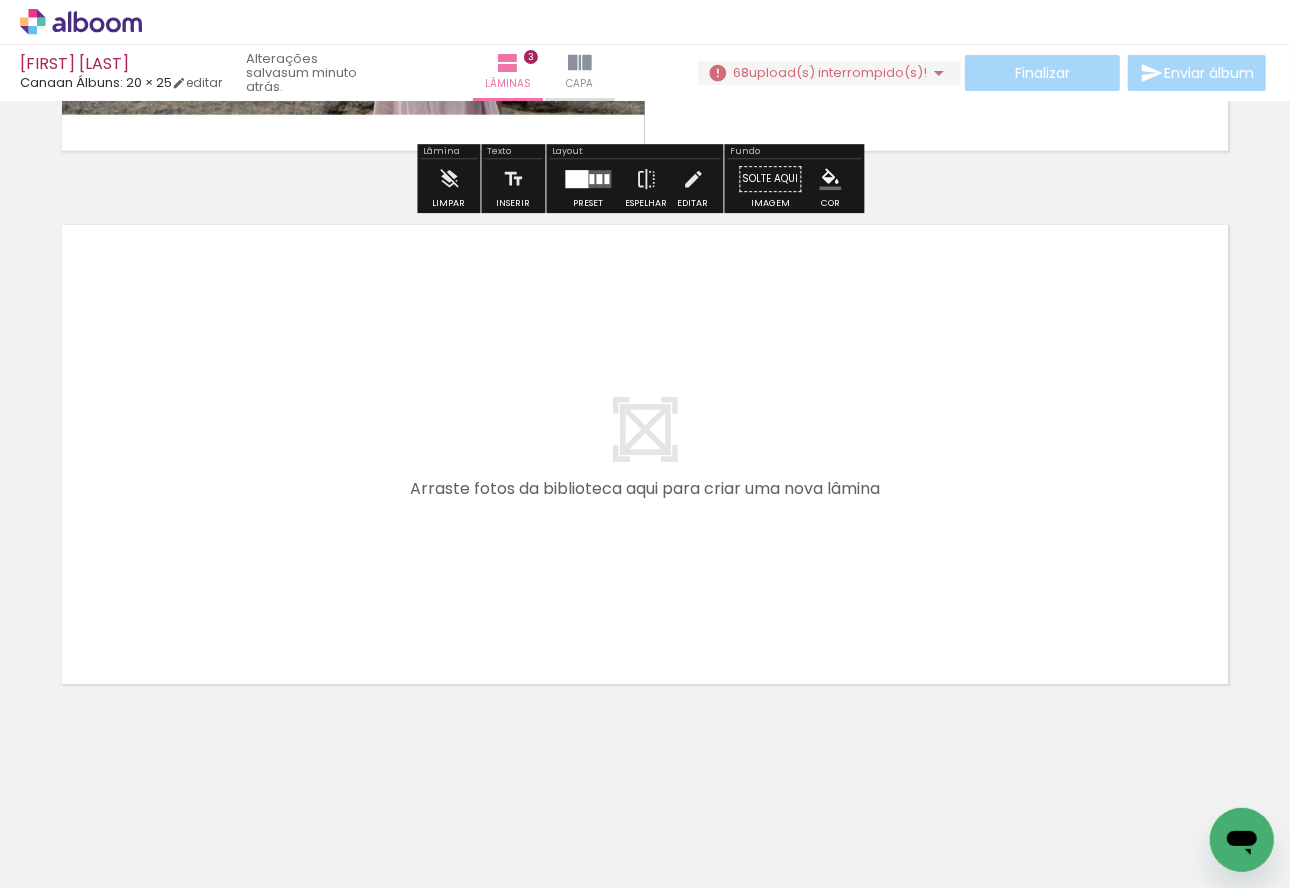 scroll, scrollTop: 1547, scrollLeft: 0, axis: vertical 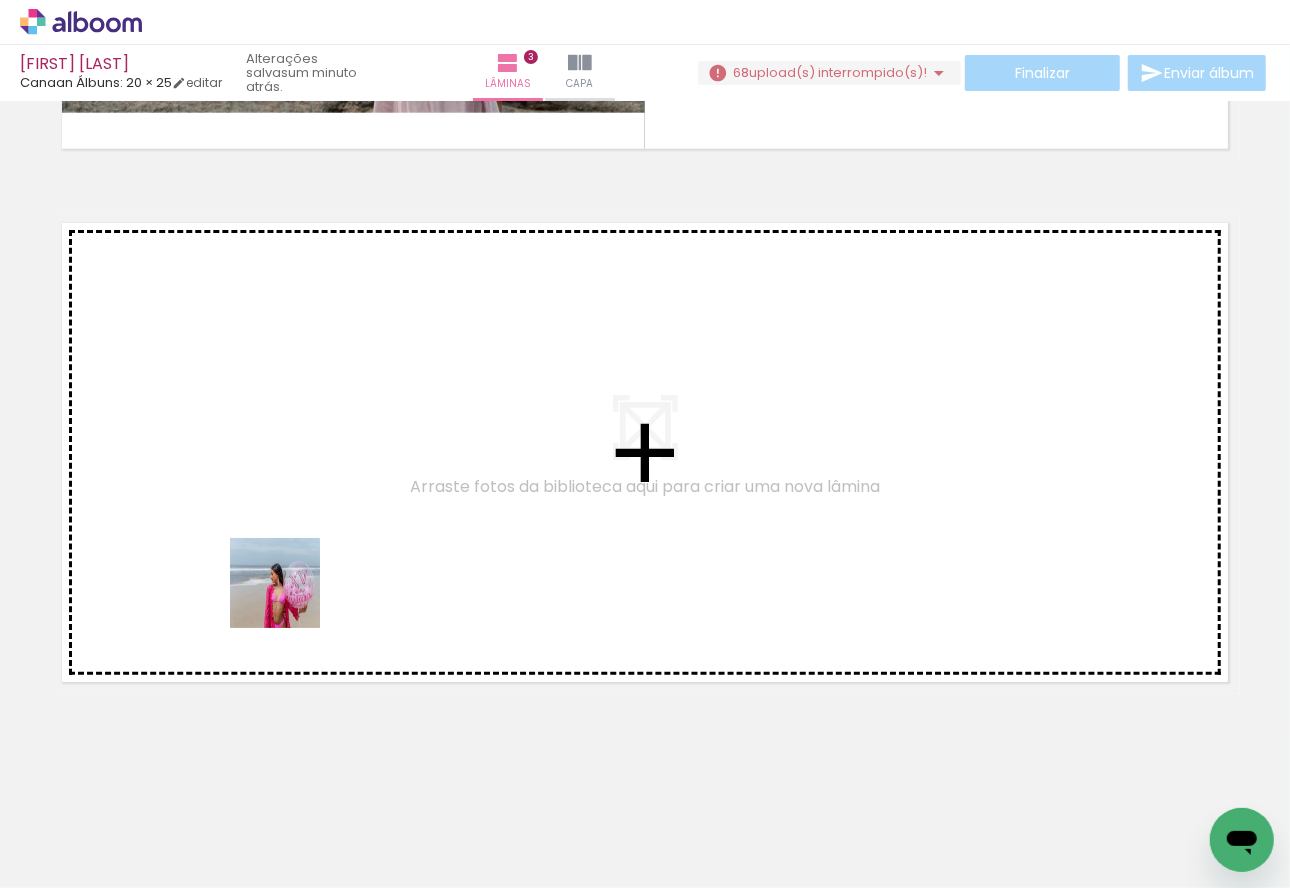 drag, startPoint x: 290, startPoint y: 640, endPoint x: 336, endPoint y: 766, distance: 134.13426 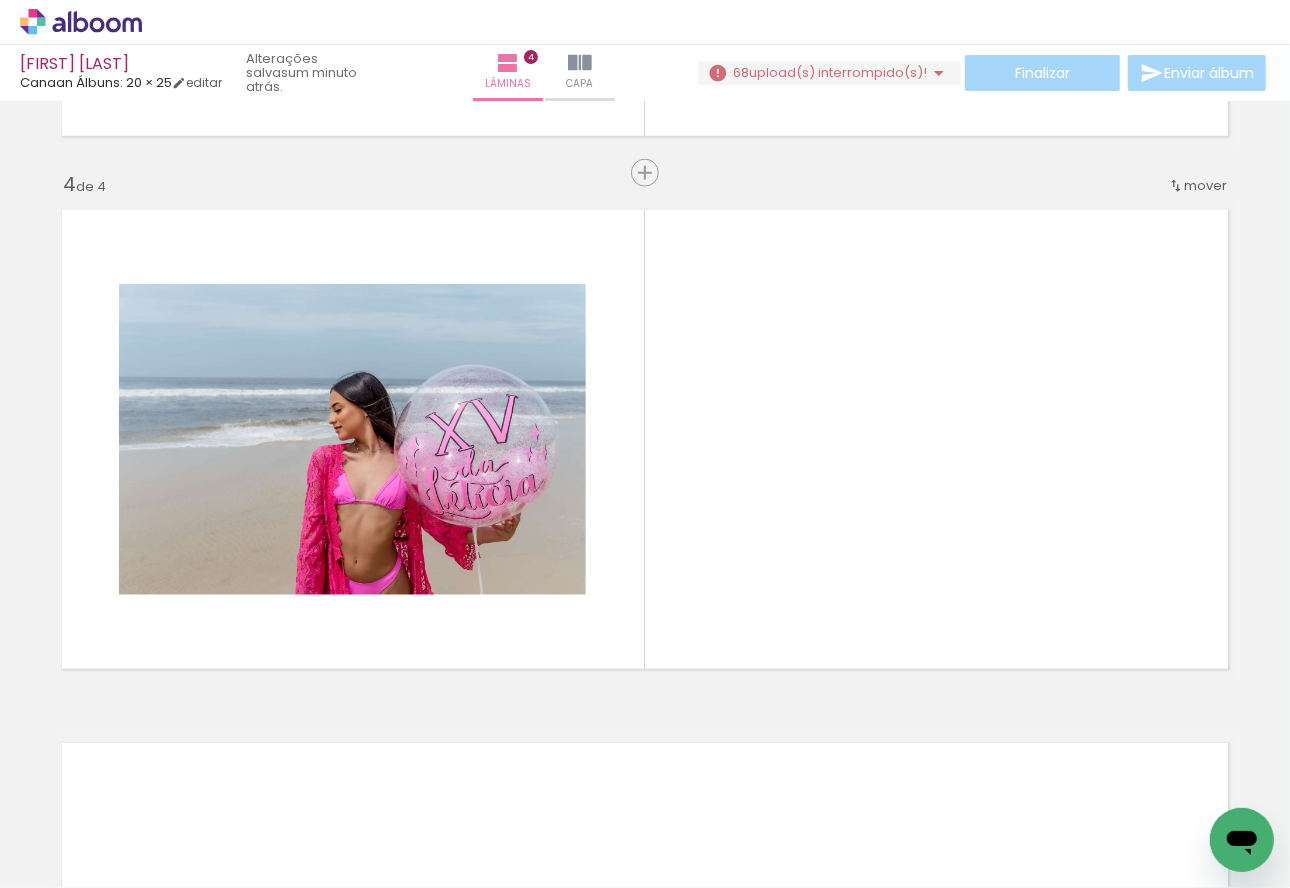 scroll, scrollTop: 1566, scrollLeft: 0, axis: vertical 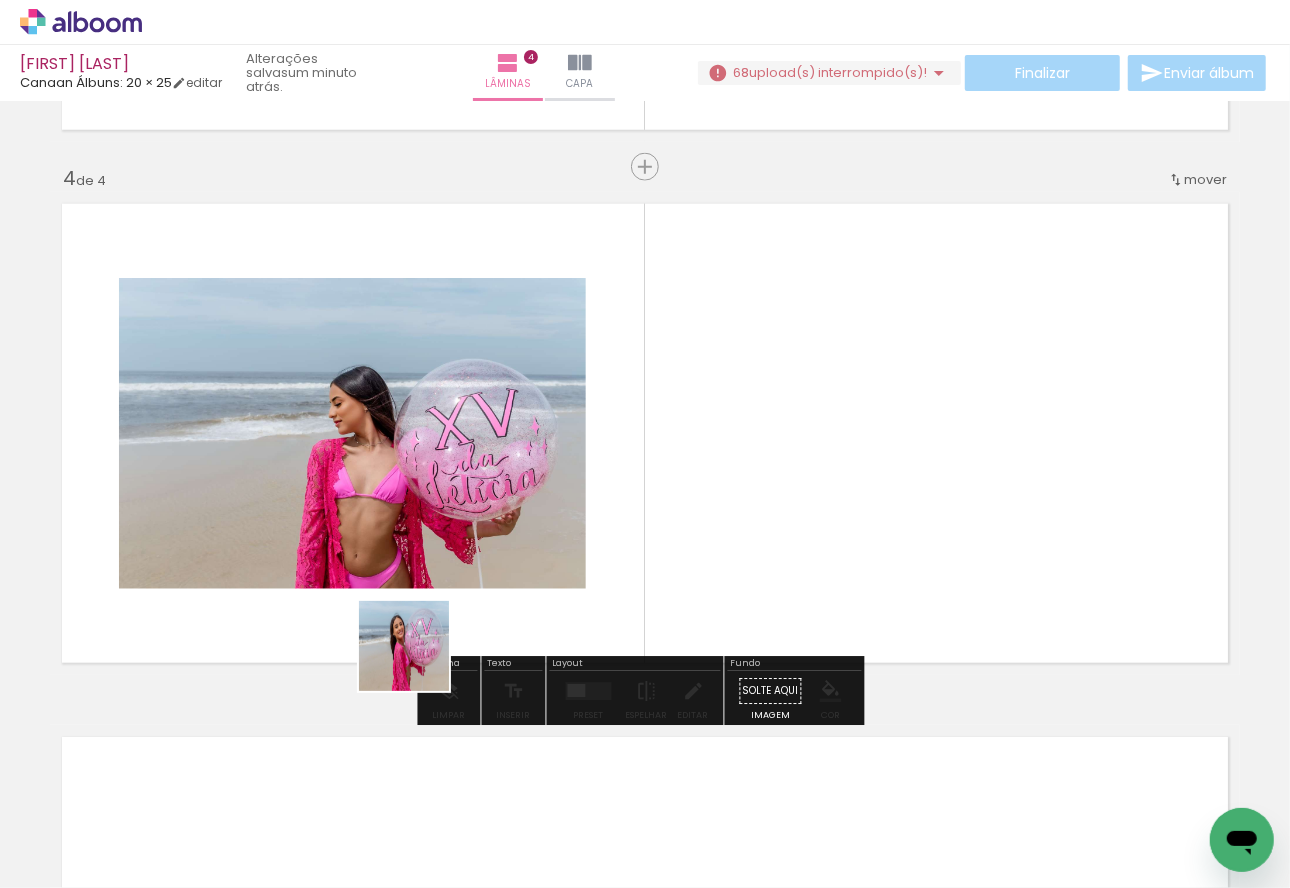 drag, startPoint x: 396, startPoint y: 779, endPoint x: 478, endPoint y: 753, distance: 86.023254 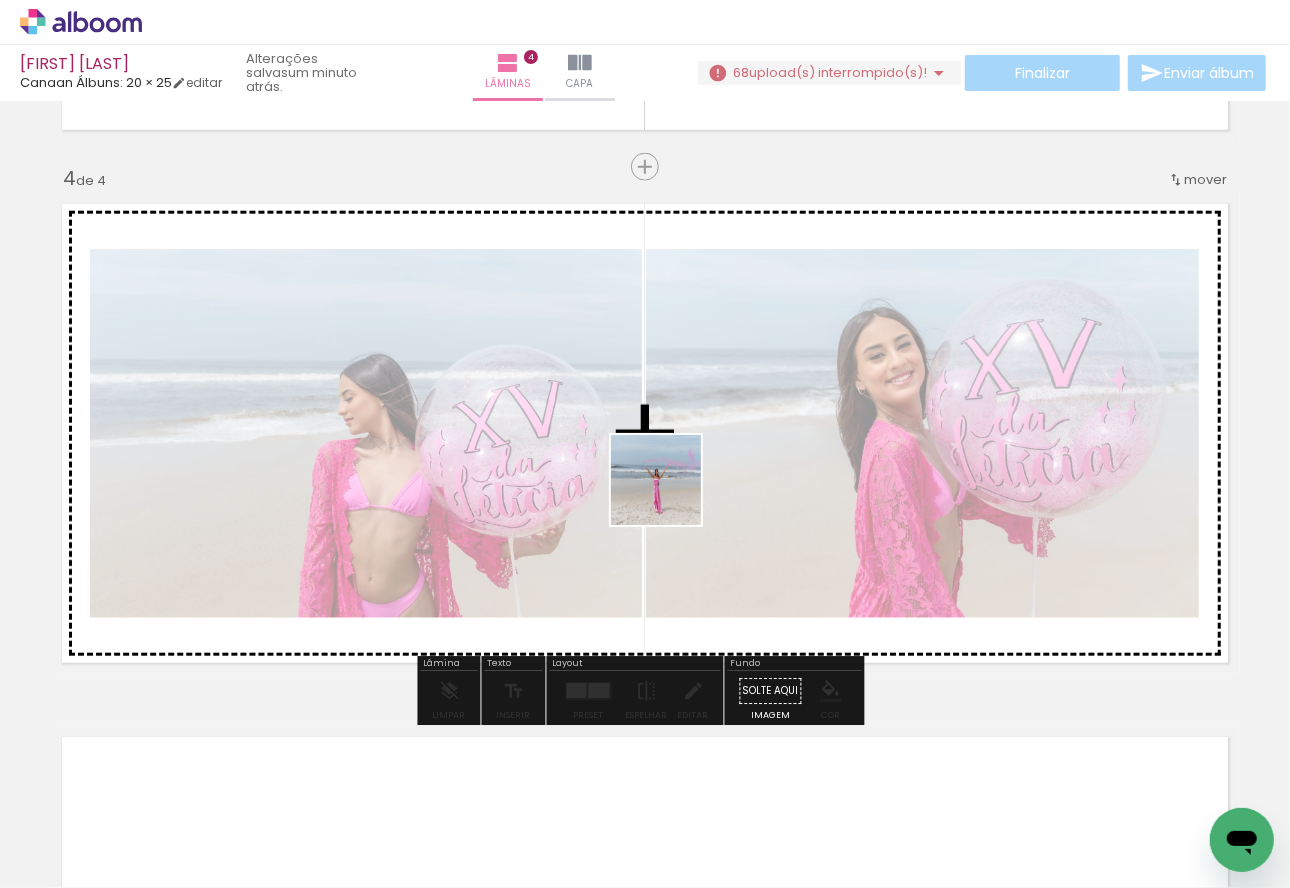 drag, startPoint x: 644, startPoint y: 566, endPoint x: 622, endPoint y: 746, distance: 181.33946 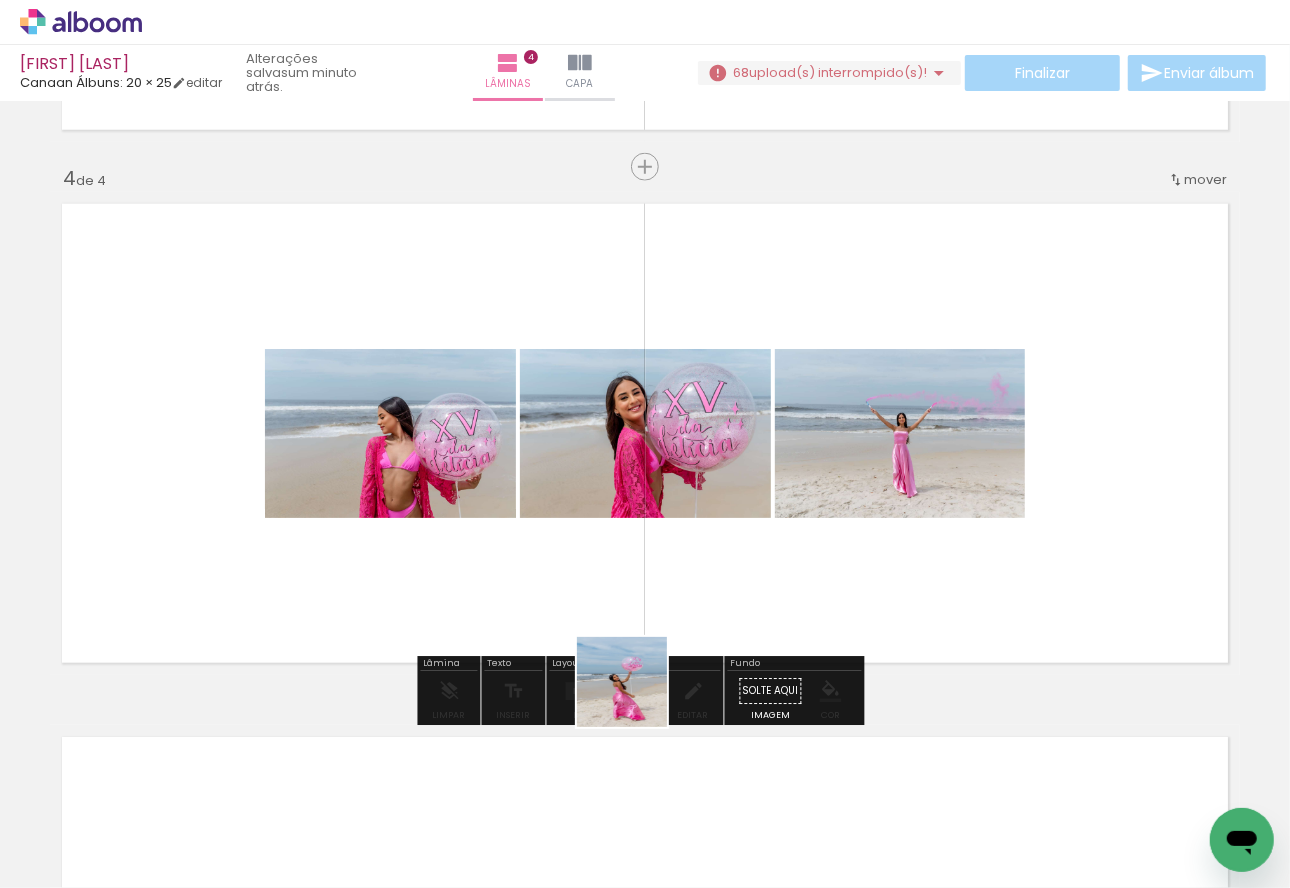 drag, startPoint x: 607, startPoint y: 812, endPoint x: 689, endPoint y: 767, distance: 93.53609 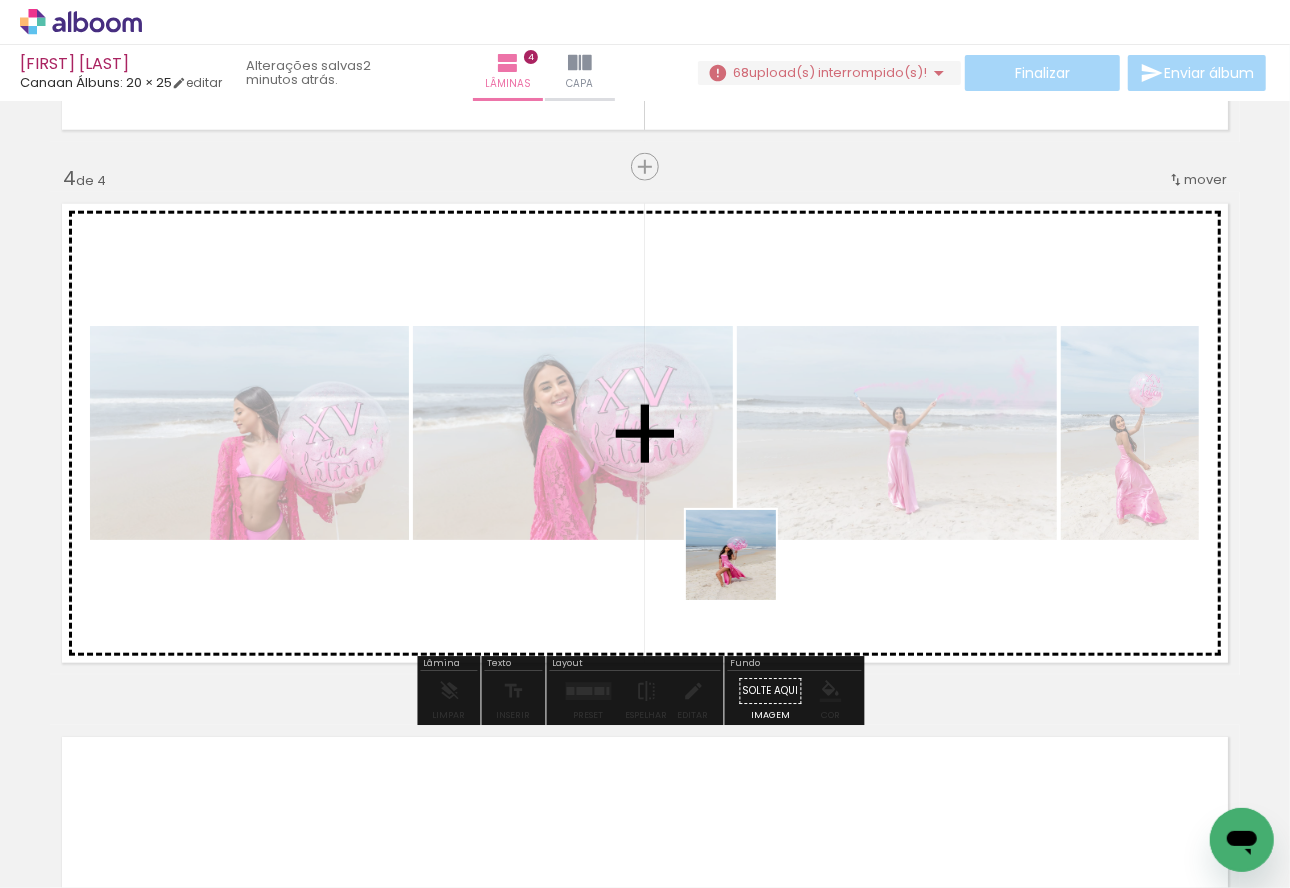 drag, startPoint x: 701, startPoint y: 807, endPoint x: 747, endPoint y: 544, distance: 266.99252 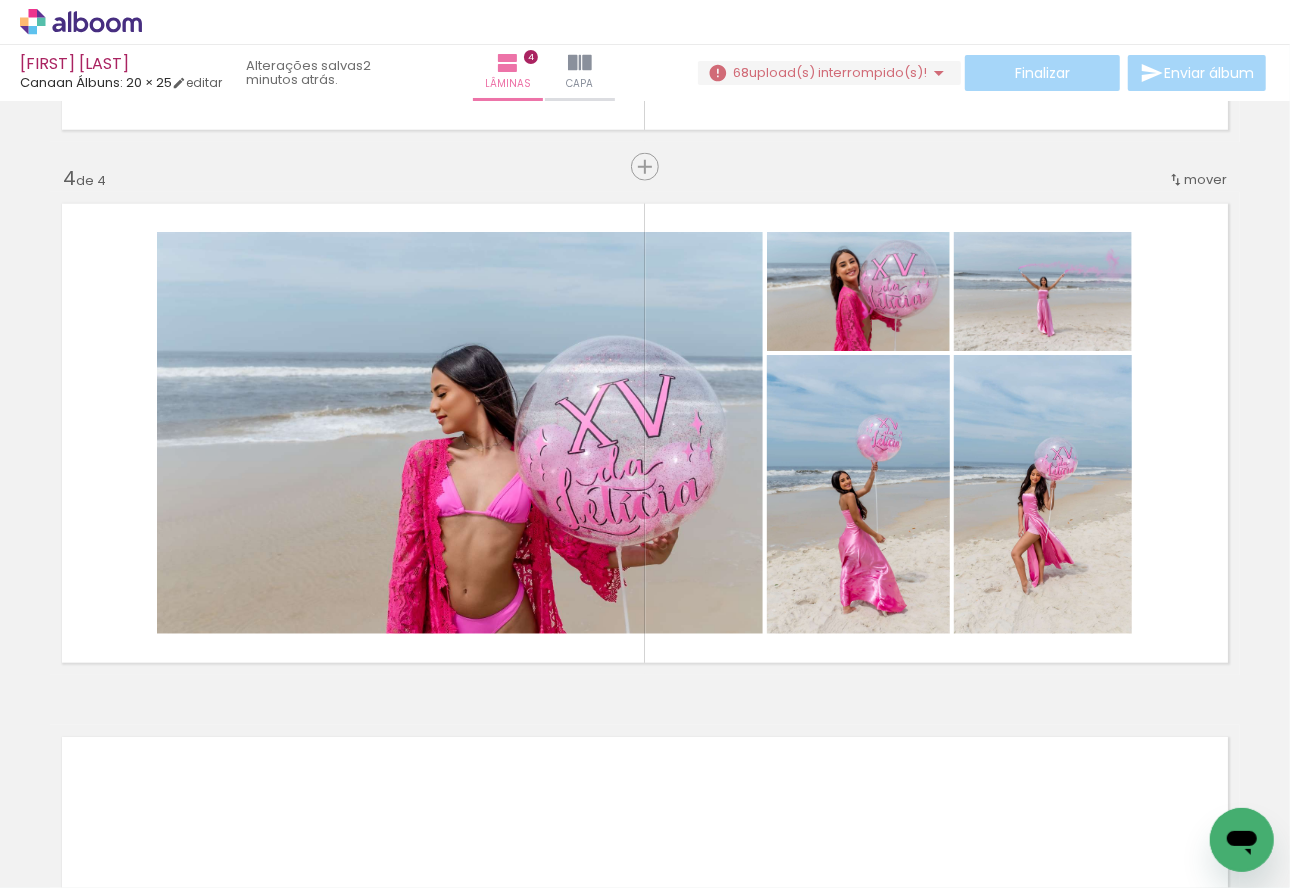 scroll, scrollTop: 0, scrollLeft: 2924, axis: horizontal 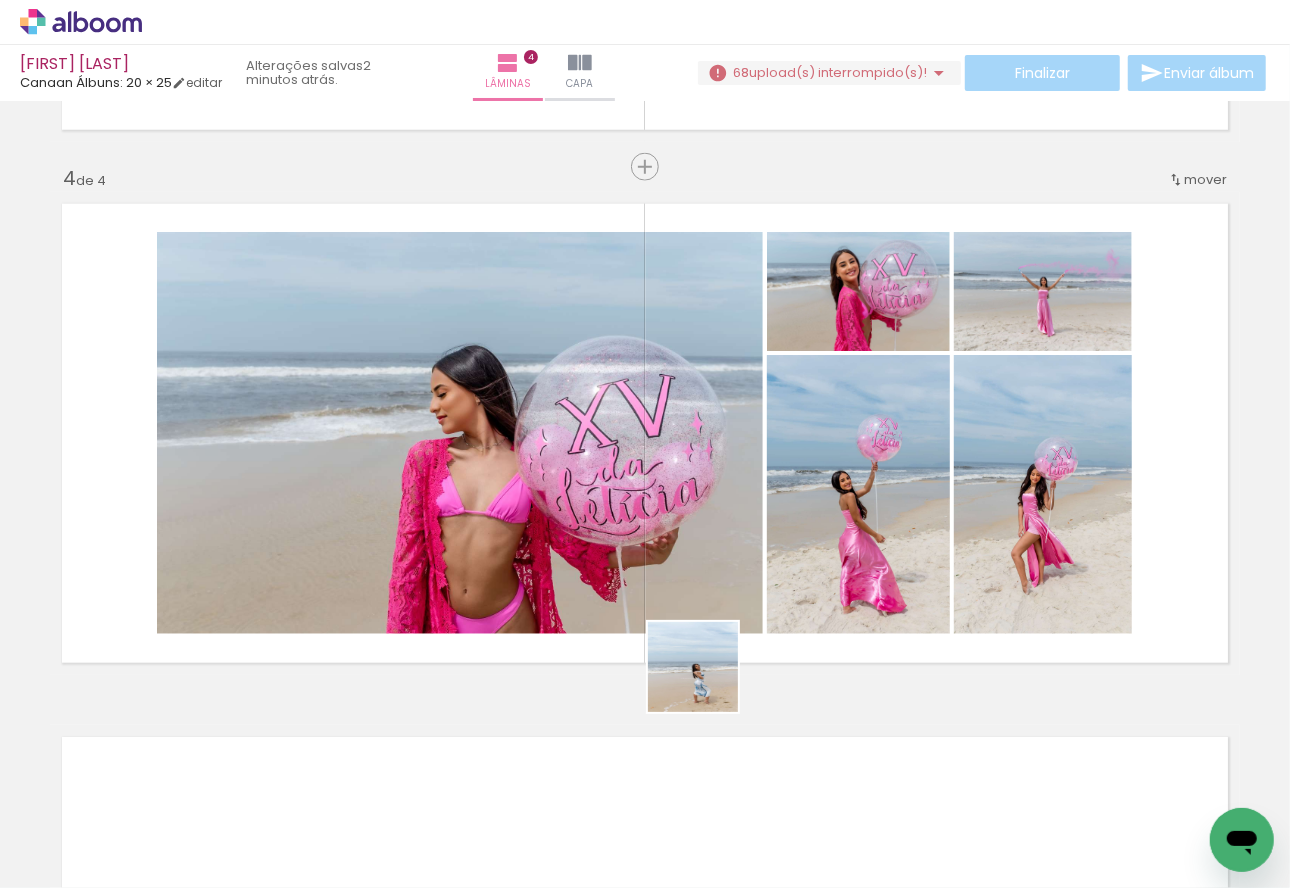 drag, startPoint x: 731, startPoint y: 802, endPoint x: 686, endPoint y: 547, distance: 258.94016 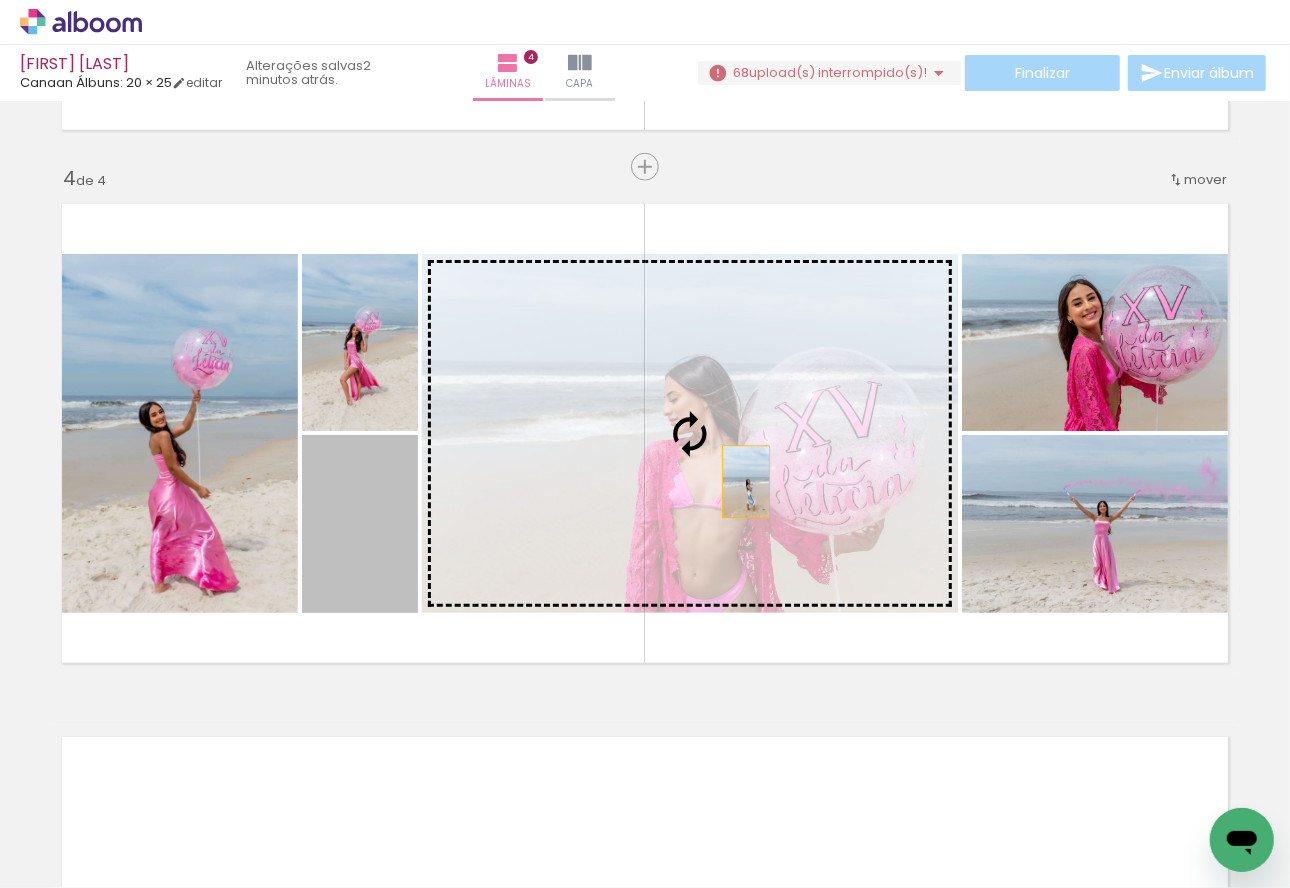drag, startPoint x: 385, startPoint y: 551, endPoint x: 739, endPoint y: 481, distance: 360.85455 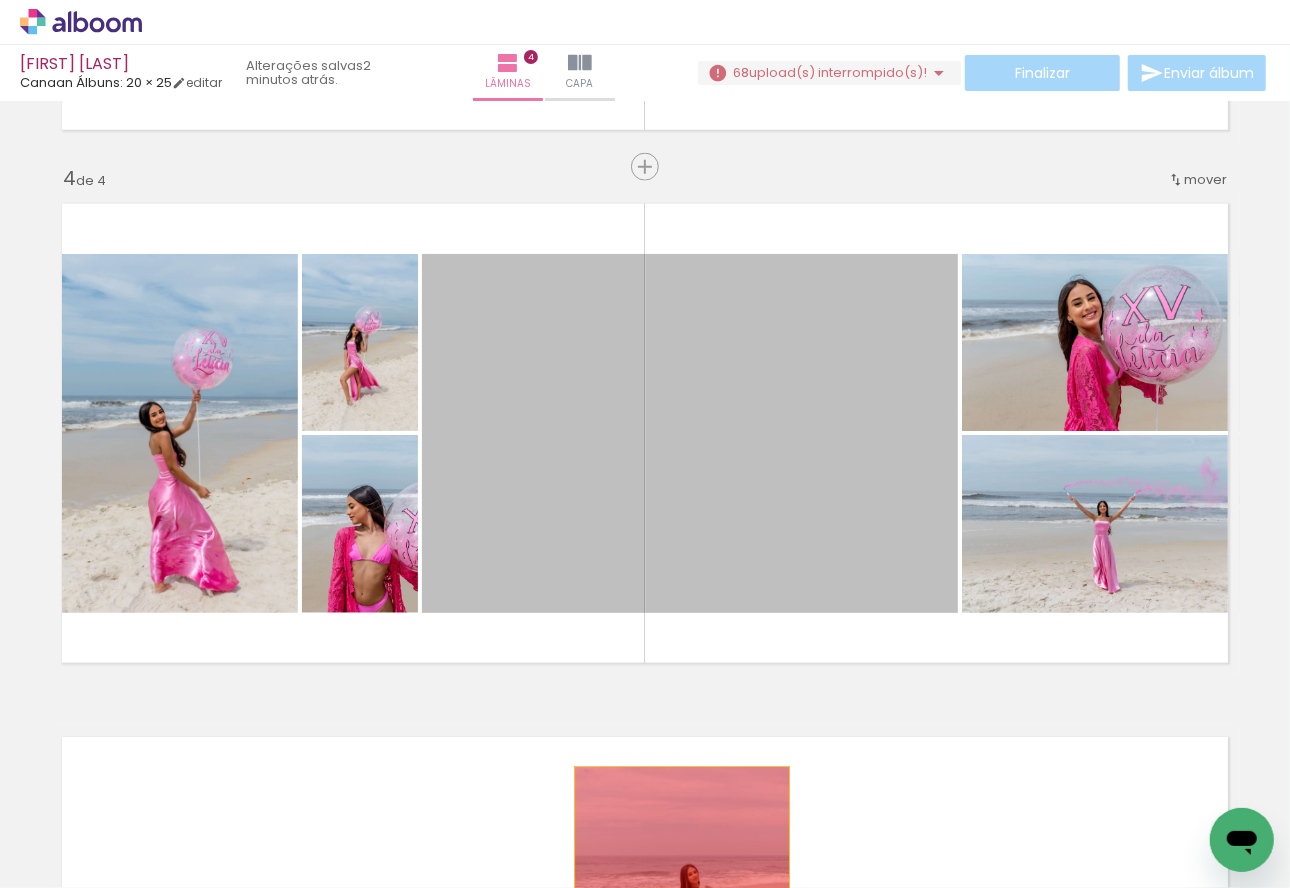 drag, startPoint x: 814, startPoint y: 506, endPoint x: 674, endPoint y: 838, distance: 360.31097 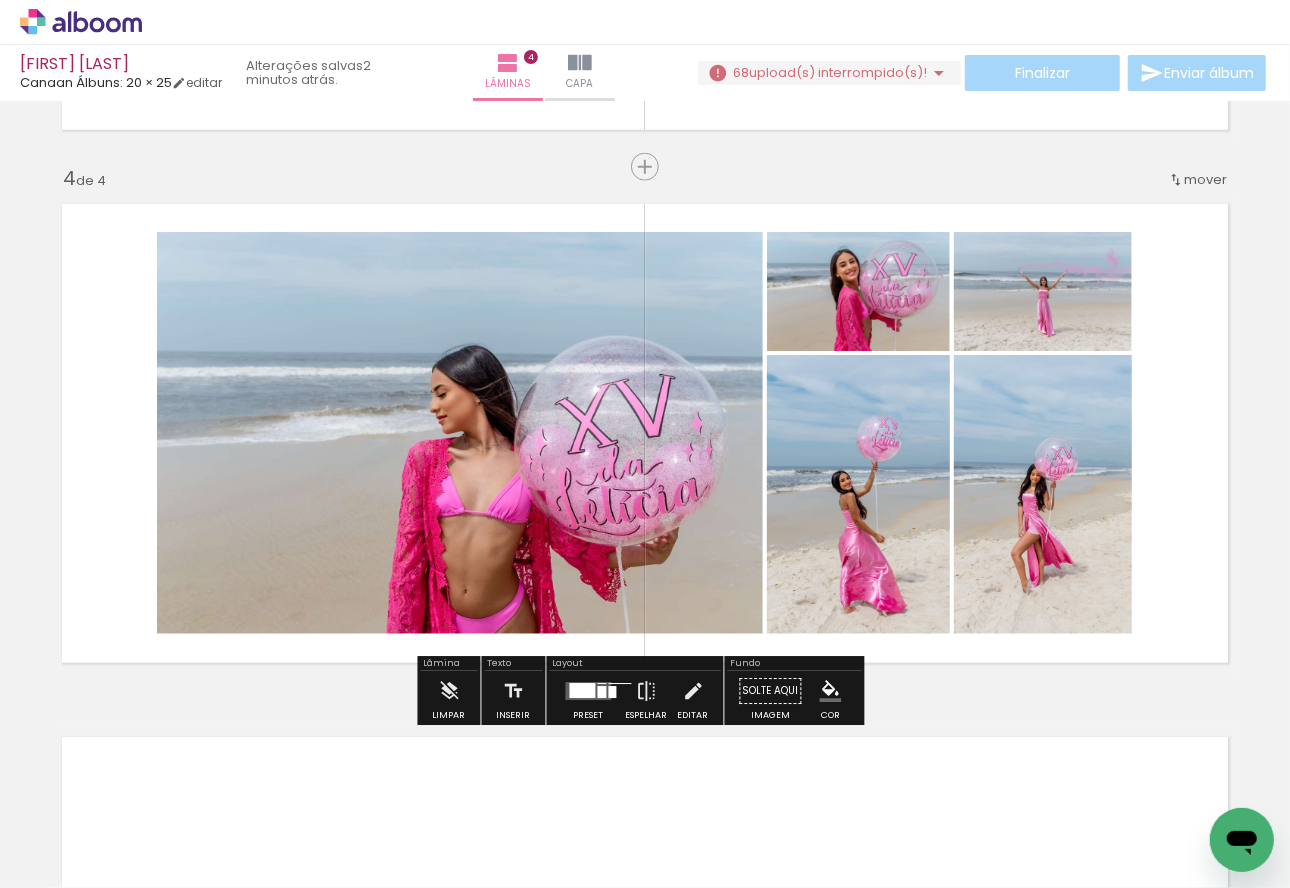 click at bounding box center [602, 693] 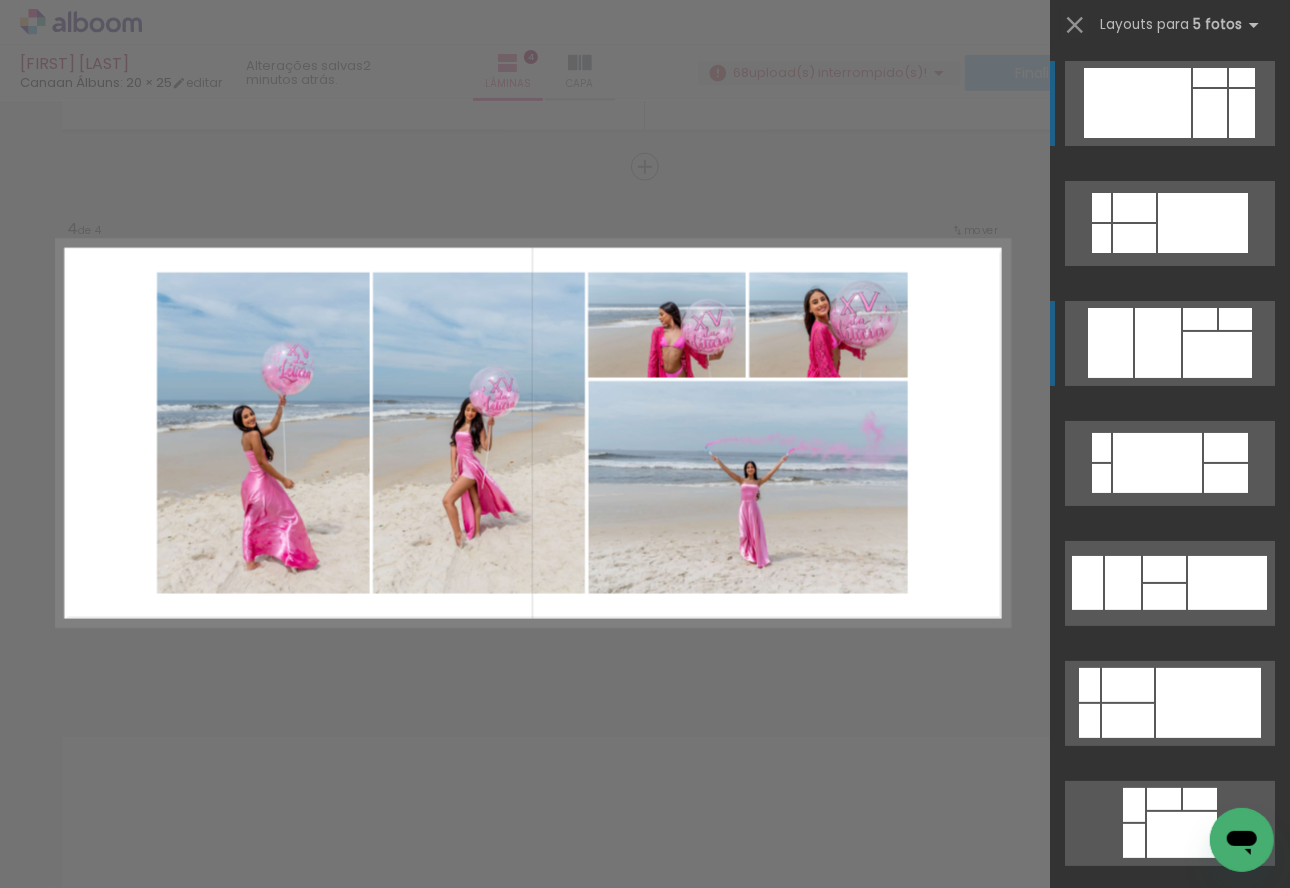 click at bounding box center [1170, 103] 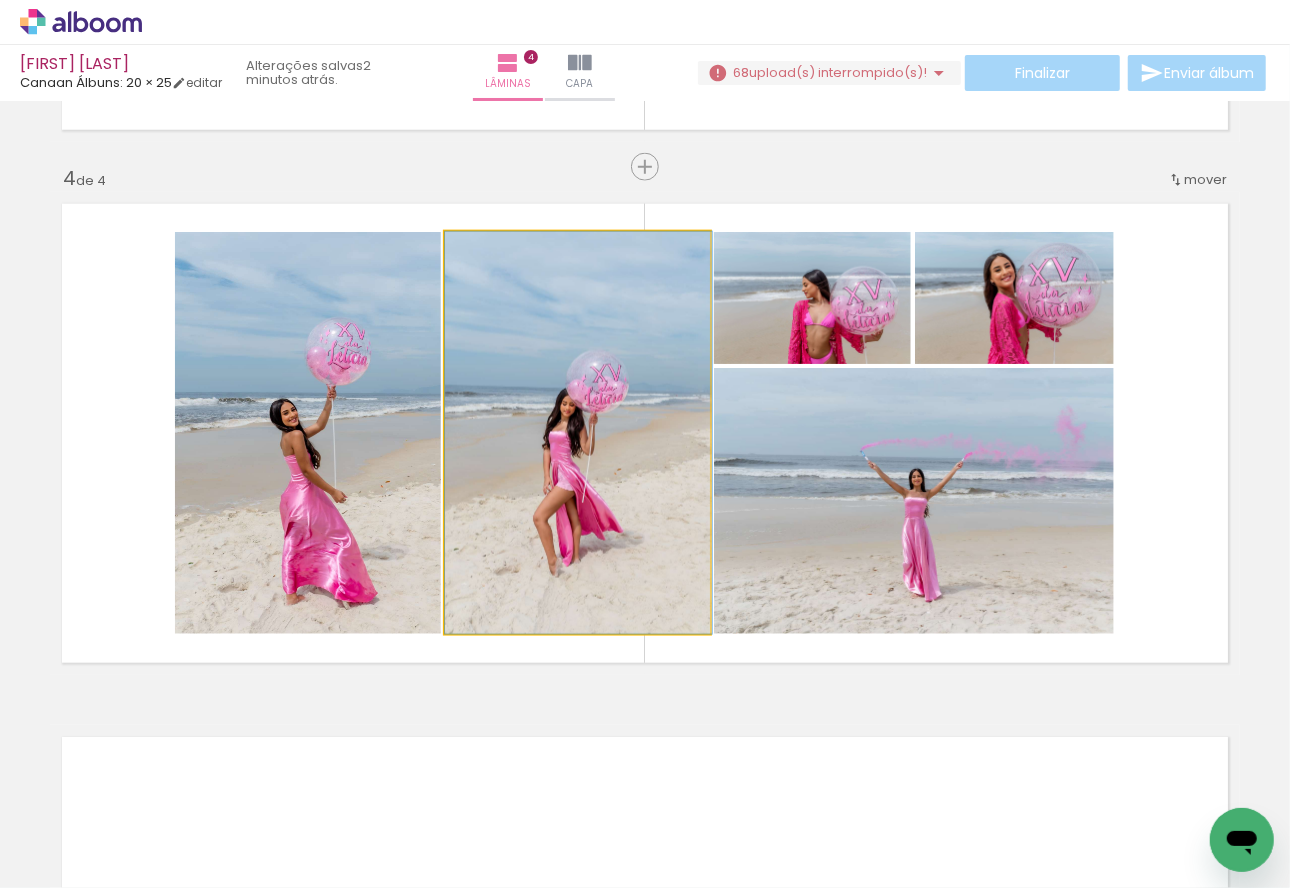 drag, startPoint x: 619, startPoint y: 543, endPoint x: 641, endPoint y: 540, distance: 22.203604 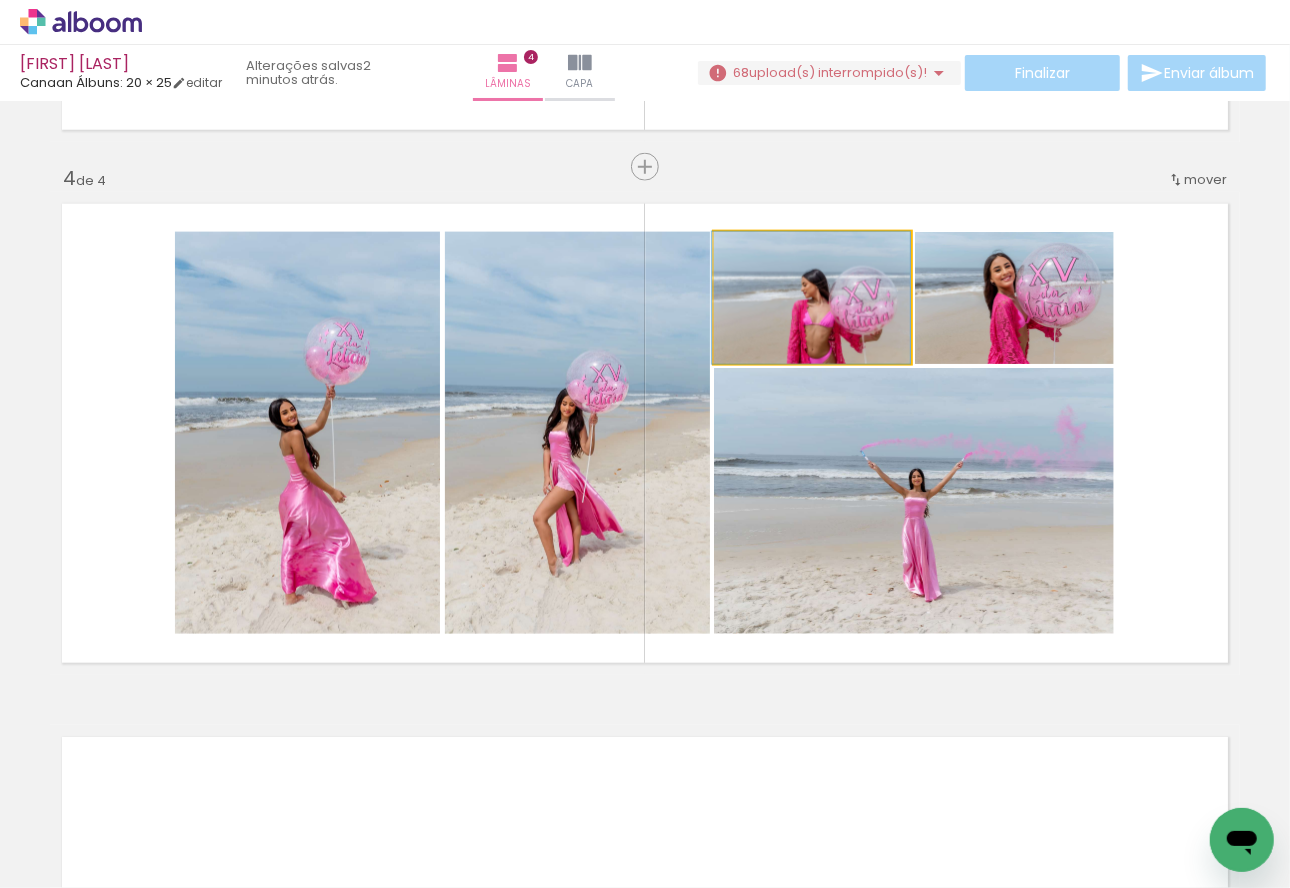 drag, startPoint x: 881, startPoint y: 332, endPoint x: 858, endPoint y: 324, distance: 24.351591 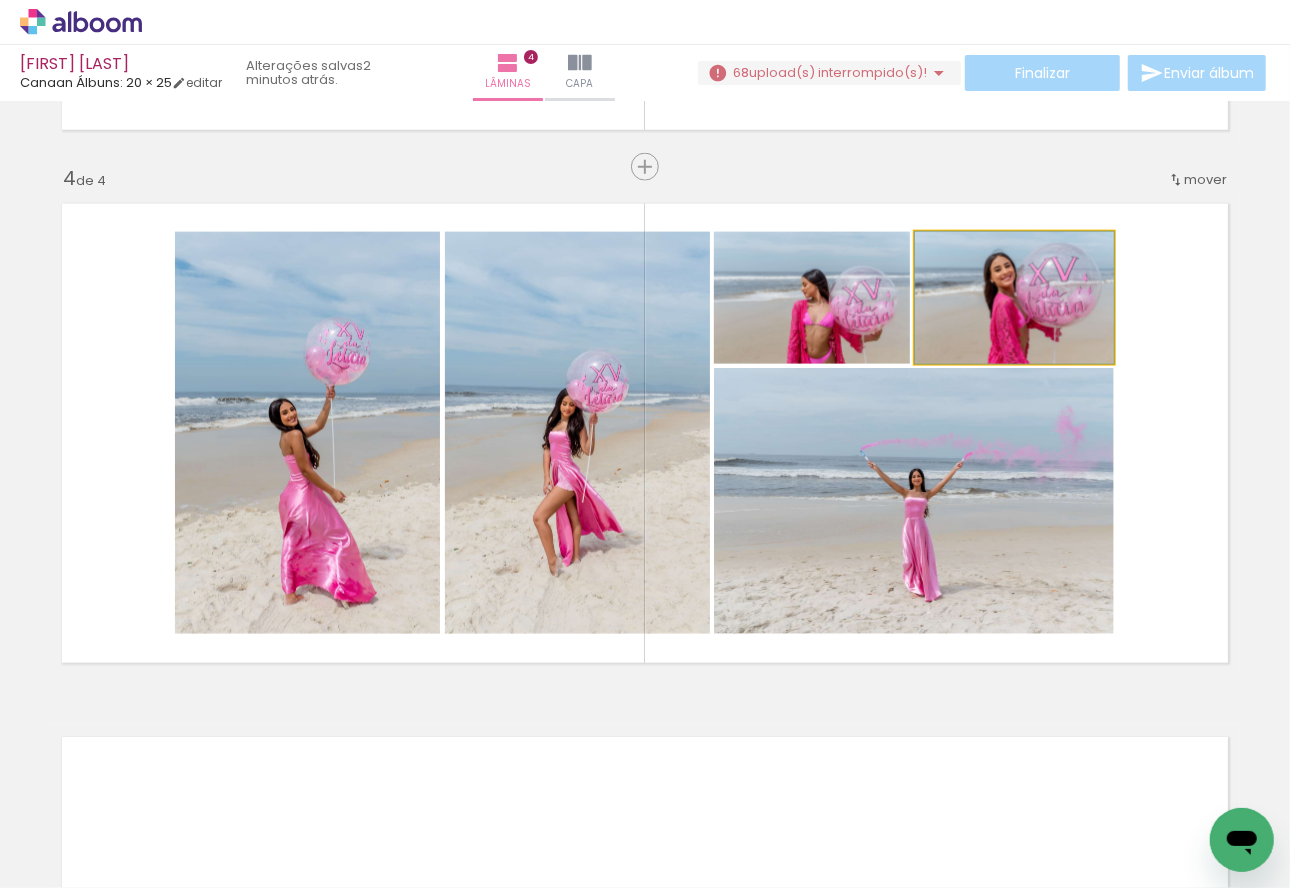 drag, startPoint x: 952, startPoint y: 325, endPoint x: 937, endPoint y: 321, distance: 15.524175 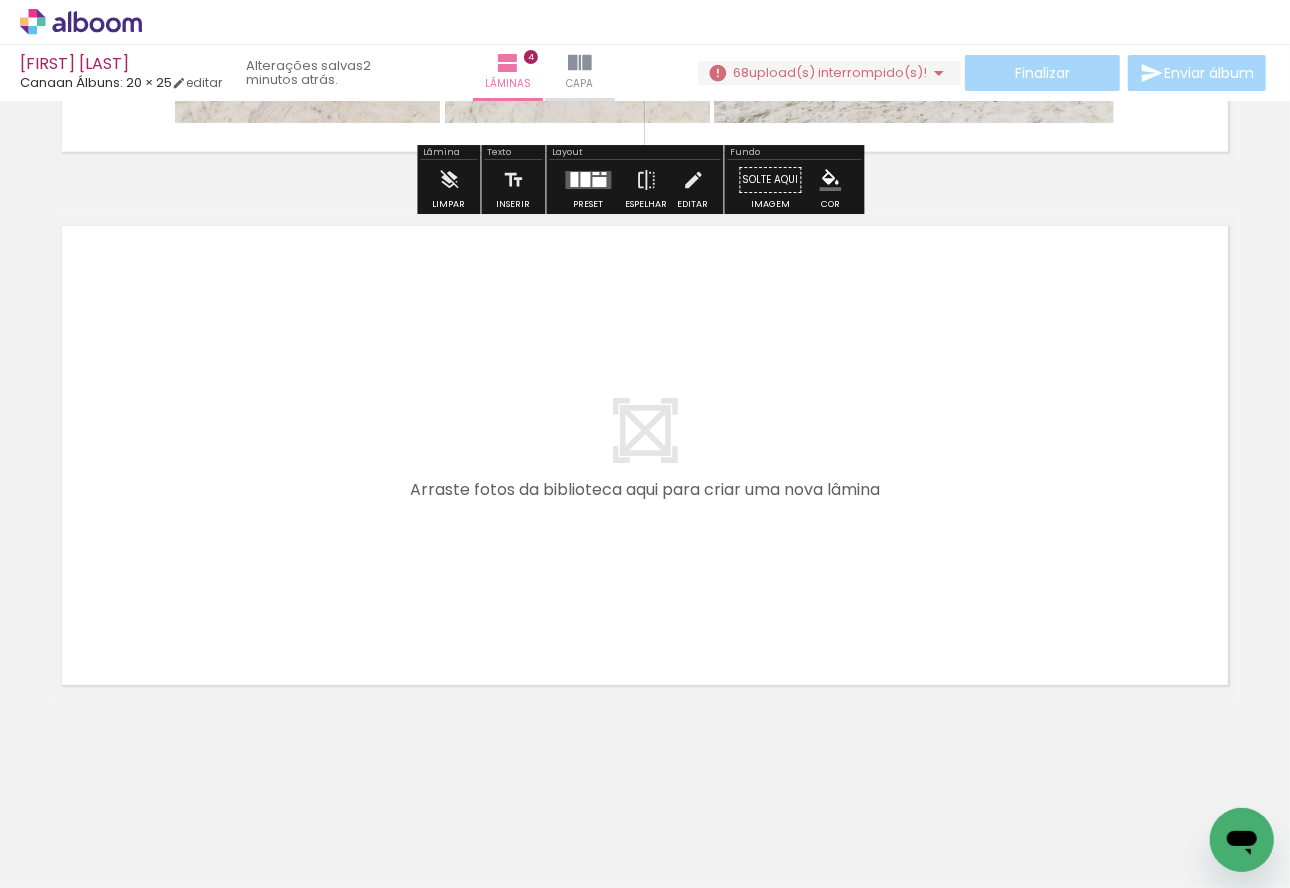 scroll, scrollTop: 2080, scrollLeft: 0, axis: vertical 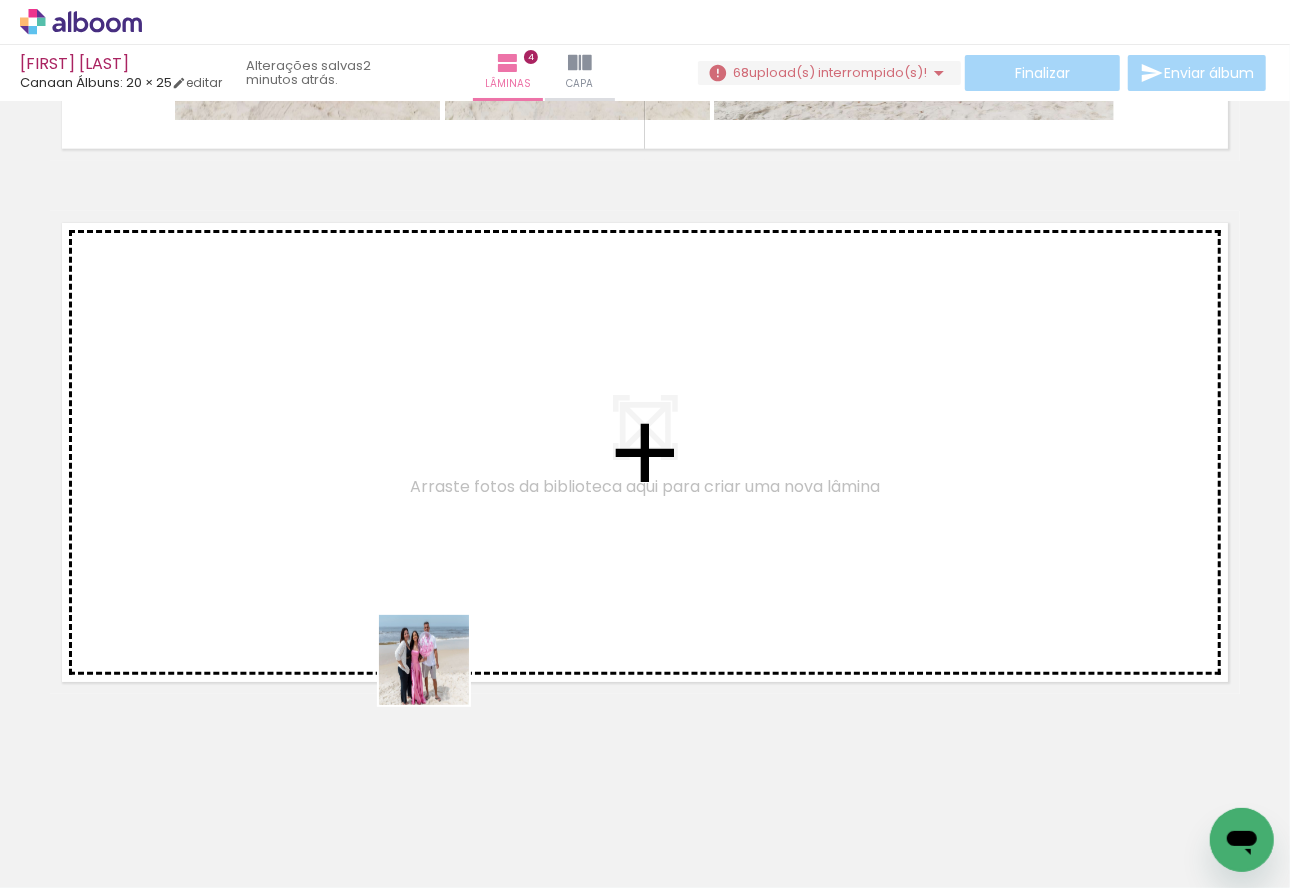 drag, startPoint x: 439, startPoint y: 698, endPoint x: 439, endPoint y: 559, distance: 139 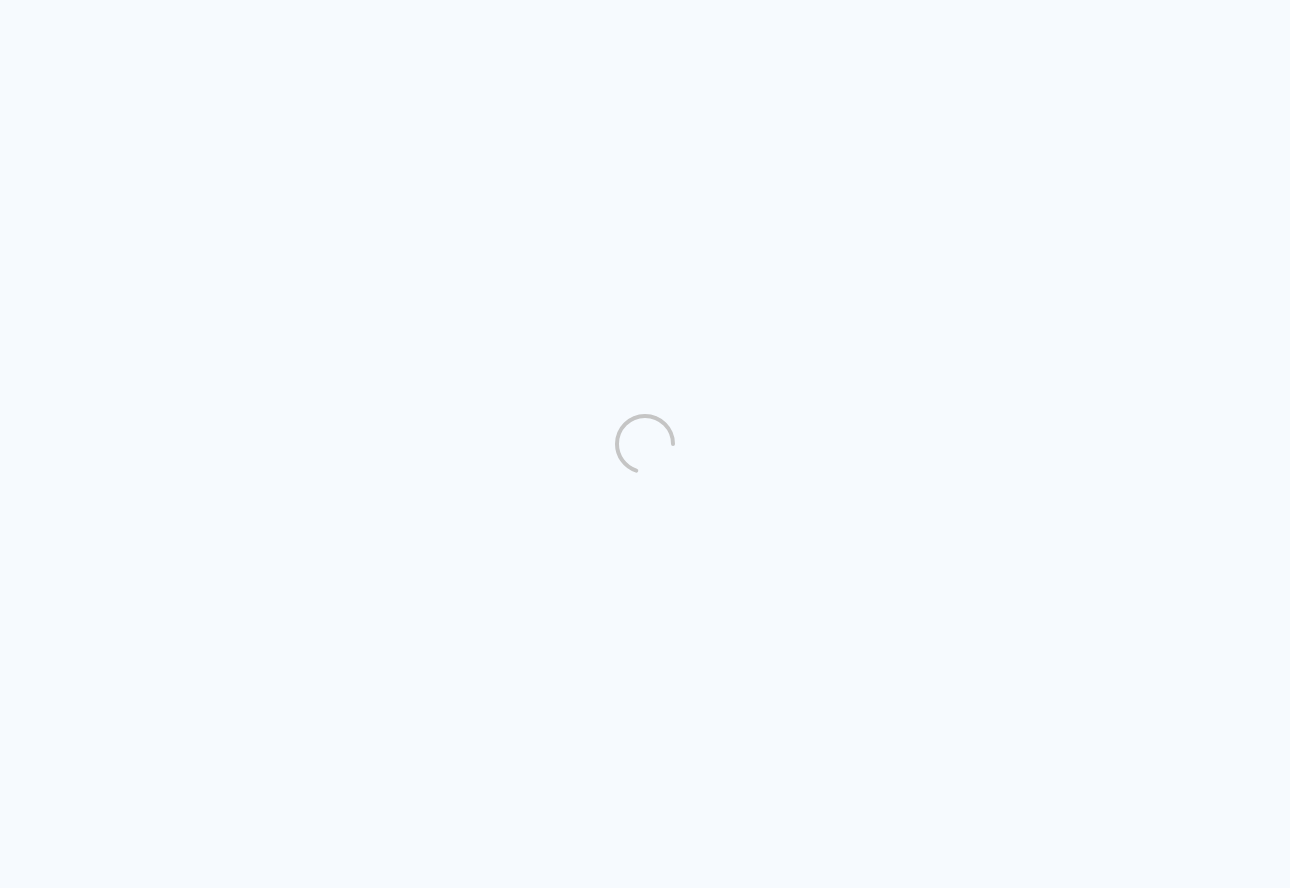 scroll, scrollTop: 0, scrollLeft: 0, axis: both 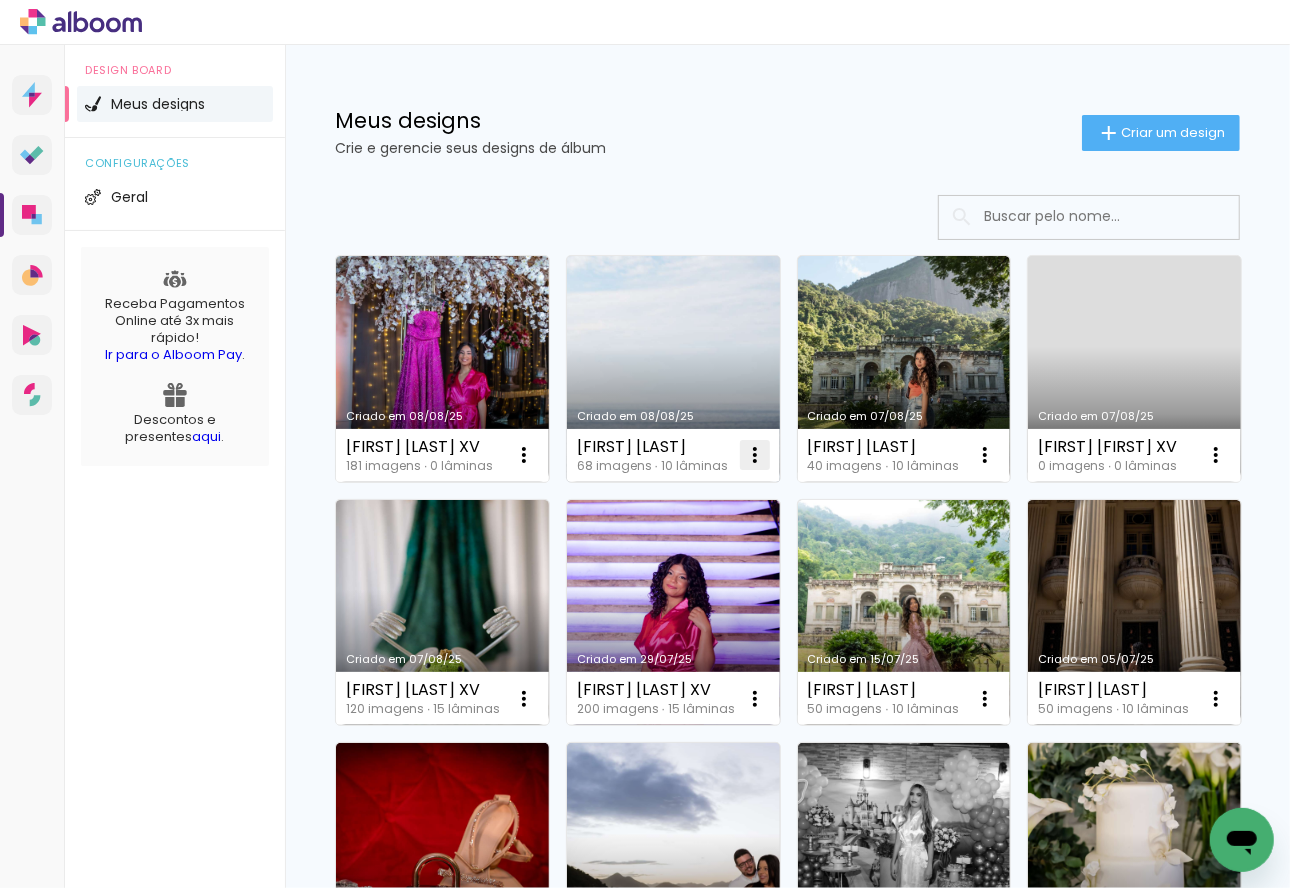 click at bounding box center (524, 455) 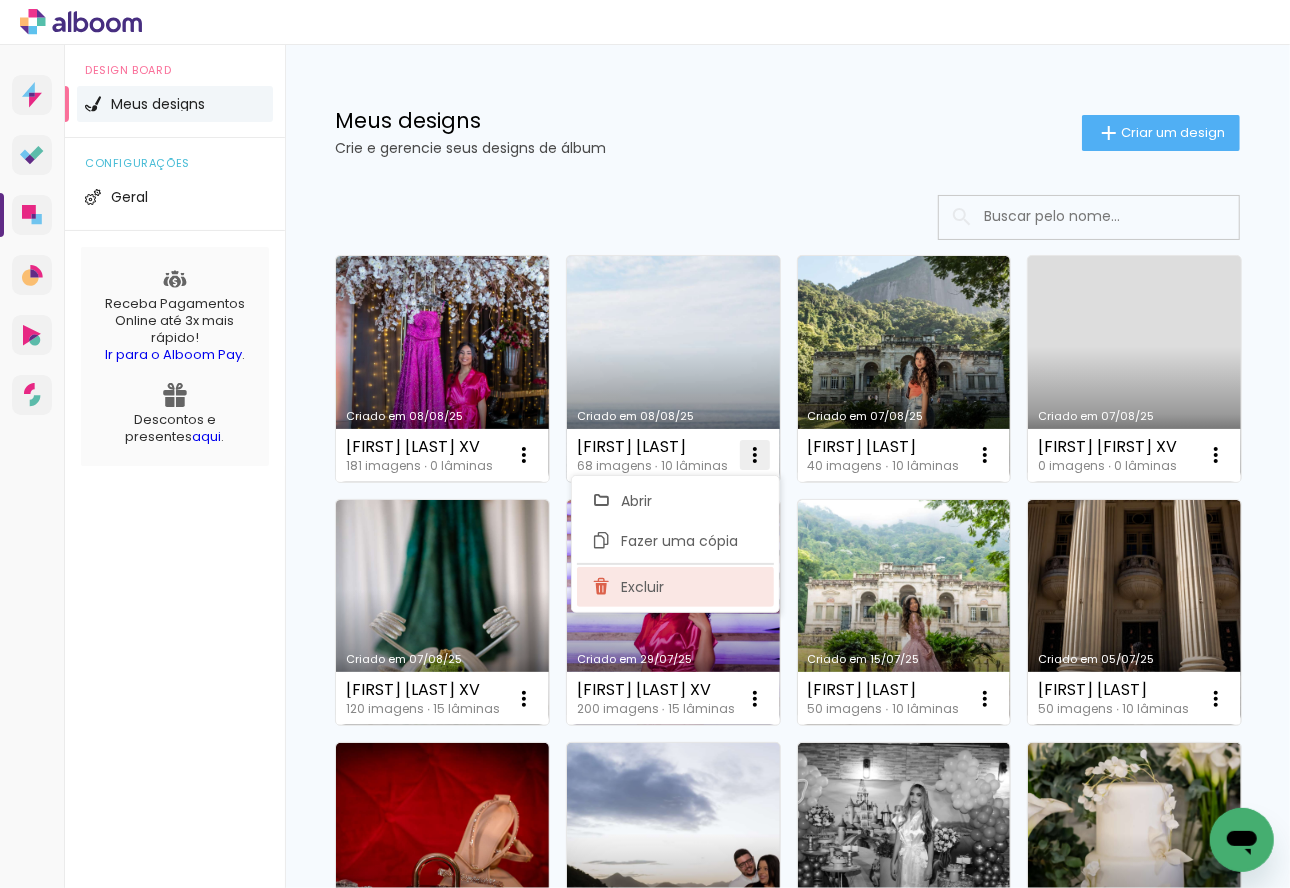 click on "Excluir" 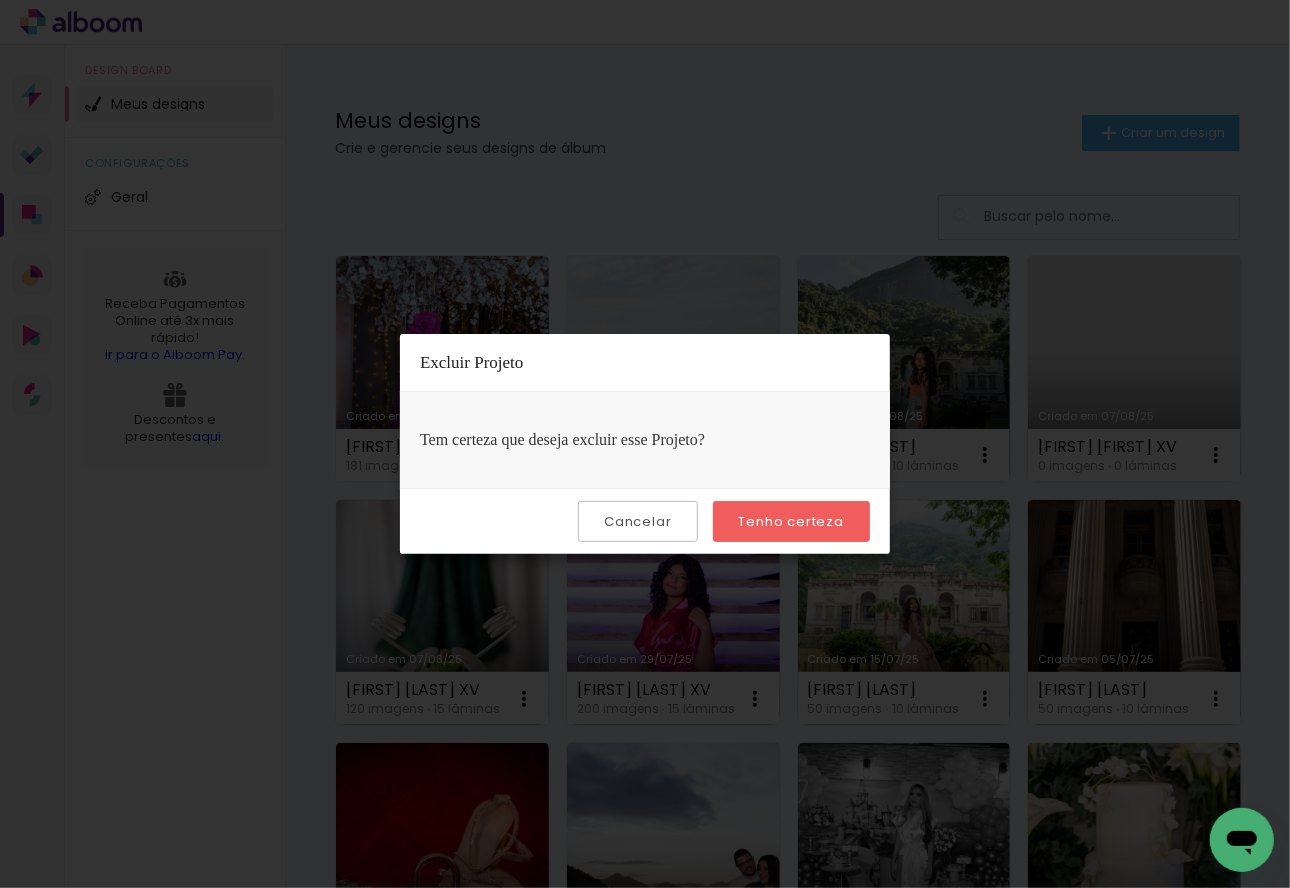 click 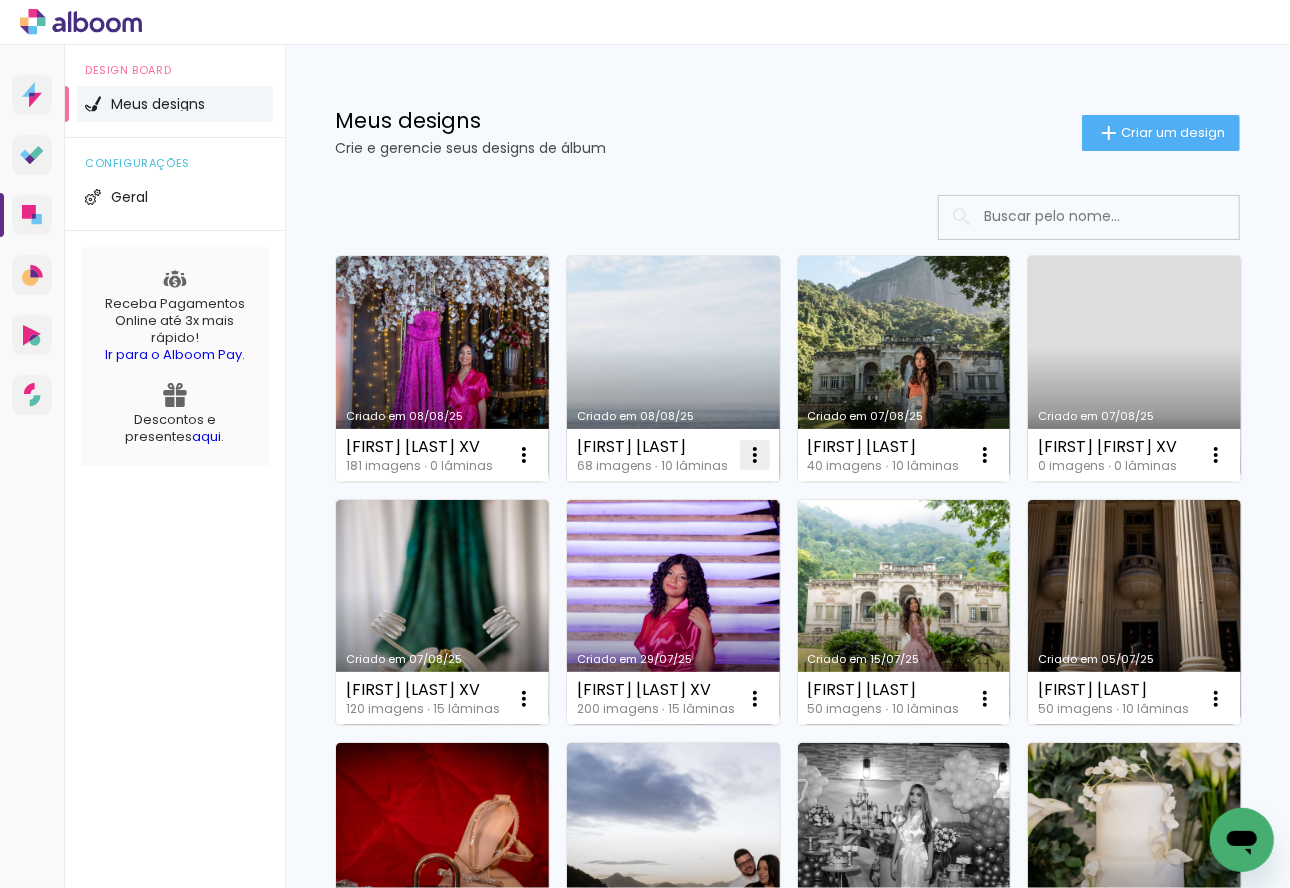 click at bounding box center (524, 455) 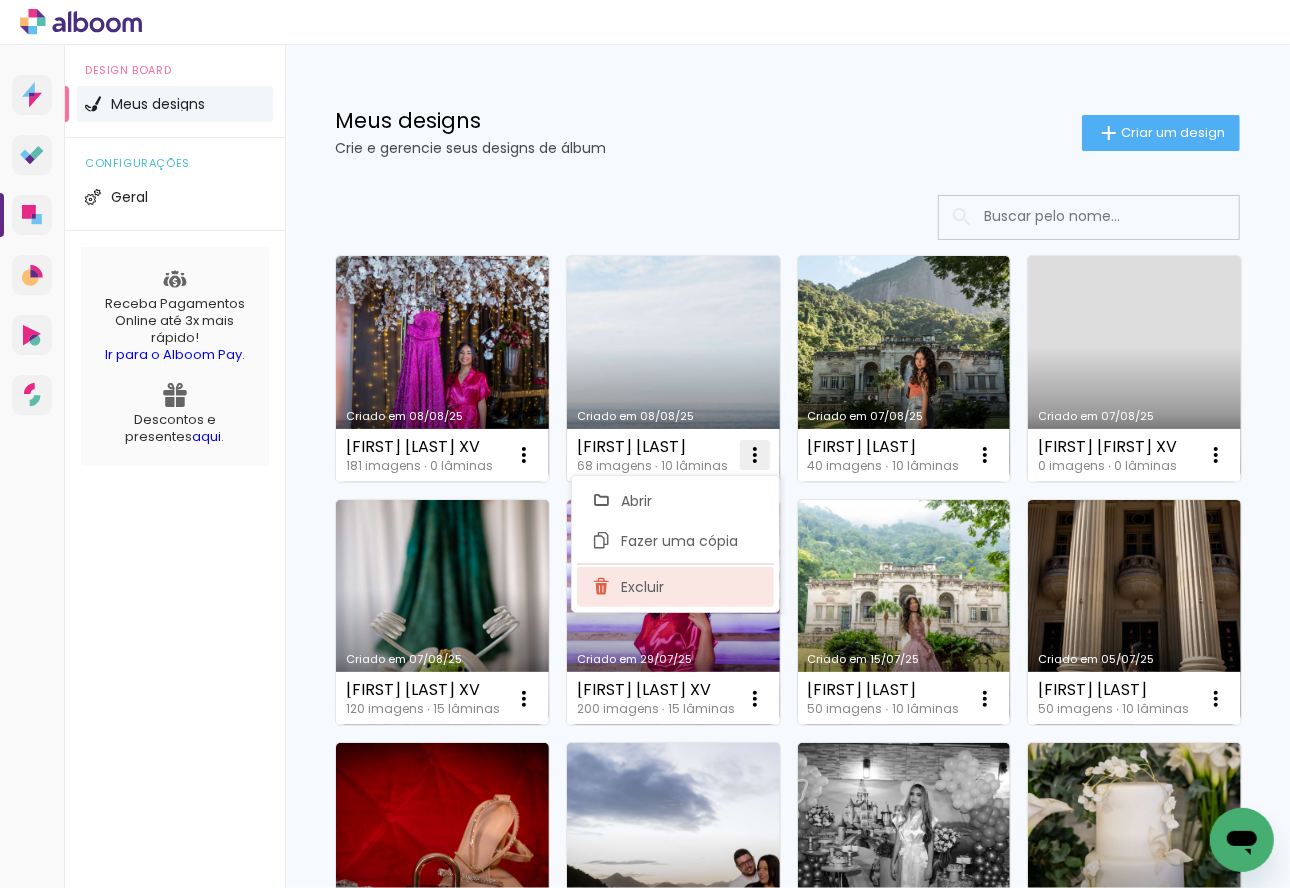 click on "Excluir" 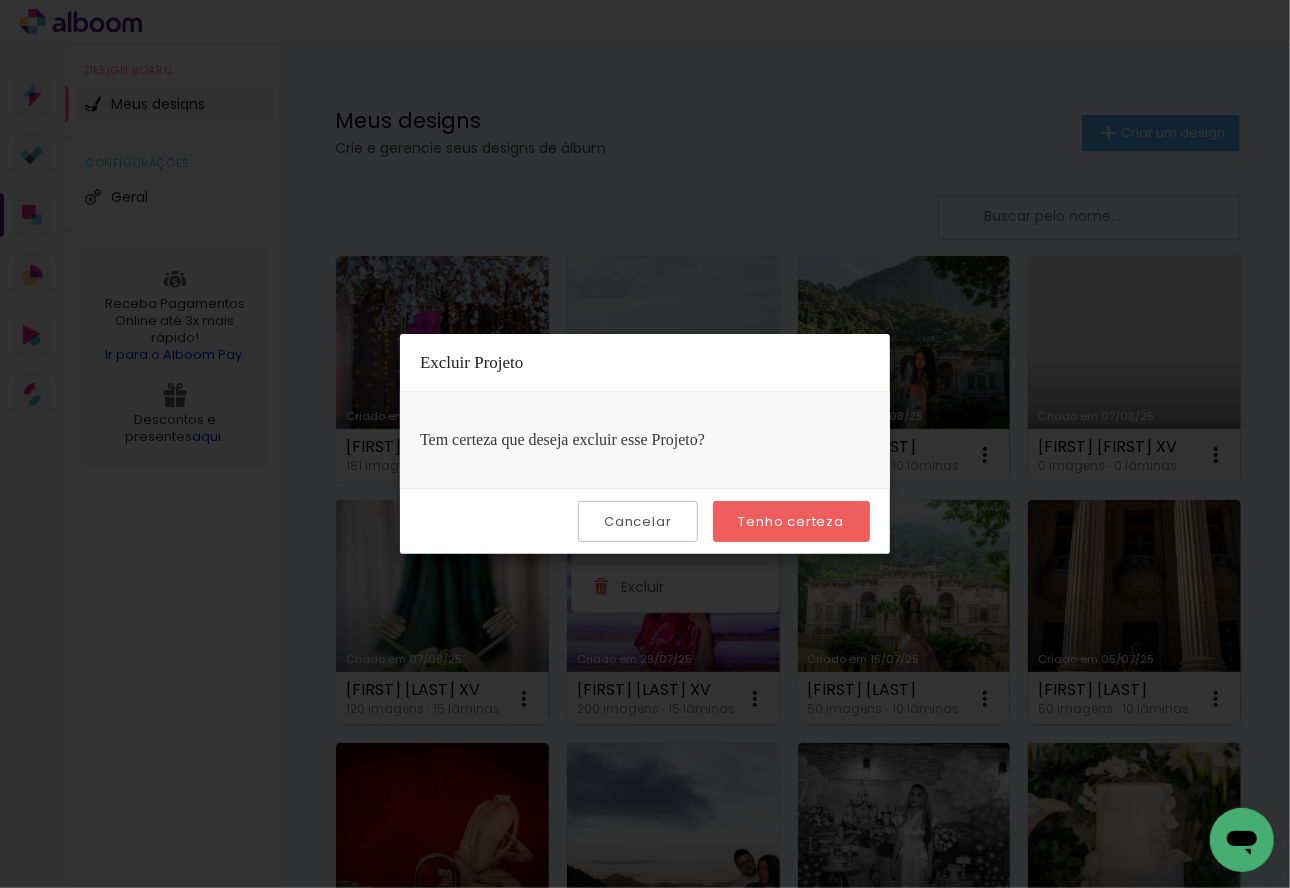 click on "Tenho certeza" at bounding box center [0, 0] 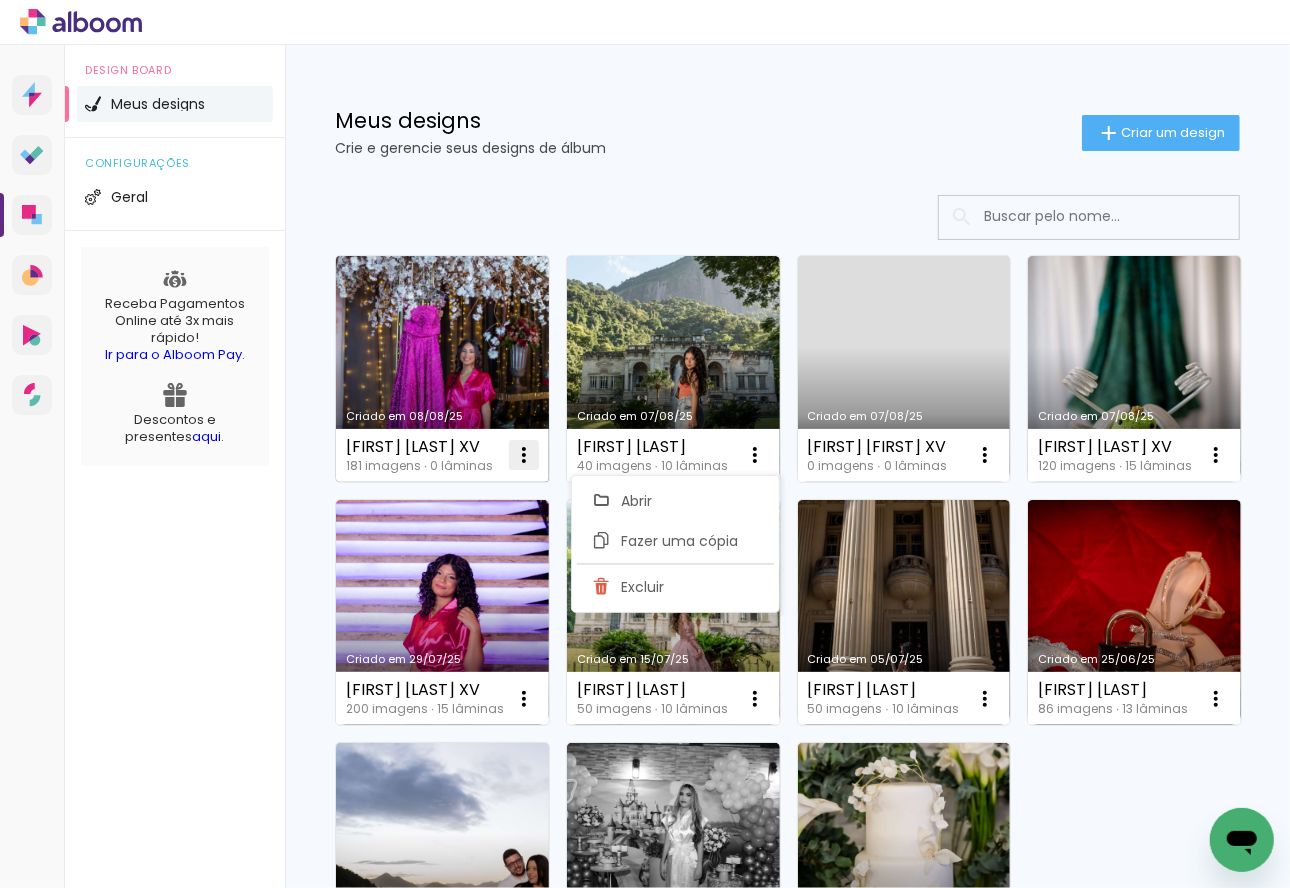 click at bounding box center [524, 455] 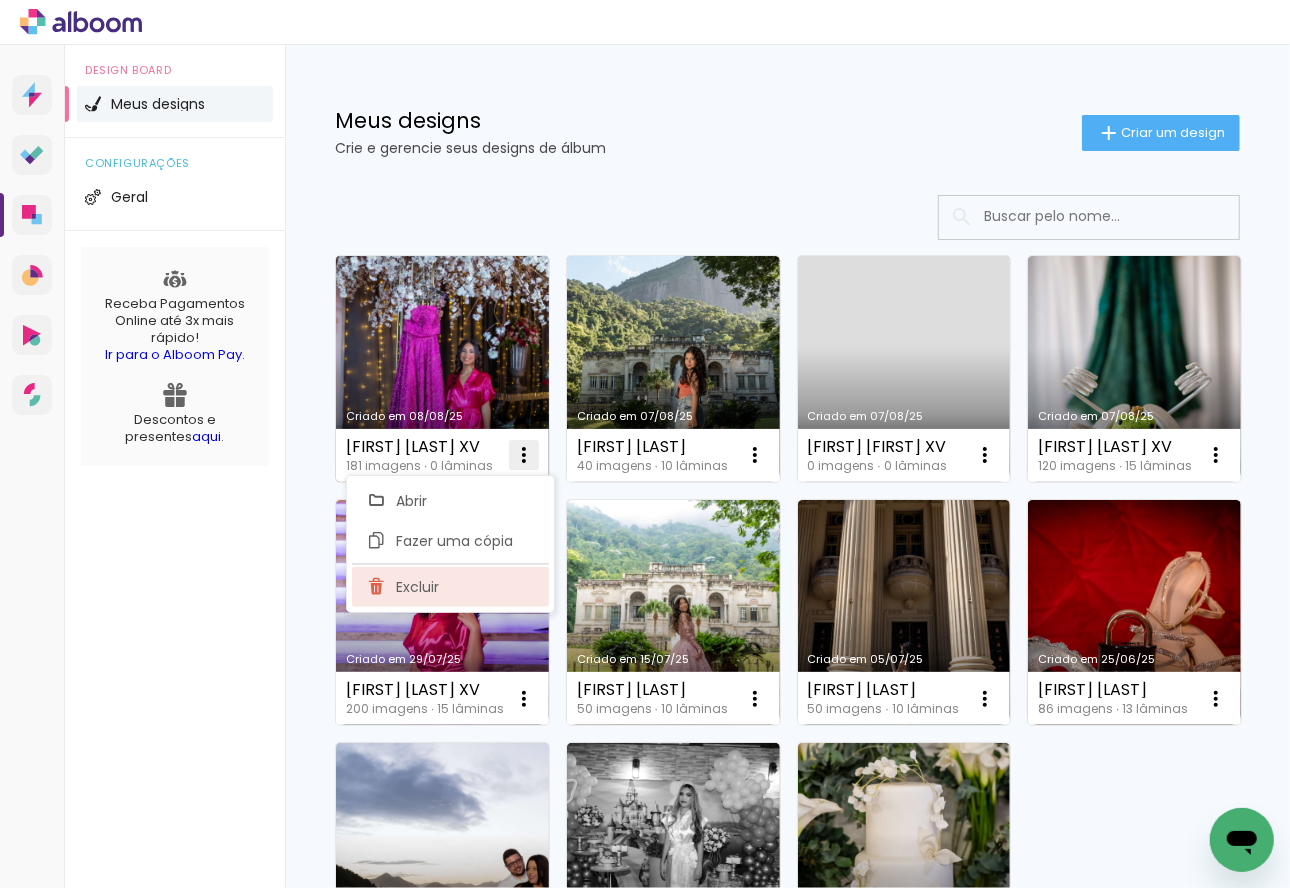 click on "Excluir" 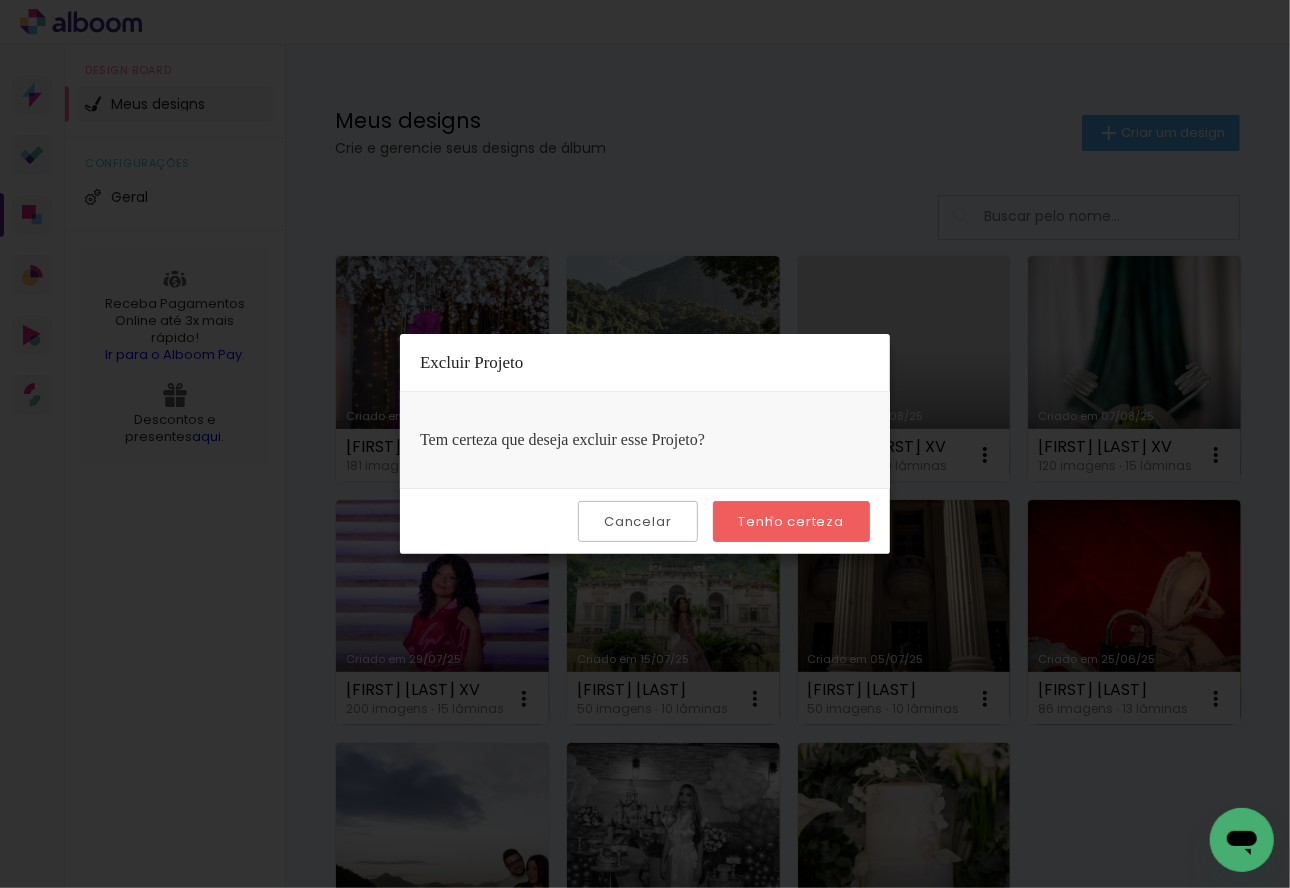 click on "Tenho certeza" at bounding box center [0, 0] 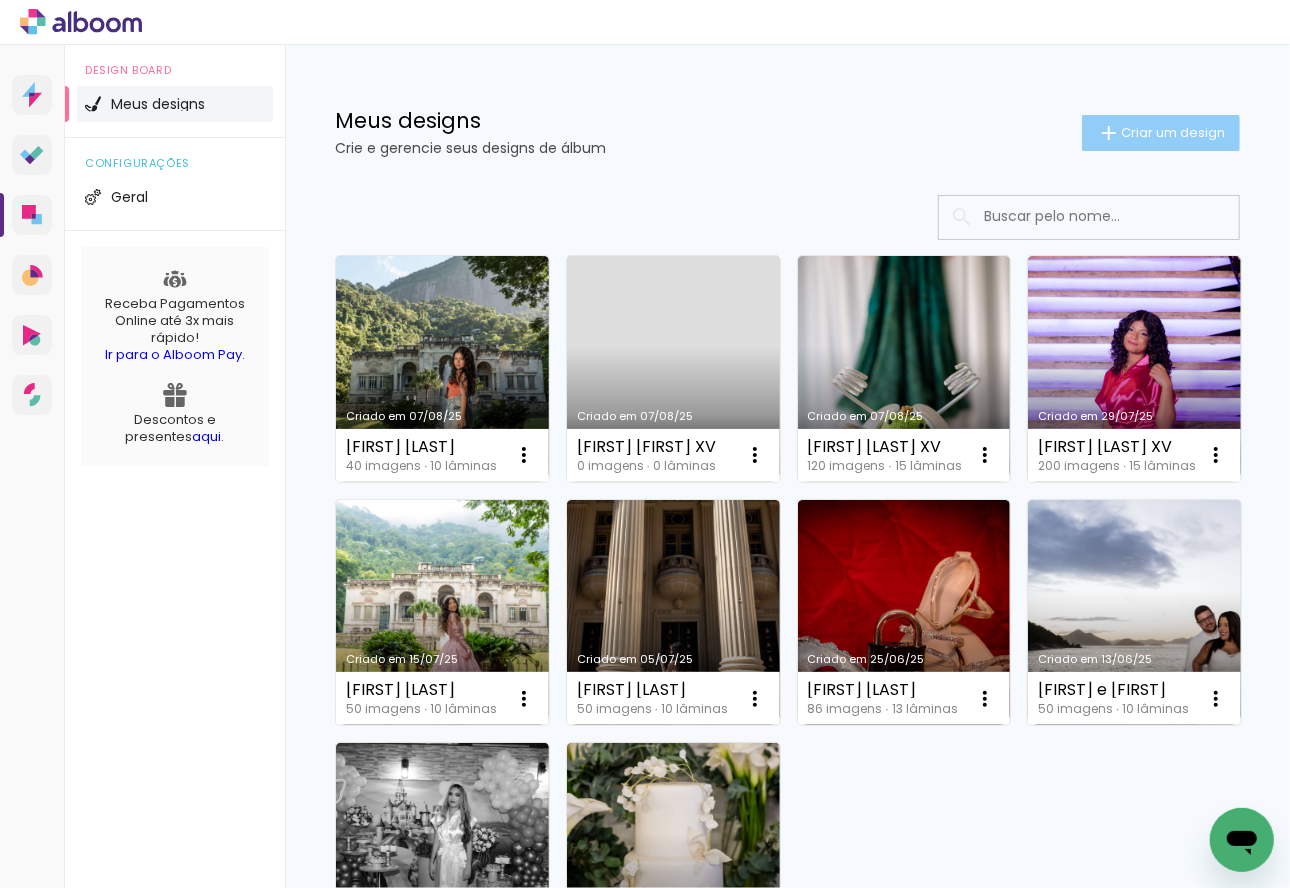 click on "Criar um design" 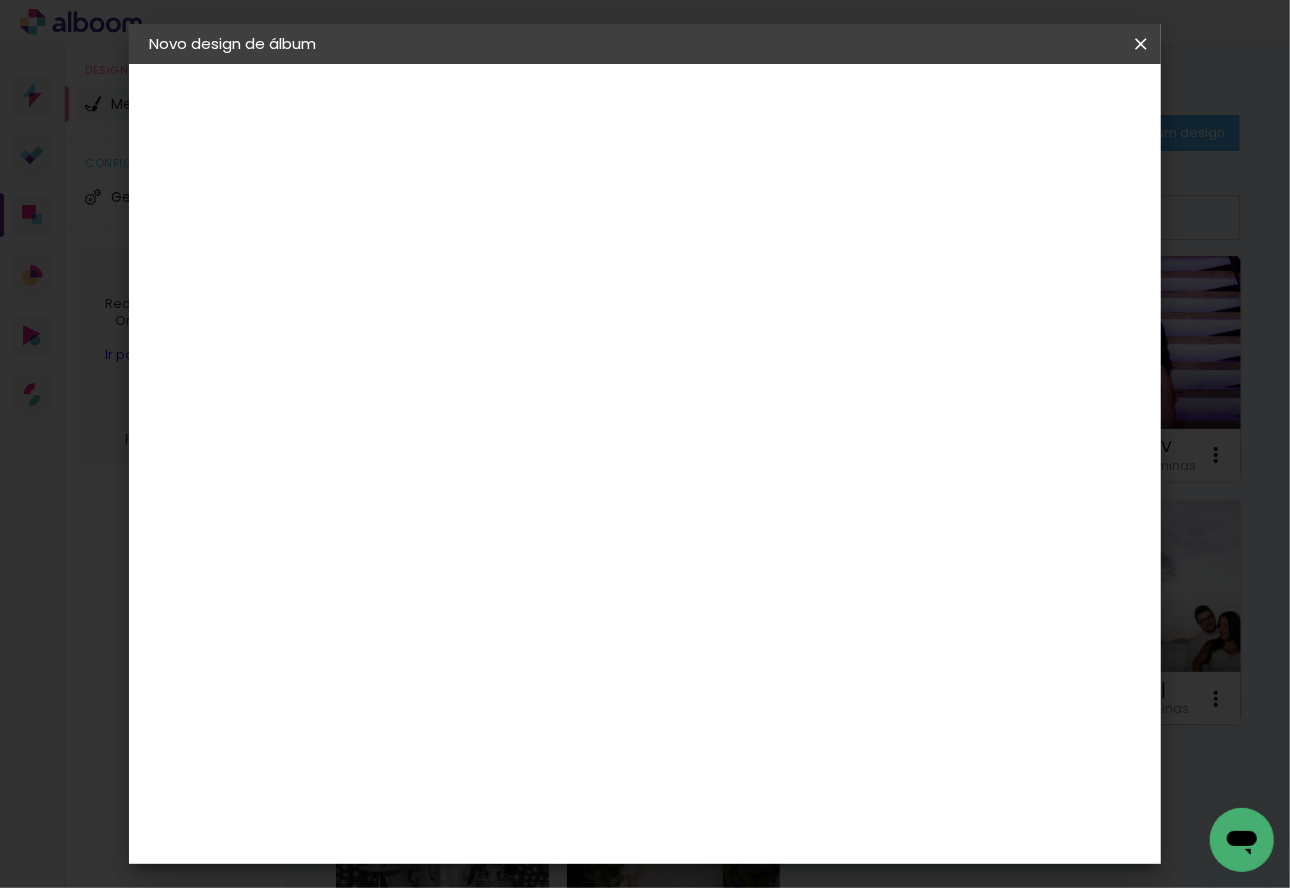 click at bounding box center (0, 0) 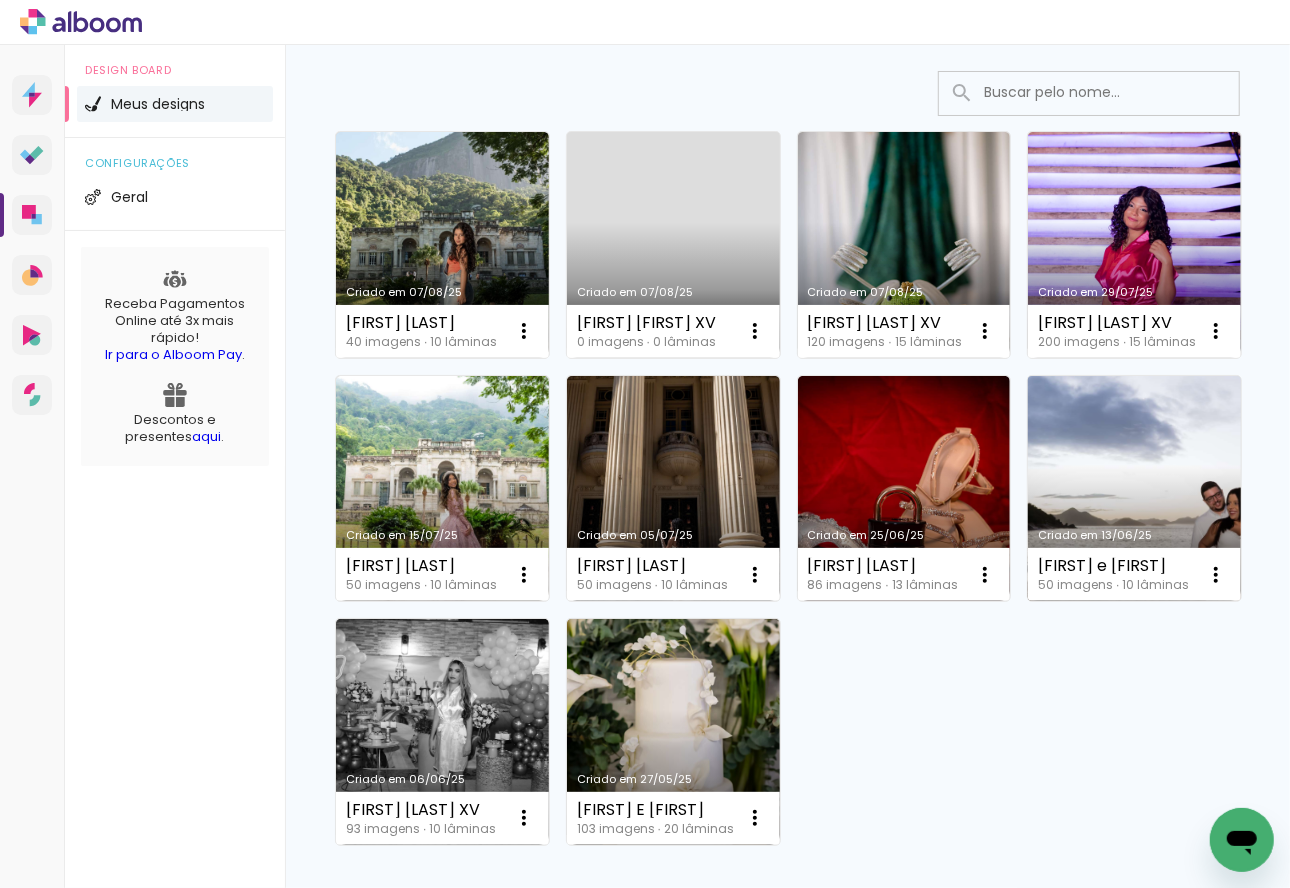 scroll, scrollTop: 0, scrollLeft: 0, axis: both 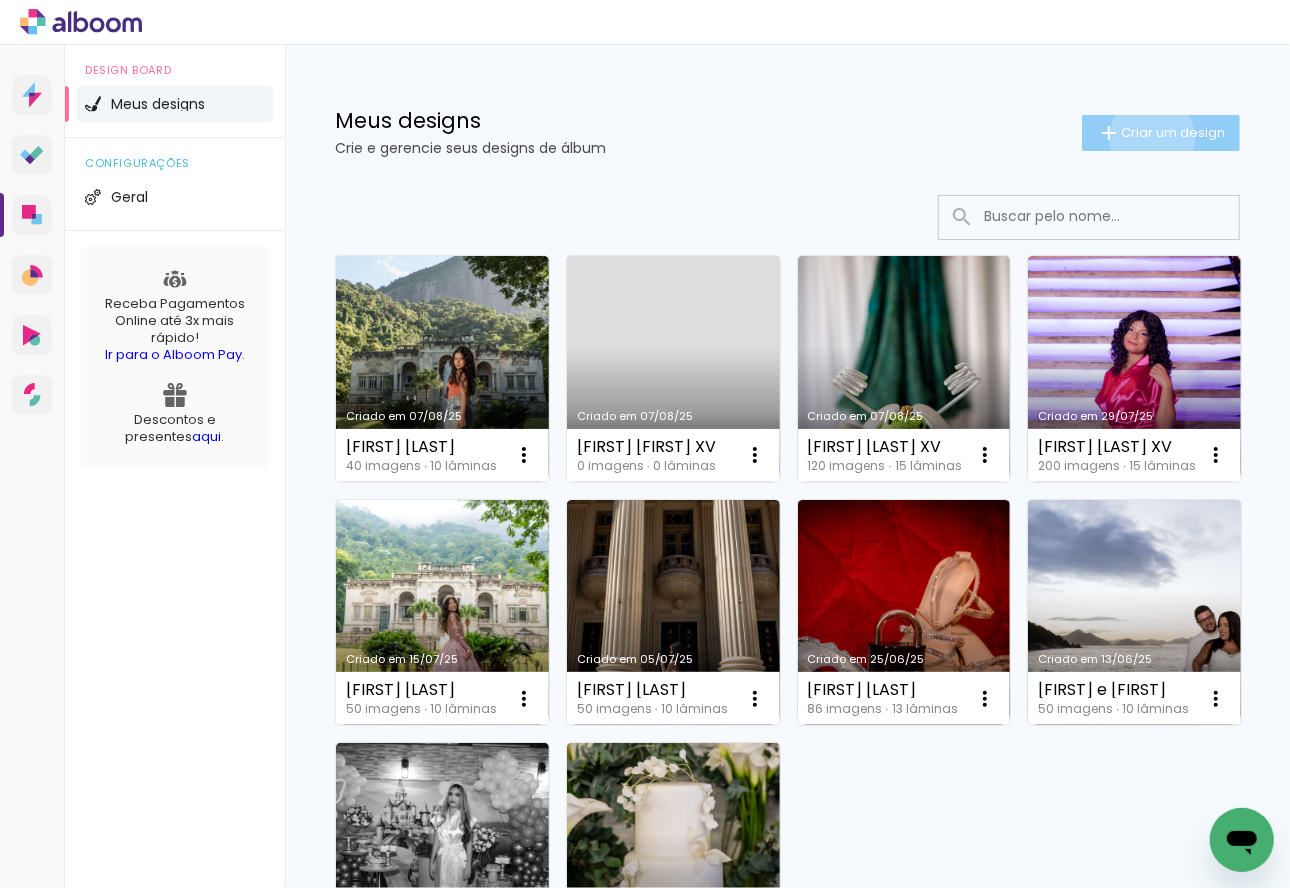 click on "Criar um design" 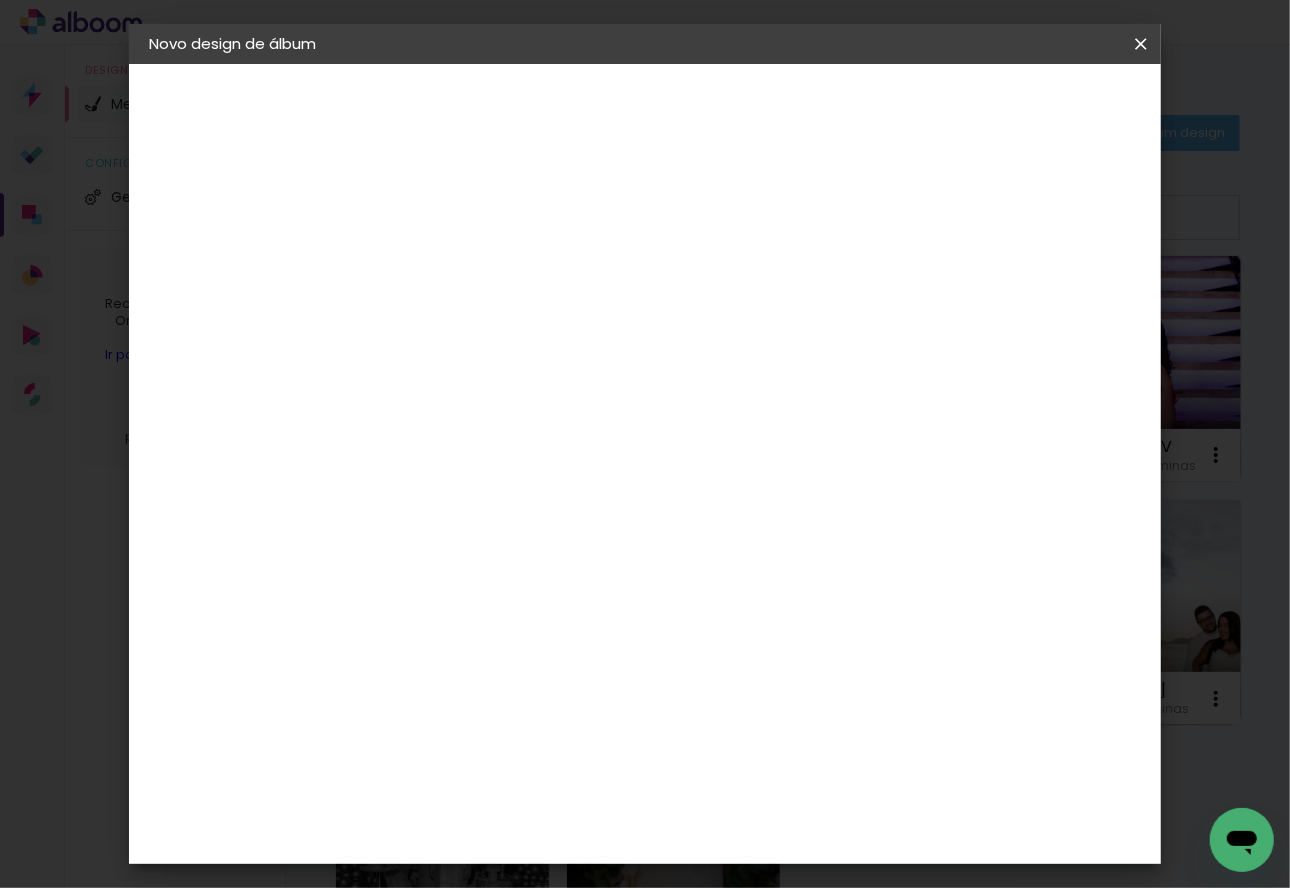 click at bounding box center [476, 268] 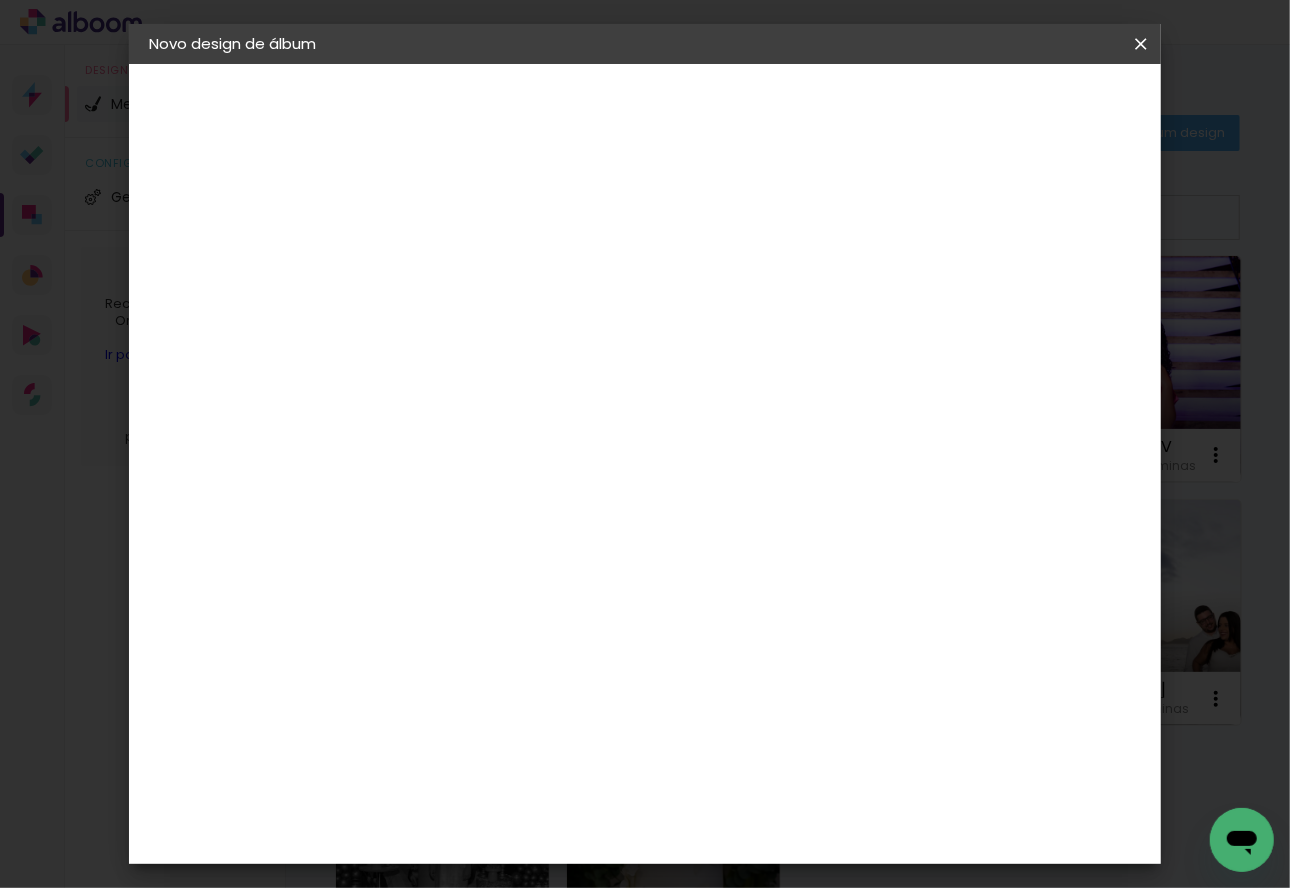 type on "[FIRST] [LAST]" 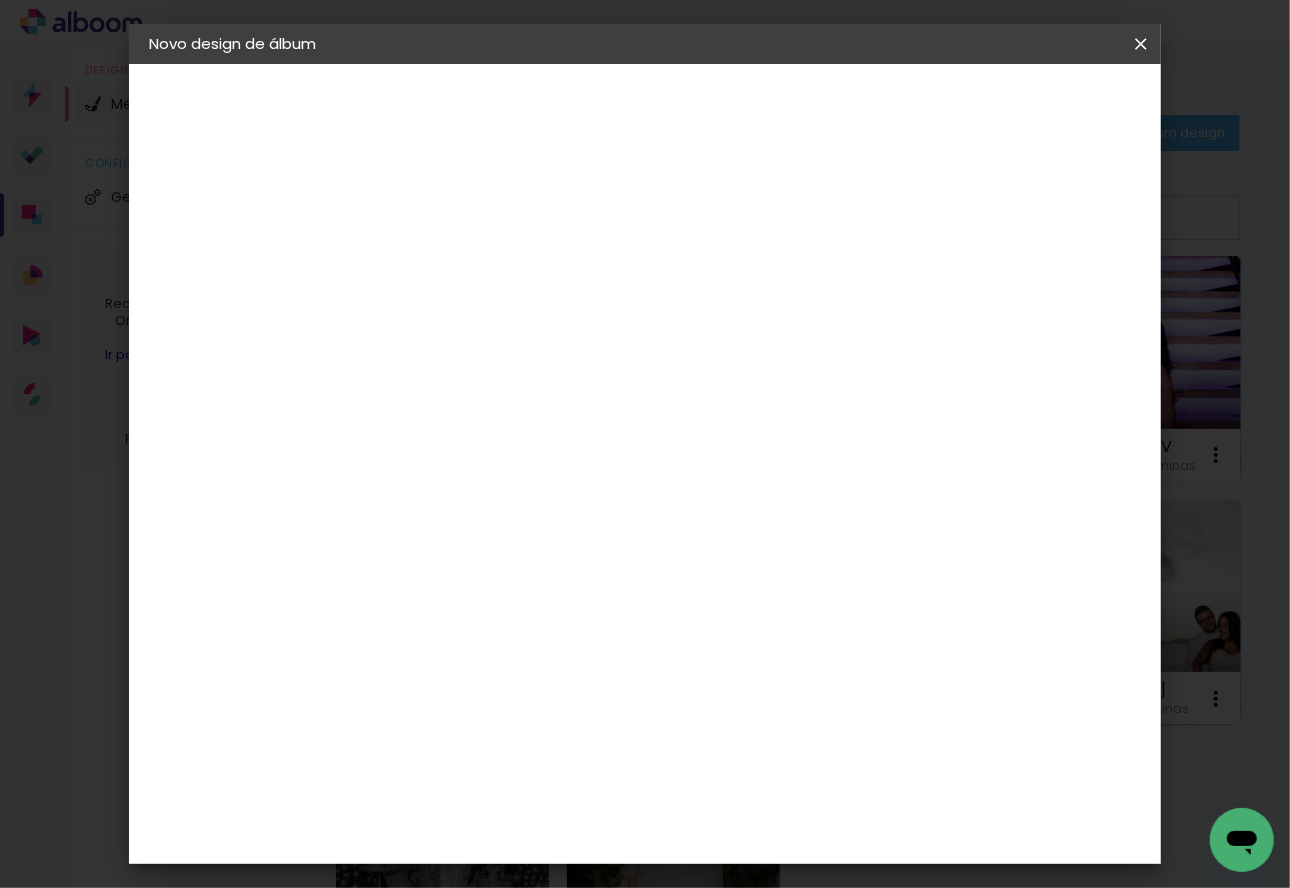 click at bounding box center [0, 0] 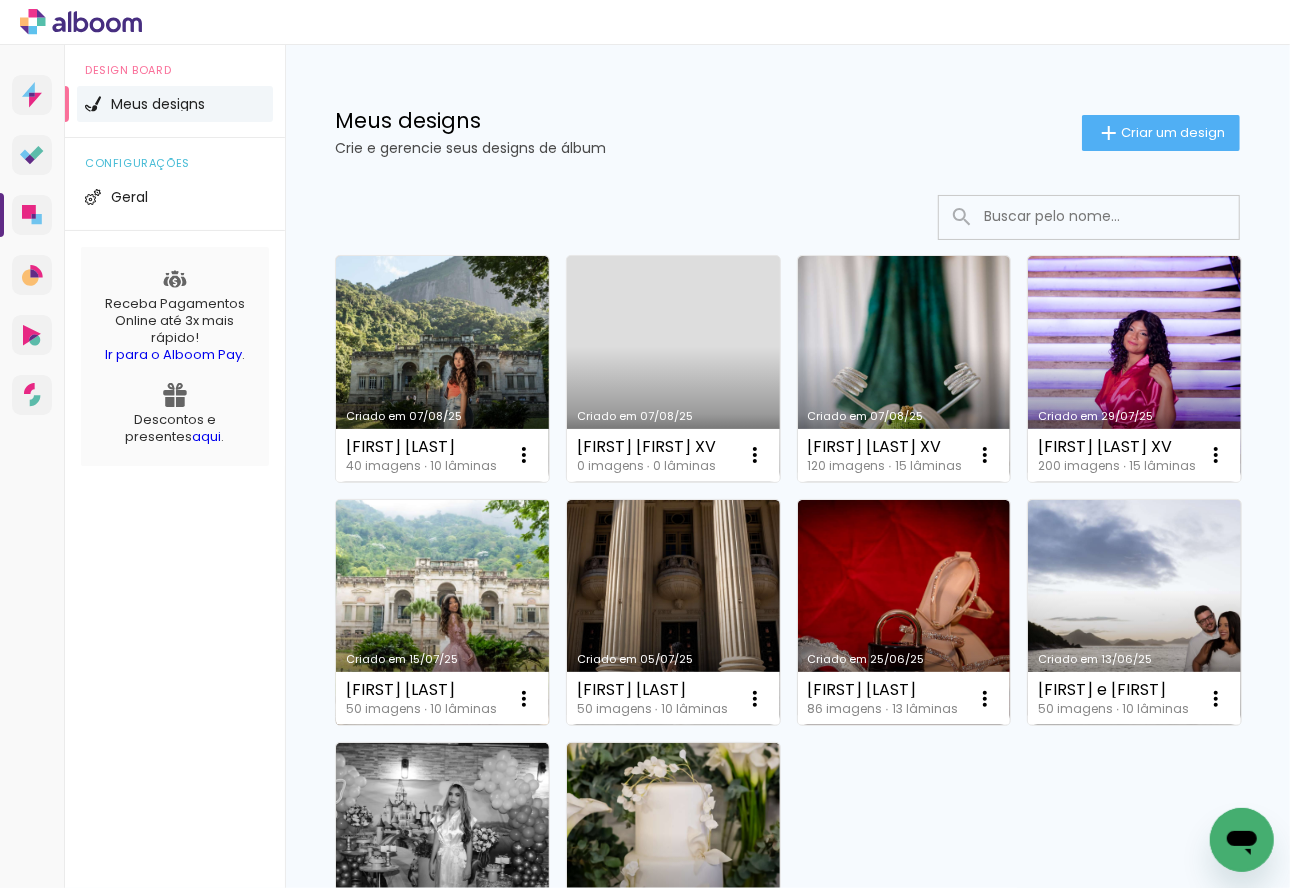 click on "Criado em 15/07/25" at bounding box center (442, 613) 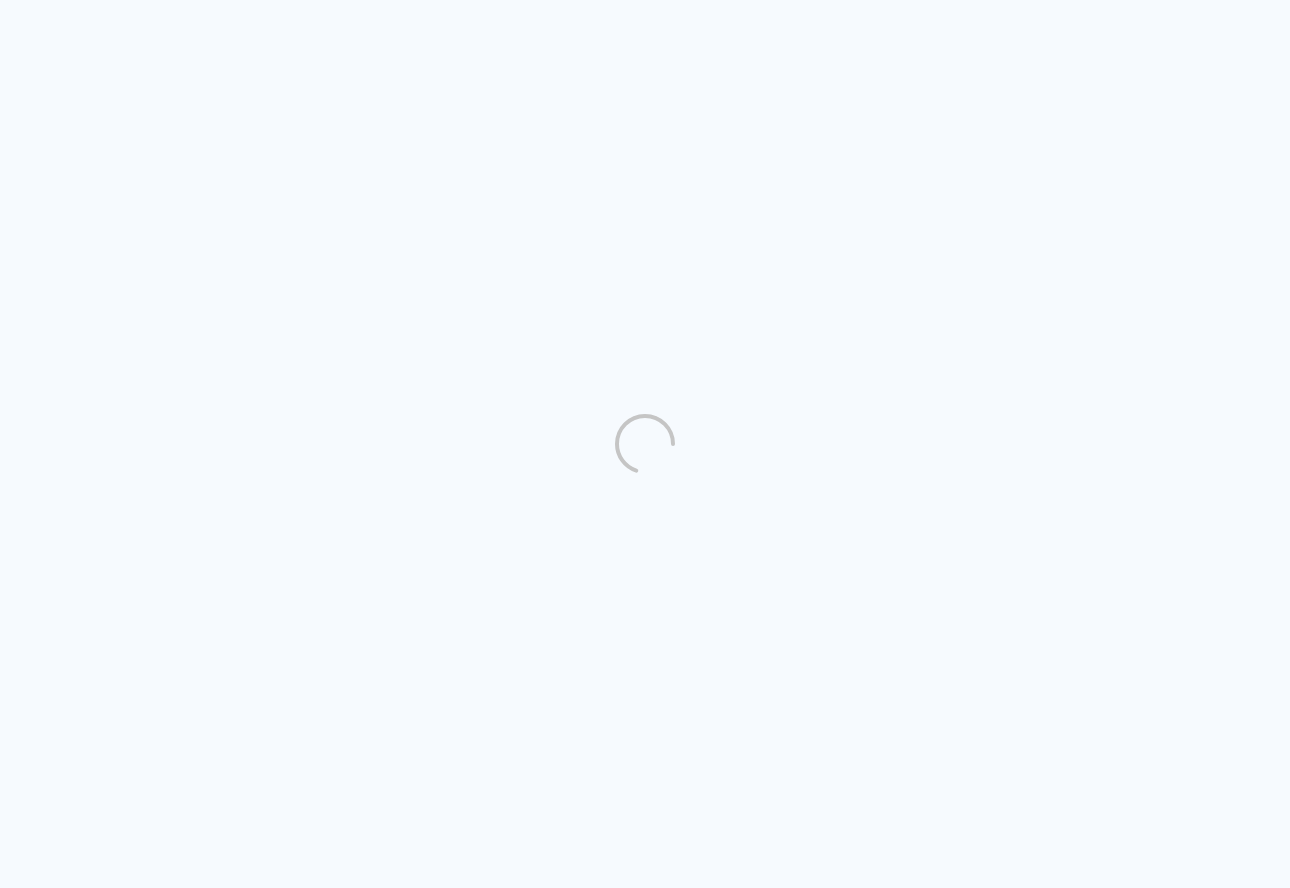 scroll, scrollTop: 0, scrollLeft: 0, axis: both 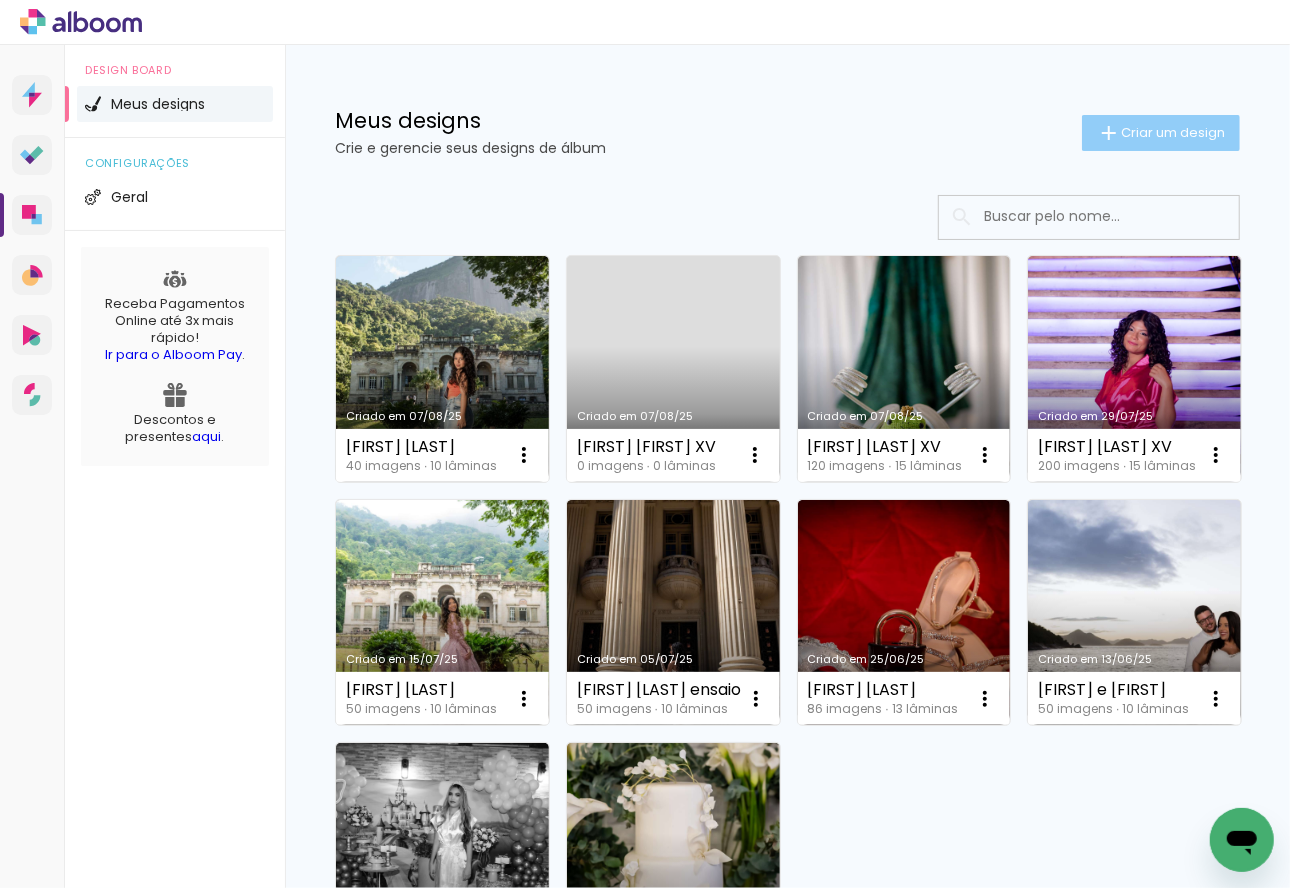 click 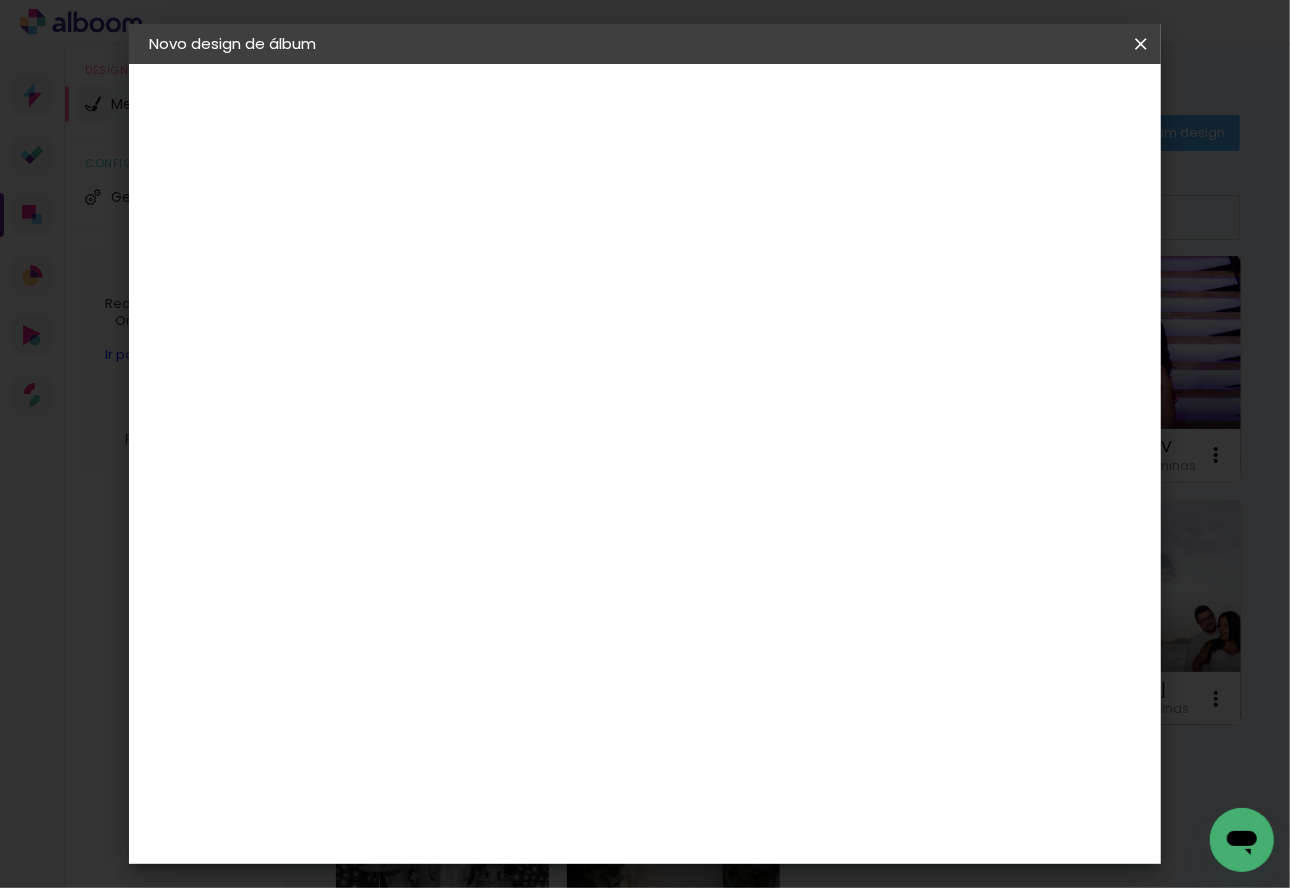 click at bounding box center (476, 268) 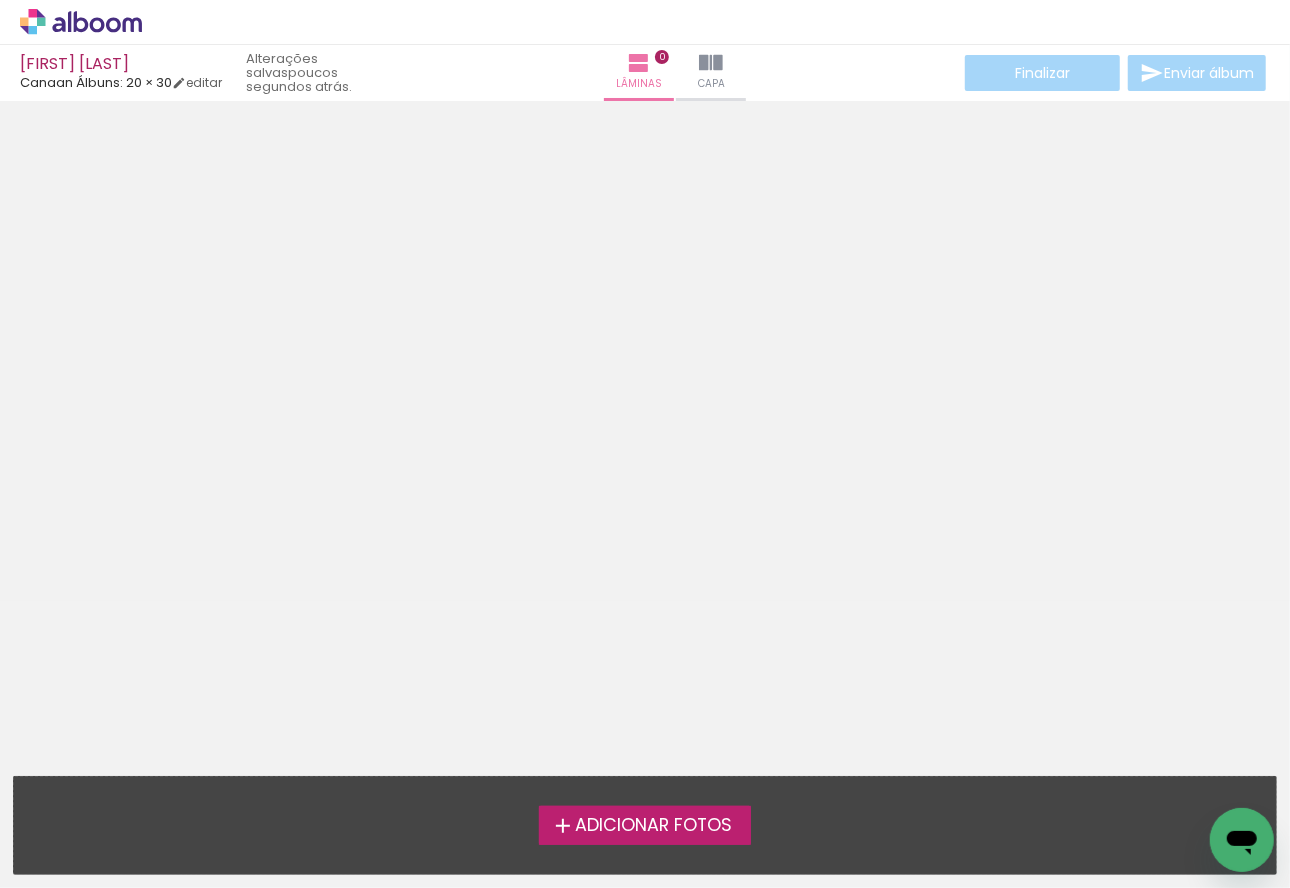 click on "Adicionar Fotos" at bounding box center [653, 826] 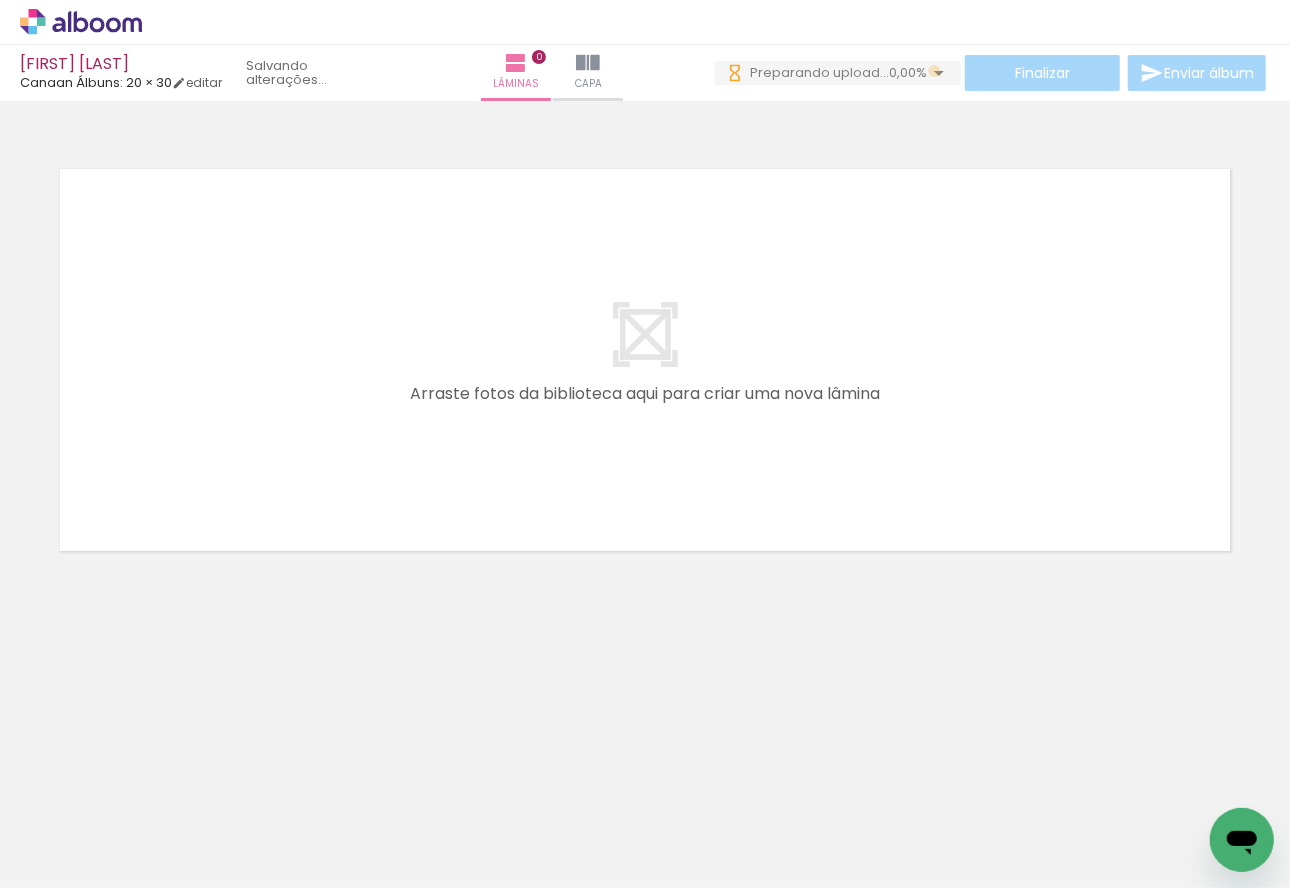 click at bounding box center (939, 73) 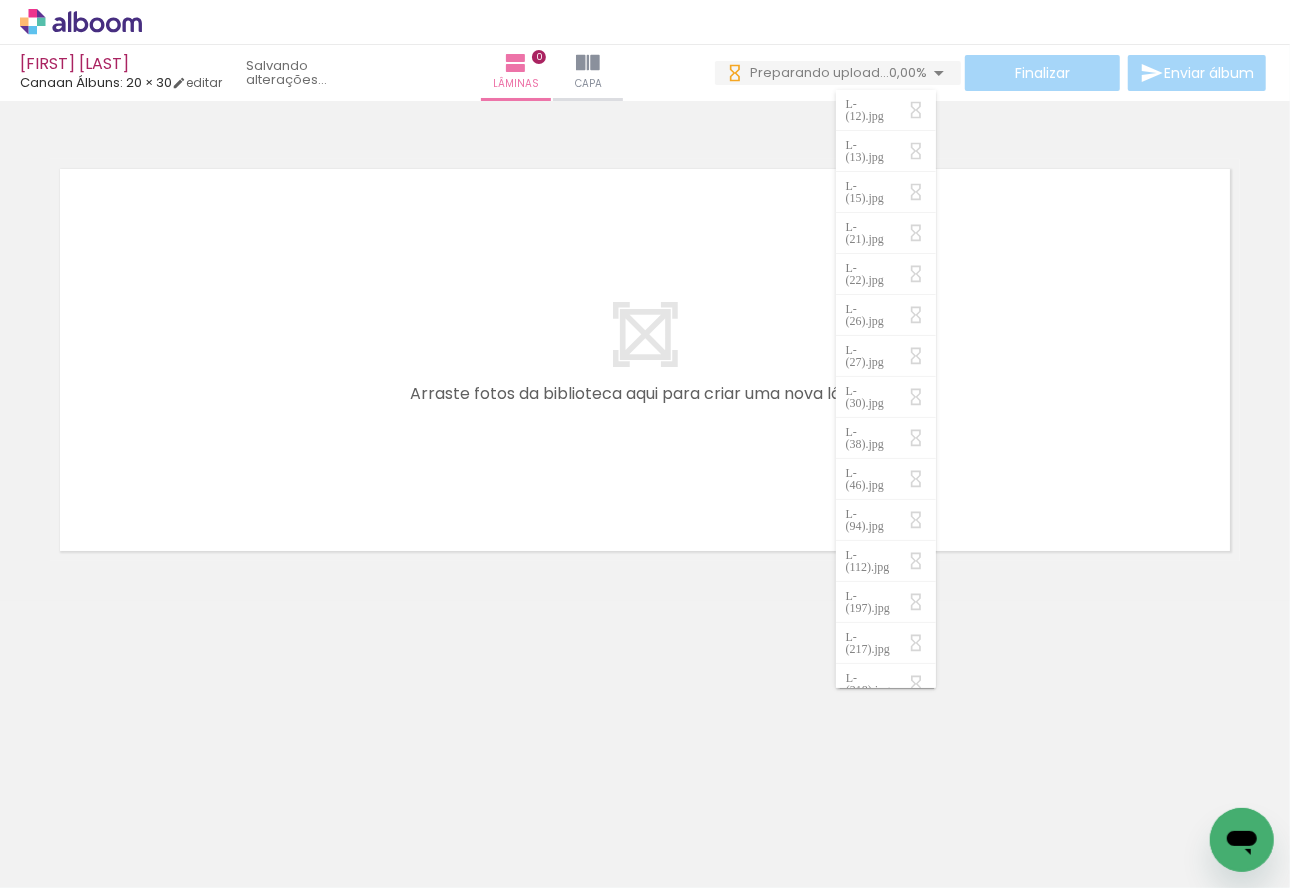 click at bounding box center (645, 334) 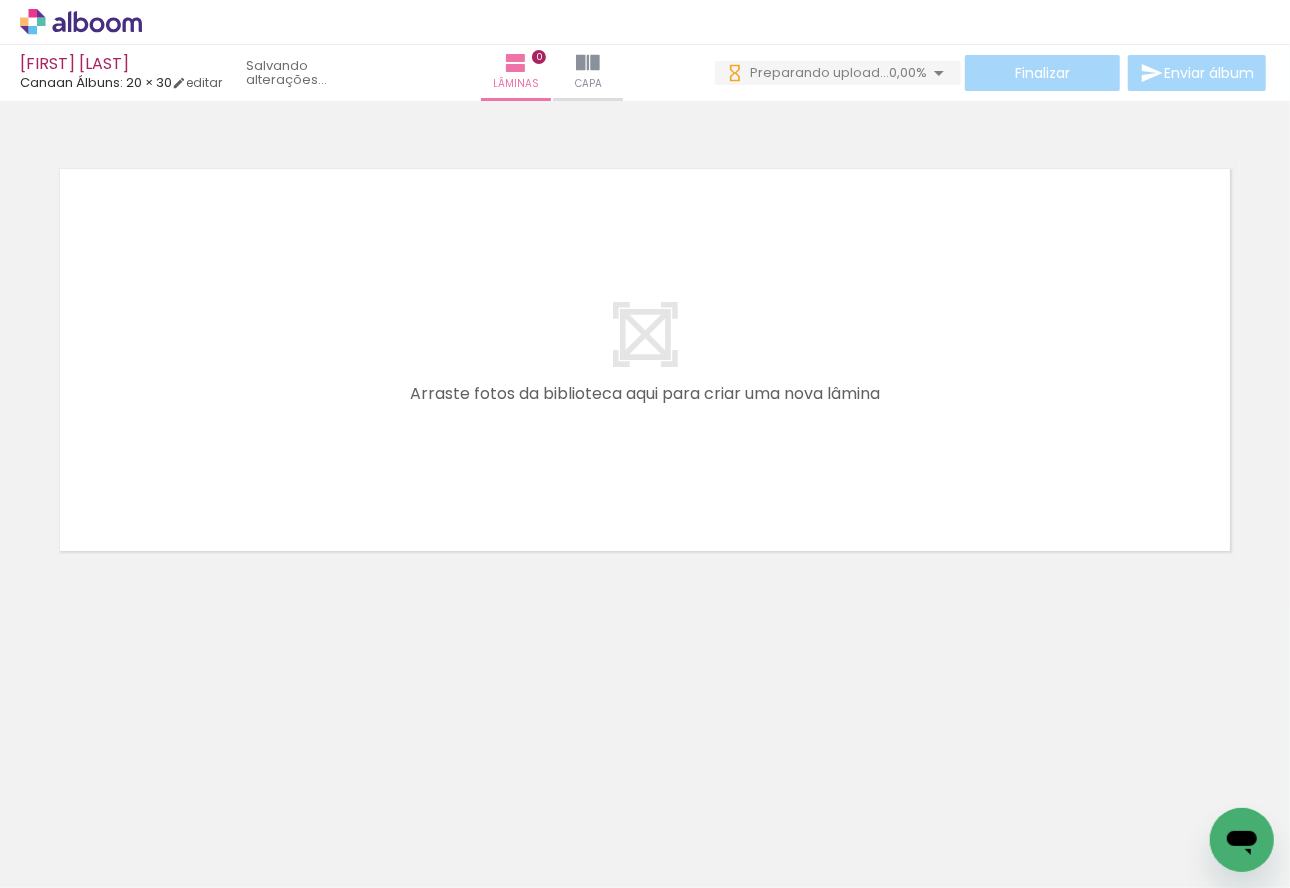 scroll, scrollTop: 0, scrollLeft: 0, axis: both 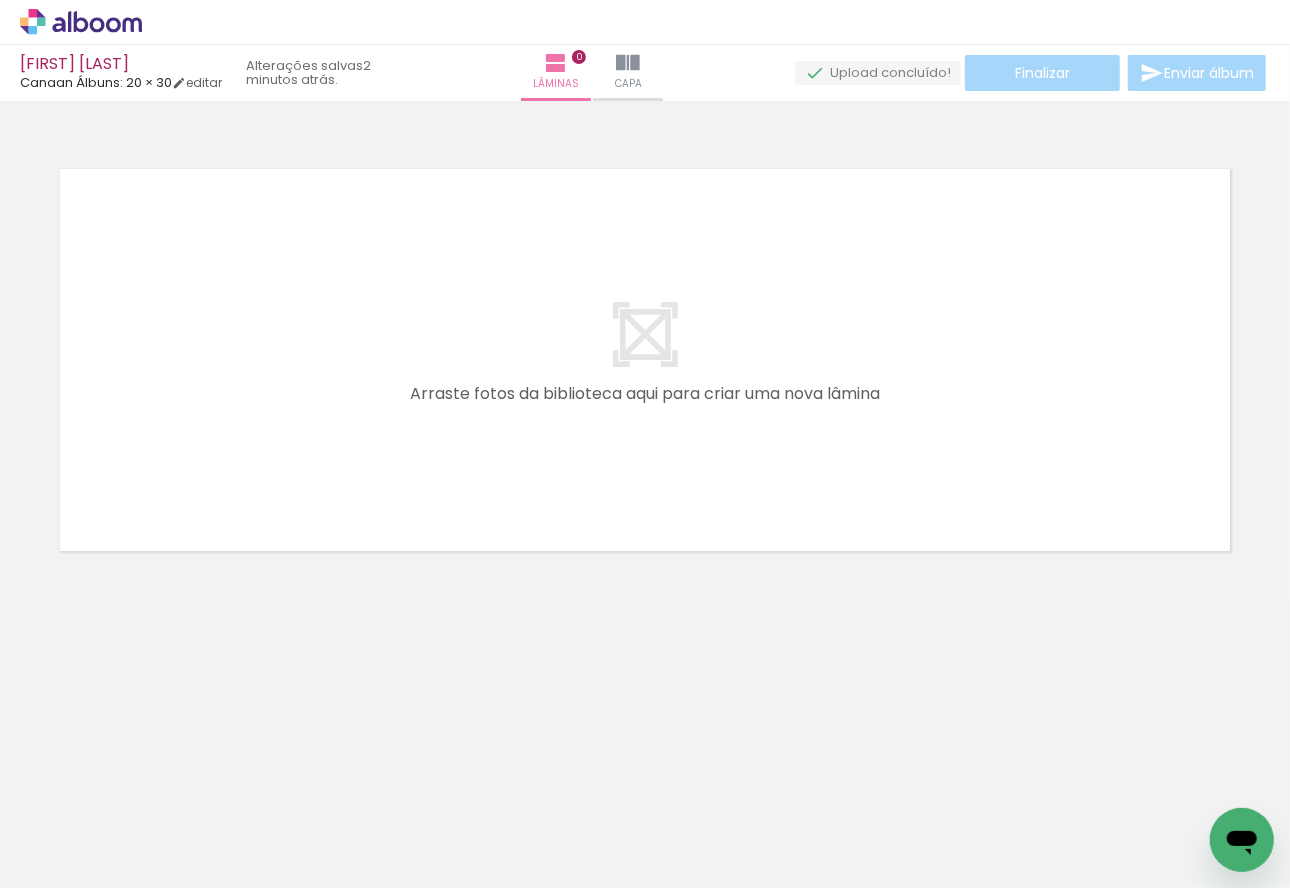 drag, startPoint x: 294, startPoint y: 558, endPoint x: 325, endPoint y: 662, distance: 108.52189 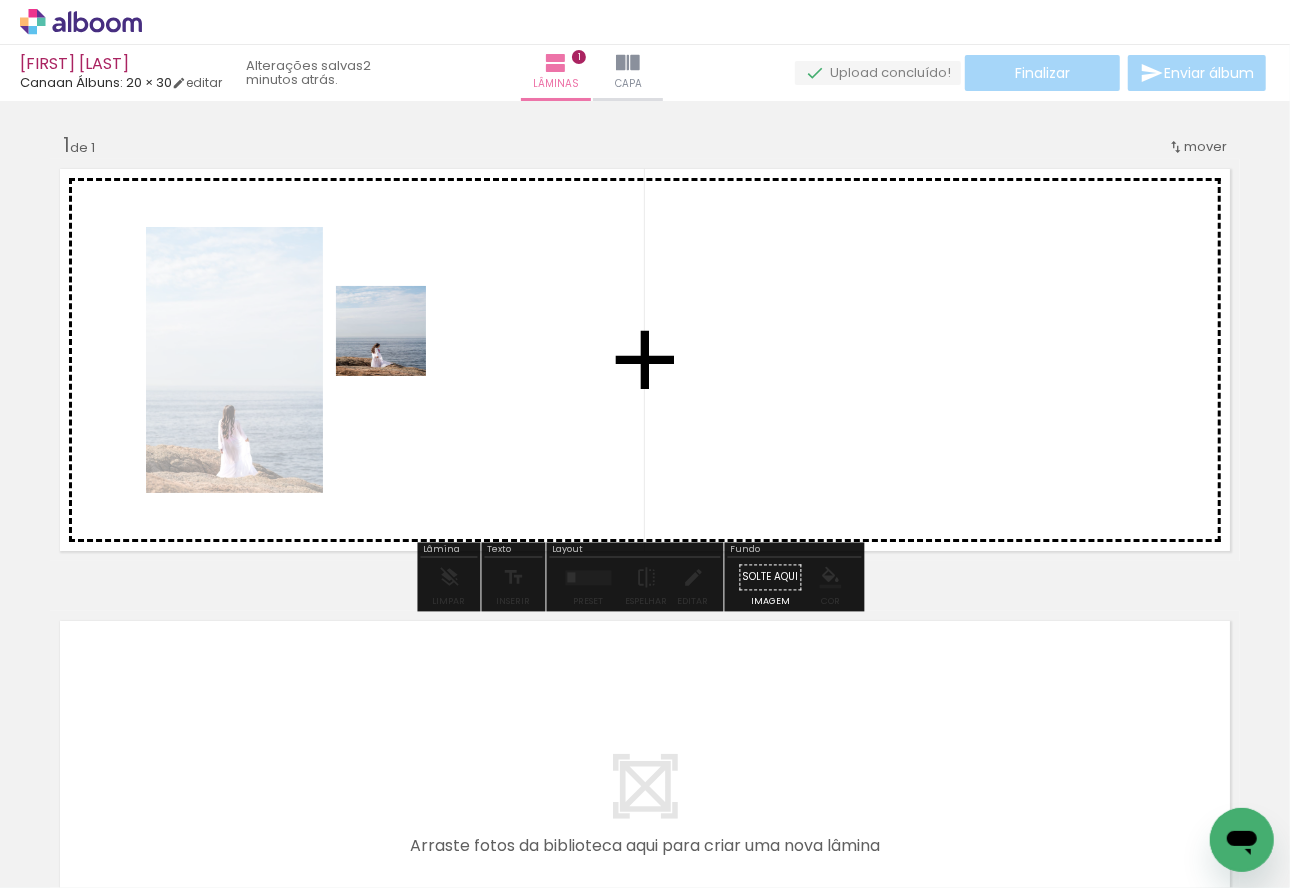 drag, startPoint x: 307, startPoint y: 799, endPoint x: 466, endPoint y: 681, distance: 198.00252 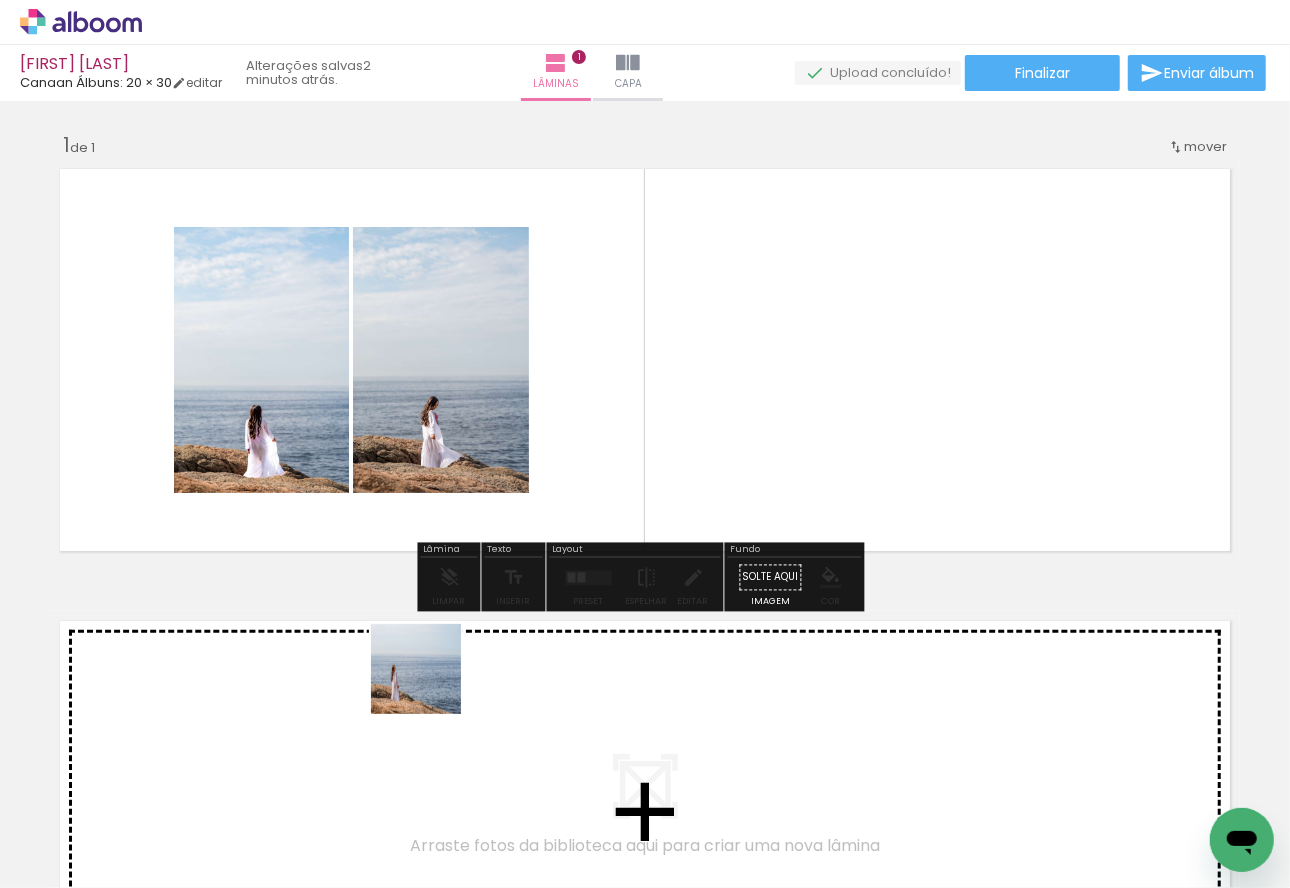 drag, startPoint x: 411, startPoint y: 810, endPoint x: 507, endPoint y: 712, distance: 137.186 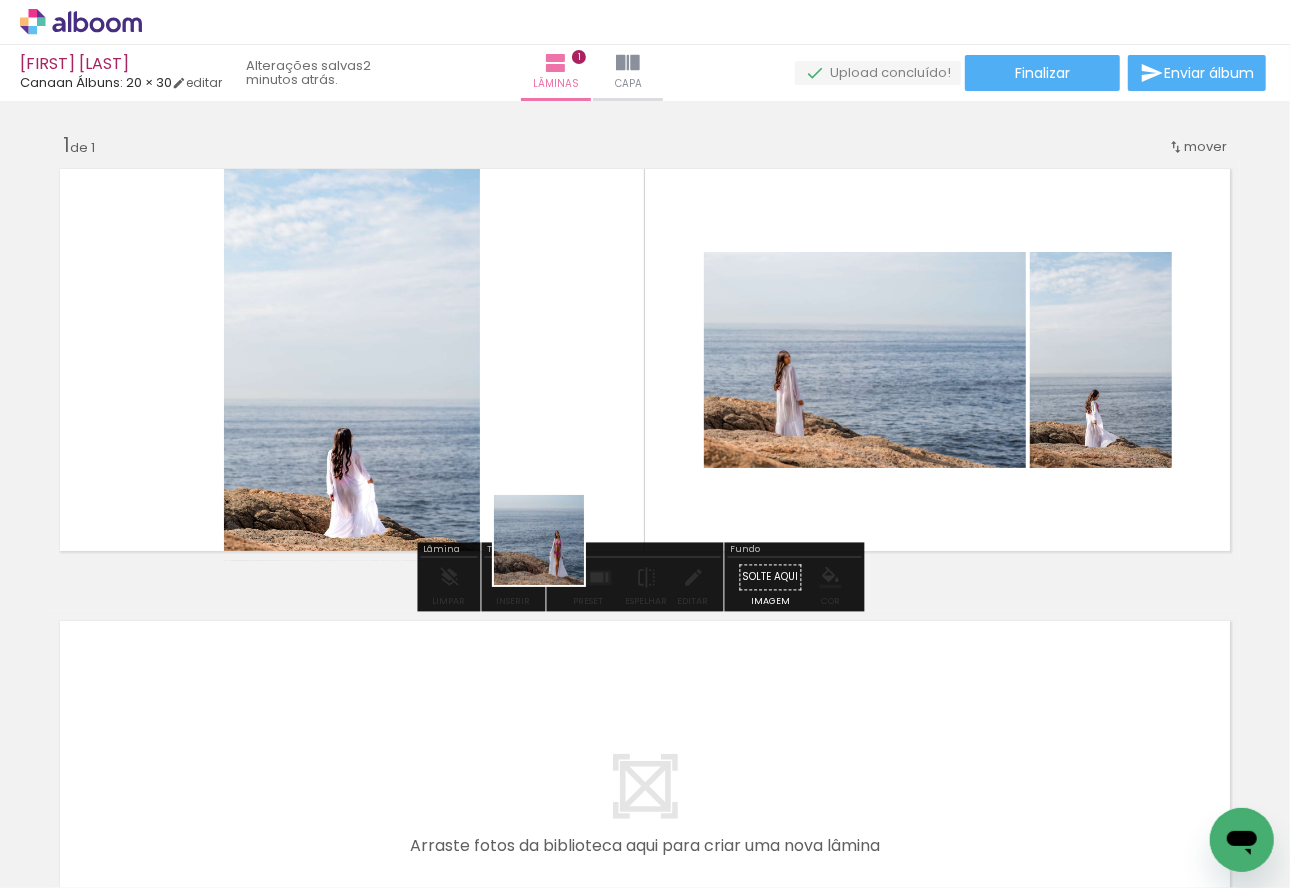 drag, startPoint x: 549, startPoint y: 793, endPoint x: 672, endPoint y: 726, distance: 140.06427 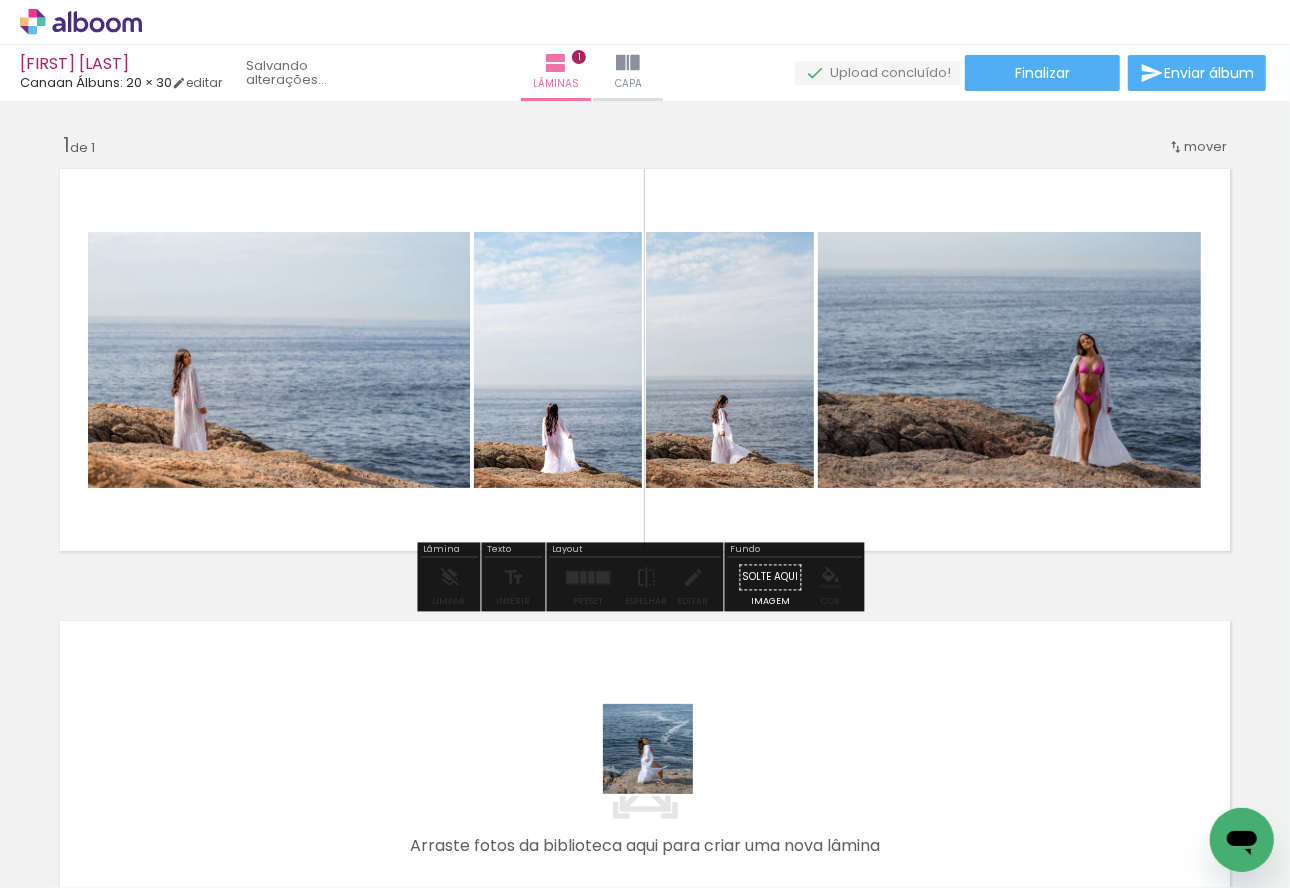 drag, startPoint x: 654, startPoint y: 807, endPoint x: 705, endPoint y: 790, distance: 53.75872 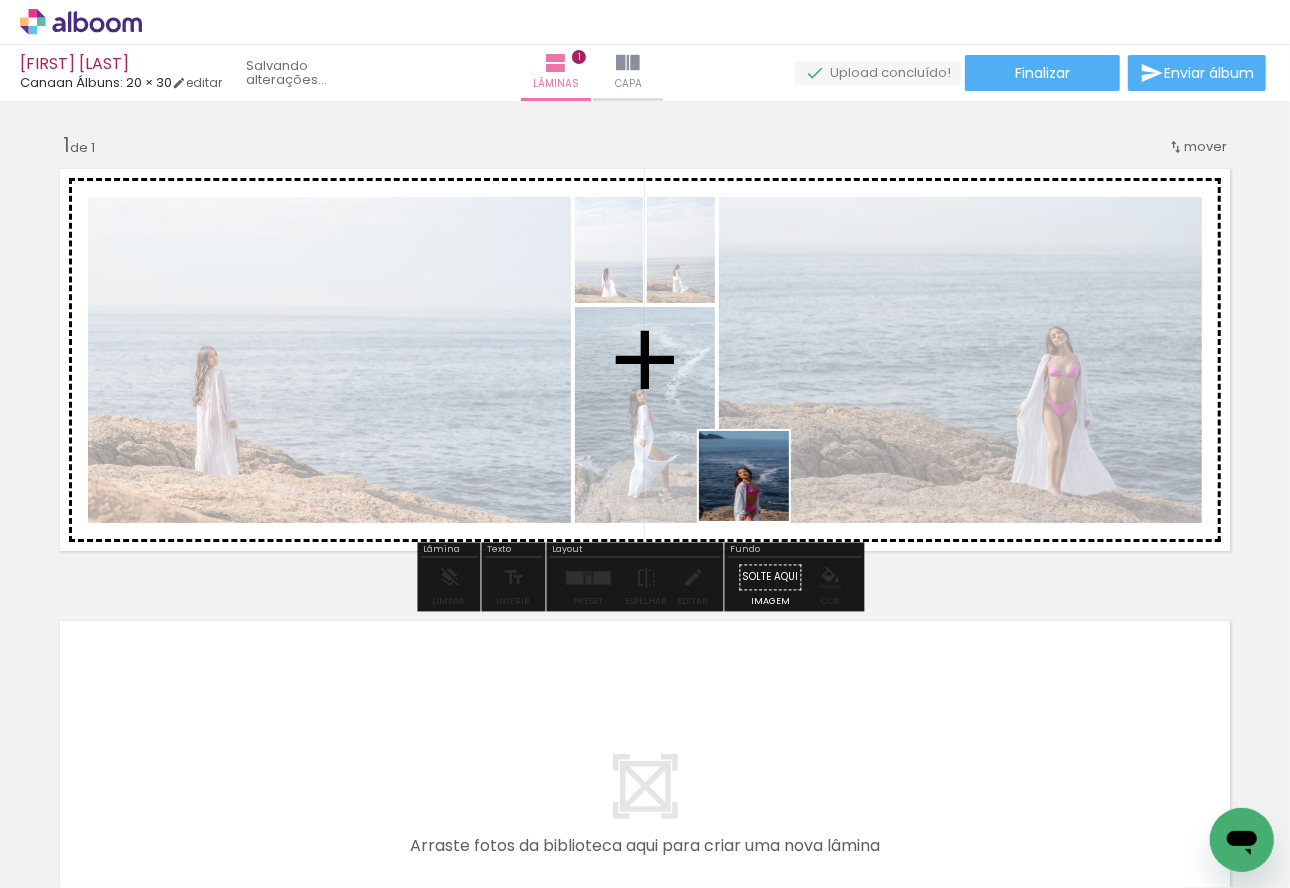 drag, startPoint x: 759, startPoint y: 665, endPoint x: 824, endPoint y: 713, distance: 80.80223 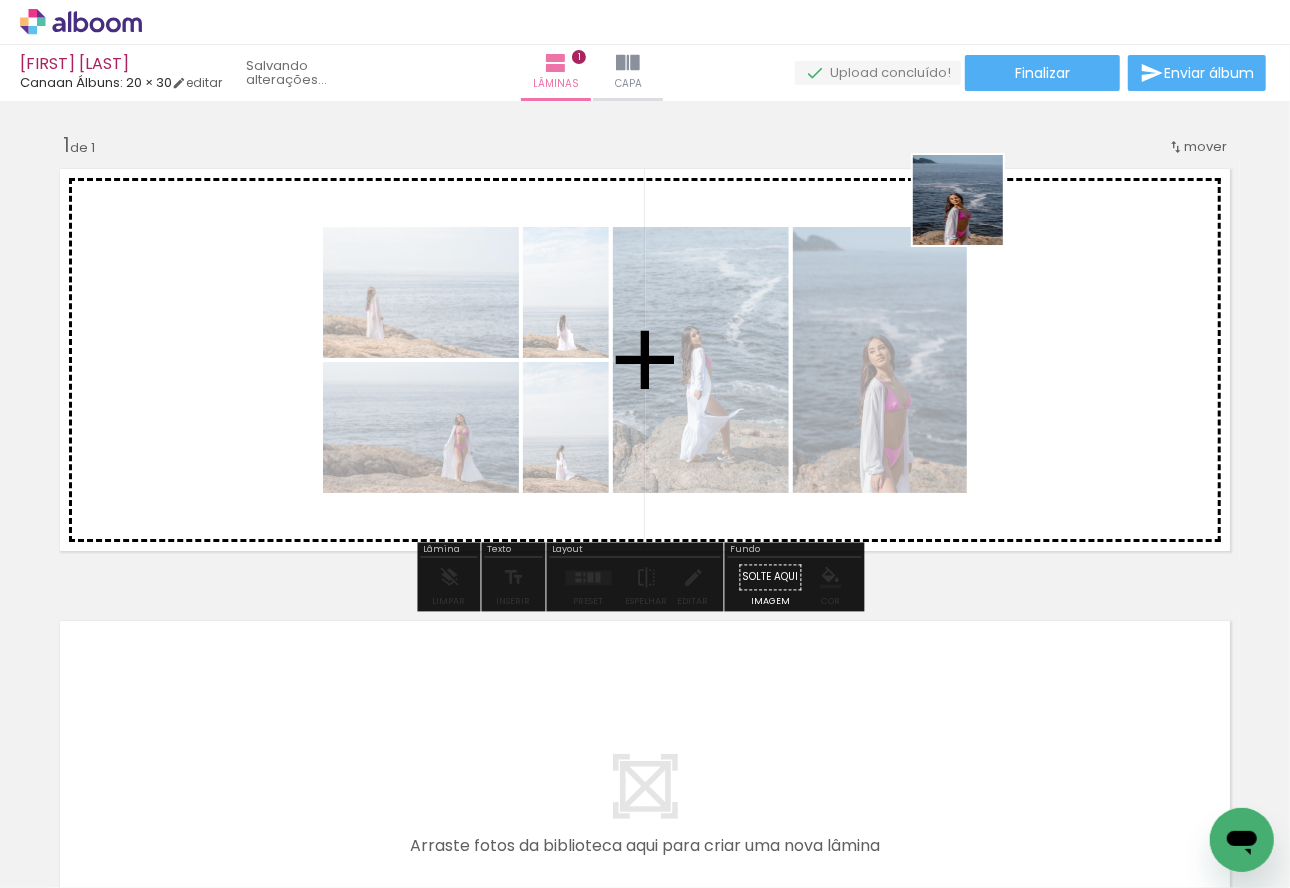 drag, startPoint x: 863, startPoint y: 807, endPoint x: 973, endPoint y: 186, distance: 630.6671 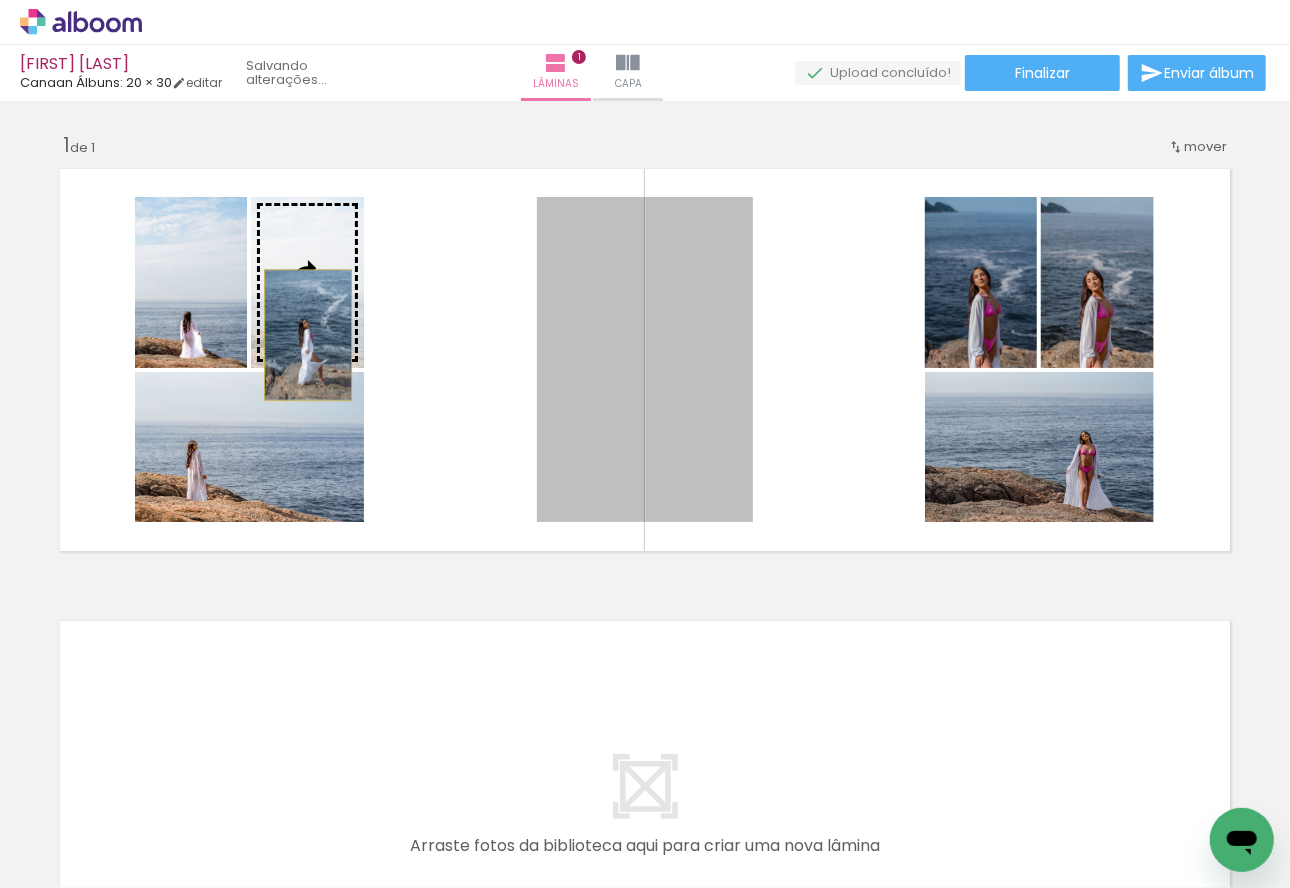 drag, startPoint x: 624, startPoint y: 484, endPoint x: 268, endPoint y: 319, distance: 392.37863 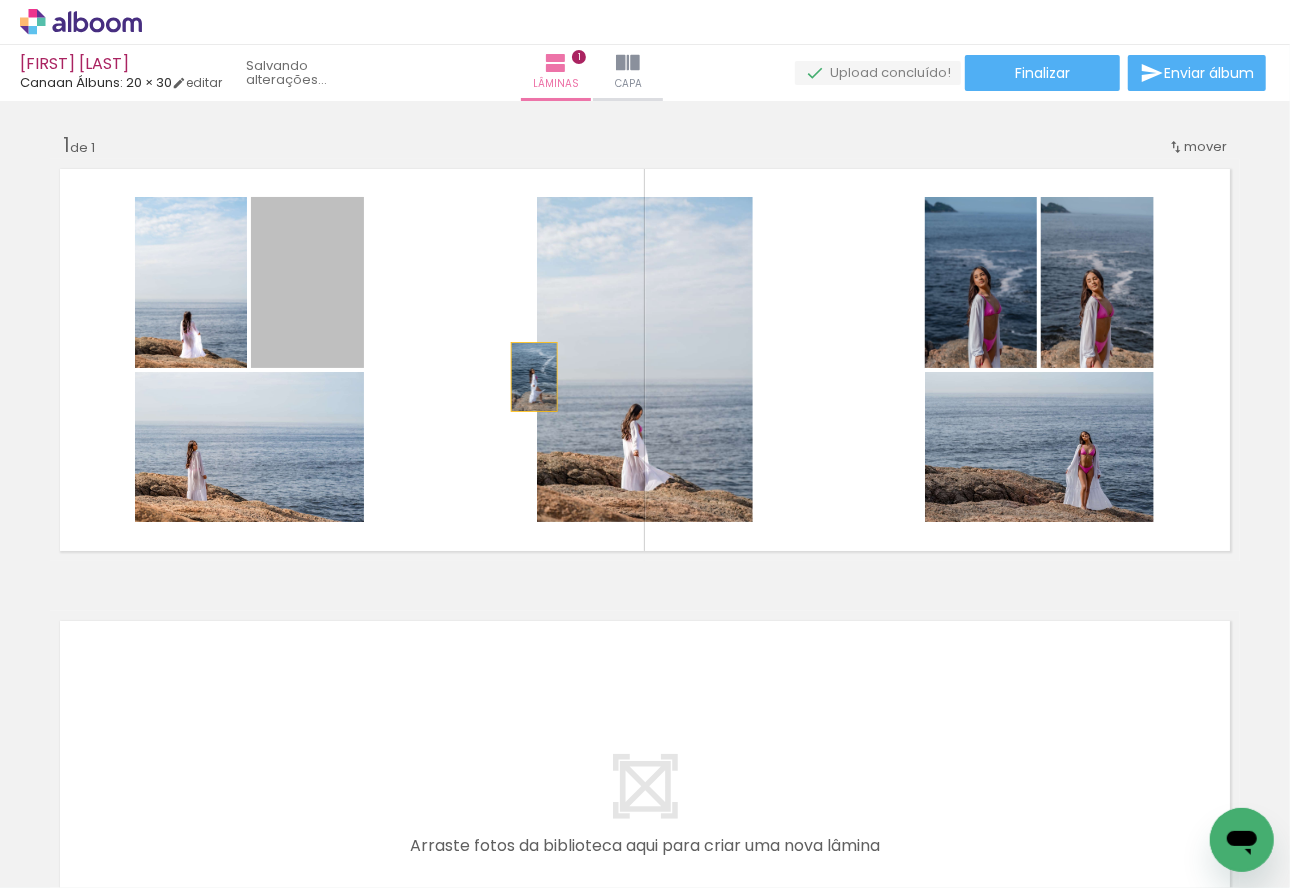 drag, startPoint x: 323, startPoint y: 321, endPoint x: 598, endPoint y: 384, distance: 282.12408 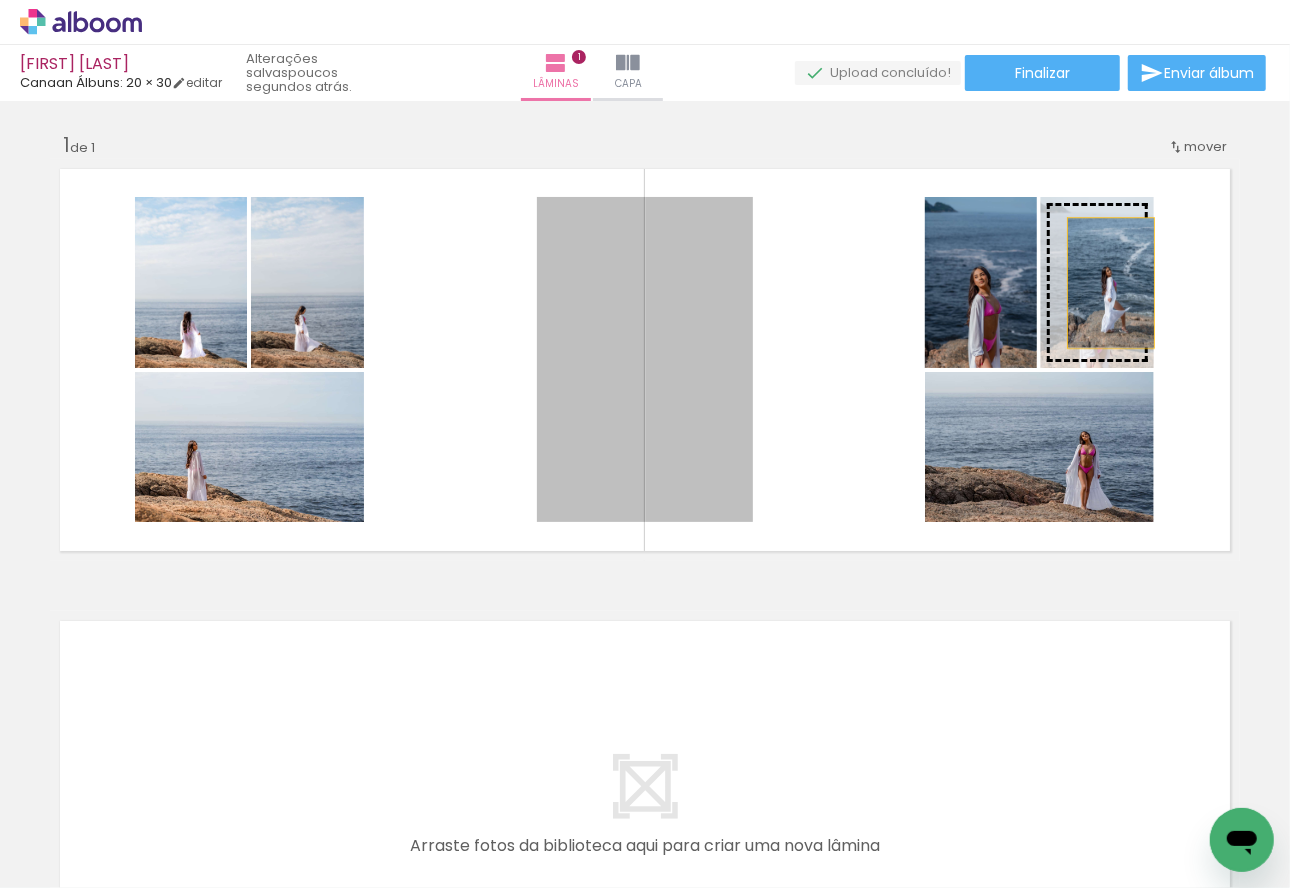 drag, startPoint x: 698, startPoint y: 446, endPoint x: 1104, endPoint y: 283, distance: 437.49857 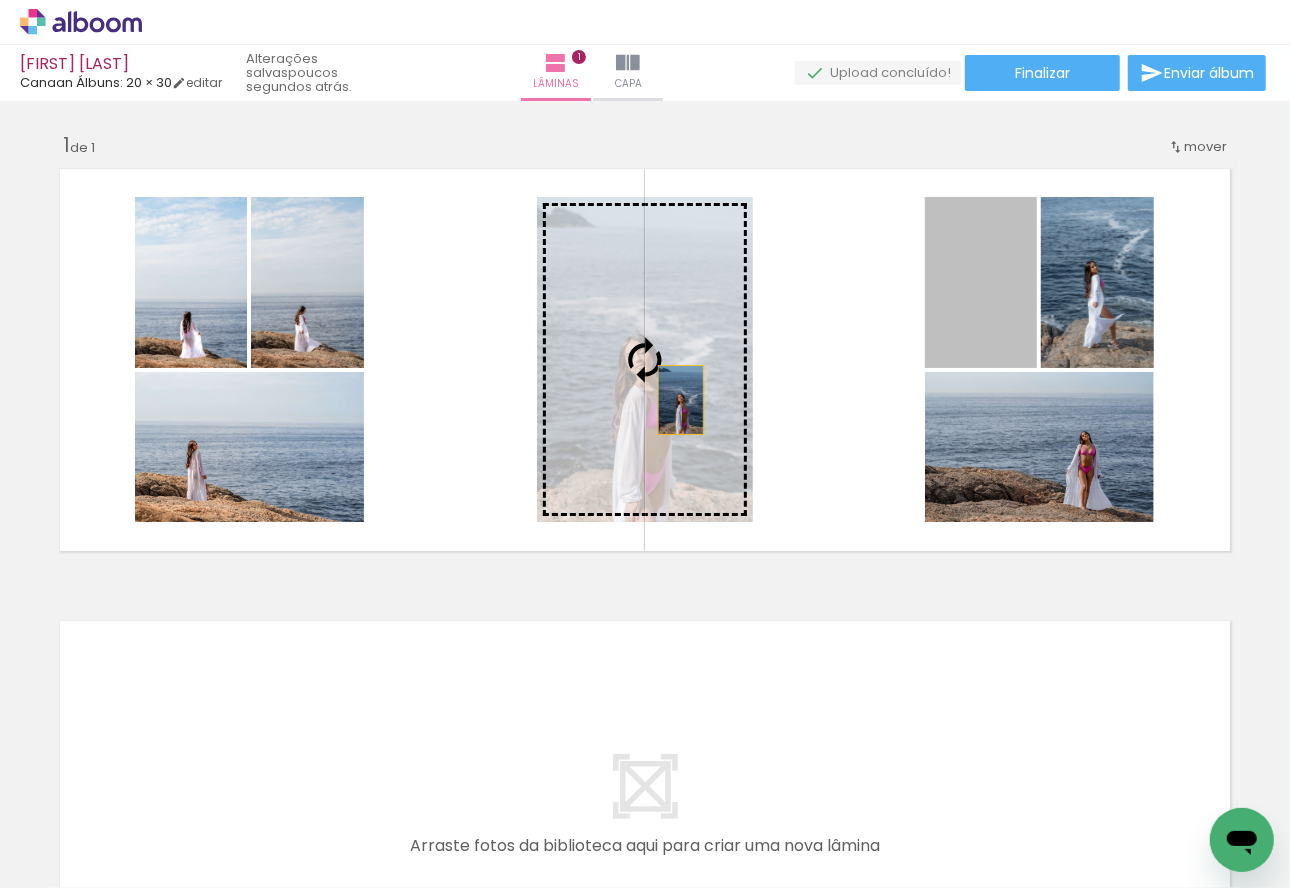drag, startPoint x: 774, startPoint y: 384, endPoint x: 672, endPoint y: 400, distance: 103.24728 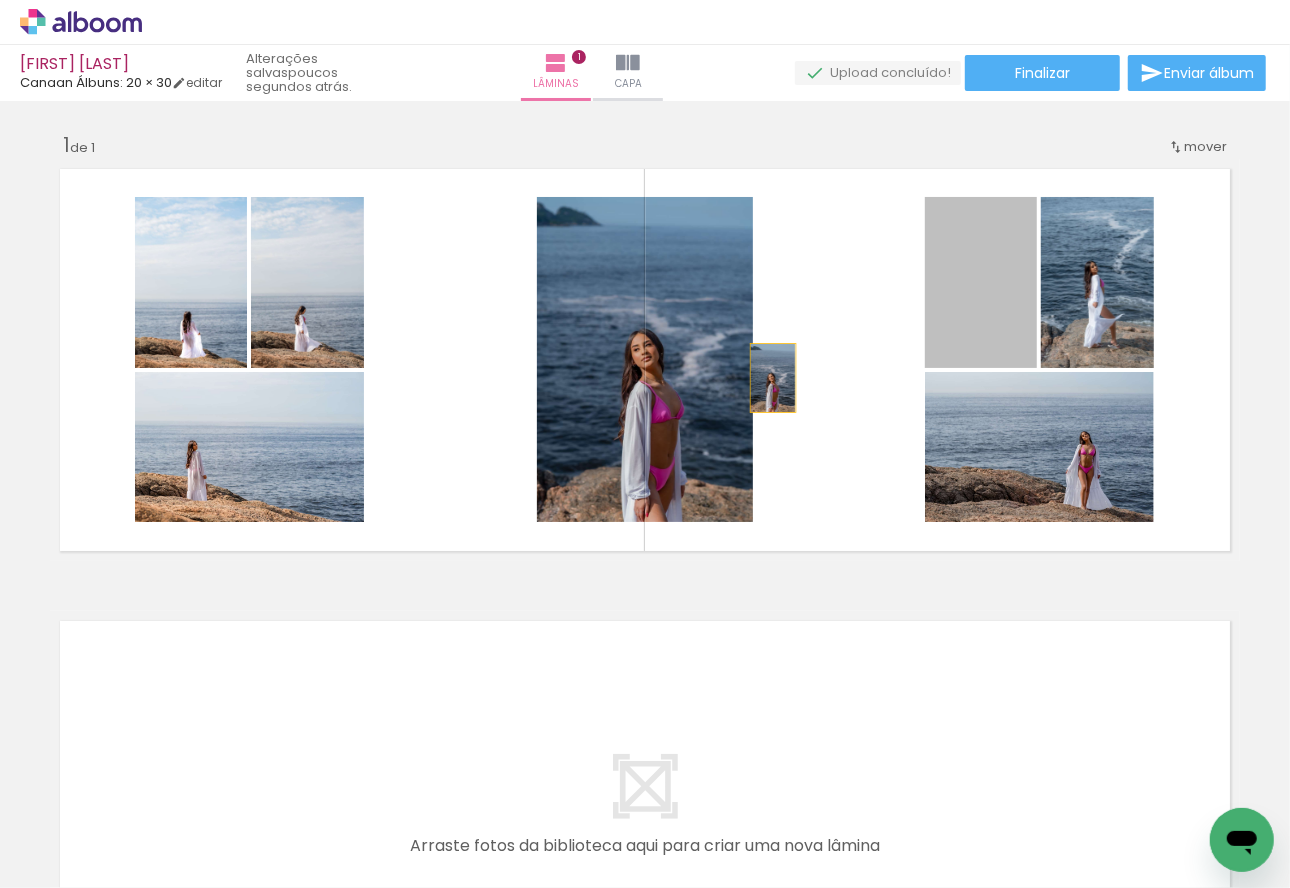 drag, startPoint x: 877, startPoint y: 355, endPoint x: 658, endPoint y: 381, distance: 220.53798 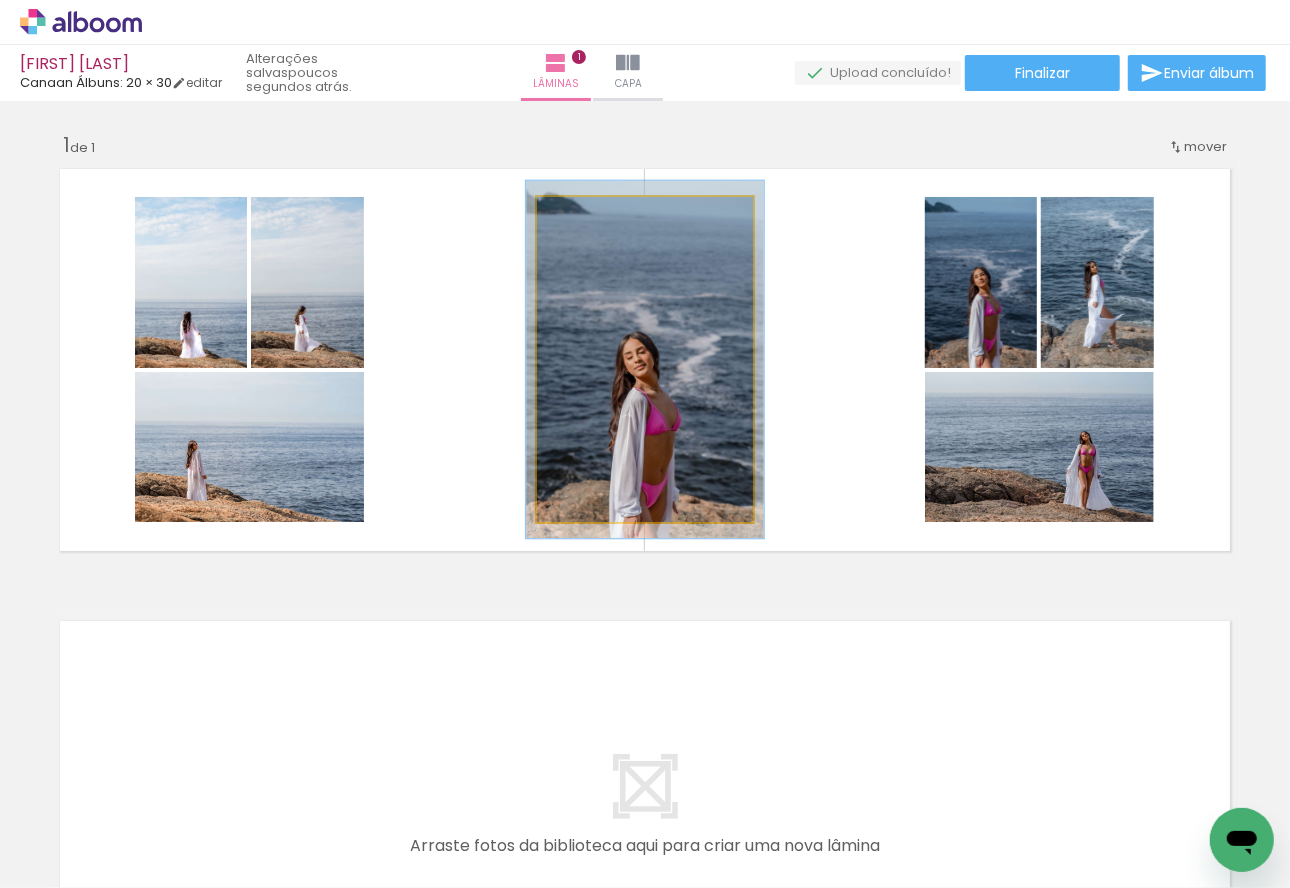 type on "110" 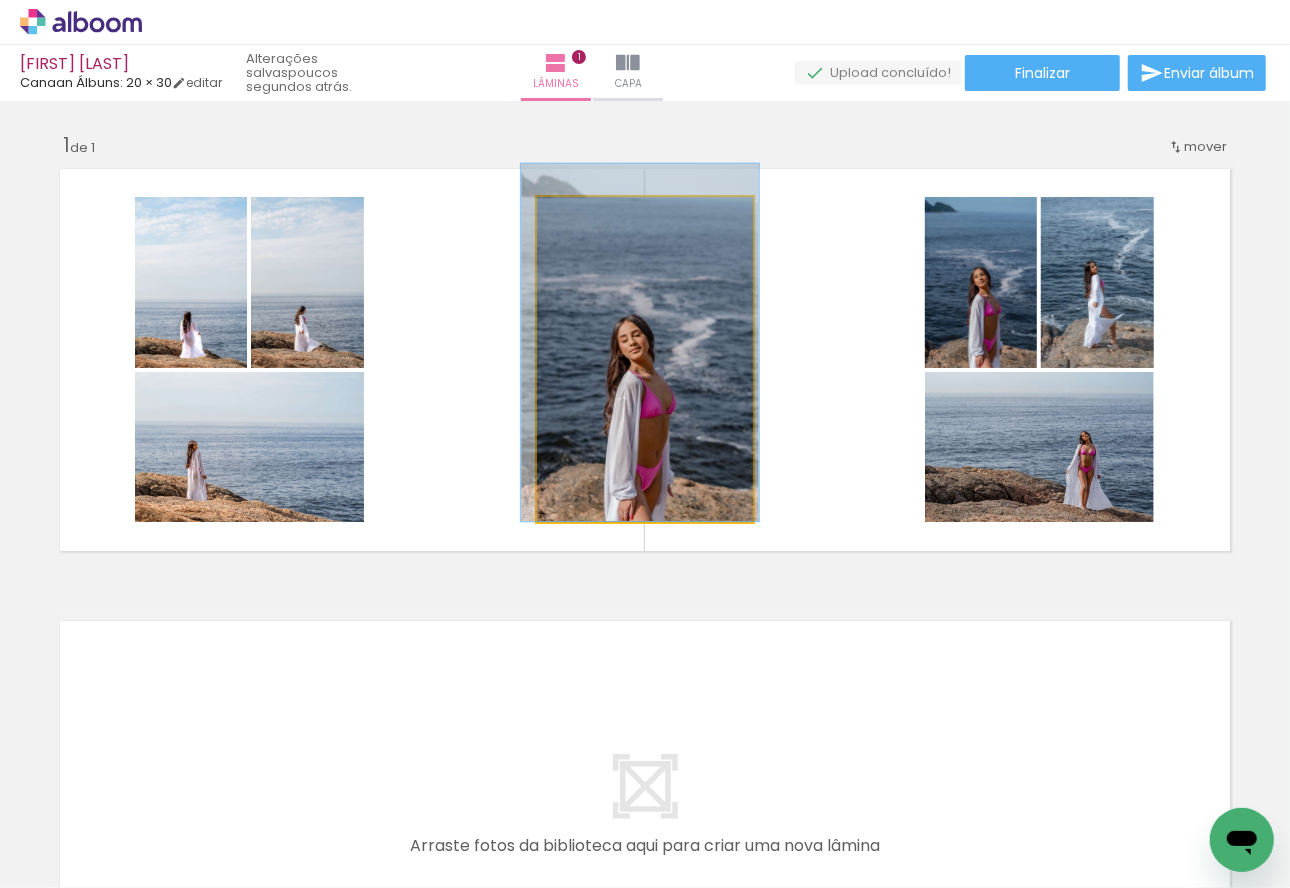 drag, startPoint x: 658, startPoint y: 322, endPoint x: 660, endPoint y: 309, distance: 13.152946 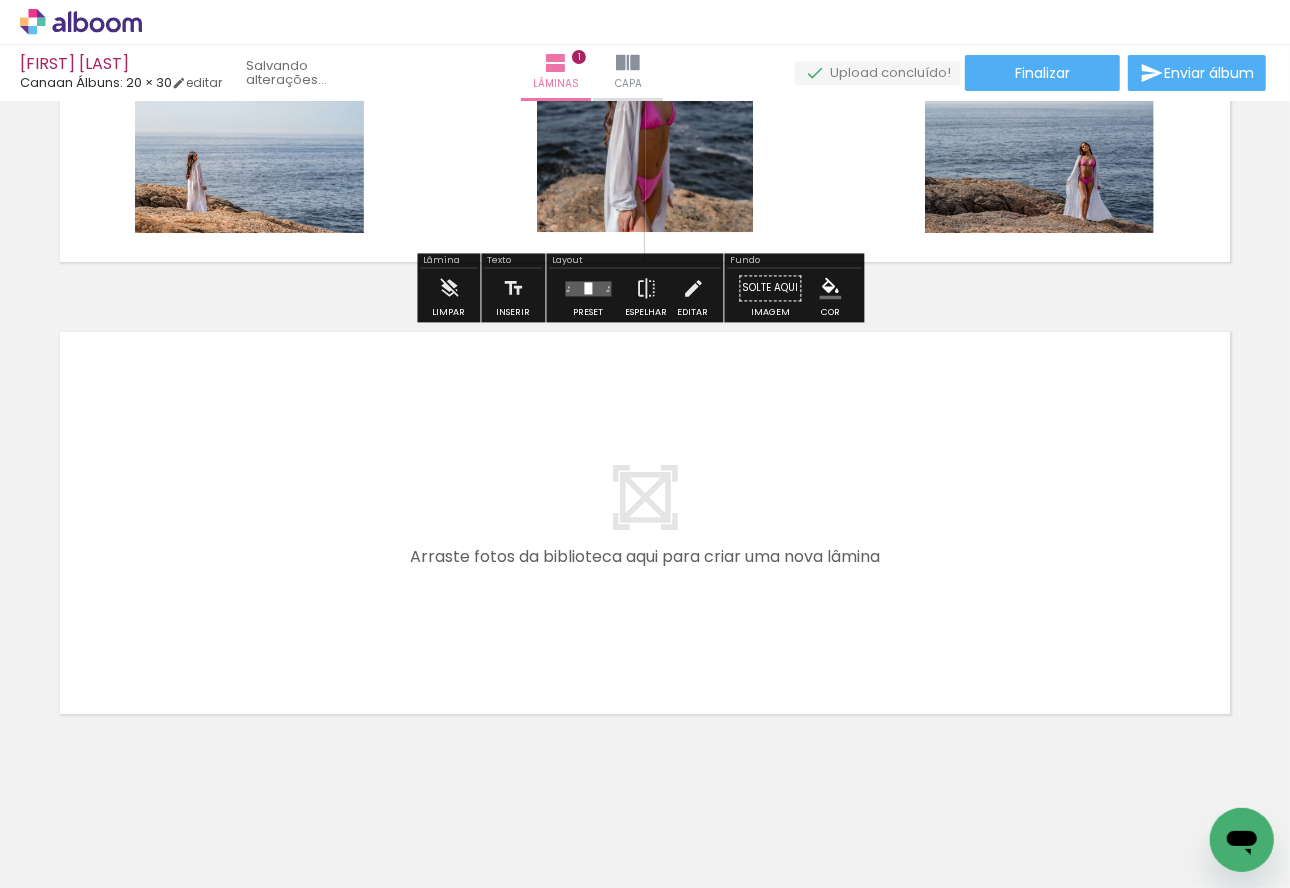 scroll, scrollTop: 319, scrollLeft: 0, axis: vertical 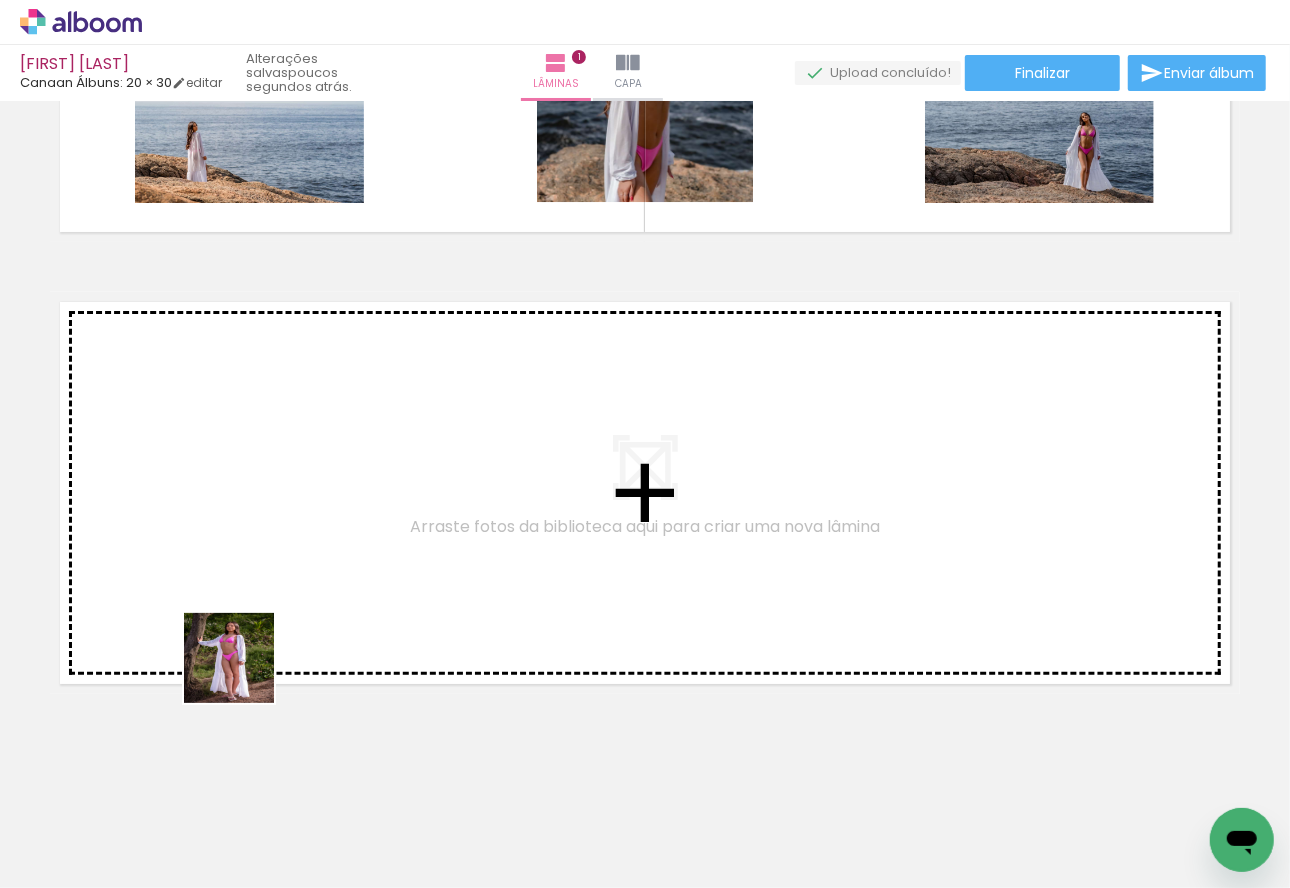 drag, startPoint x: 244, startPoint y: 709, endPoint x: 270, endPoint y: 750, distance: 48.548943 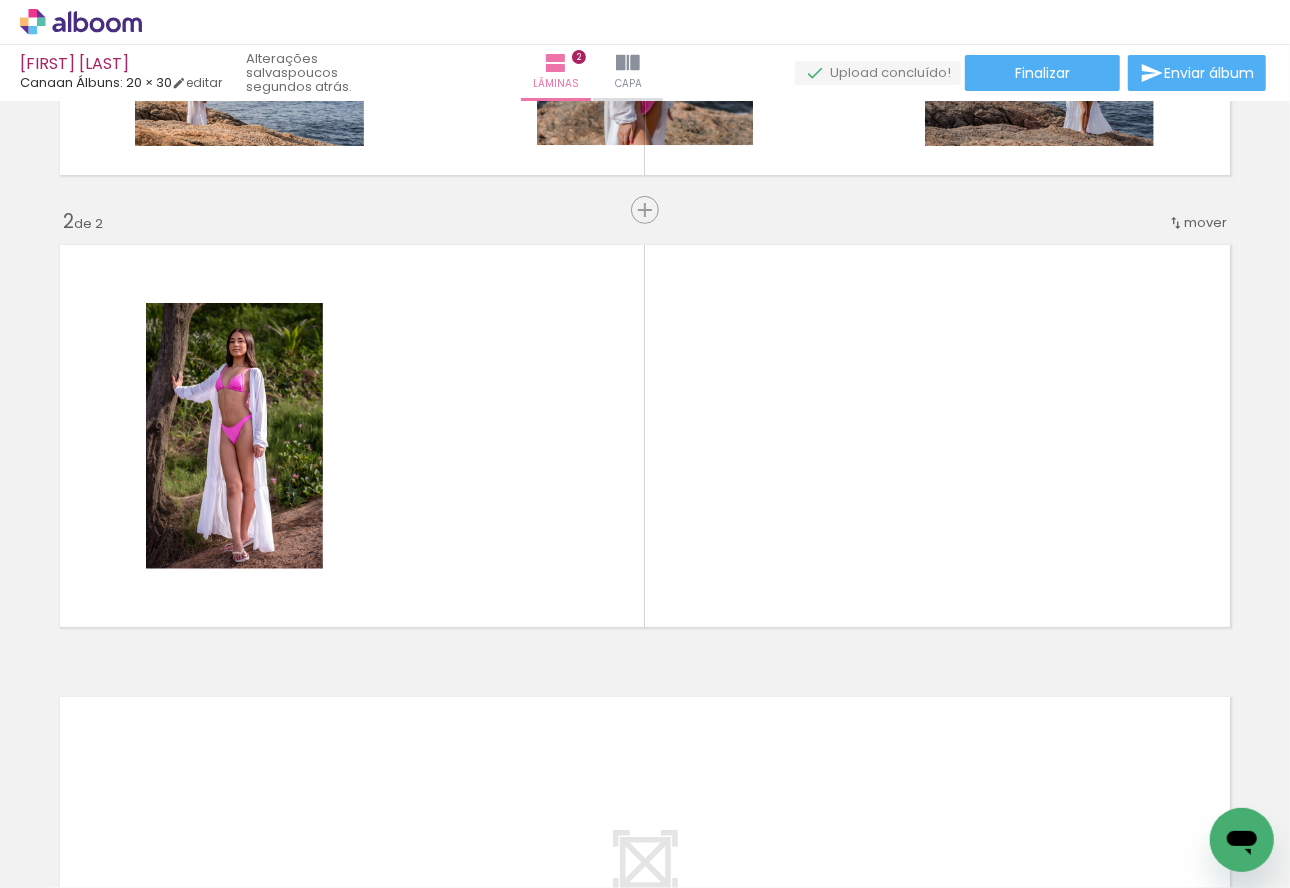 scroll, scrollTop: 379, scrollLeft: 0, axis: vertical 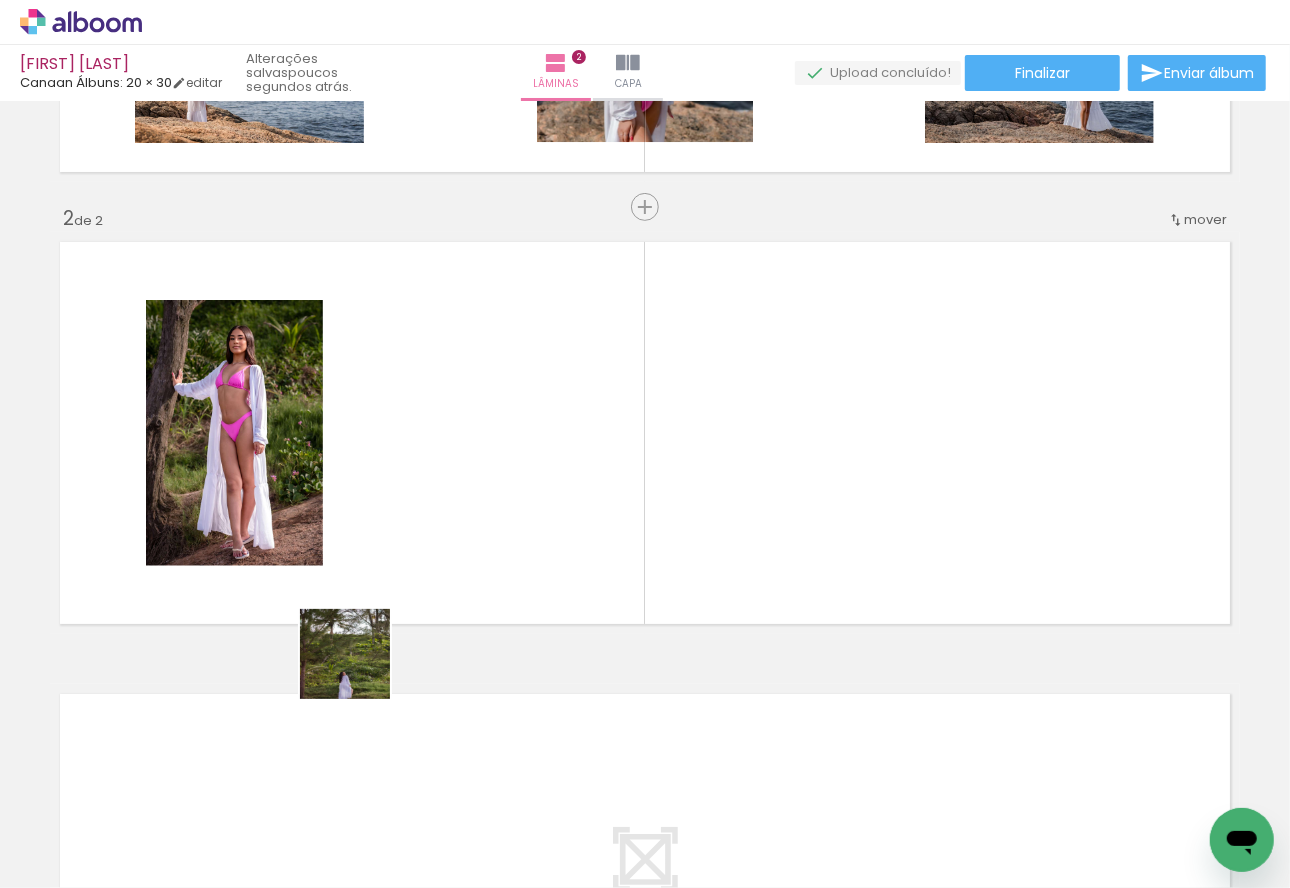 drag, startPoint x: 360, startPoint y: 669, endPoint x: 371, endPoint y: 711, distance: 43.416588 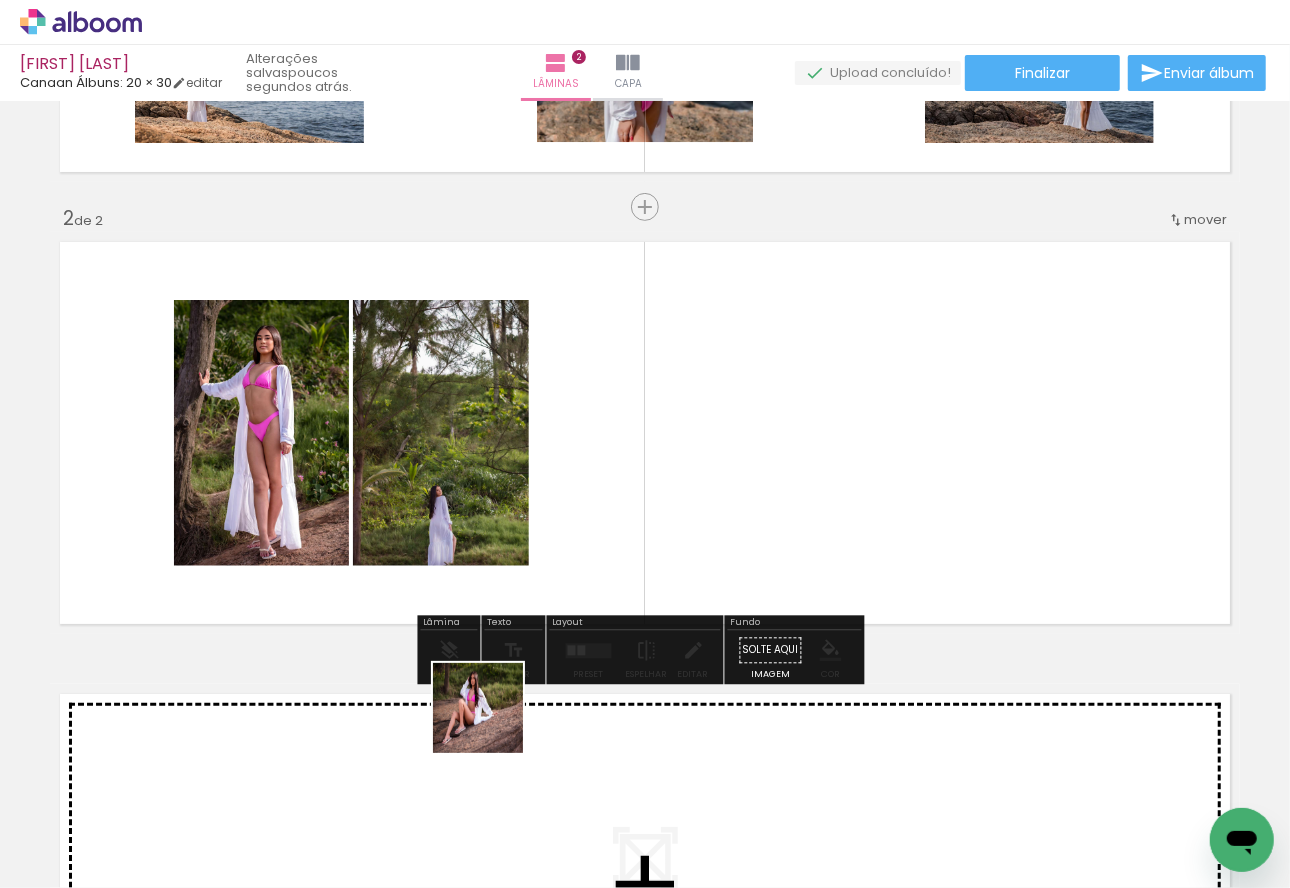 drag, startPoint x: 493, startPoint y: 723, endPoint x: 556, endPoint y: 693, distance: 69.77822 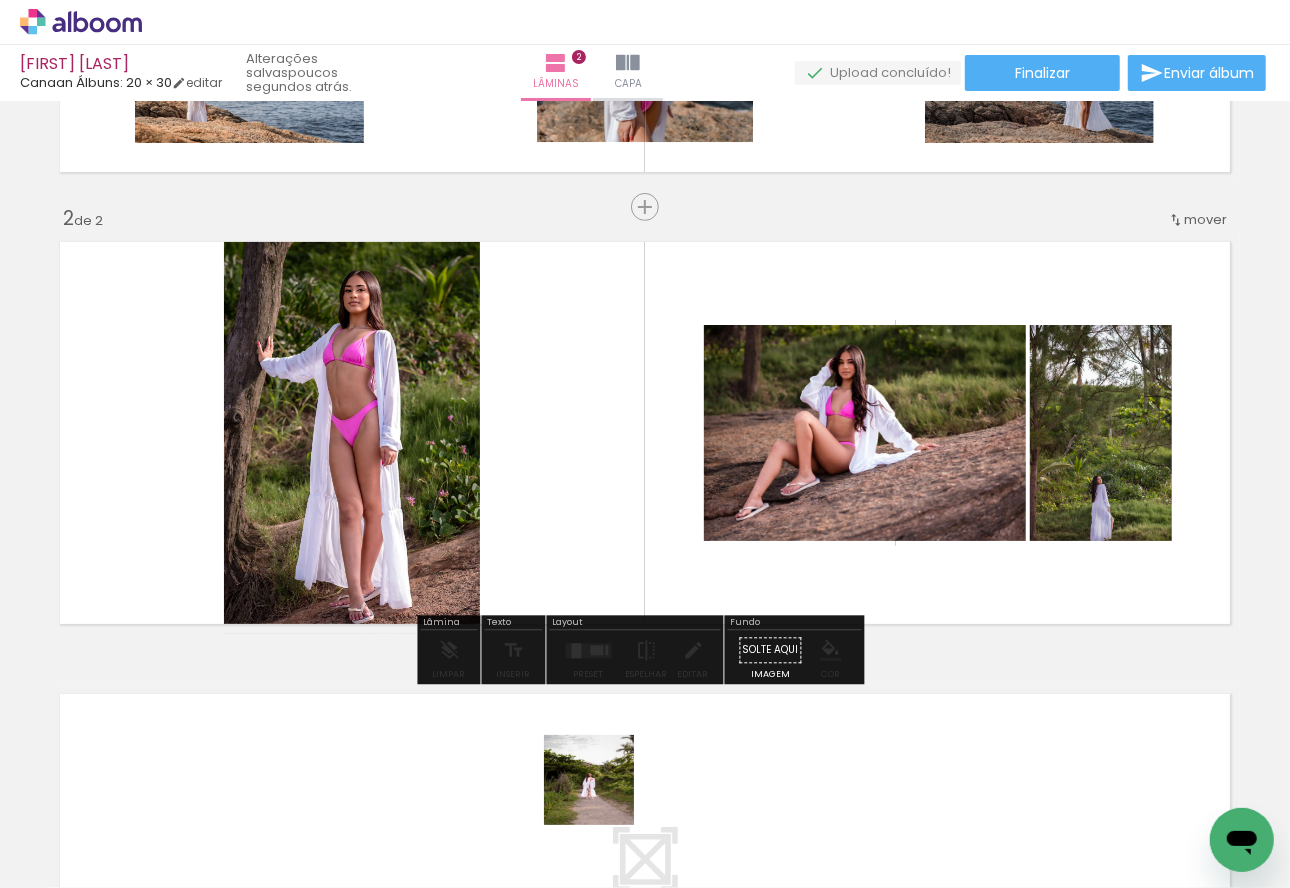 drag, startPoint x: 604, startPoint y: 795, endPoint x: 679, endPoint y: 706, distance: 116.38728 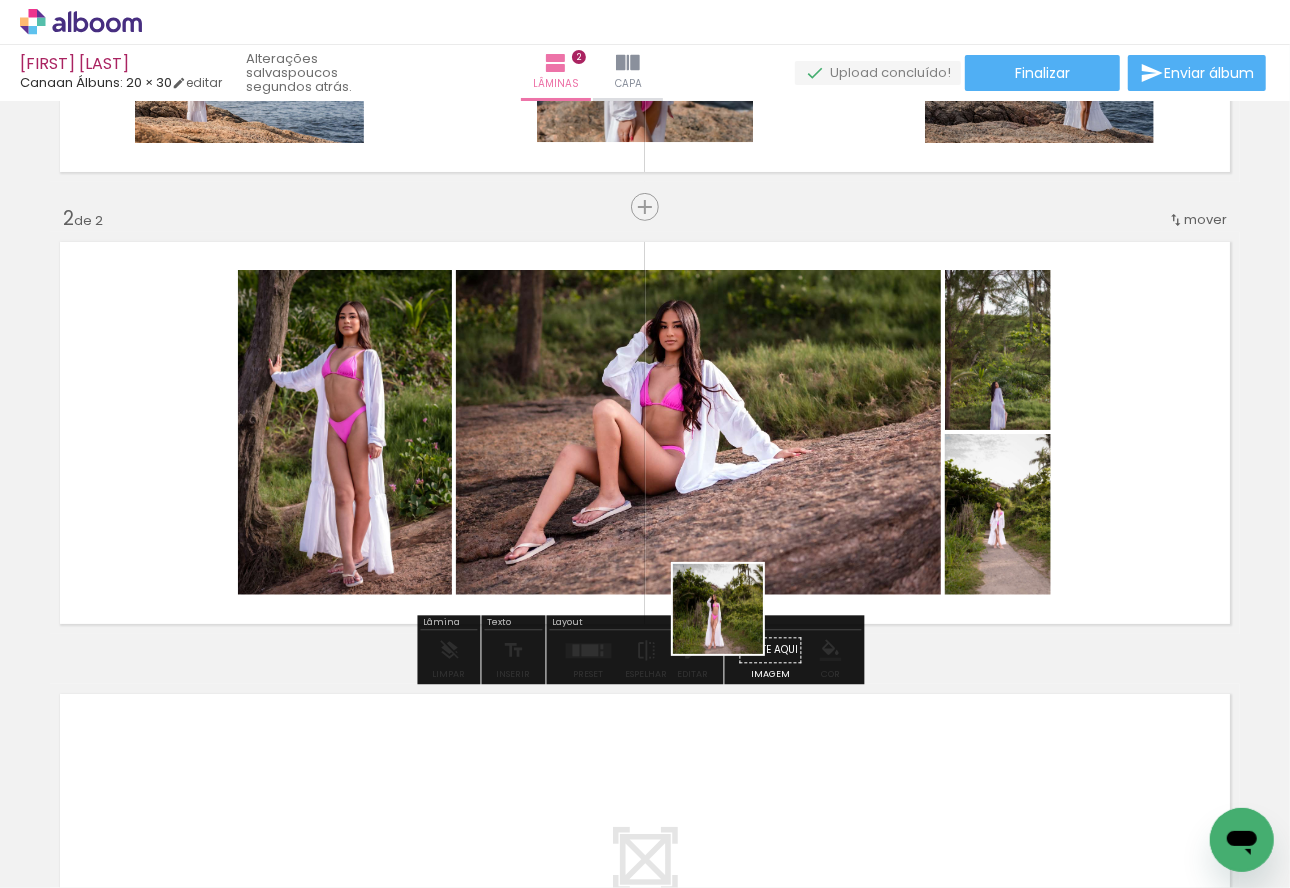drag, startPoint x: 683, startPoint y: 828, endPoint x: 752, endPoint y: 522, distance: 313.68295 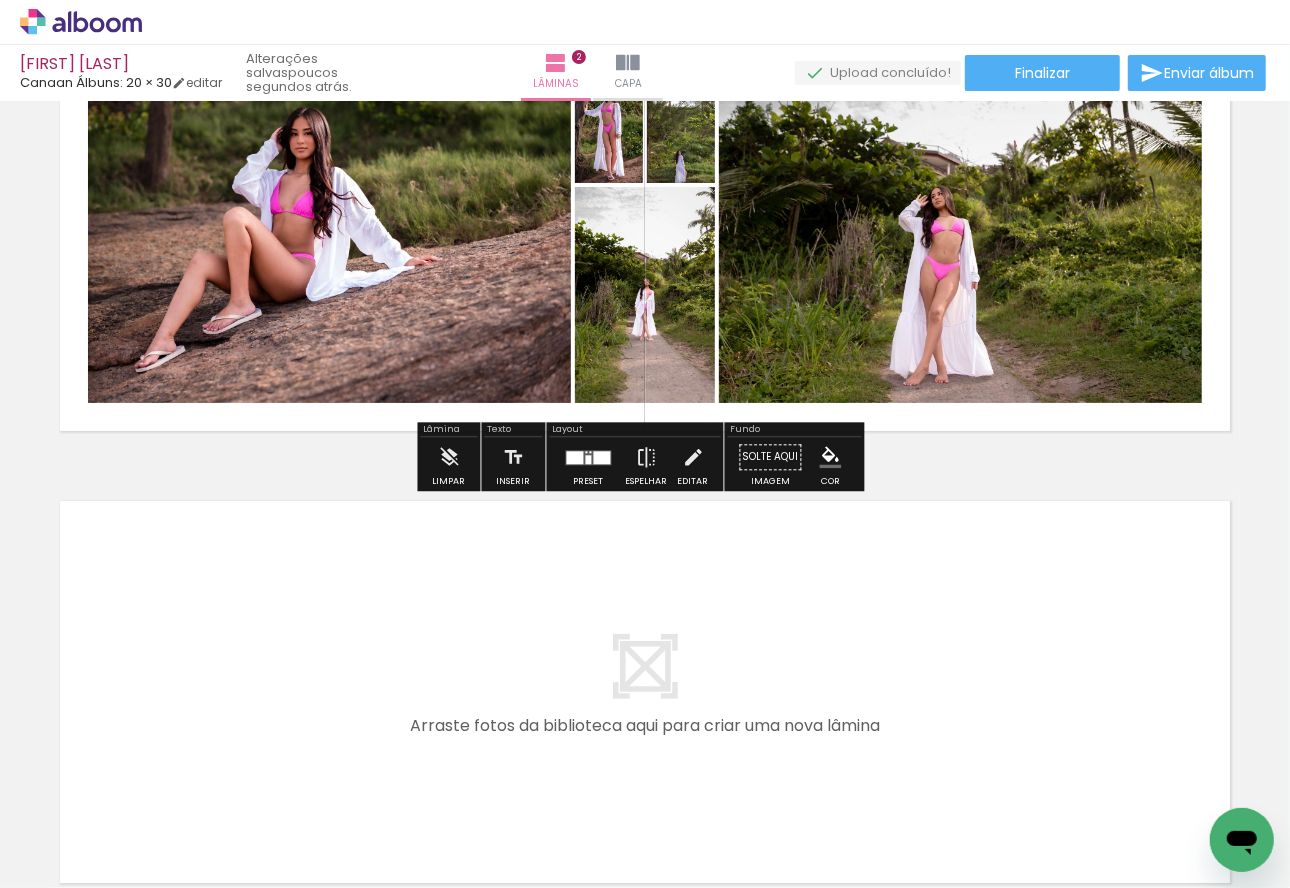 scroll, scrollTop: 579, scrollLeft: 0, axis: vertical 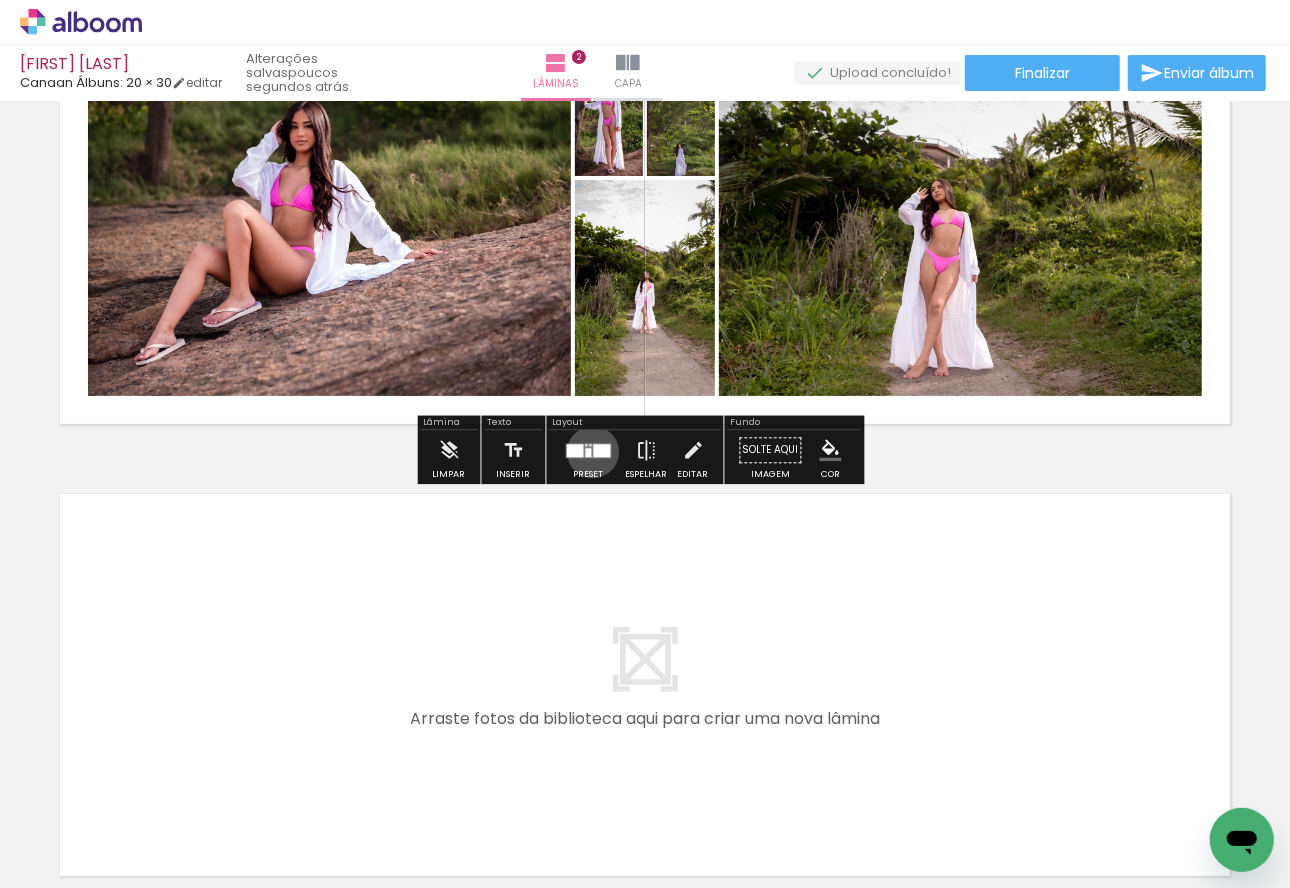 click at bounding box center [602, 450] 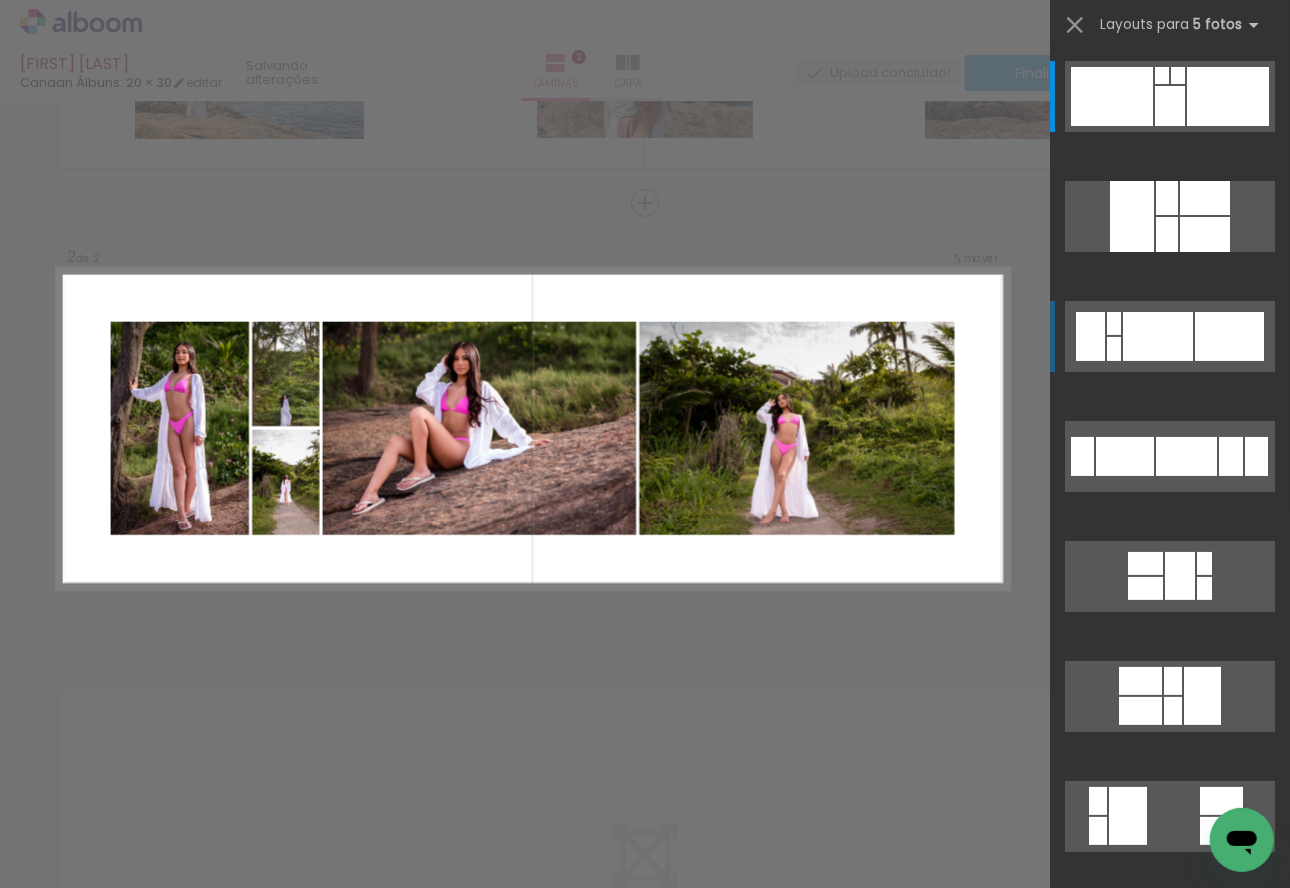 scroll, scrollTop: 379, scrollLeft: 0, axis: vertical 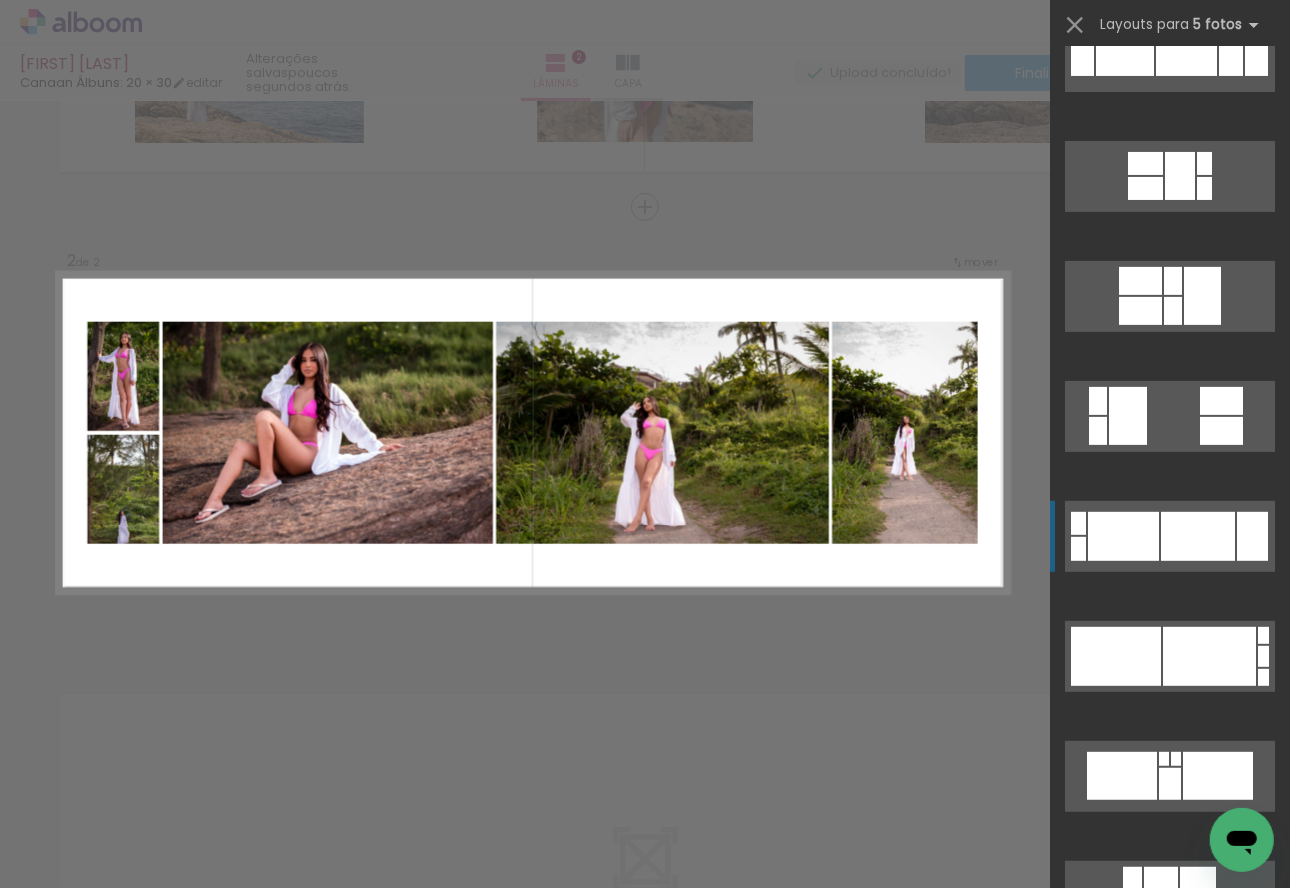 click at bounding box center [1178, -325] 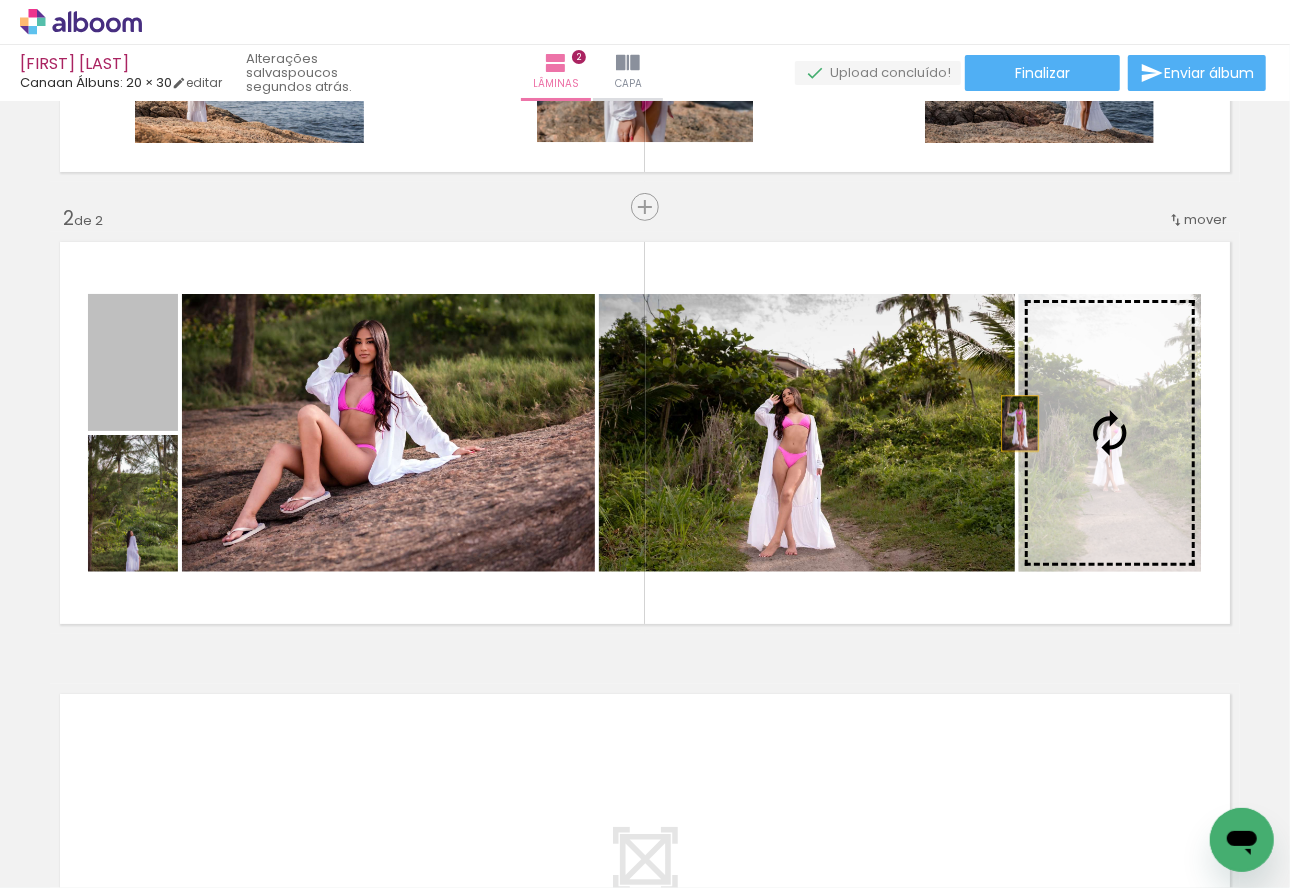 drag, startPoint x: 158, startPoint y: 405, endPoint x: 1089, endPoint y: 439, distance: 931.6206 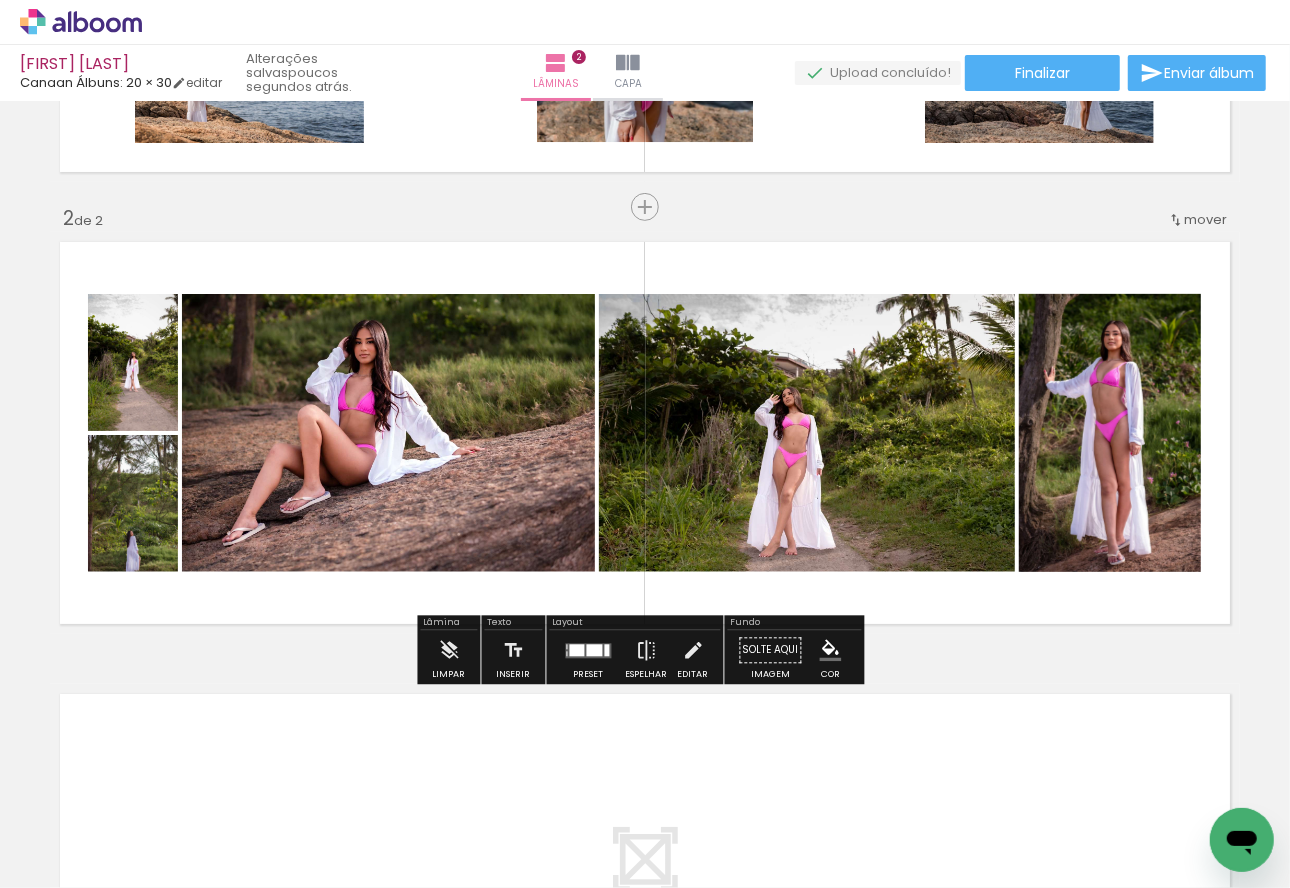 click at bounding box center (1043, 346) 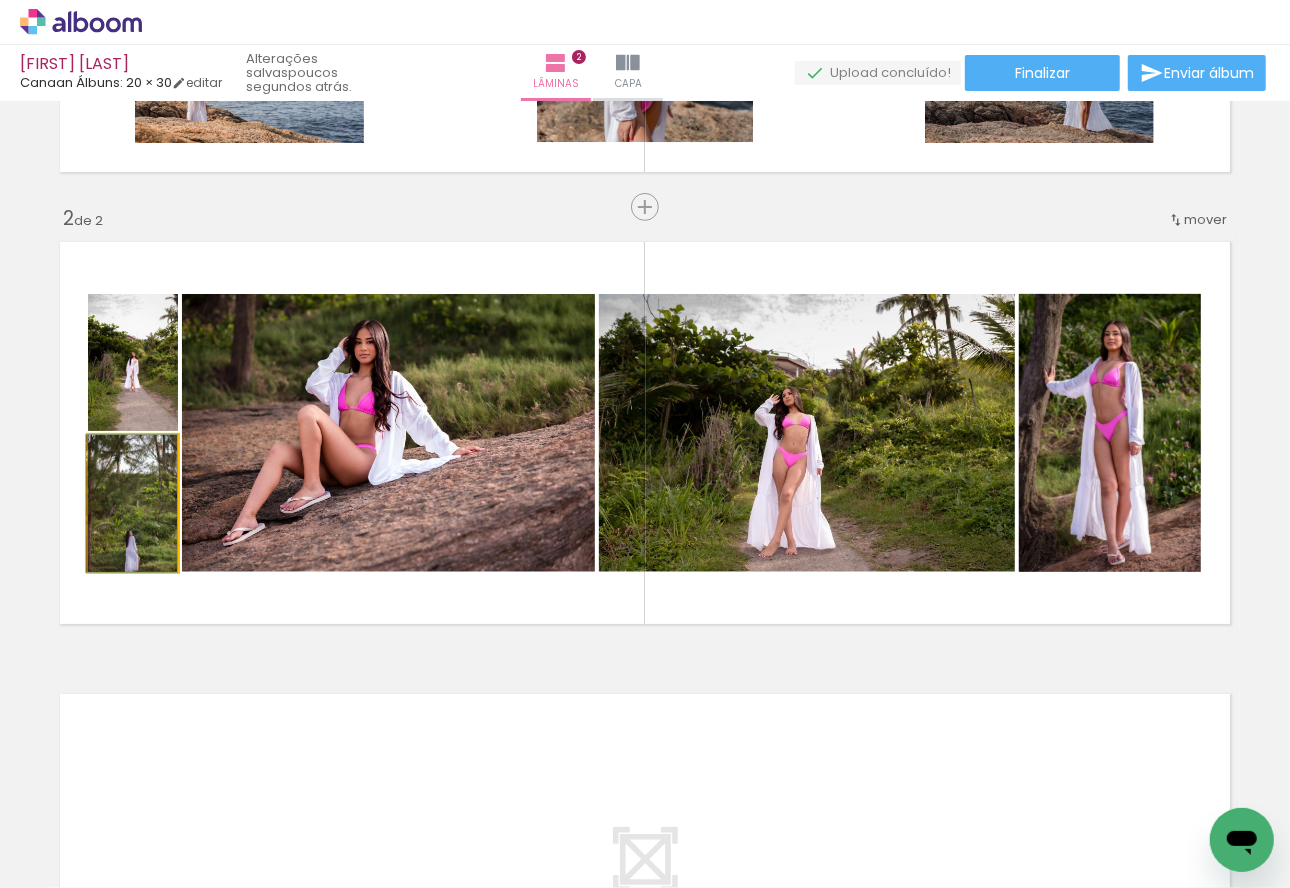 drag, startPoint x: 115, startPoint y: 524, endPoint x: 109, endPoint y: 496, distance: 28.635643 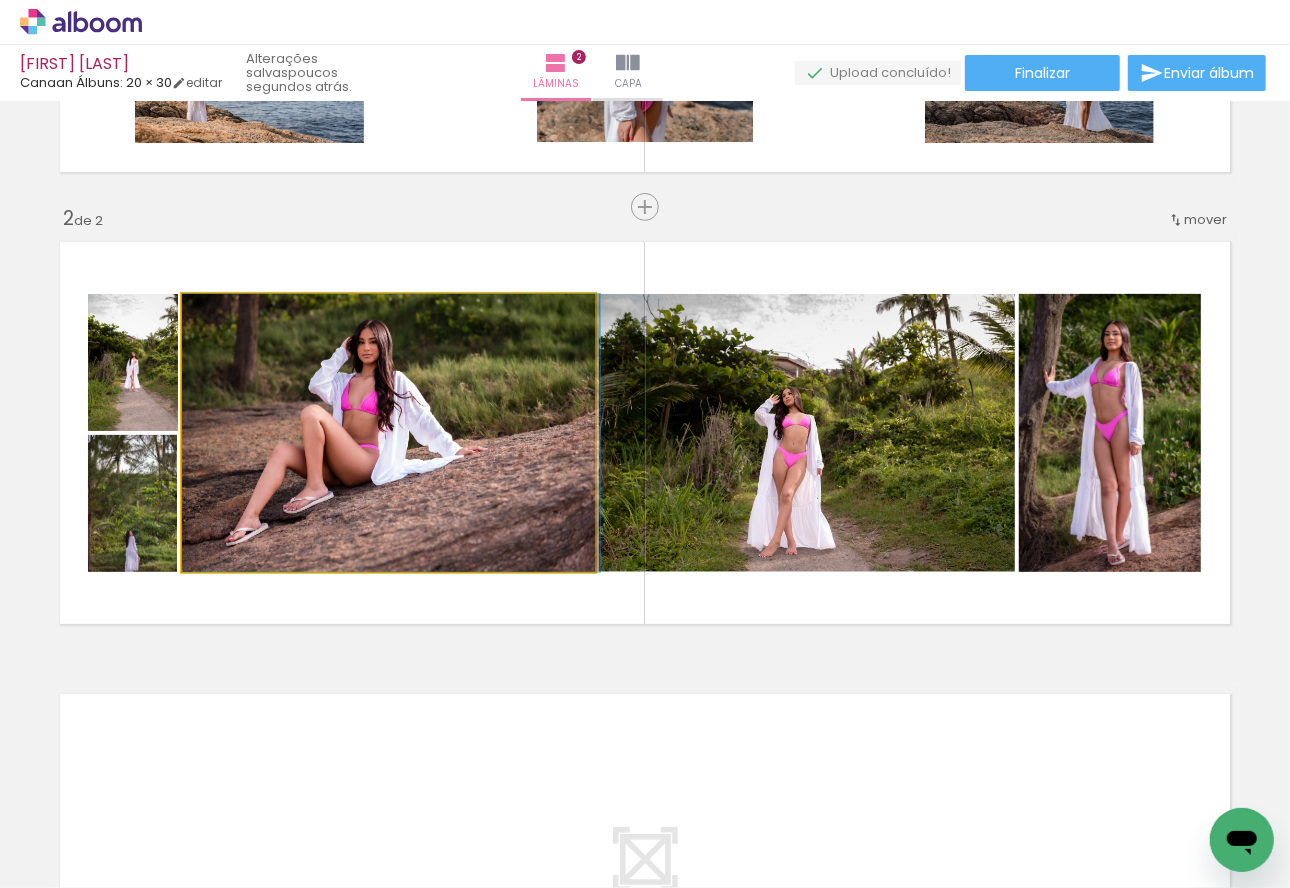 drag, startPoint x: 434, startPoint y: 508, endPoint x: 803, endPoint y: 508, distance: 369 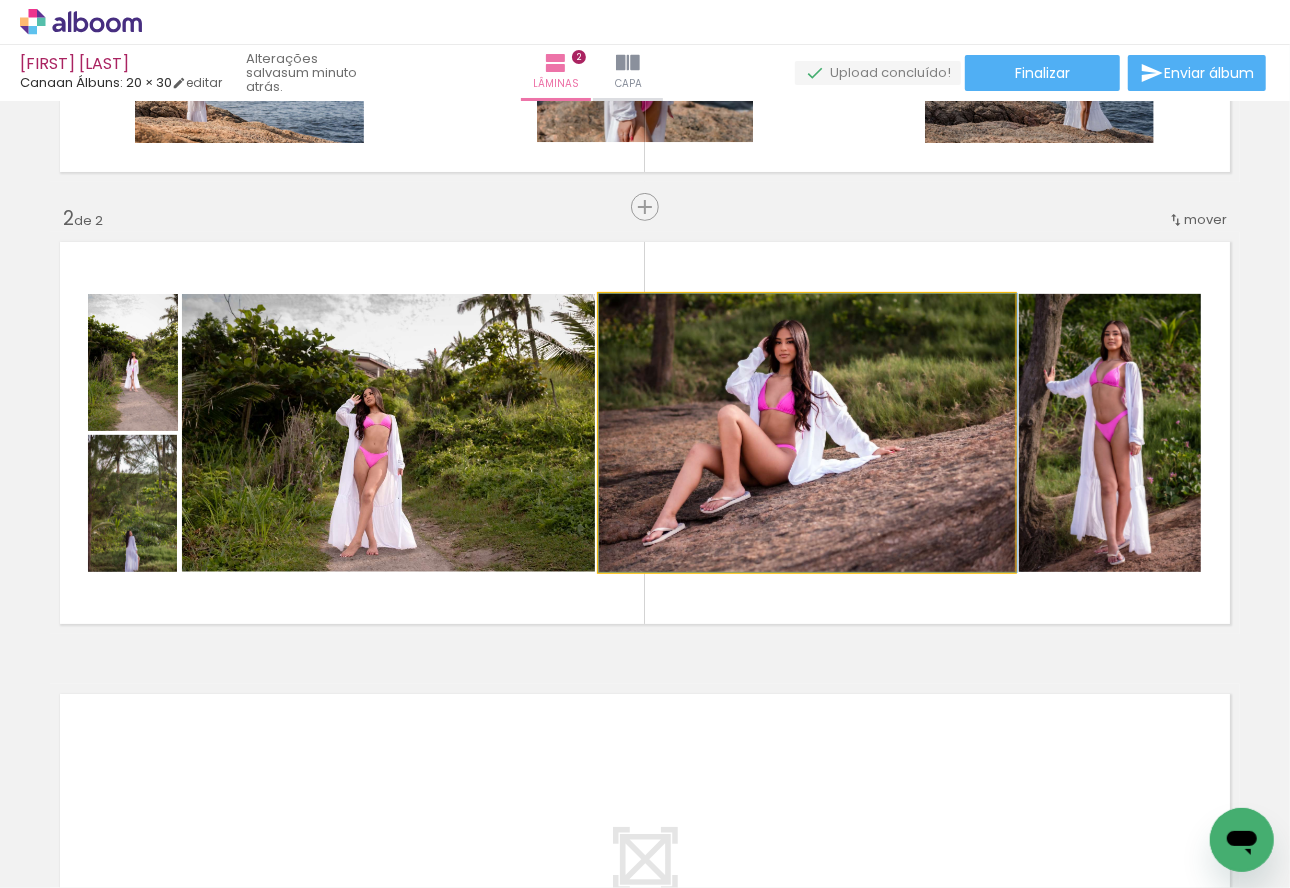 drag, startPoint x: 748, startPoint y: 519, endPoint x: 828, endPoint y: 506, distance: 81.04937 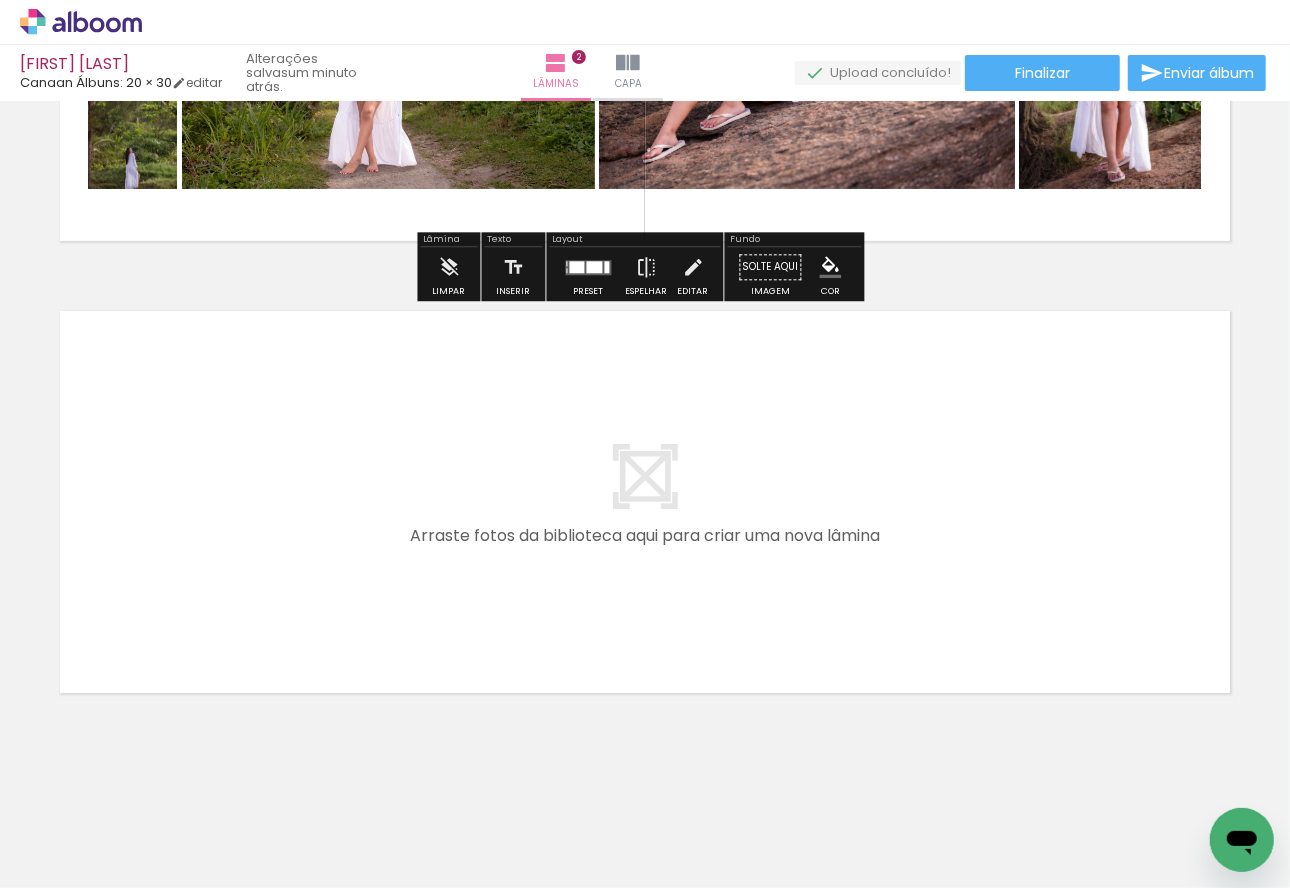scroll, scrollTop: 771, scrollLeft: 0, axis: vertical 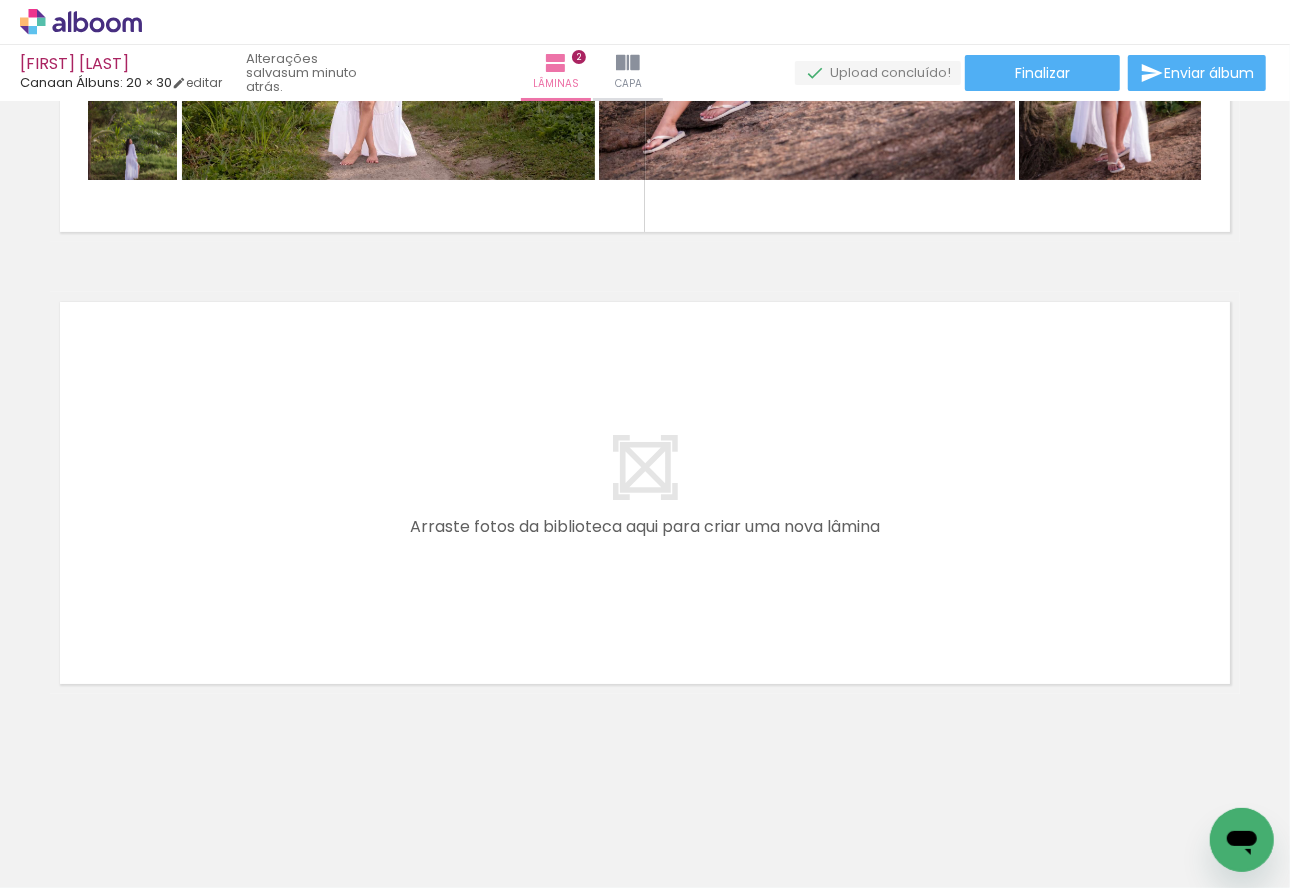 drag, startPoint x: 261, startPoint y: 818, endPoint x: 295, endPoint y: 706, distance: 117.047 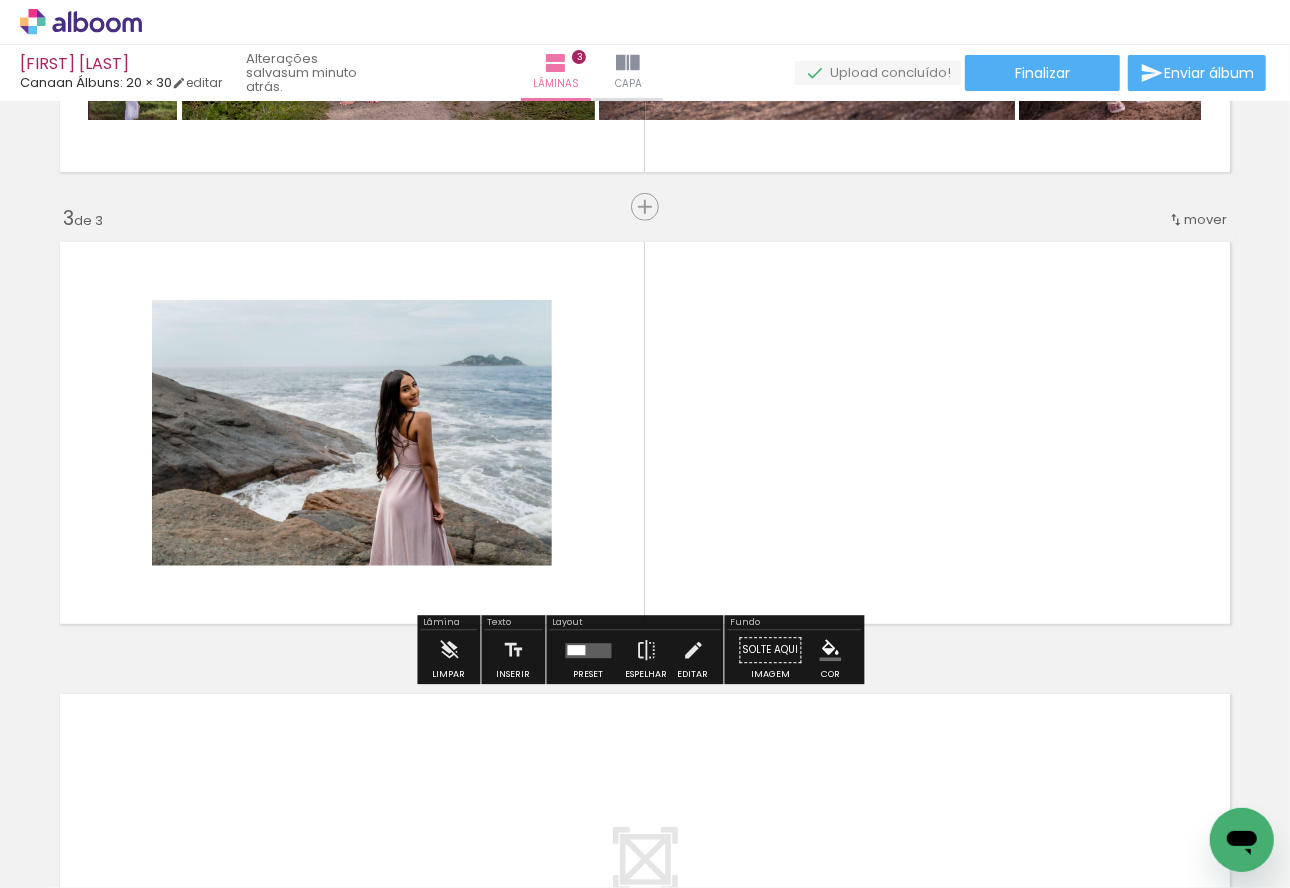 scroll, scrollTop: 832, scrollLeft: 0, axis: vertical 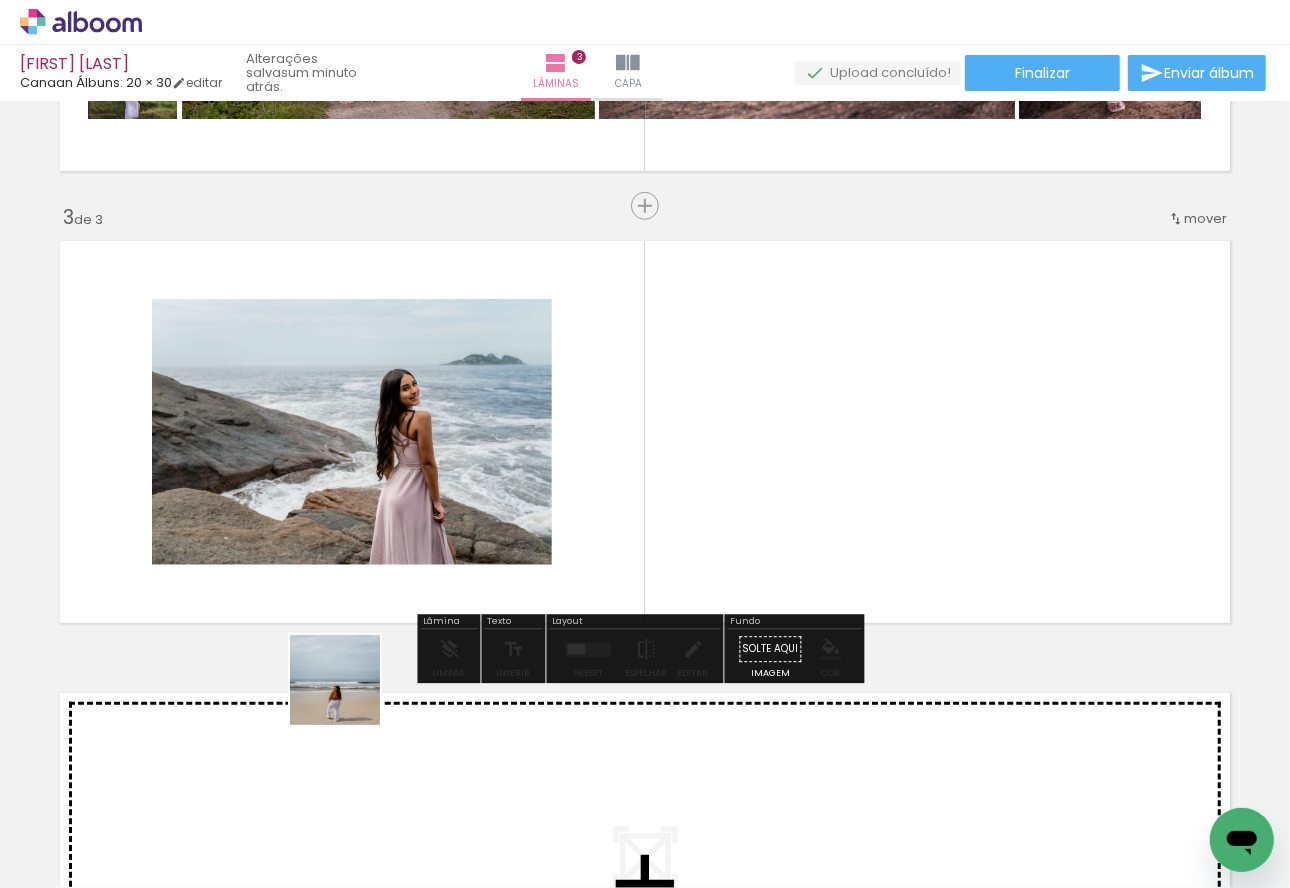 drag, startPoint x: 350, startPoint y: 695, endPoint x: 420, endPoint y: 768, distance: 101.13852 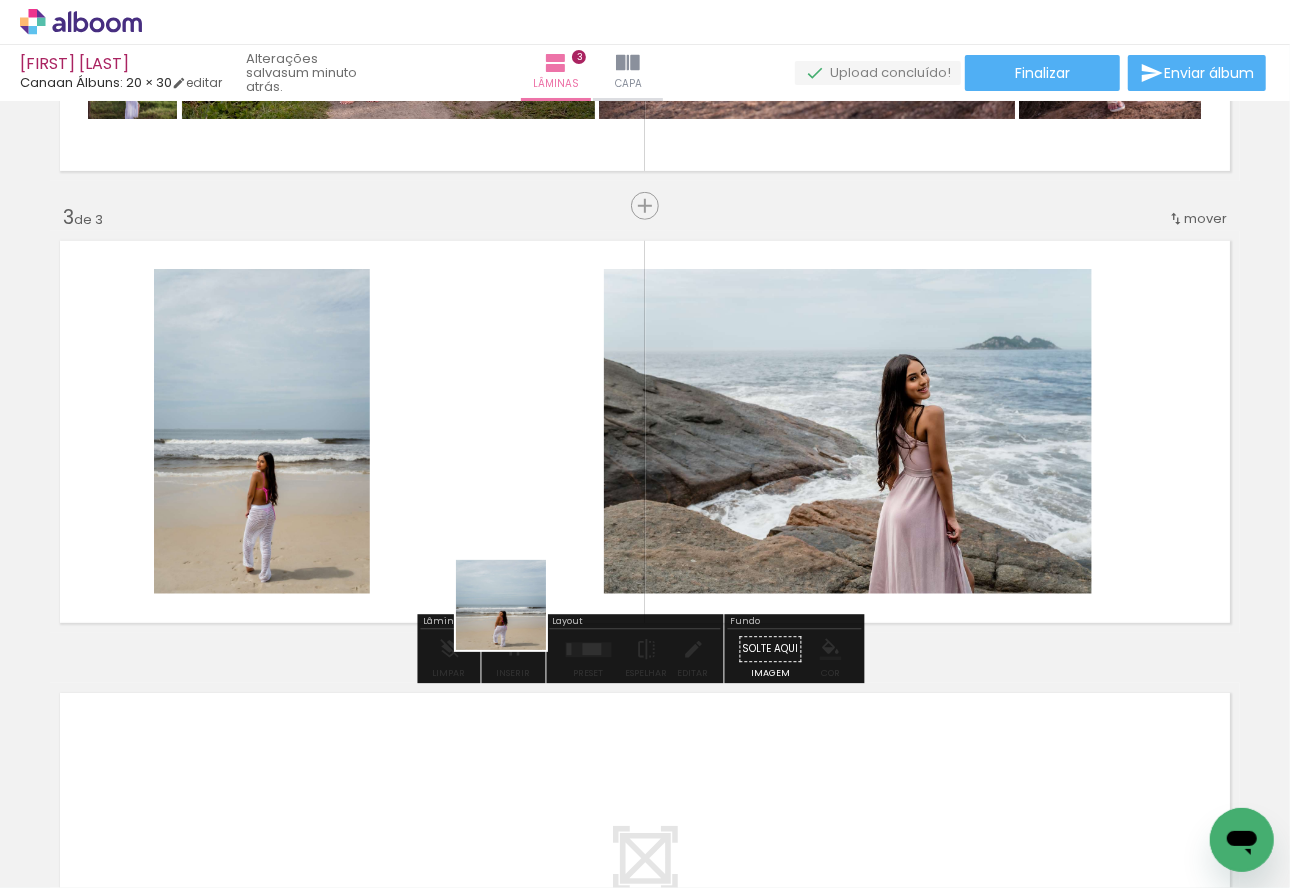 drag, startPoint x: 490, startPoint y: 752, endPoint x: 572, endPoint y: 733, distance: 84.17244 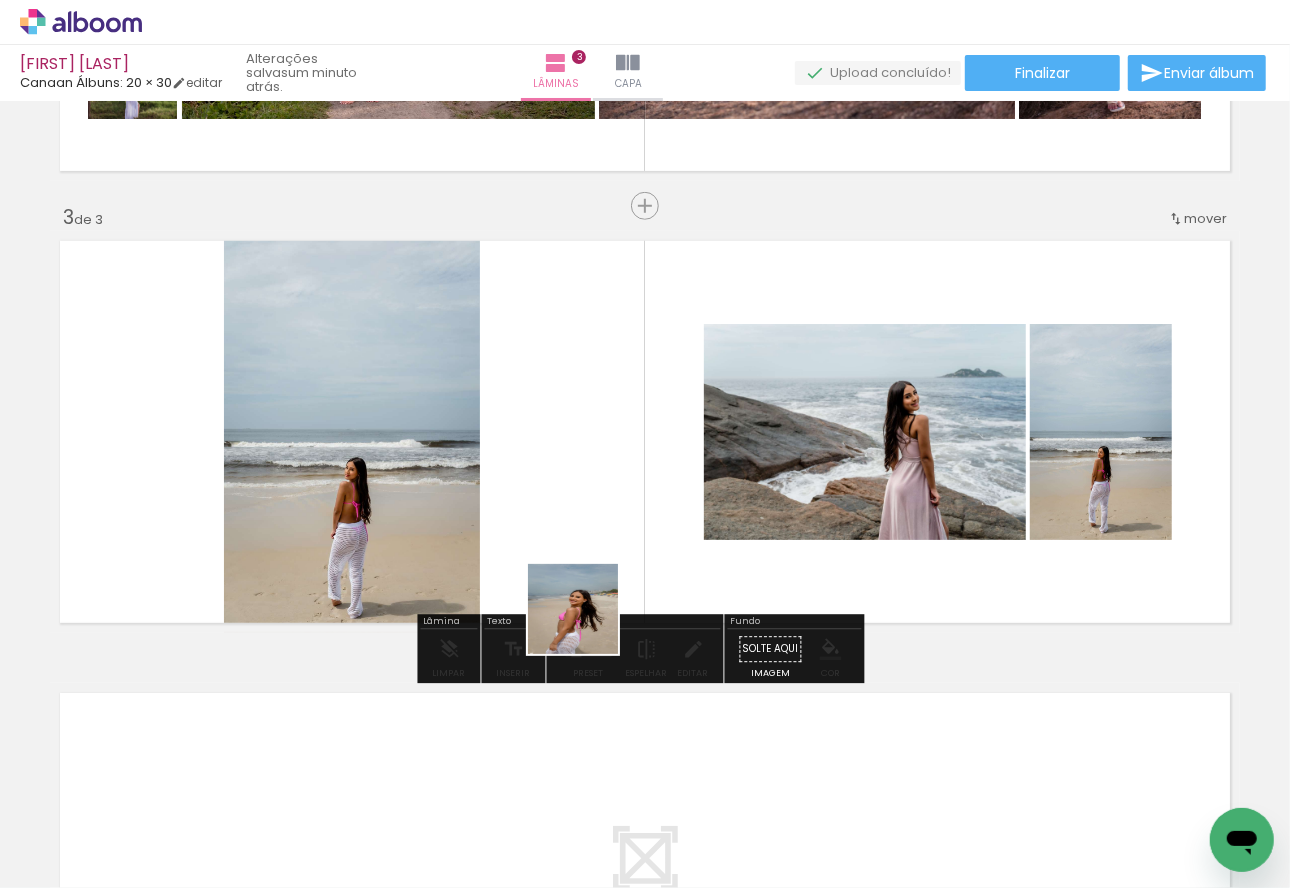 drag, startPoint x: 588, startPoint y: 624, endPoint x: 655, endPoint y: 728, distance: 123.71338 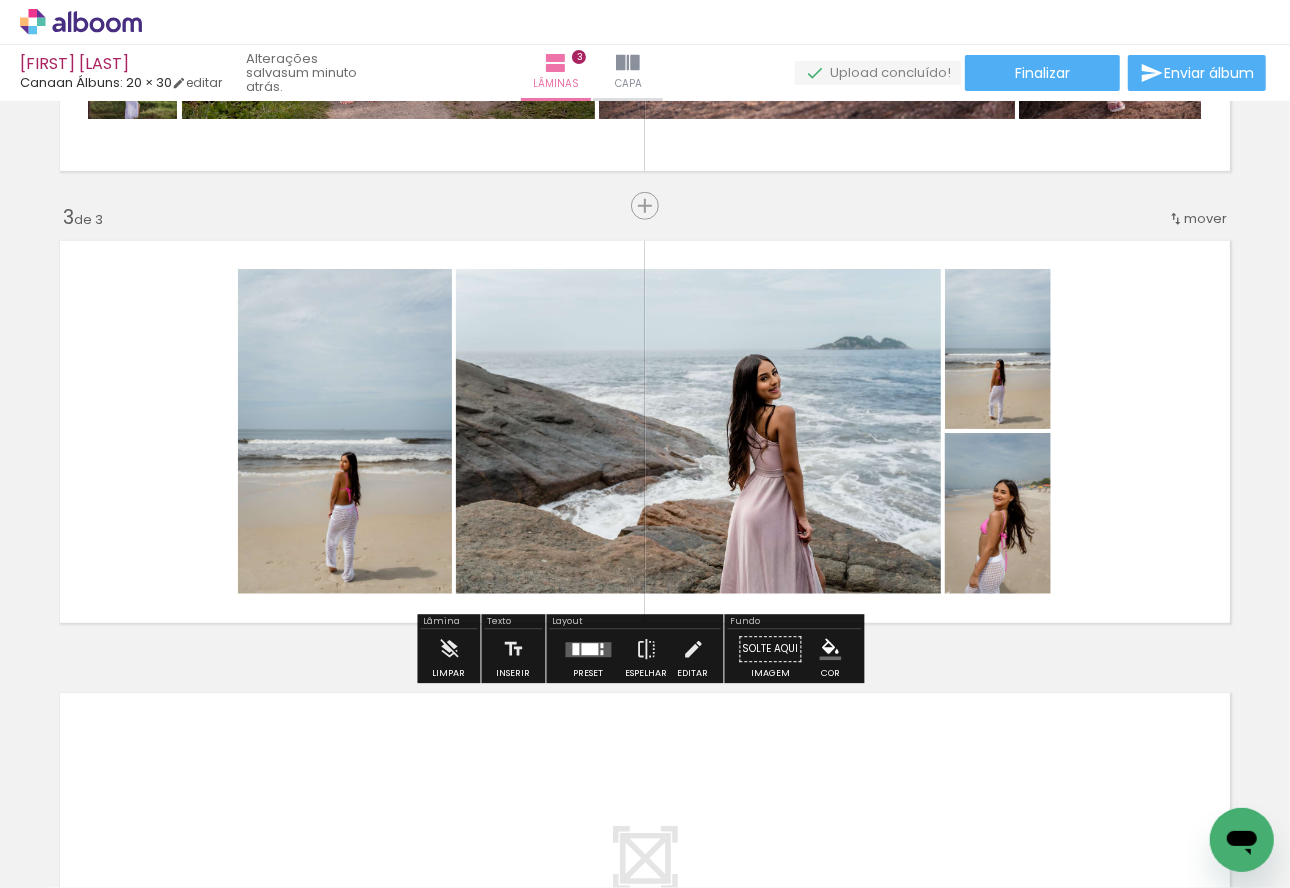 scroll, scrollTop: 0, scrollLeft: 1541, axis: horizontal 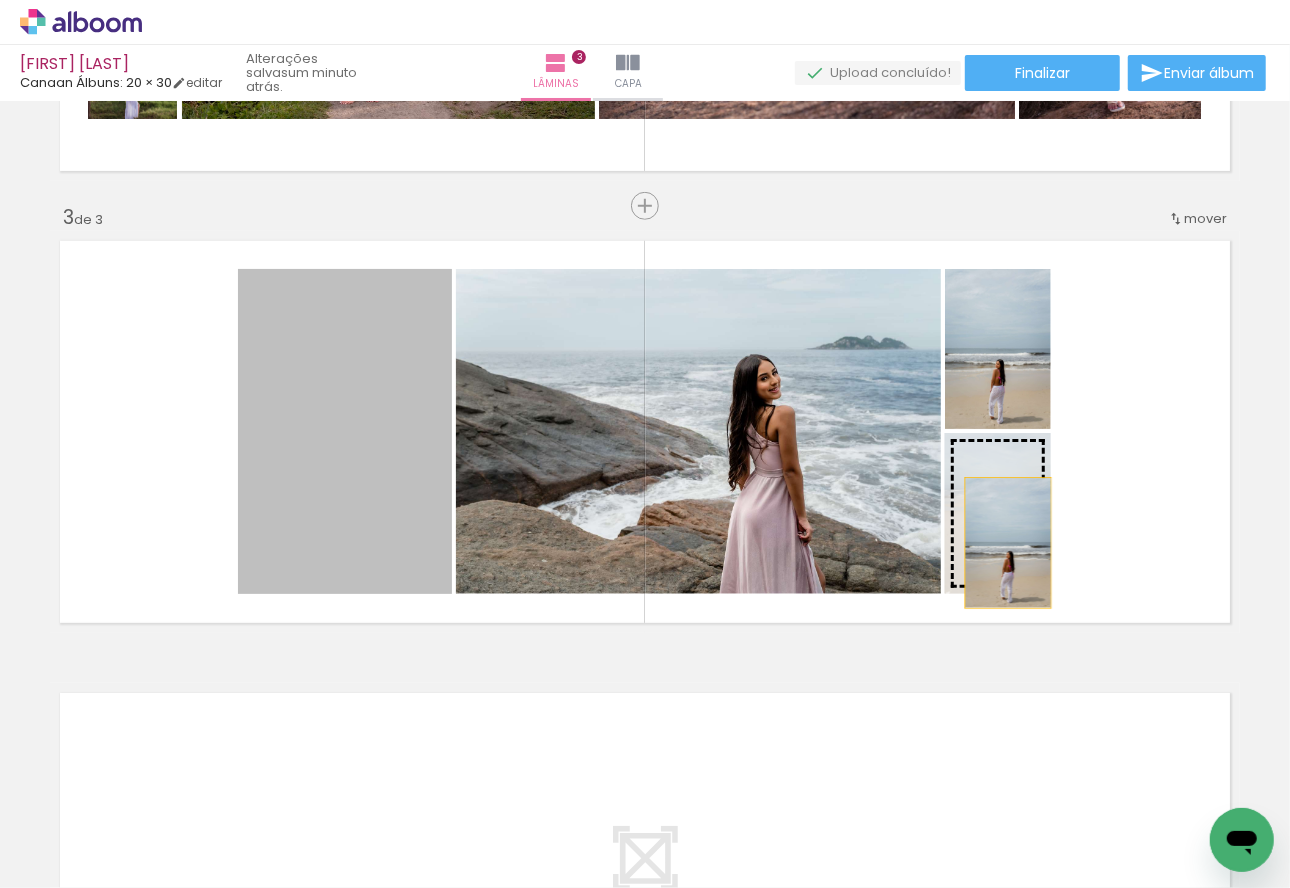 drag, startPoint x: 382, startPoint y: 539, endPoint x: 1030, endPoint y: 540, distance: 648.0008 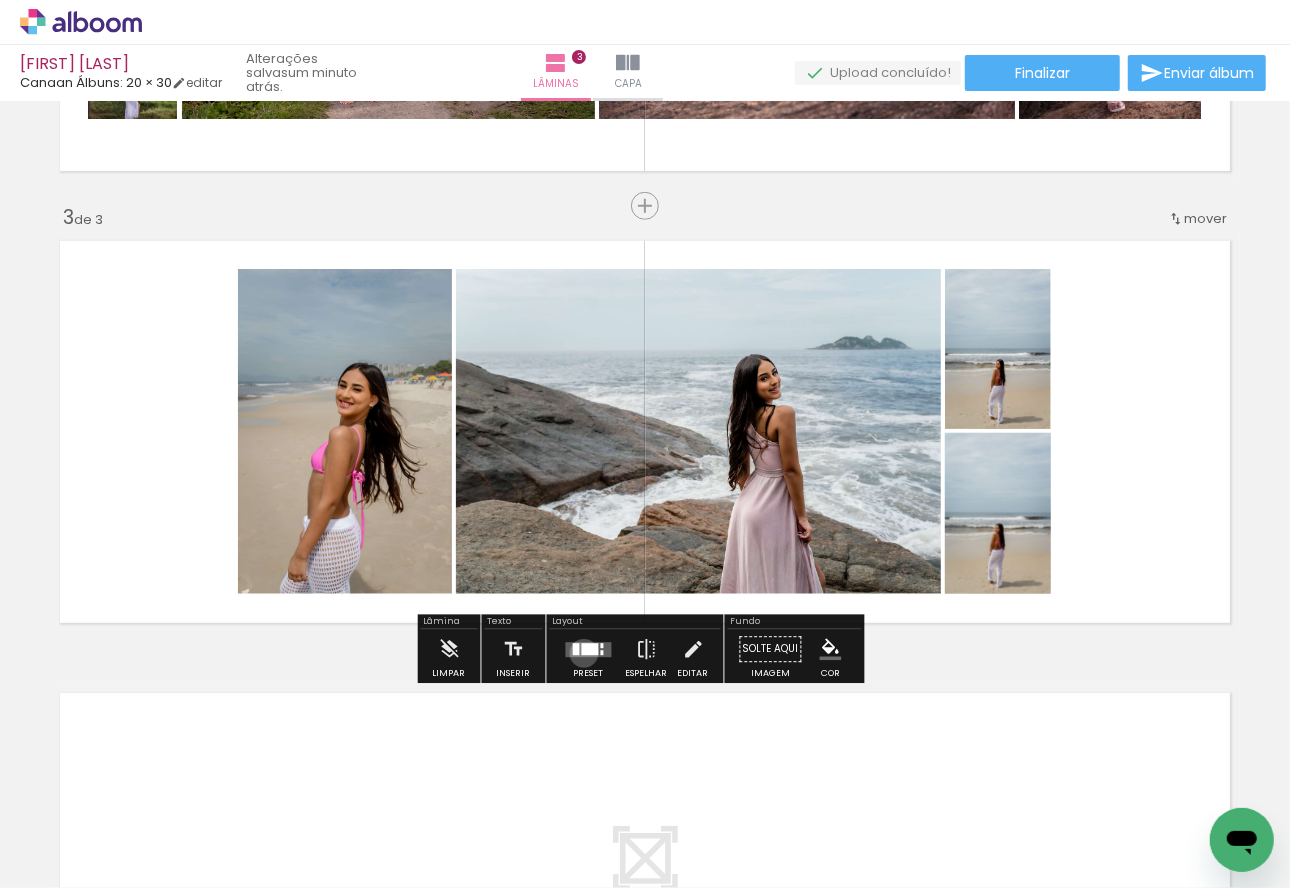 click at bounding box center [590, 649] 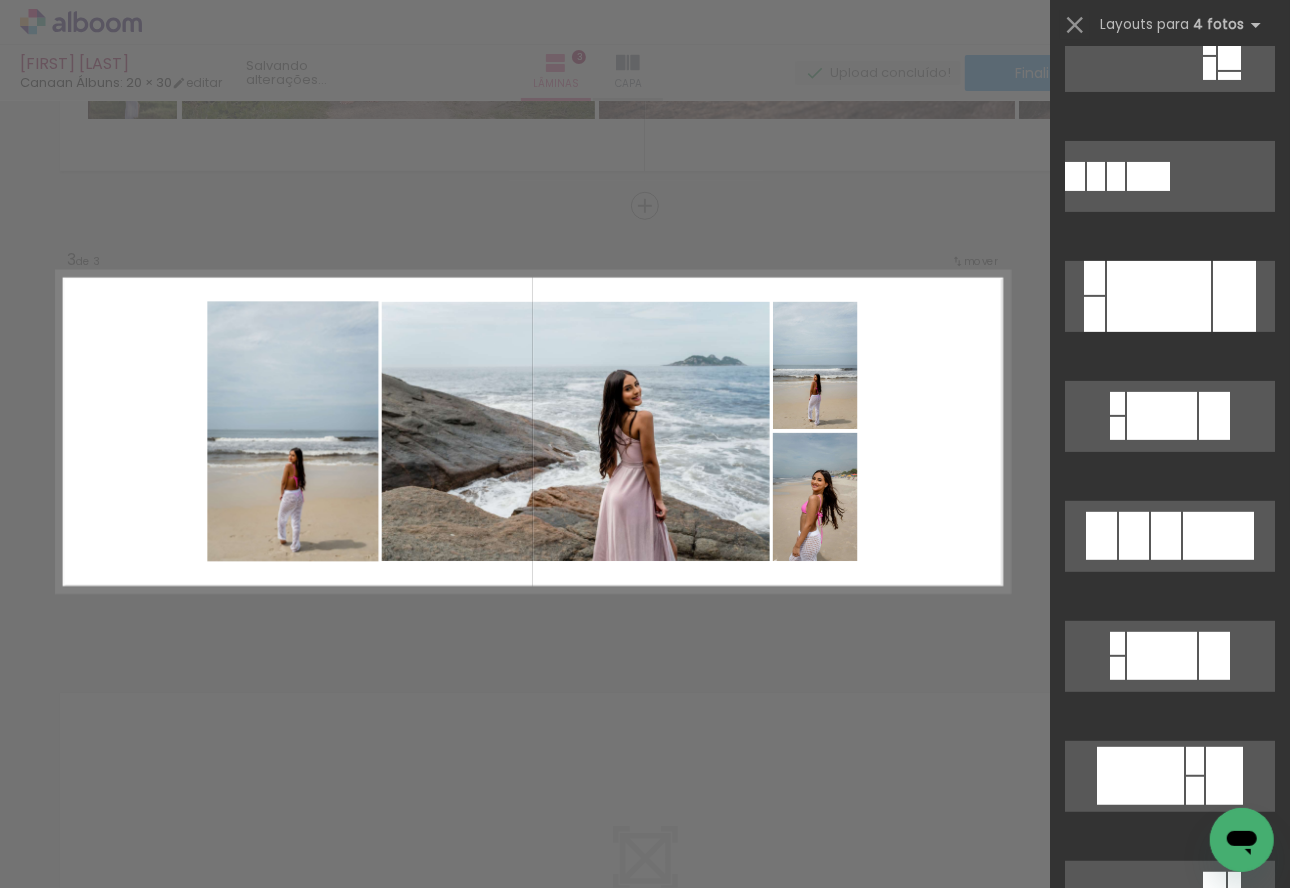 scroll, scrollTop: 0, scrollLeft: 0, axis: both 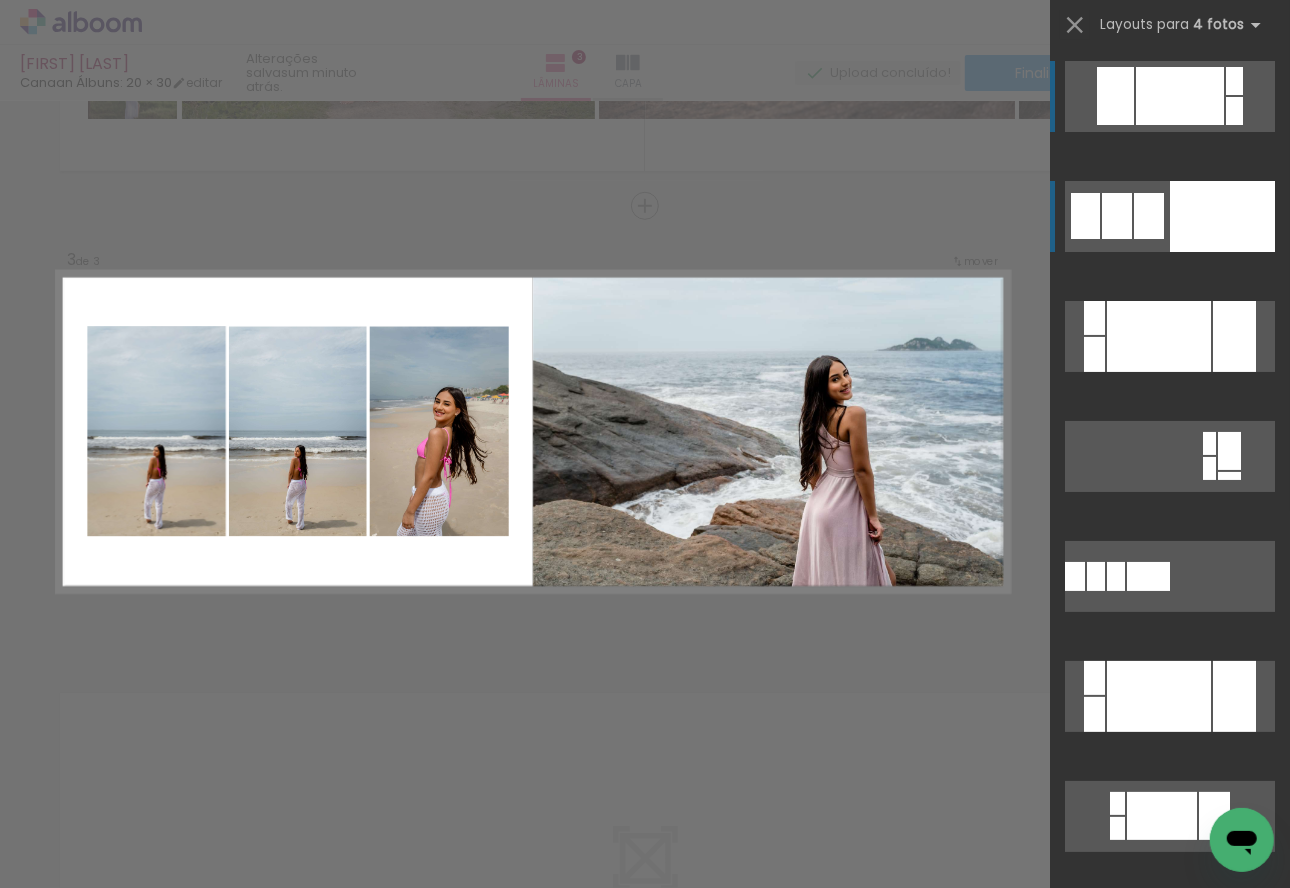 click at bounding box center (1222, 216) 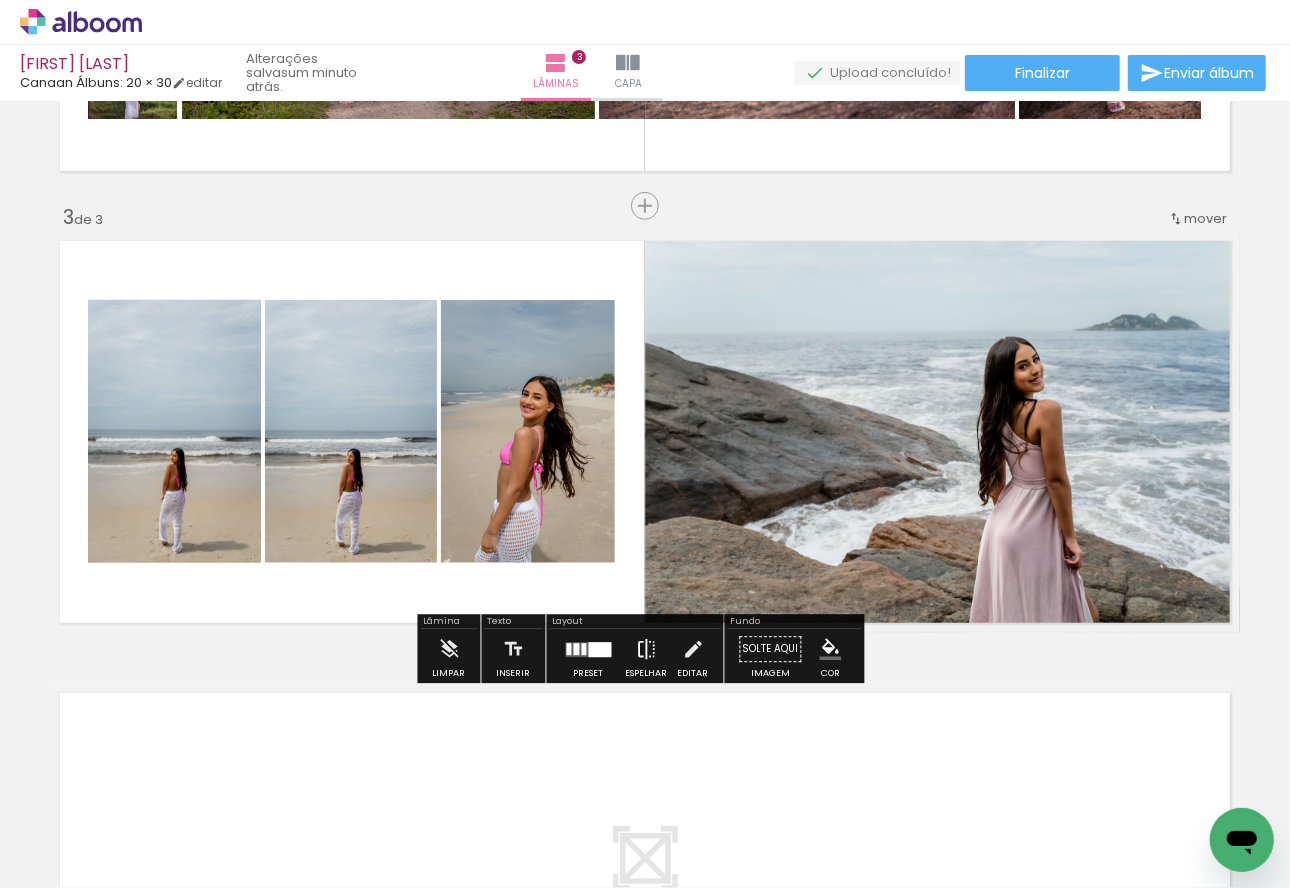 click at bounding box center [647, 650] 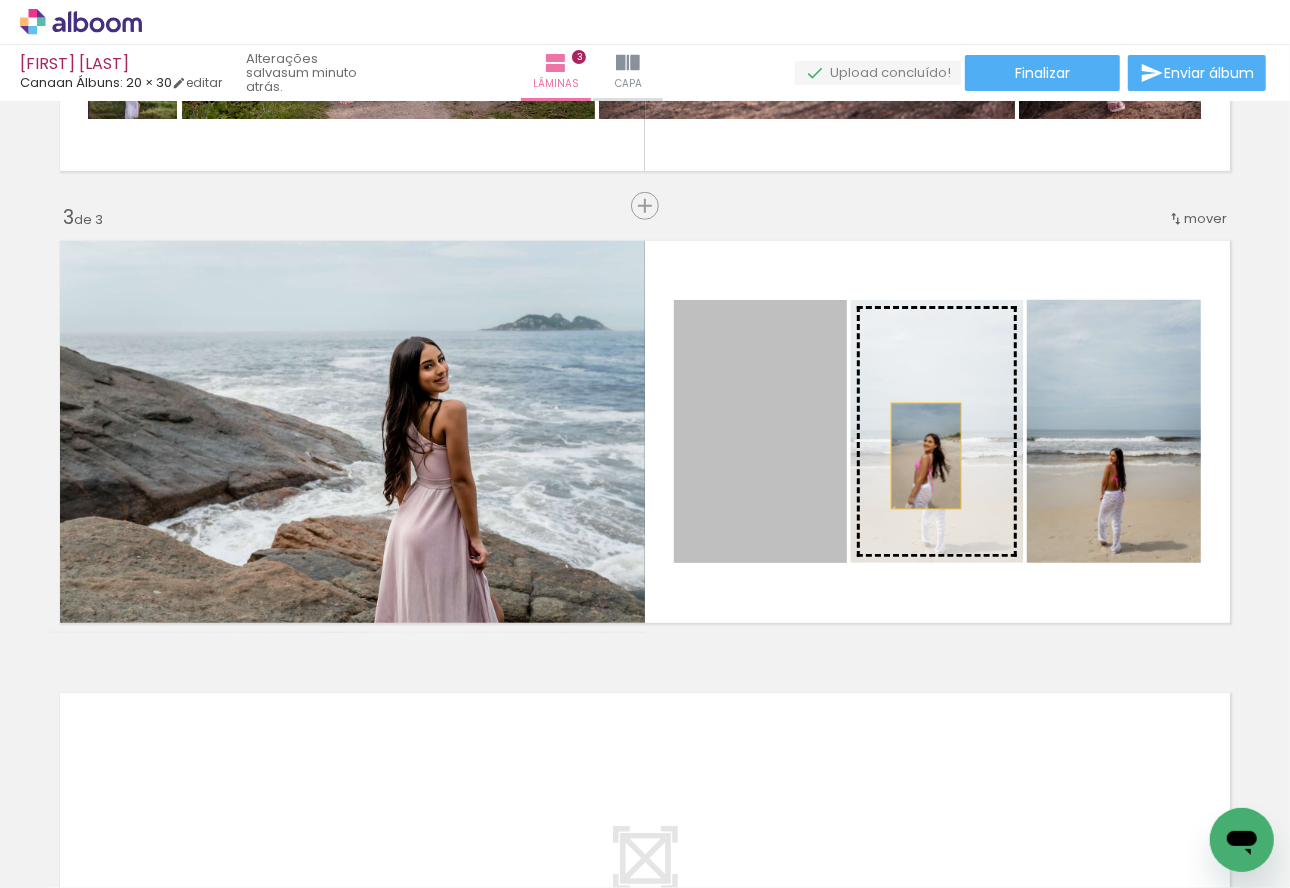 drag, startPoint x: 768, startPoint y: 484, endPoint x: 1047, endPoint y: 430, distance: 284.17776 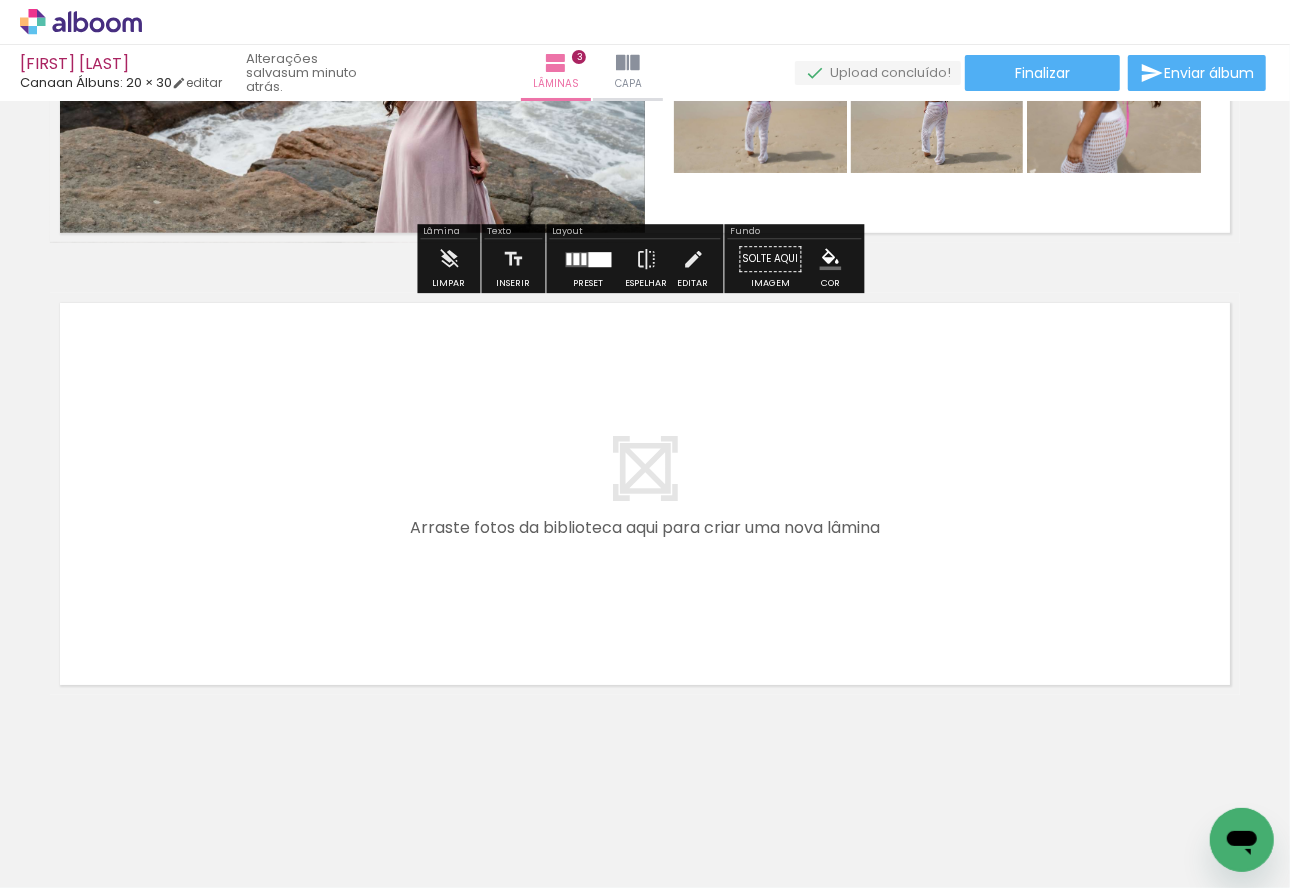 scroll, scrollTop: 1223, scrollLeft: 0, axis: vertical 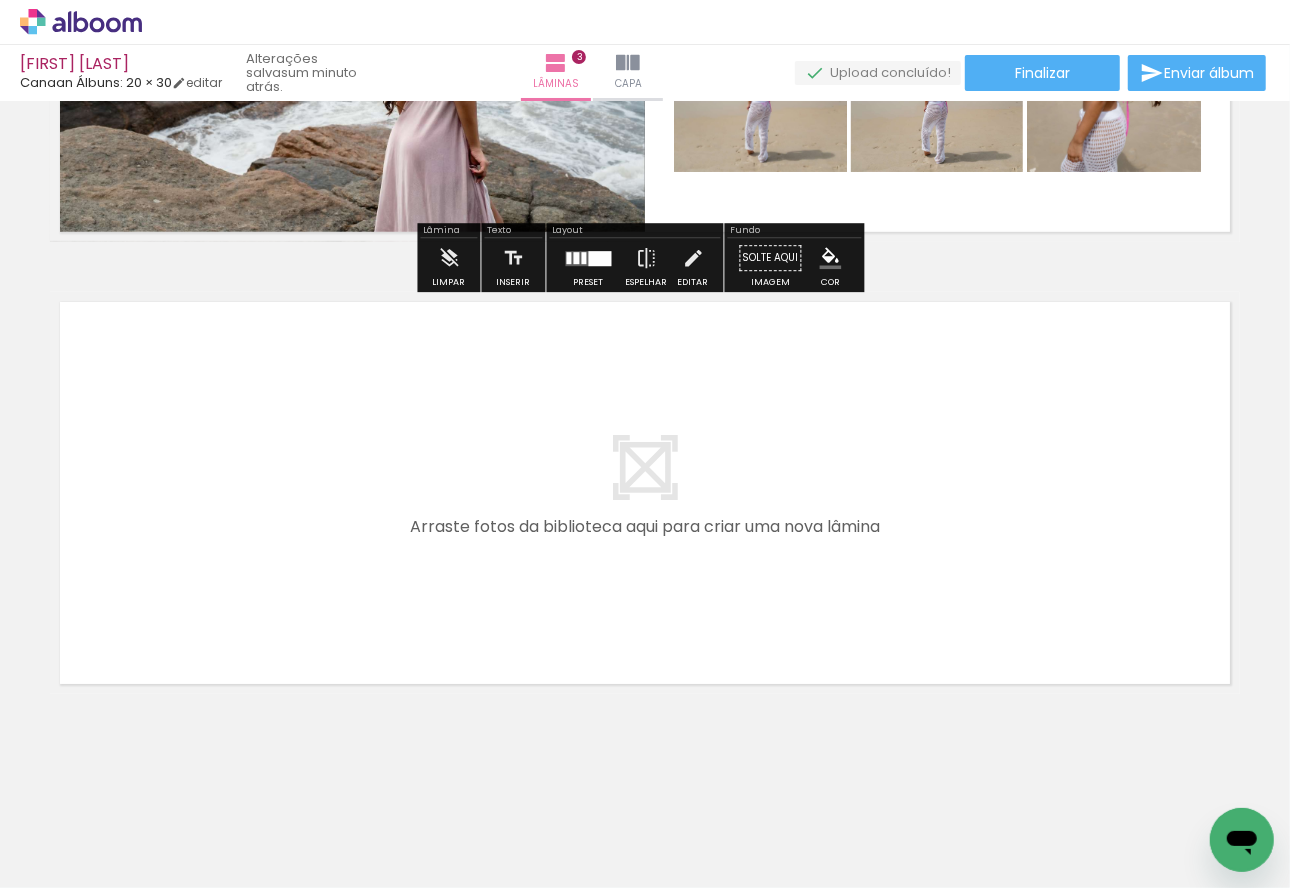 drag, startPoint x: 460, startPoint y: 823, endPoint x: 549, endPoint y: 739, distance: 122.380554 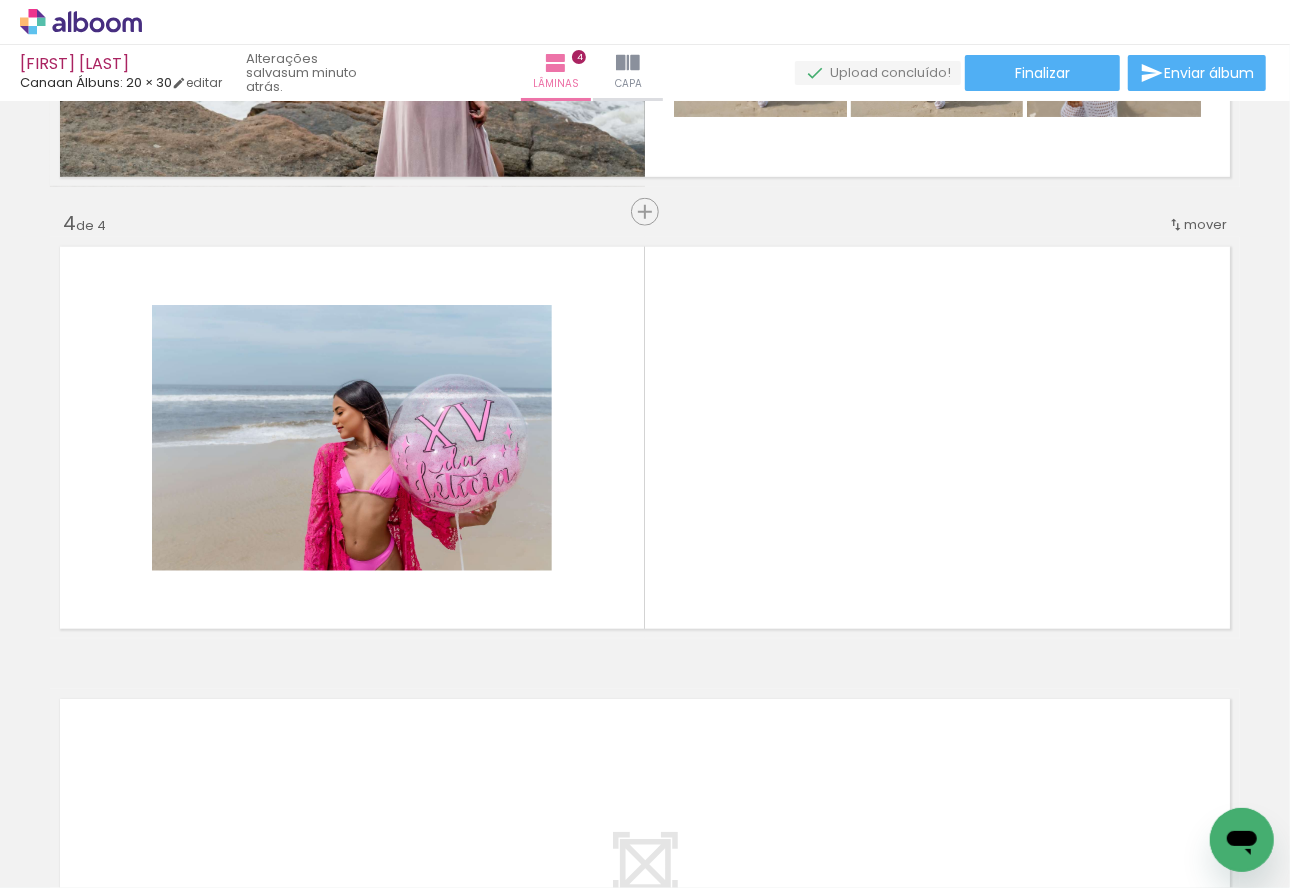 scroll, scrollTop: 1283, scrollLeft: 0, axis: vertical 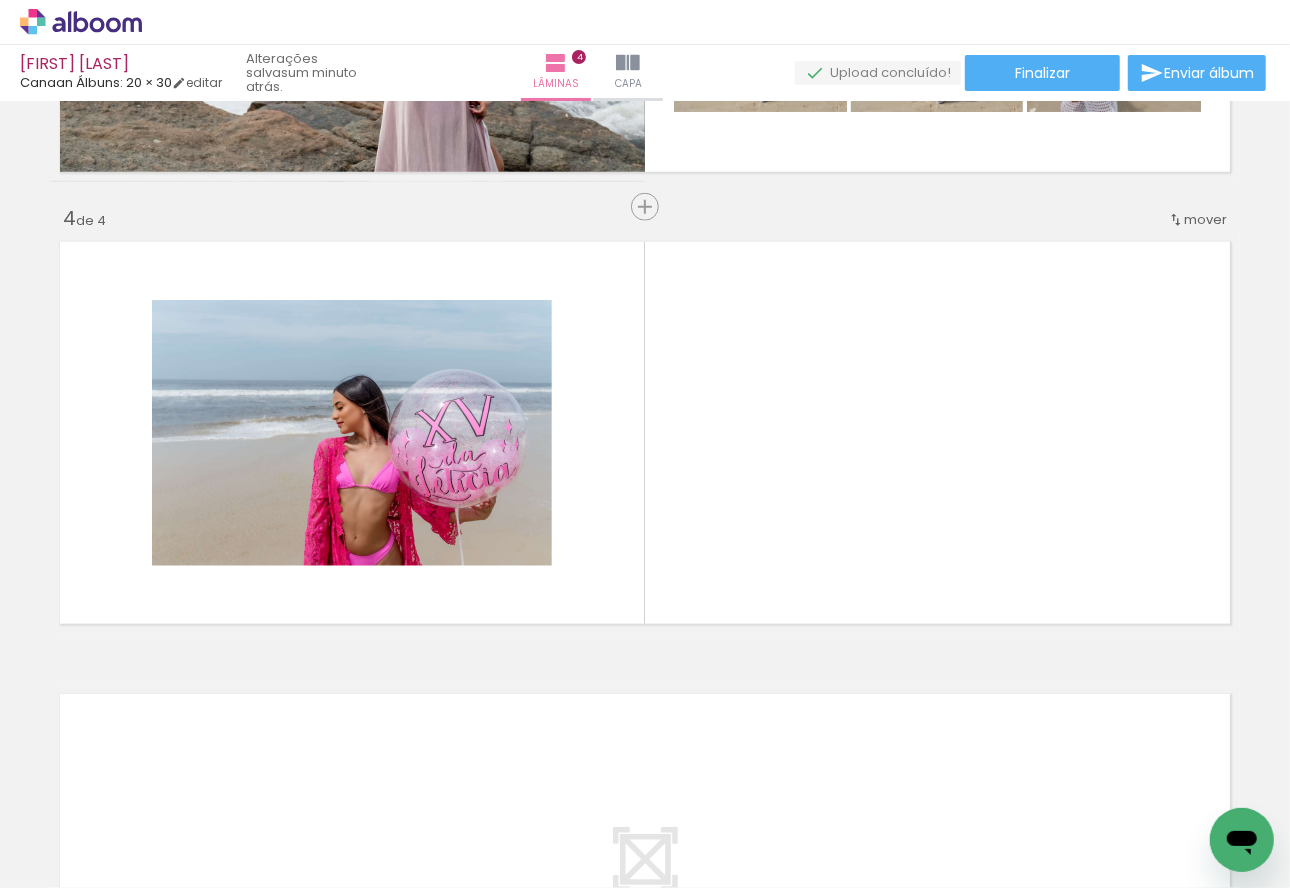 drag, startPoint x: 610, startPoint y: 557, endPoint x: 698, endPoint y: 786, distance: 245.32631 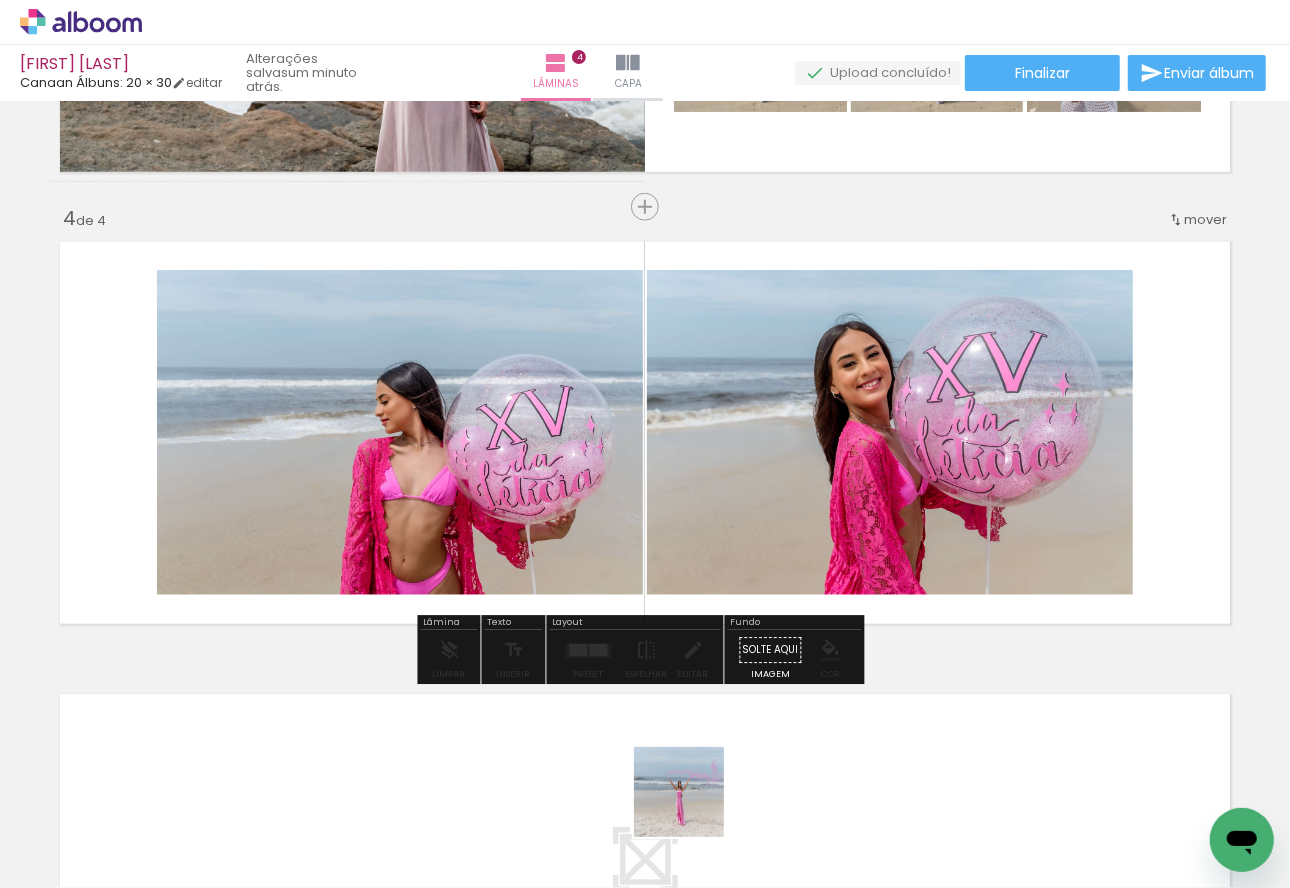 drag, startPoint x: 694, startPoint y: 807, endPoint x: 749, endPoint y: 761, distance: 71.70077 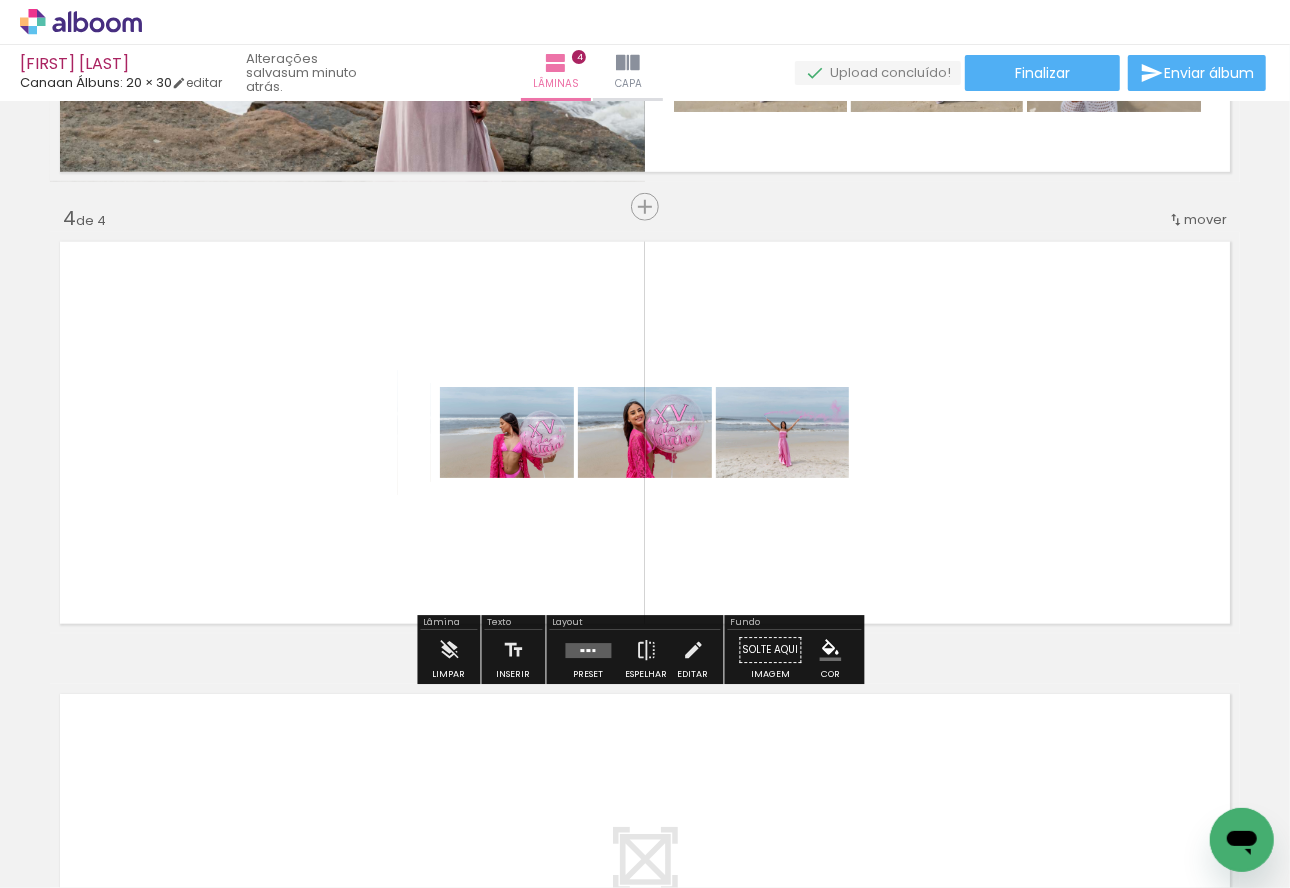 drag, startPoint x: 785, startPoint y: 825, endPoint x: 886, endPoint y: 645, distance: 206.4001 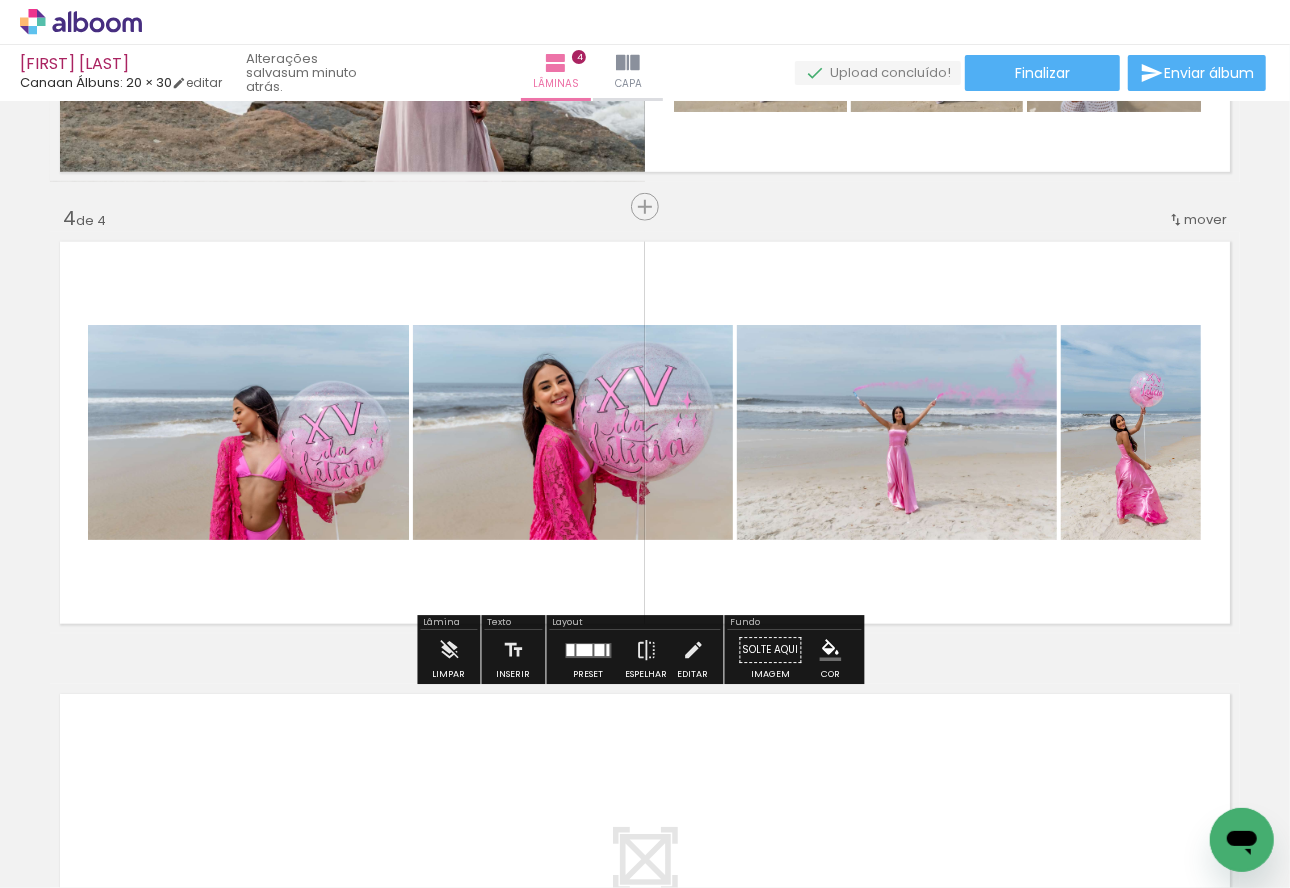 drag, startPoint x: 918, startPoint y: 806, endPoint x: 892, endPoint y: 320, distance: 486.69498 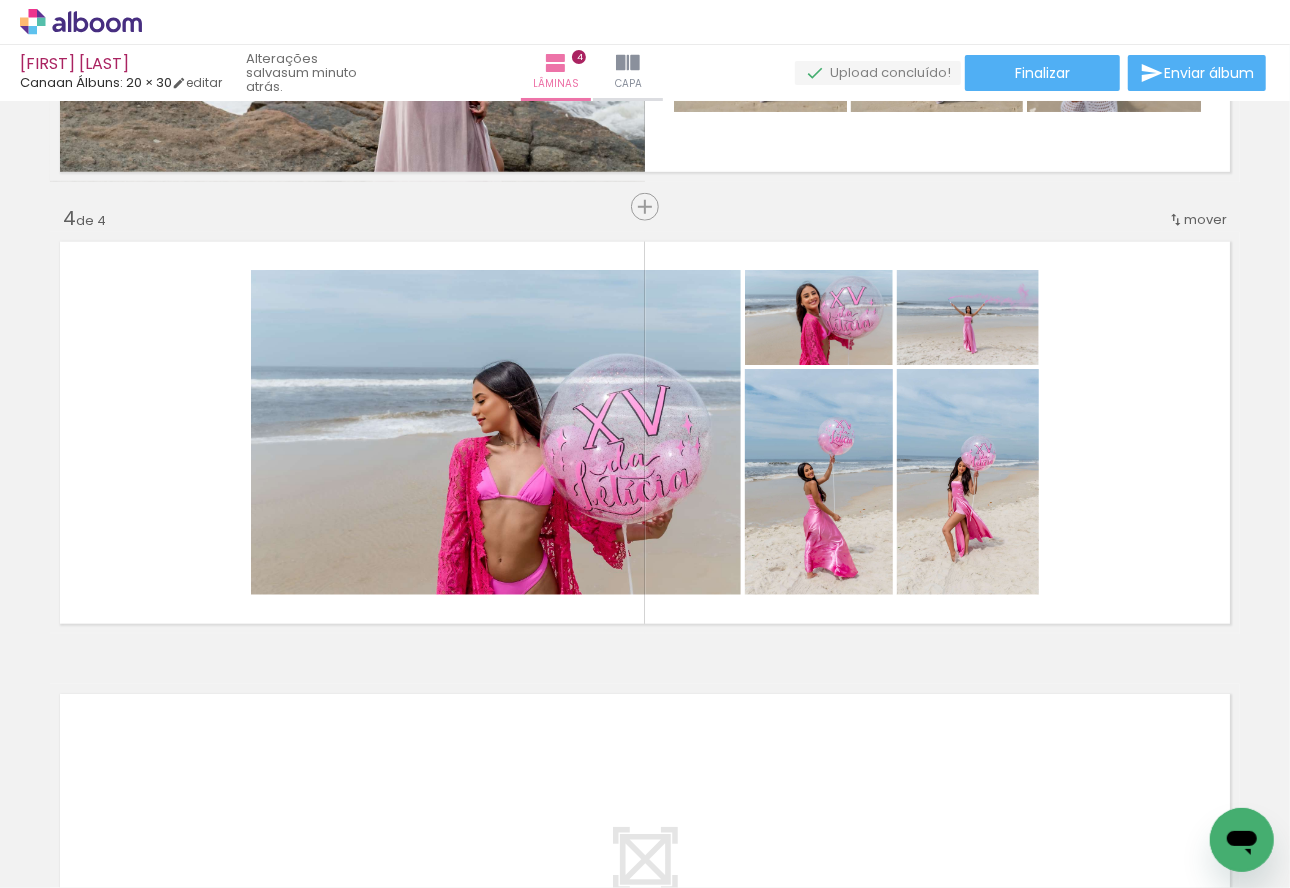 scroll, scrollTop: 0, scrollLeft: 2289, axis: horizontal 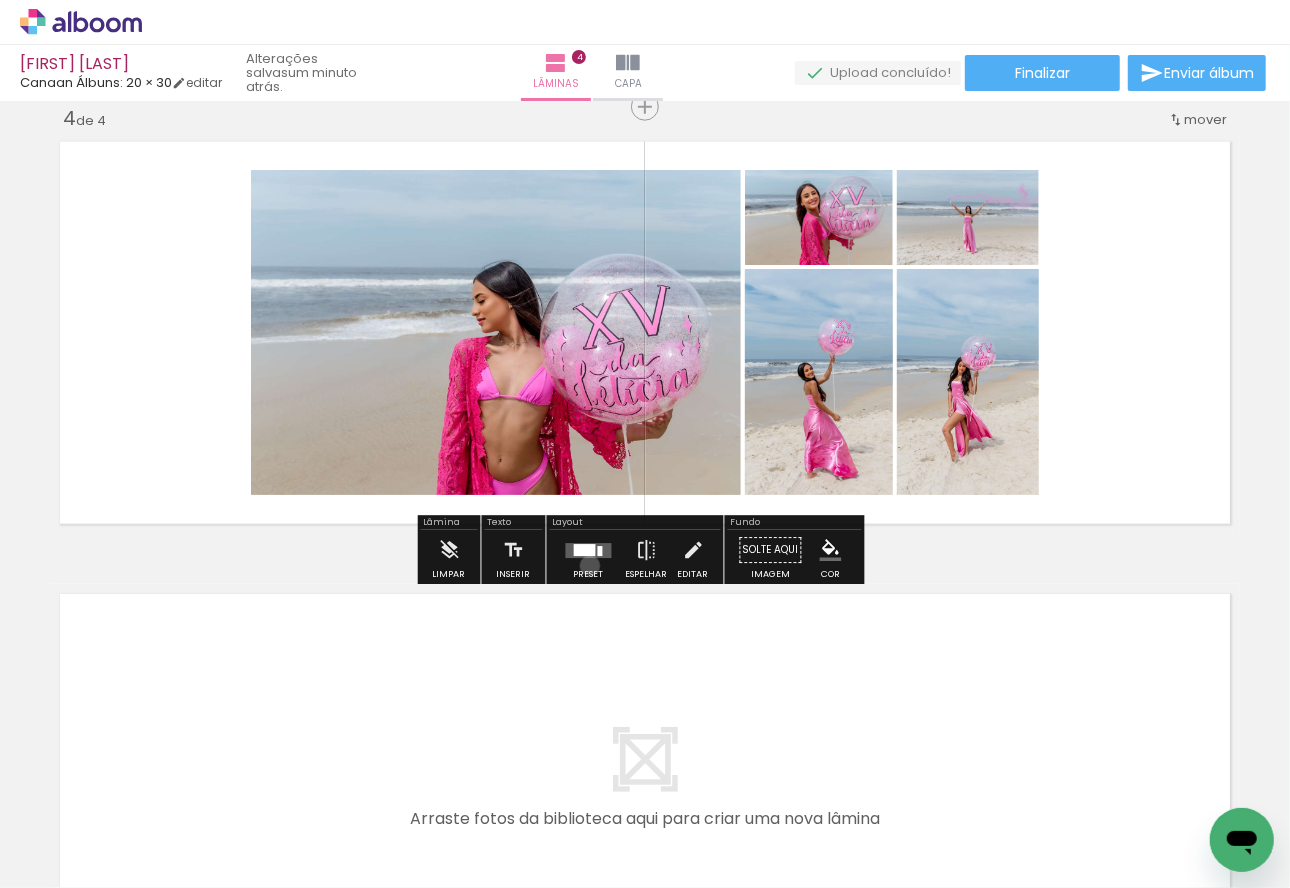 click at bounding box center [589, 551] 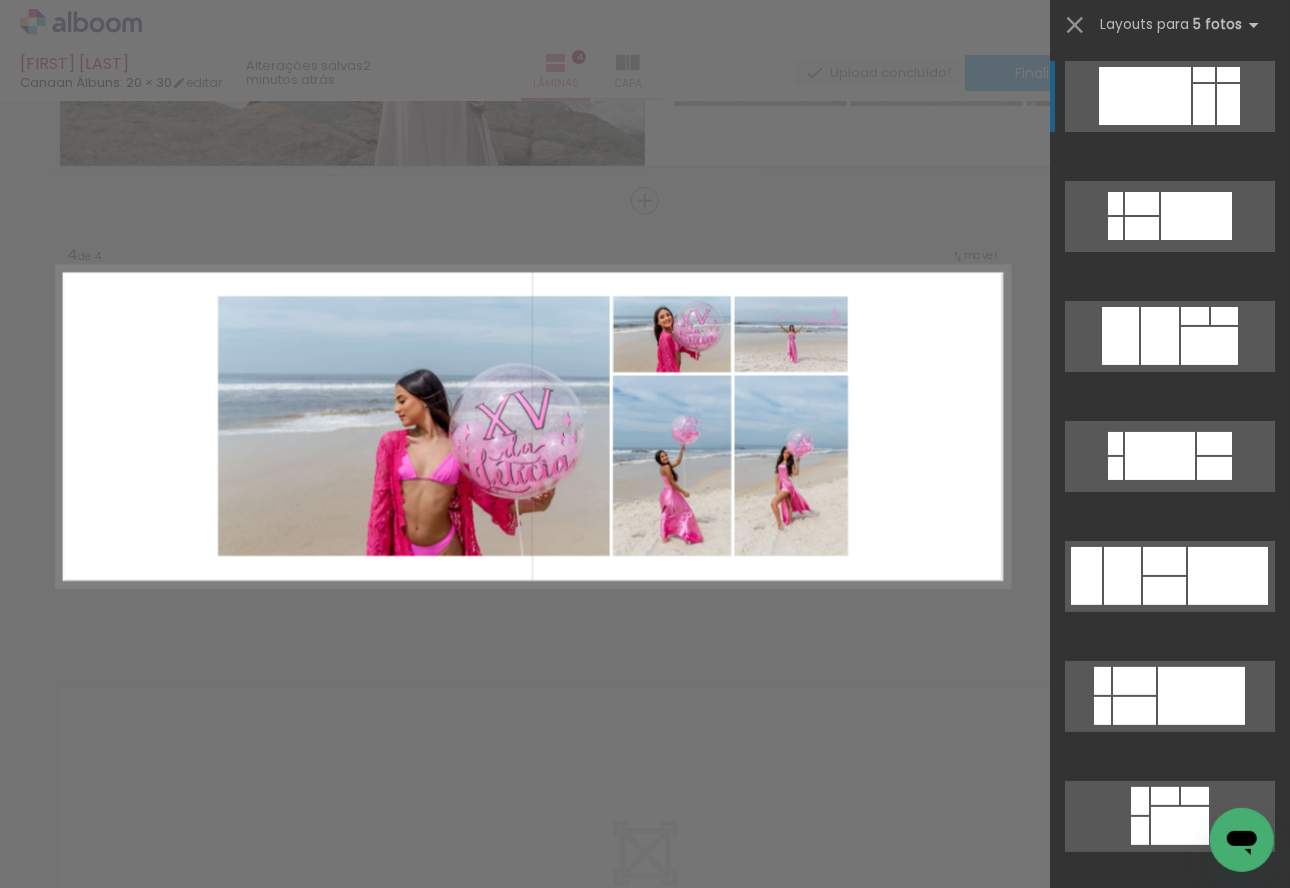 scroll, scrollTop: 1283, scrollLeft: 0, axis: vertical 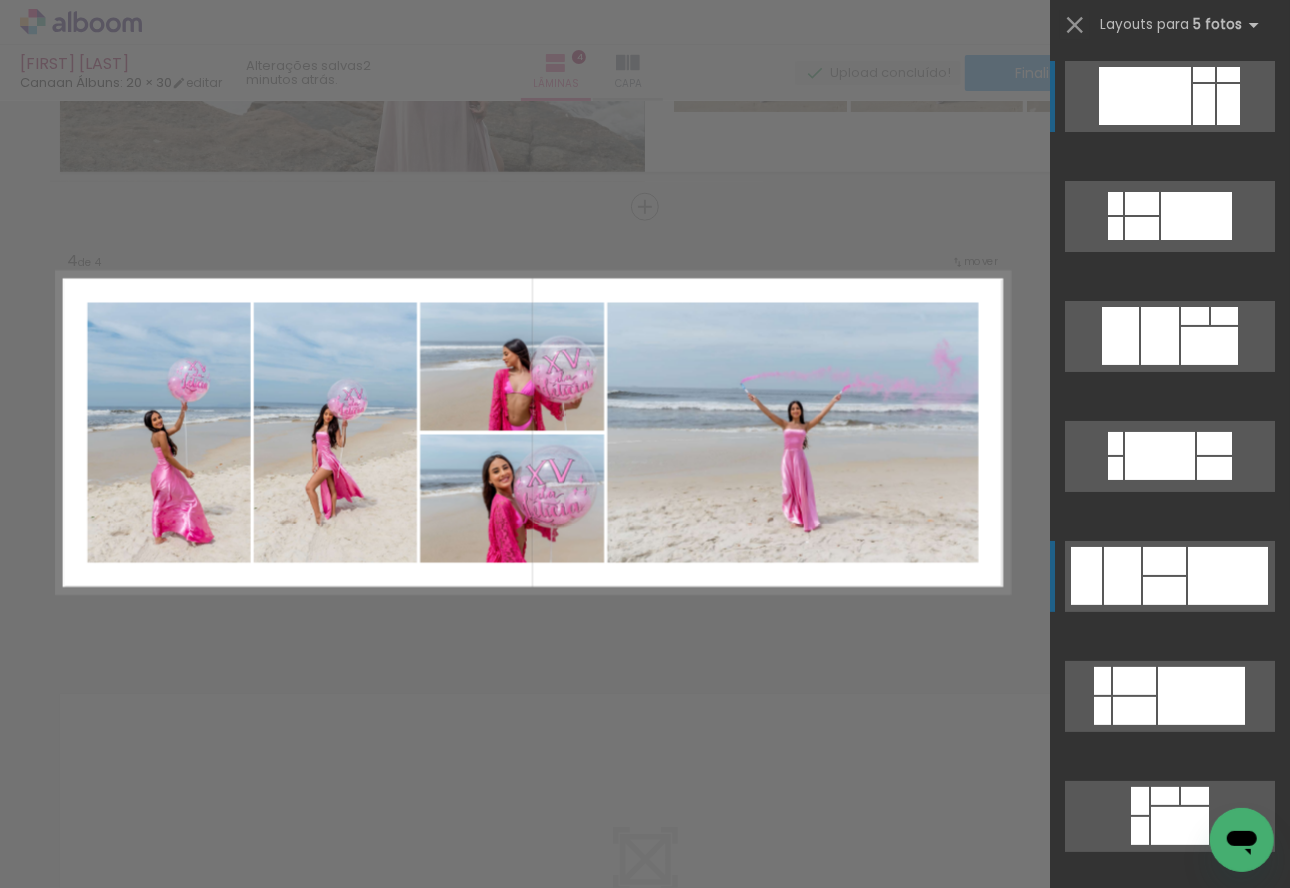 click at bounding box center [1164, 591] 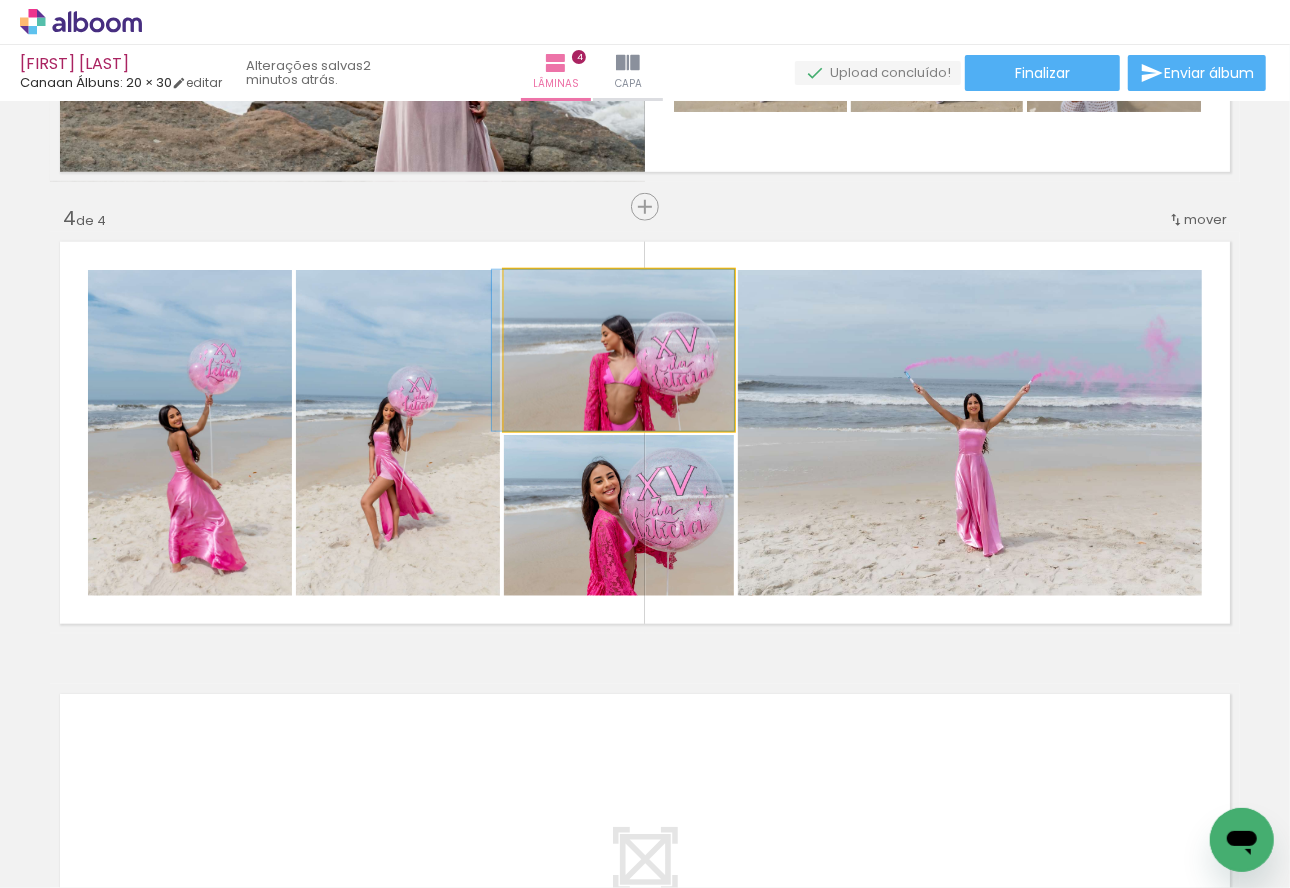 drag, startPoint x: 587, startPoint y: 373, endPoint x: 565, endPoint y: 368, distance: 22.561028 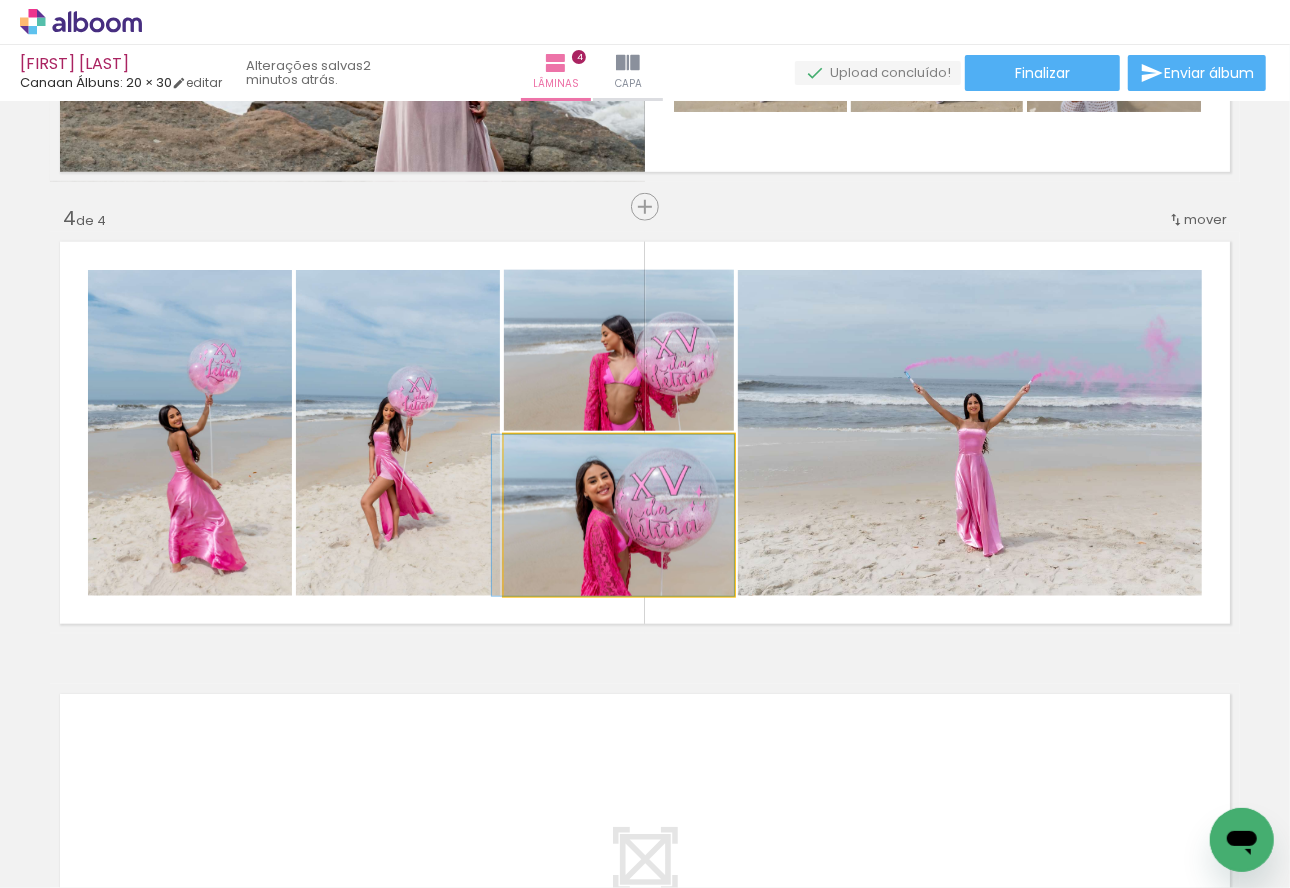drag, startPoint x: 565, startPoint y: 545, endPoint x: 545, endPoint y: 542, distance: 20.22375 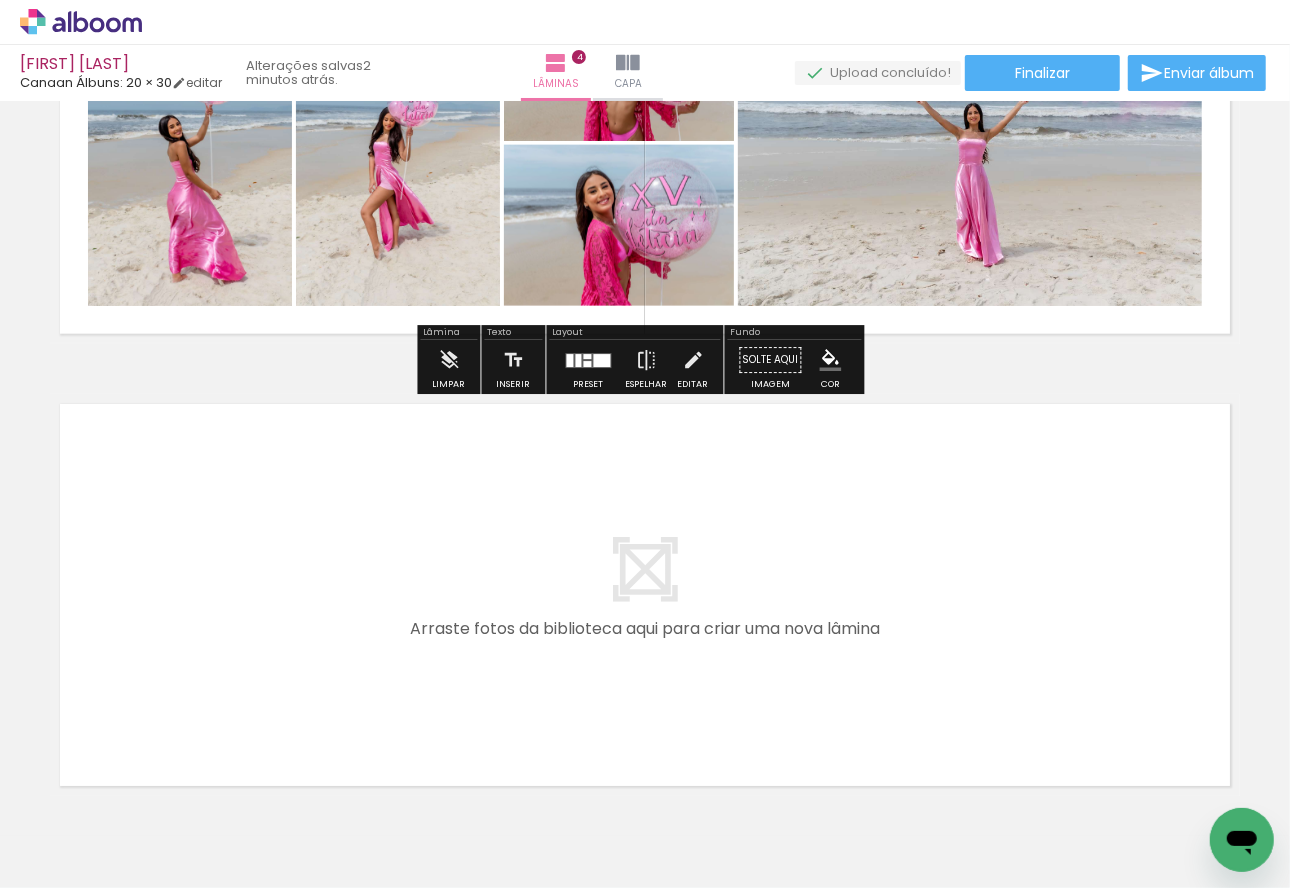 scroll, scrollTop: 1675, scrollLeft: 0, axis: vertical 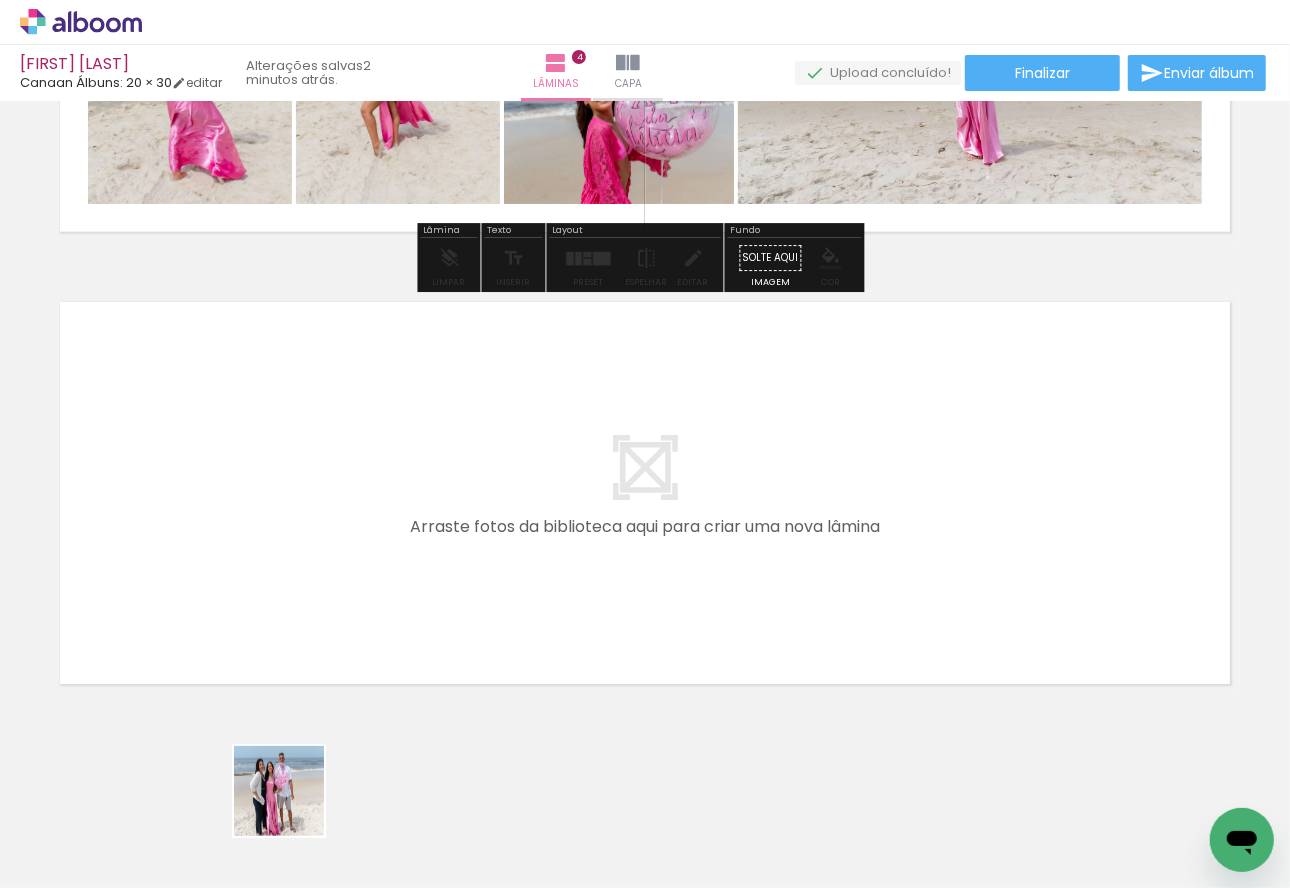 drag, startPoint x: 292, startPoint y: 826, endPoint x: 328, endPoint y: 742, distance: 91.389275 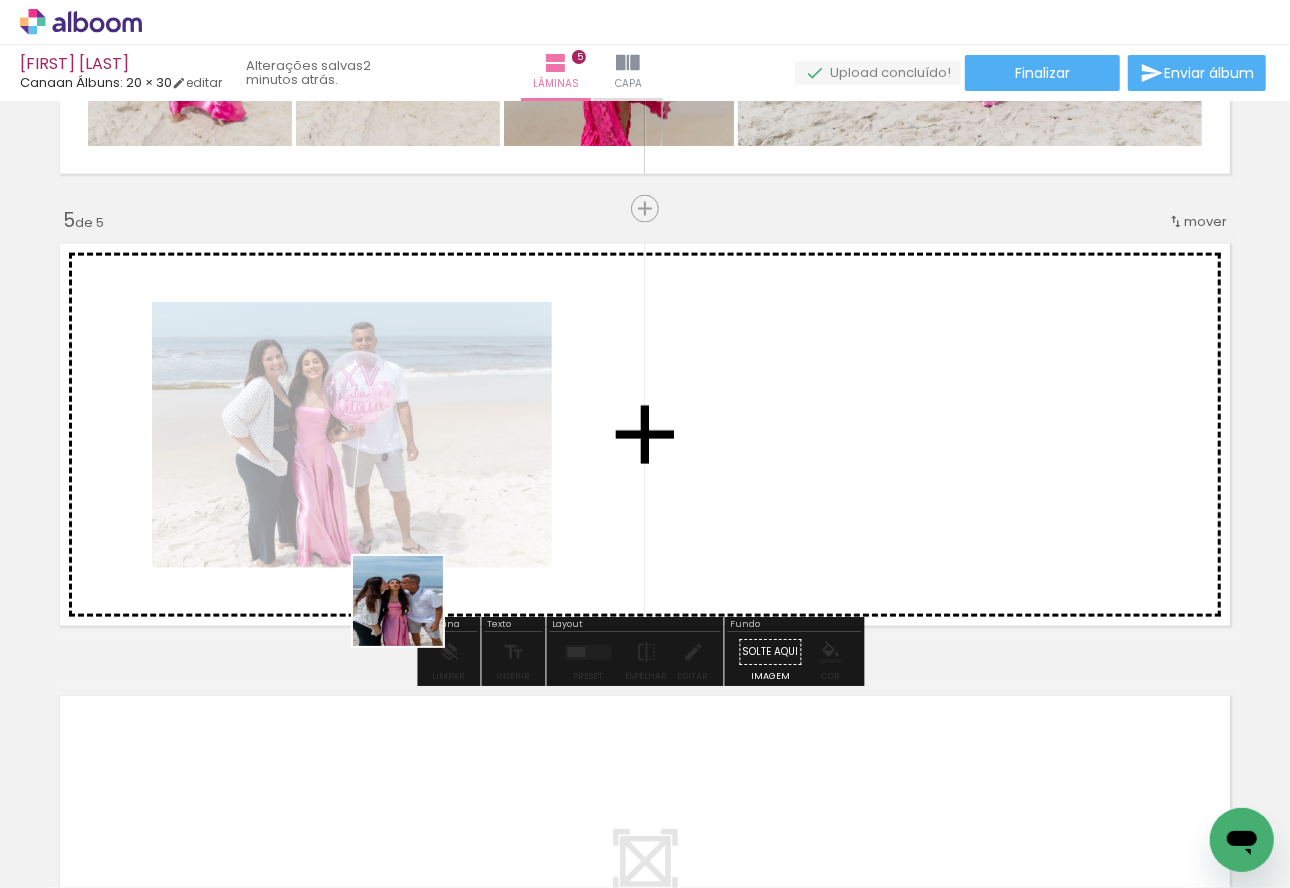 scroll, scrollTop: 1735, scrollLeft: 0, axis: vertical 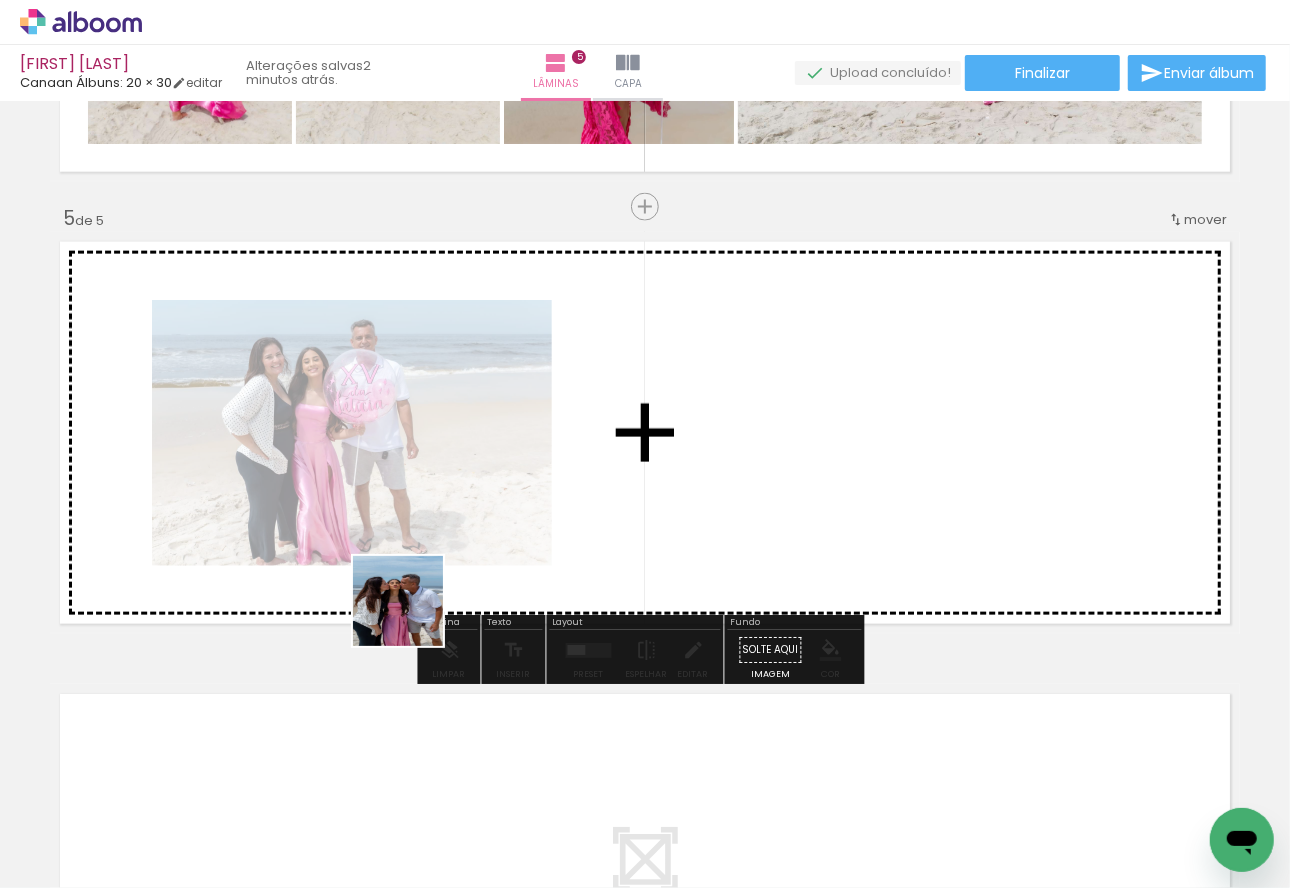 drag, startPoint x: 383, startPoint y: 764, endPoint x: 476, endPoint y: 801, distance: 100.08996 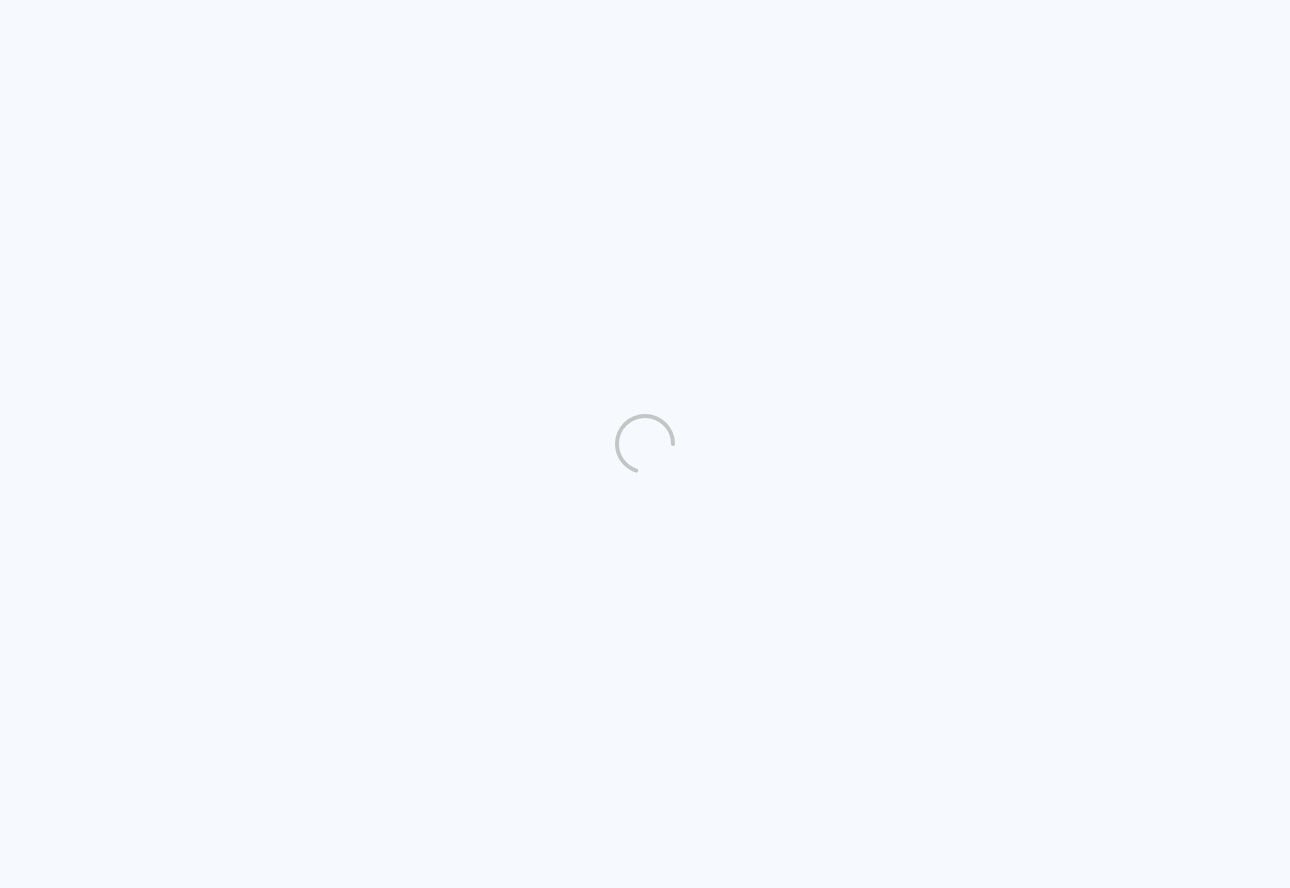 scroll, scrollTop: 0, scrollLeft: 0, axis: both 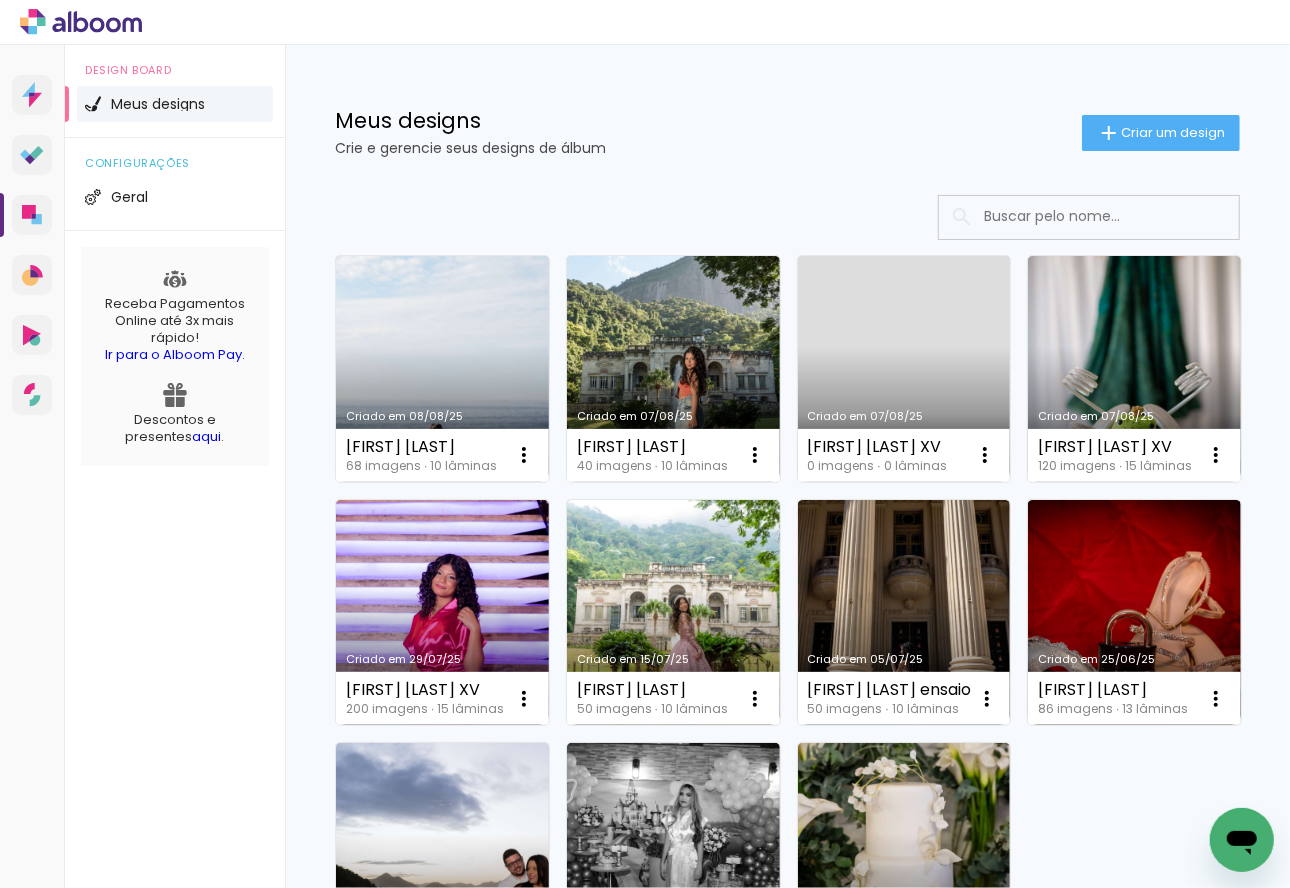 click at bounding box center (1116, 216) 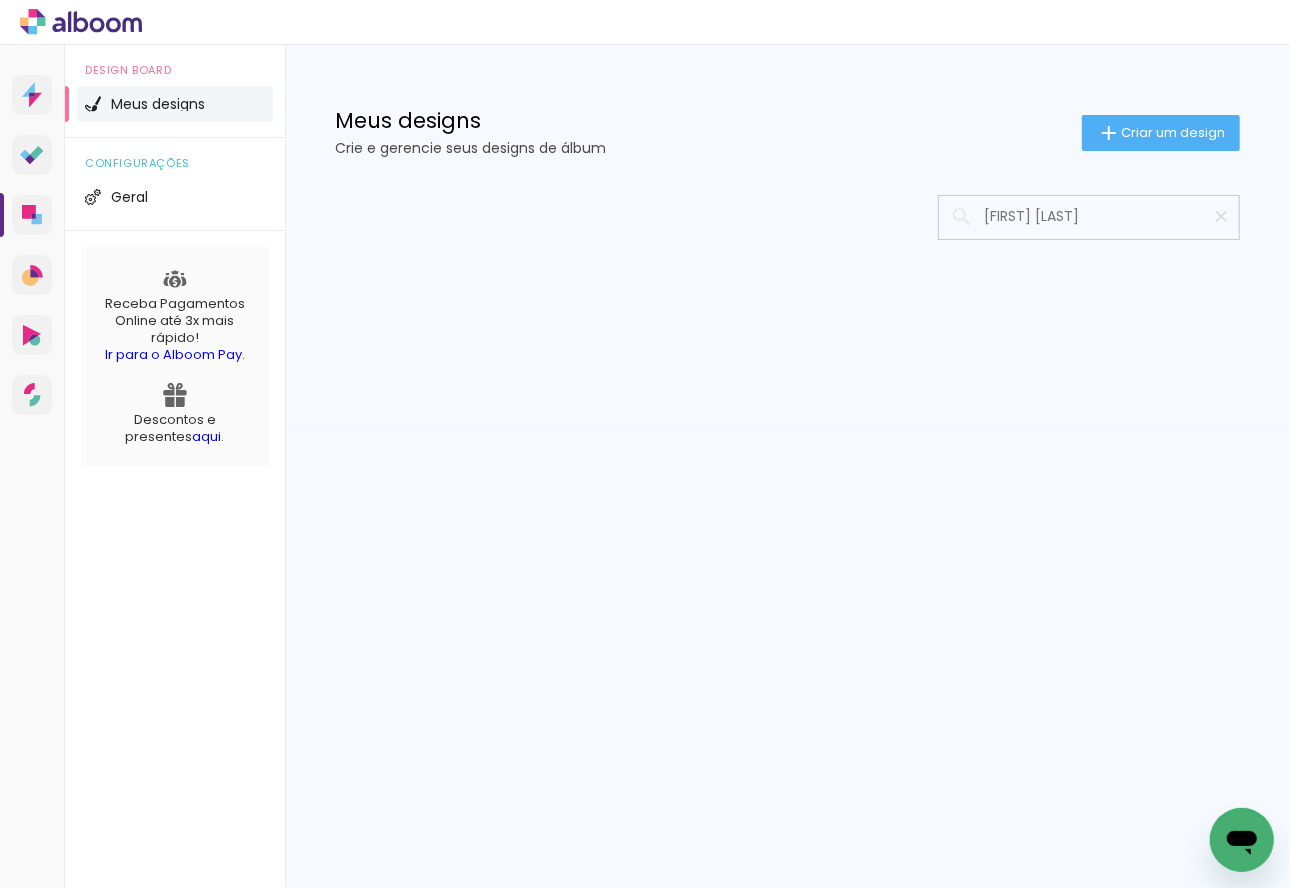 type on "Letícia GTuo" 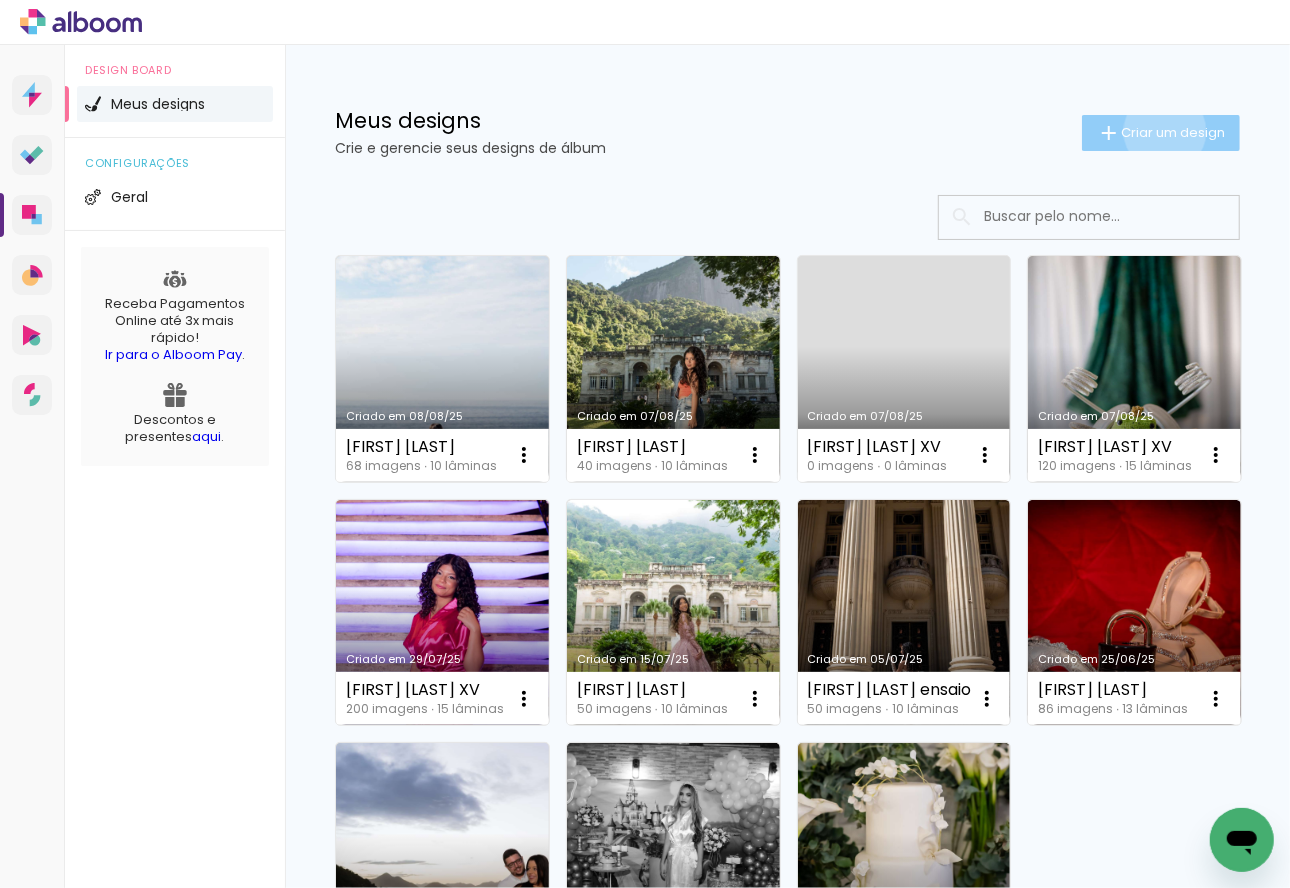 click on "Criar um design" 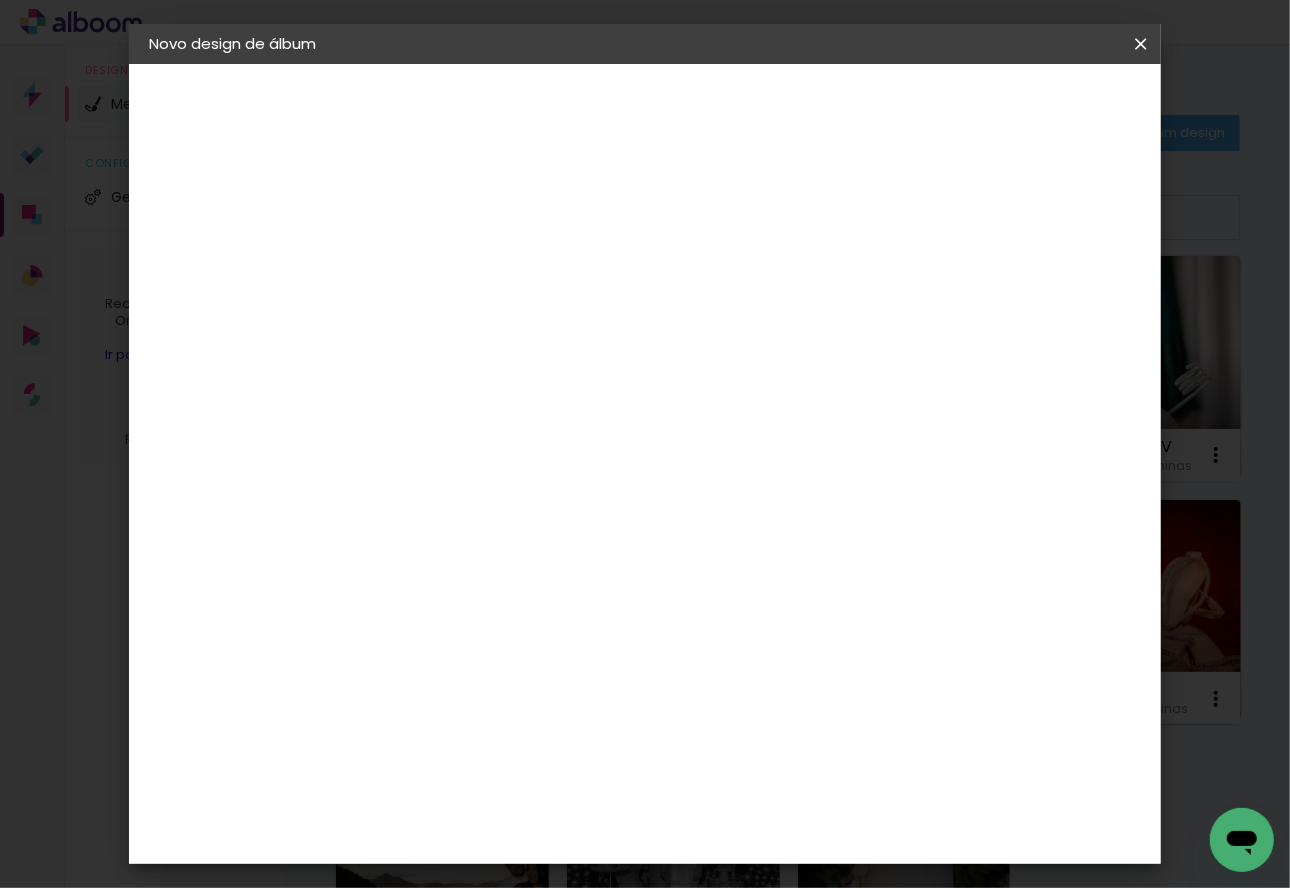 click at bounding box center (476, 268) 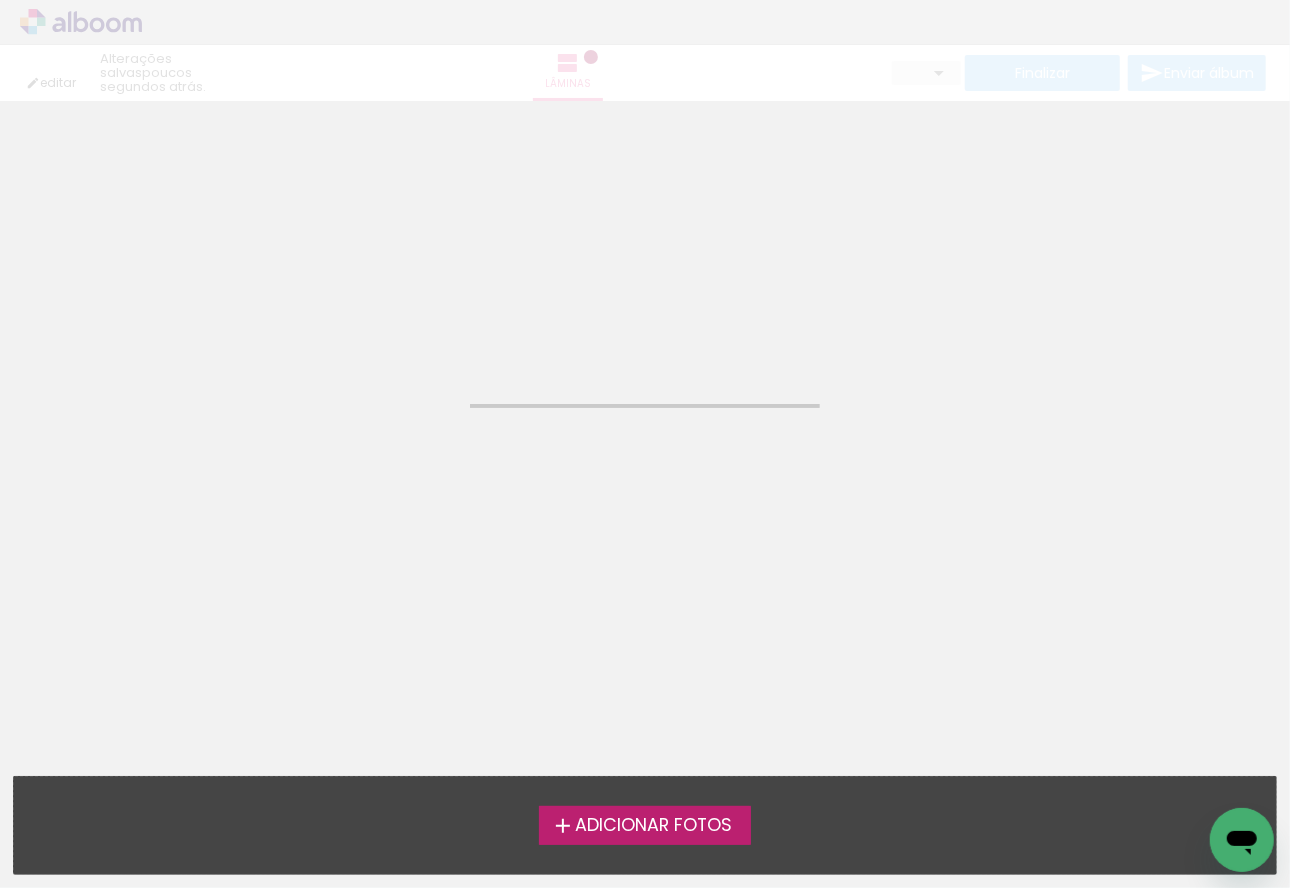 click on "Adicionar Fotos" at bounding box center (645, 825) 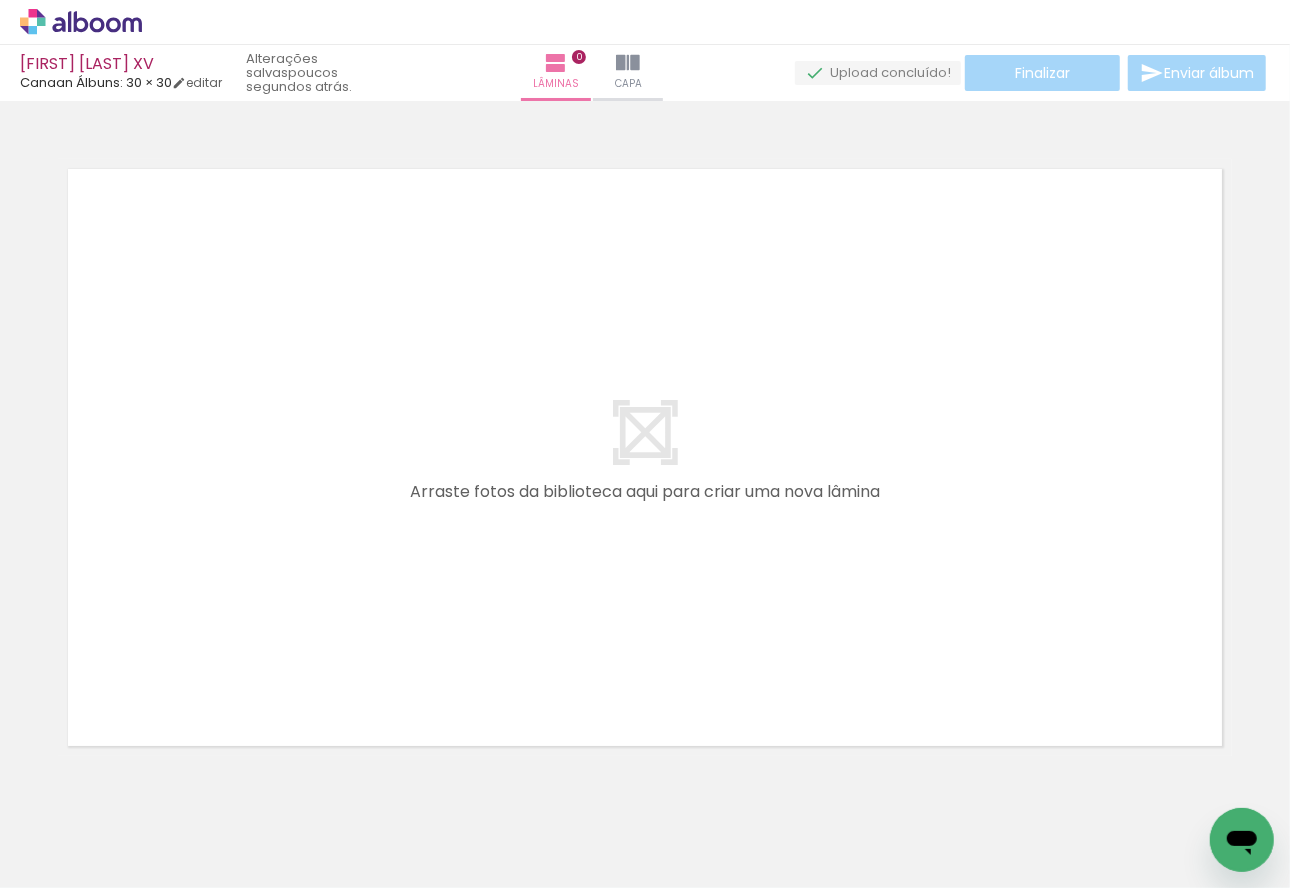 scroll, scrollTop: 25, scrollLeft: 0, axis: vertical 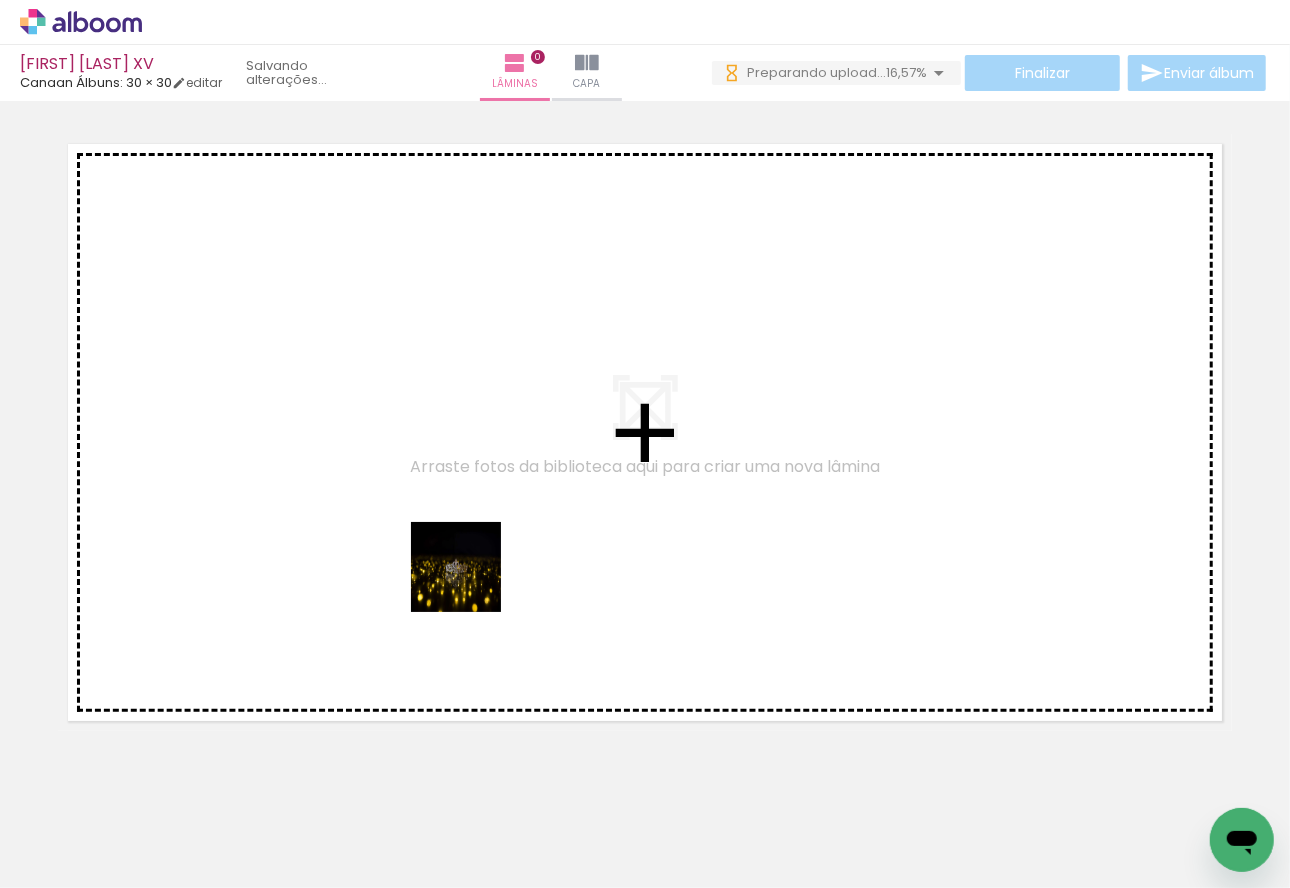 drag, startPoint x: 469, startPoint y: 832, endPoint x: 684, endPoint y: 817, distance: 215.52261 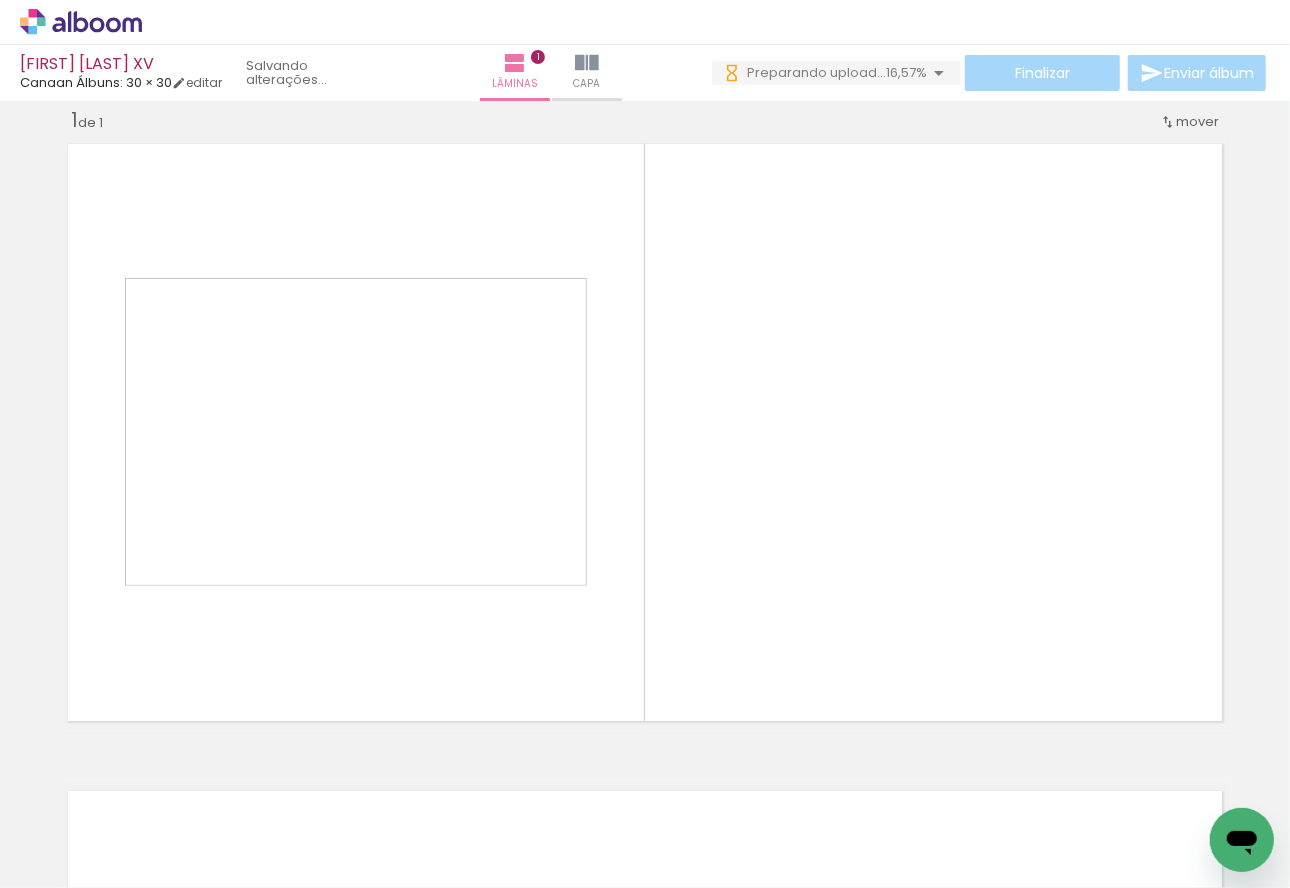 scroll, scrollTop: 25, scrollLeft: 0, axis: vertical 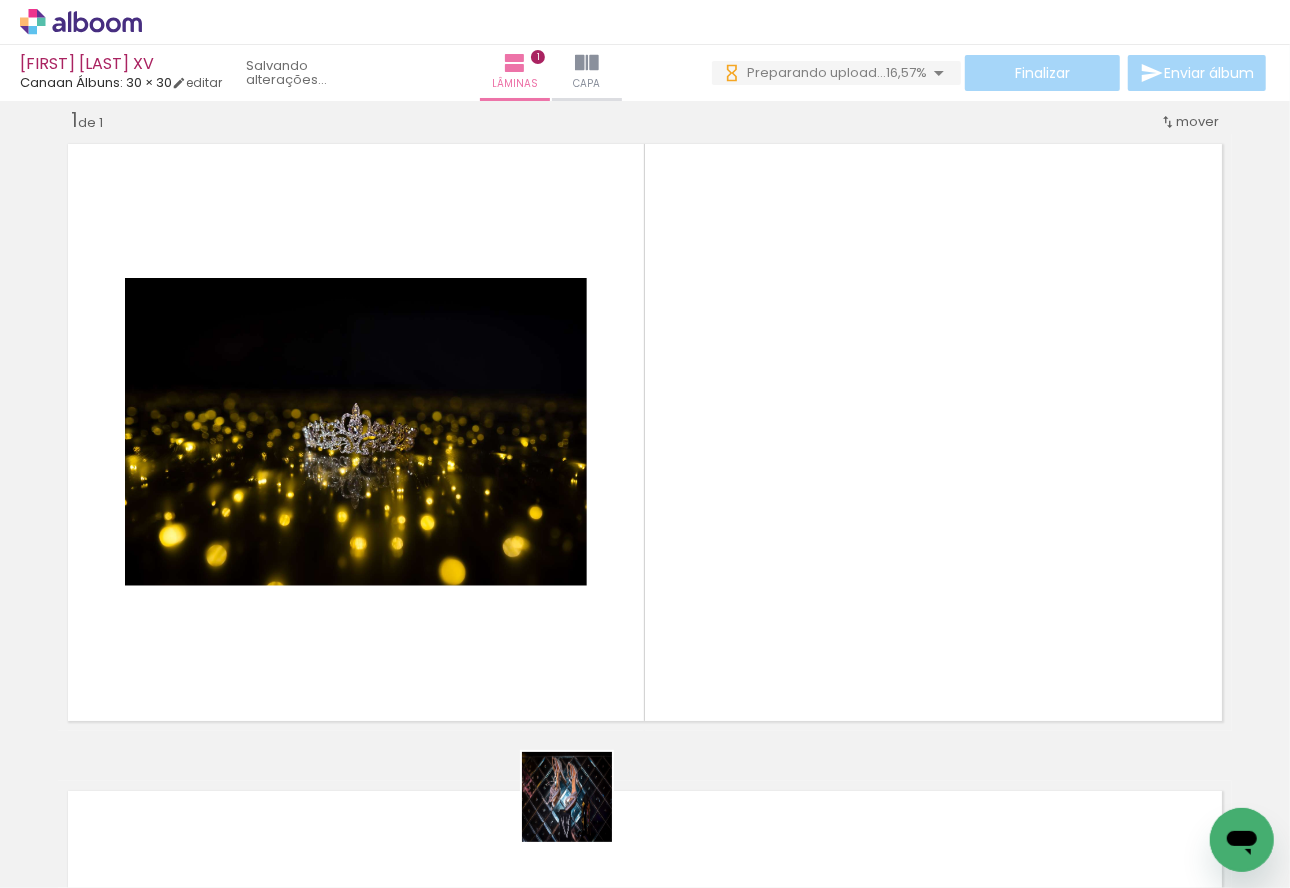 drag, startPoint x: 582, startPoint y: 812, endPoint x: 608, endPoint y: 555, distance: 258.31183 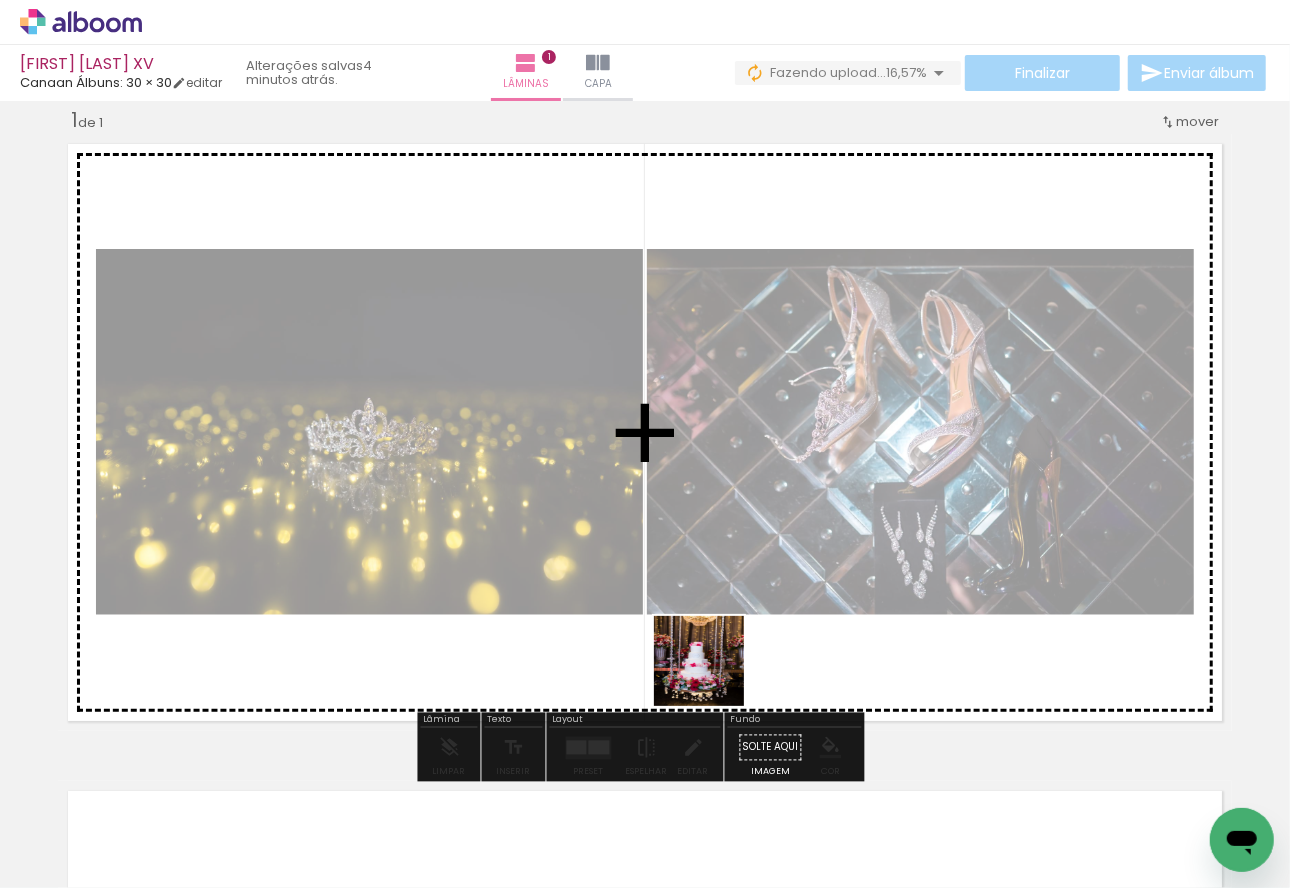 drag, startPoint x: 714, startPoint y: 691, endPoint x: 764, endPoint y: 770, distance: 93.49332 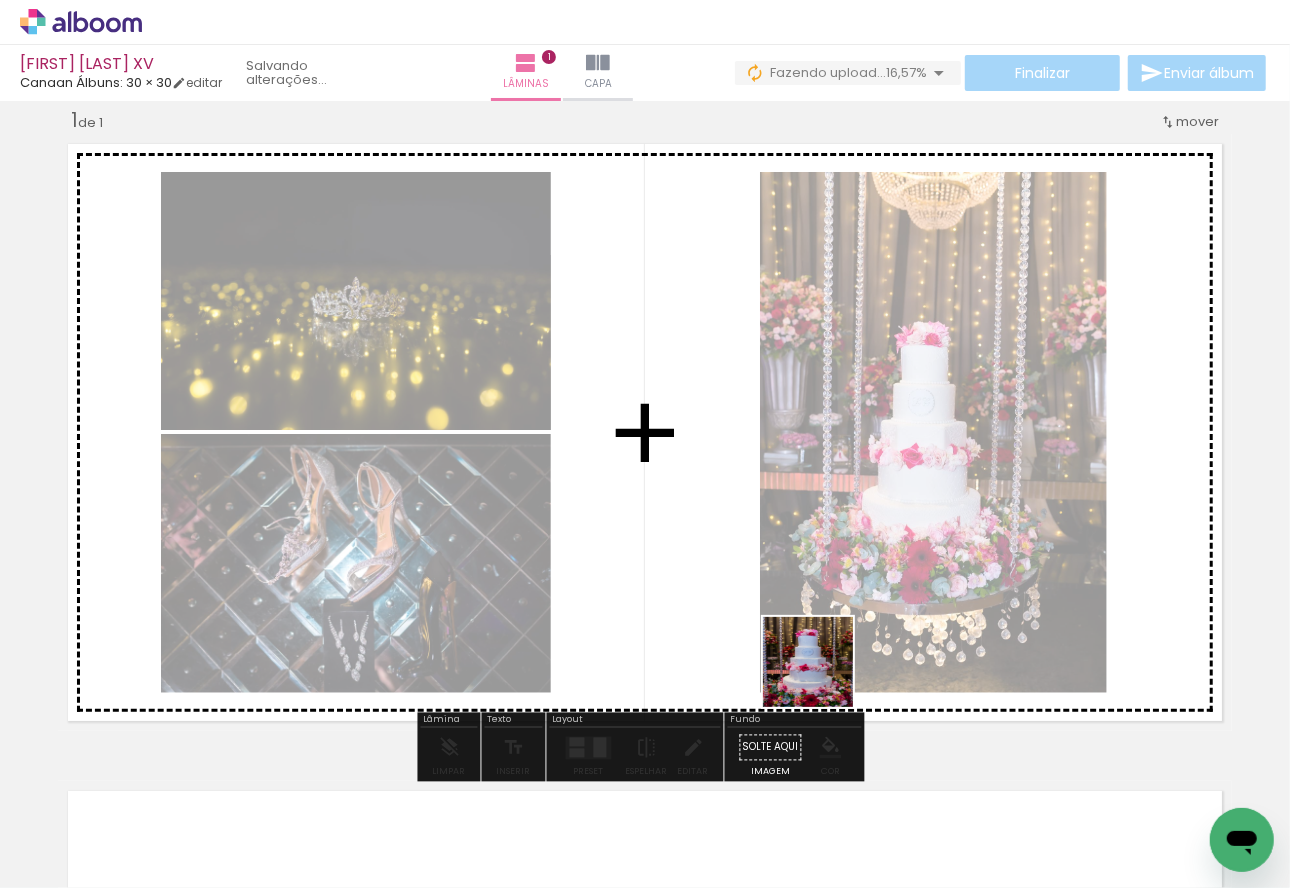 drag, startPoint x: 800, startPoint y: 831, endPoint x: 819, endPoint y: 631, distance: 200.90047 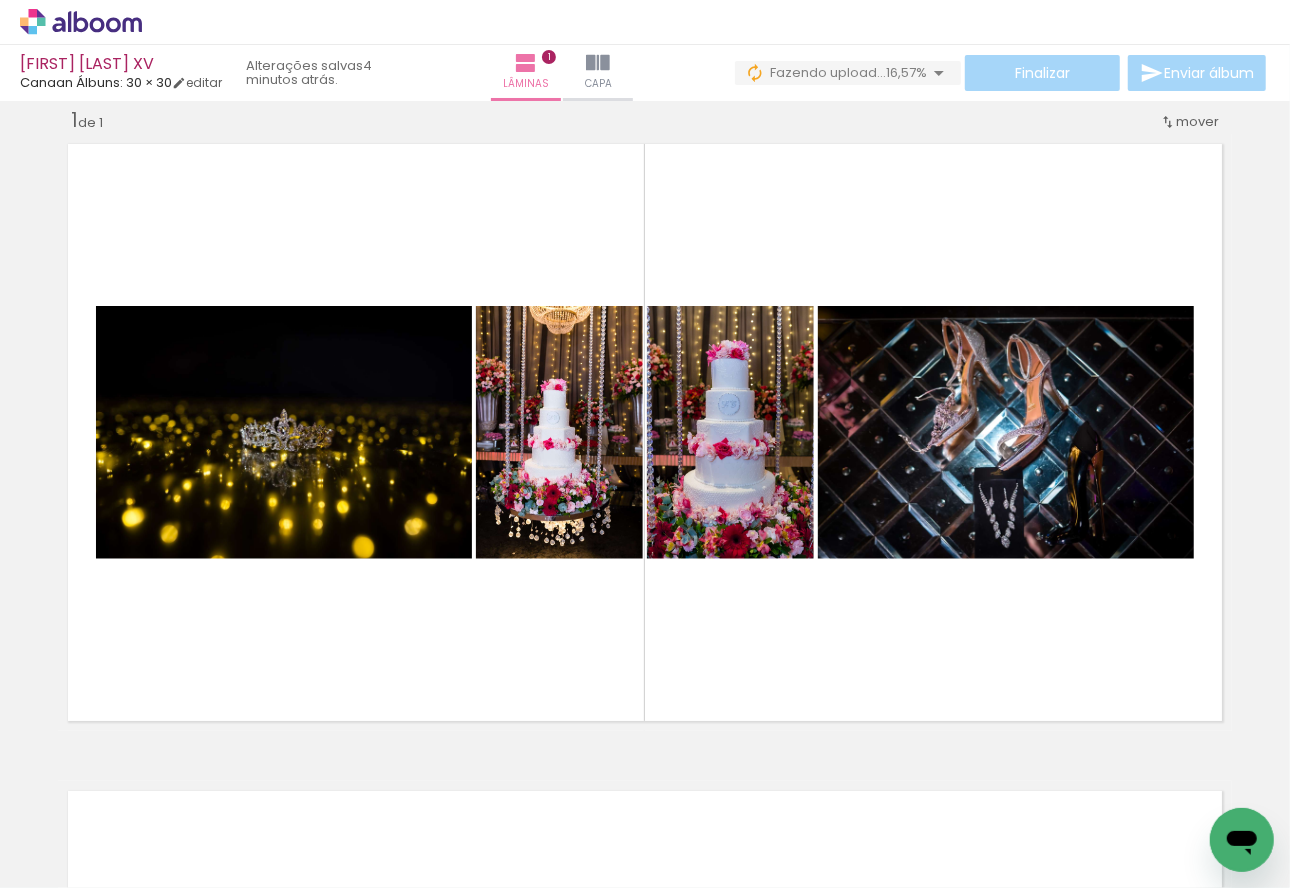 scroll, scrollTop: 0, scrollLeft: 0, axis: both 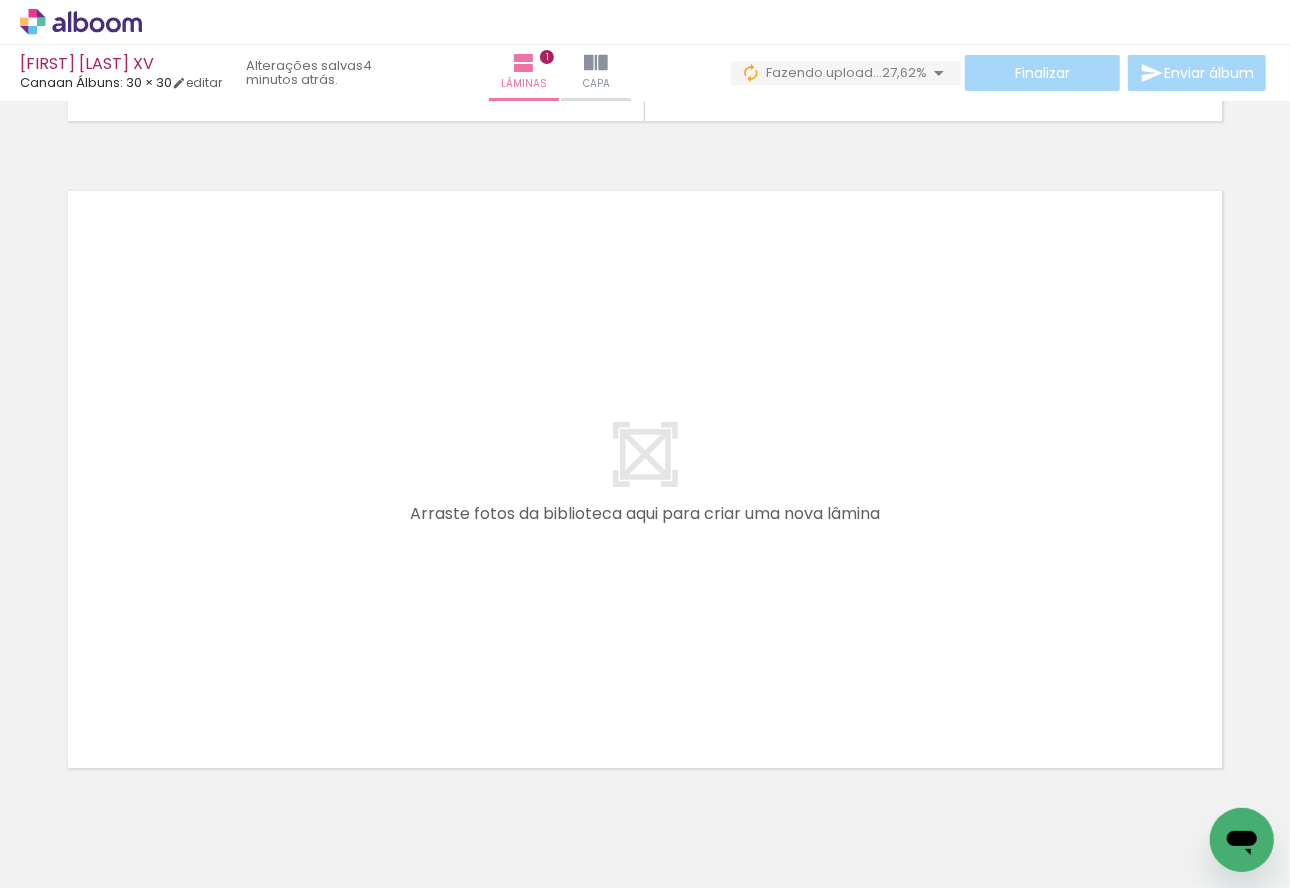 drag, startPoint x: 502, startPoint y: 835, endPoint x: 602, endPoint y: 824, distance: 100.60318 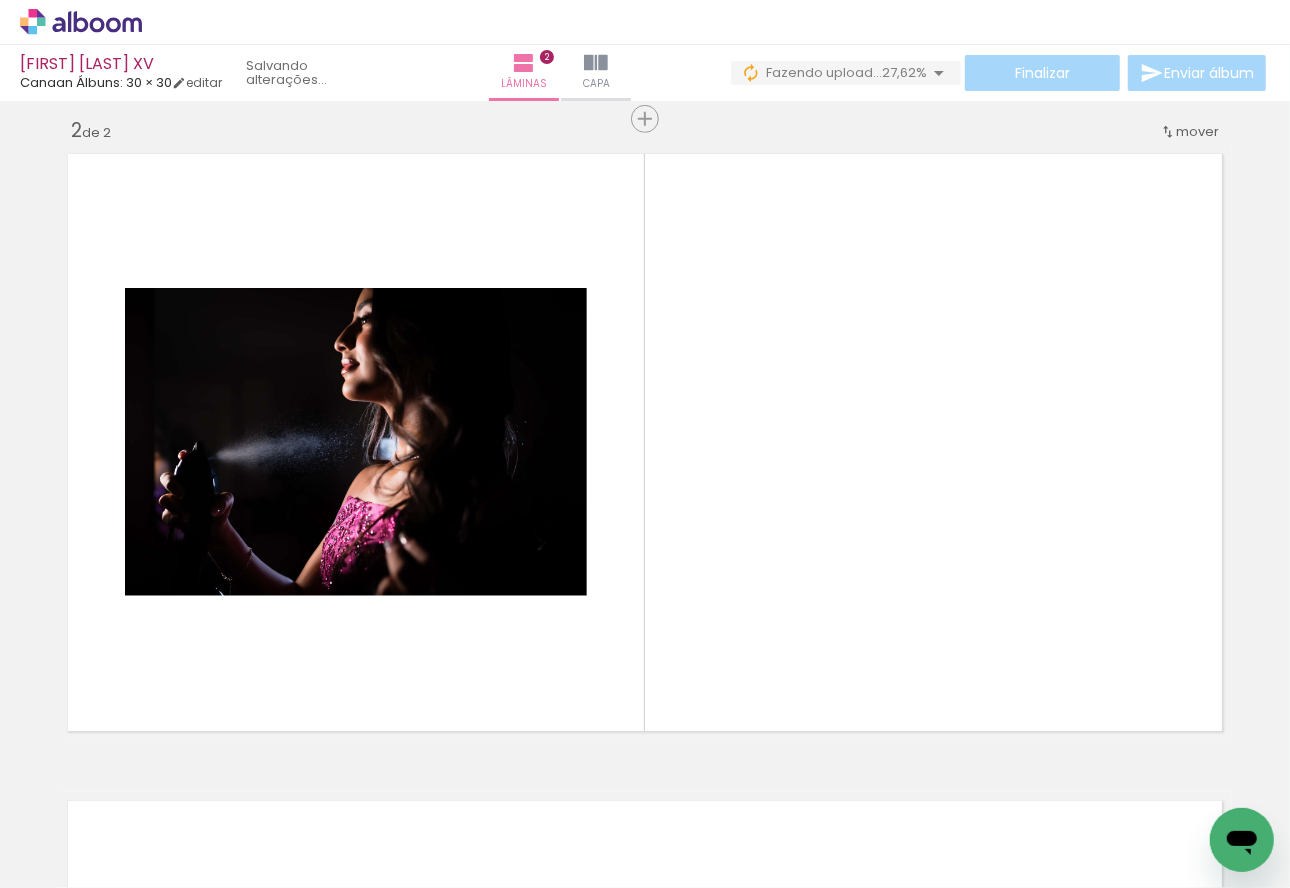 scroll, scrollTop: 671, scrollLeft: 0, axis: vertical 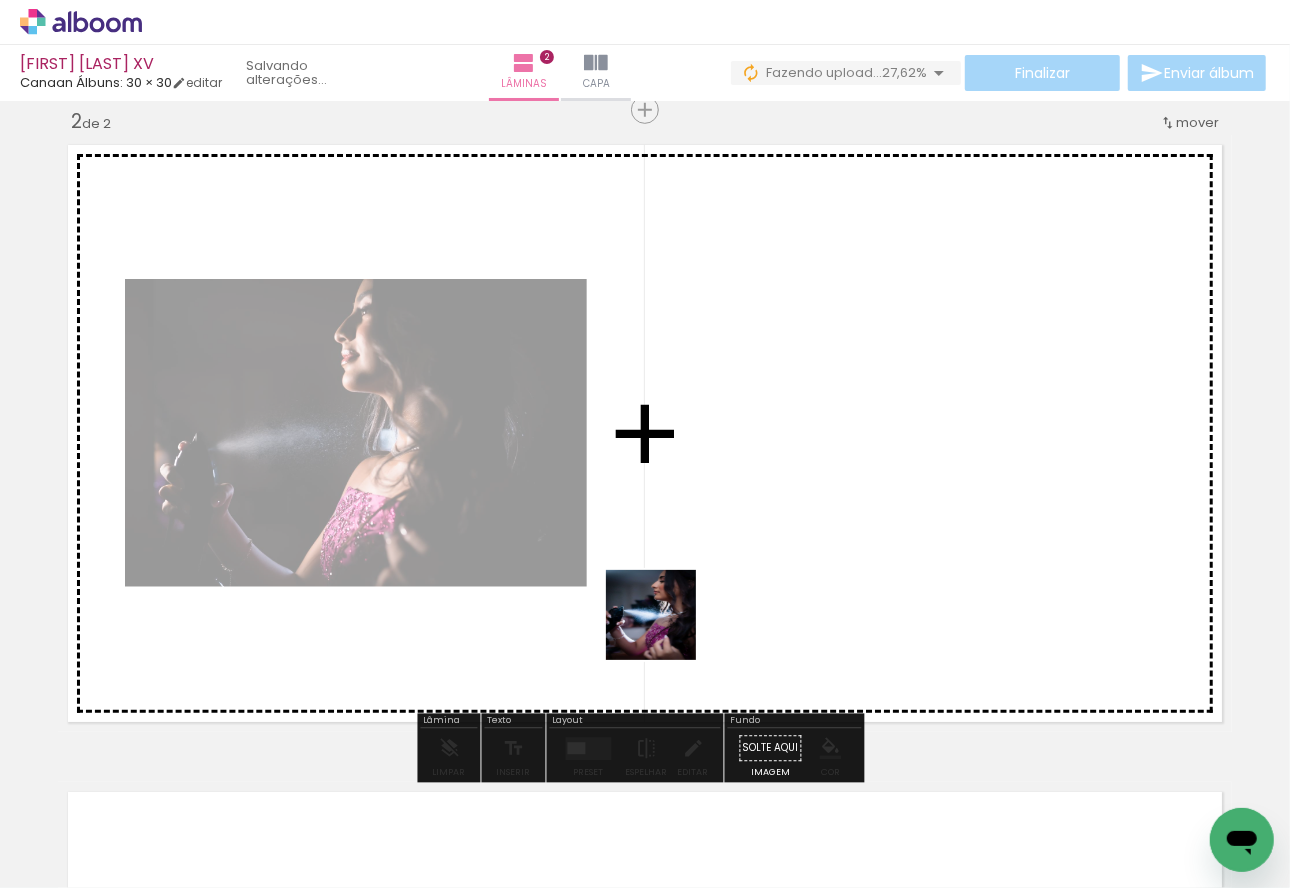 drag, startPoint x: 626, startPoint y: 828, endPoint x: 658, endPoint y: 712, distance: 120.33287 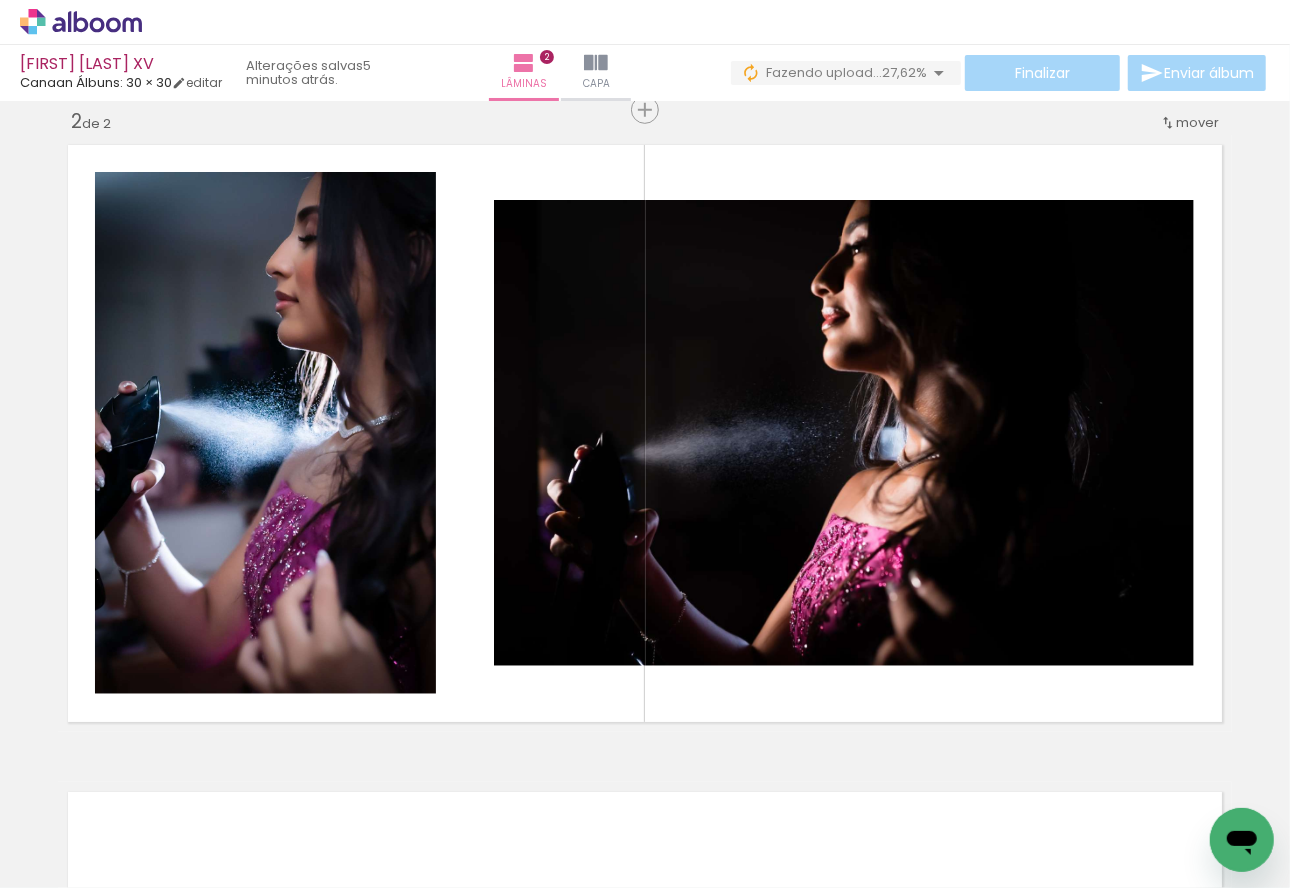 scroll, scrollTop: 0, scrollLeft: 2369, axis: horizontal 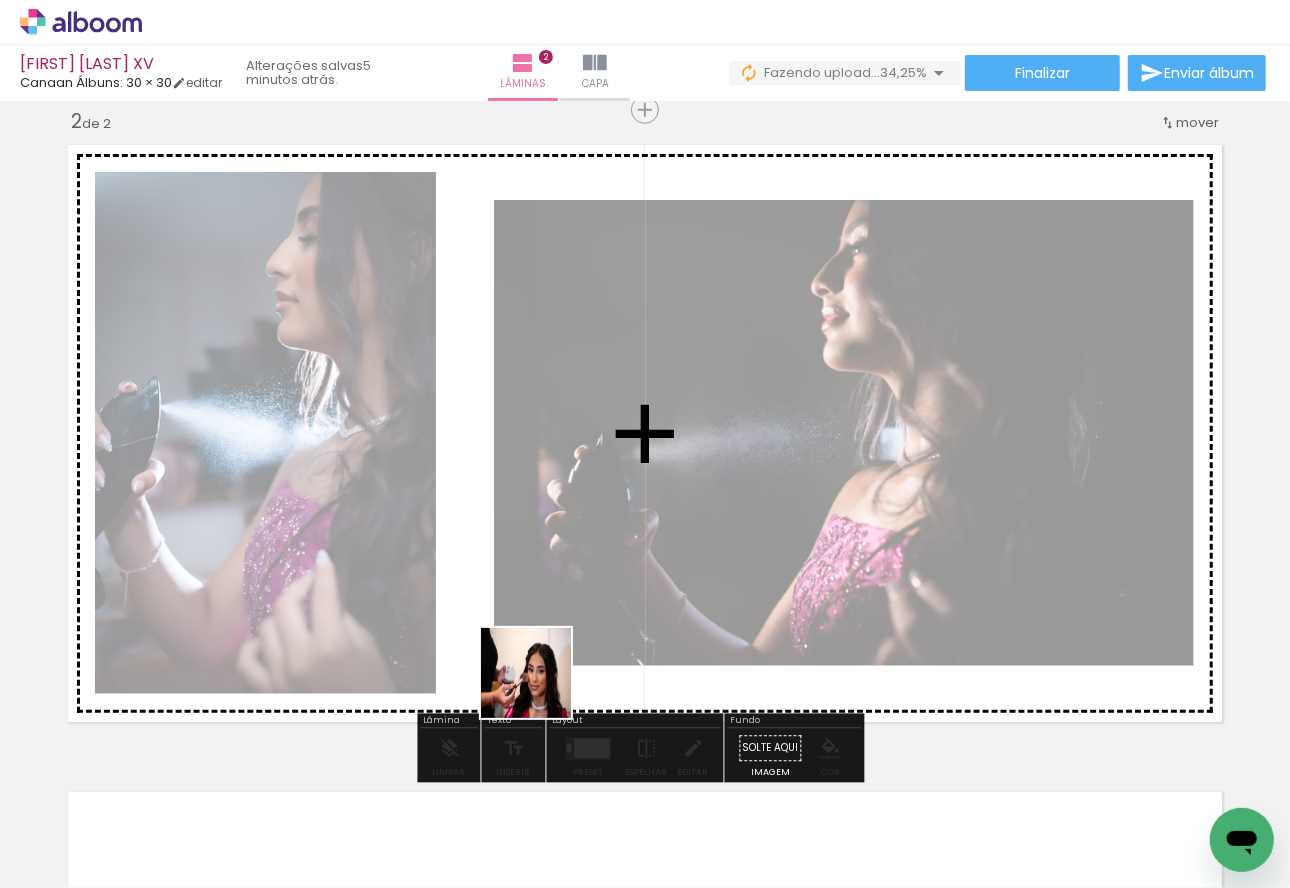drag, startPoint x: 541, startPoint y: 817, endPoint x: 640, endPoint y: 877, distance: 115.76269 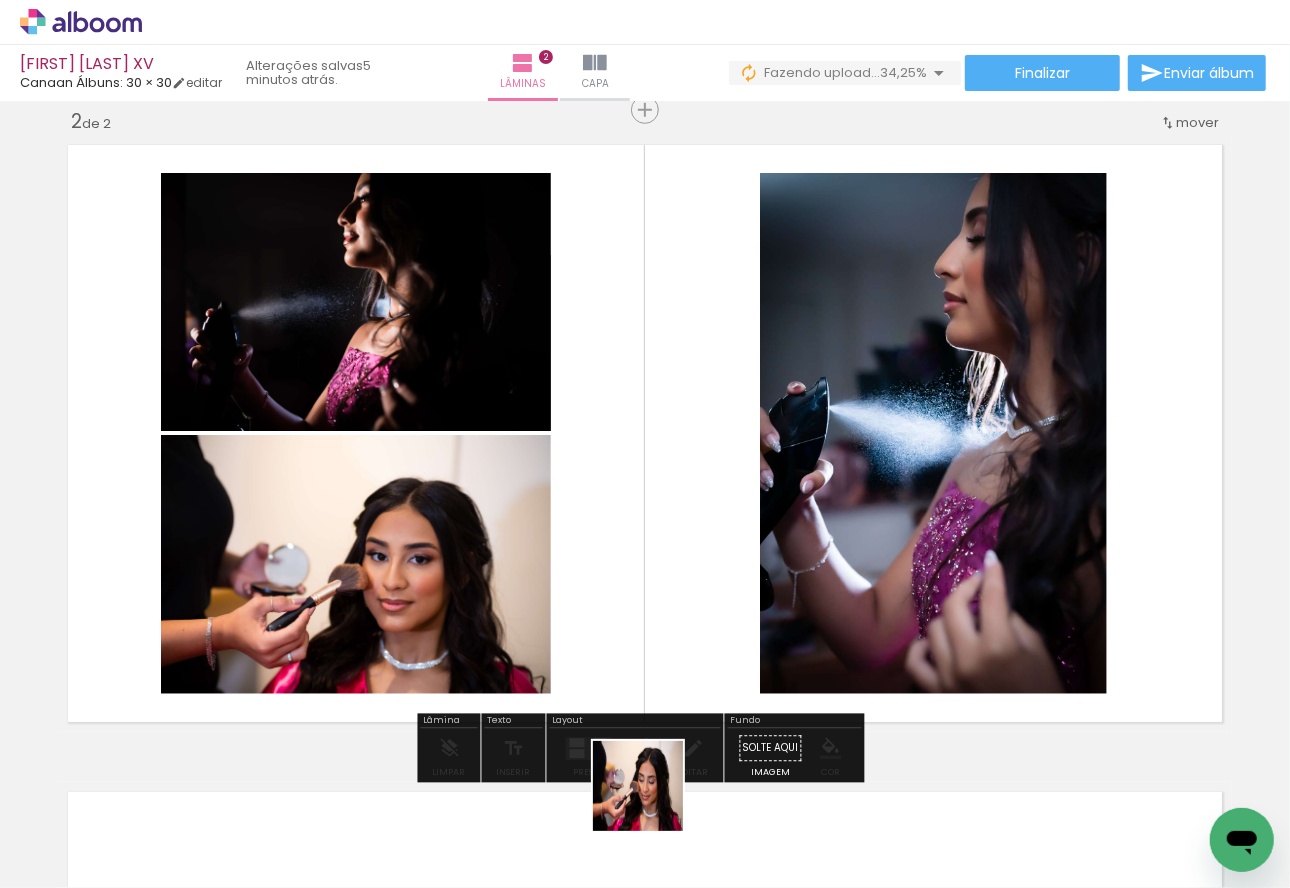 drag, startPoint x: 653, startPoint y: 801, endPoint x: 701, endPoint y: 765, distance: 60 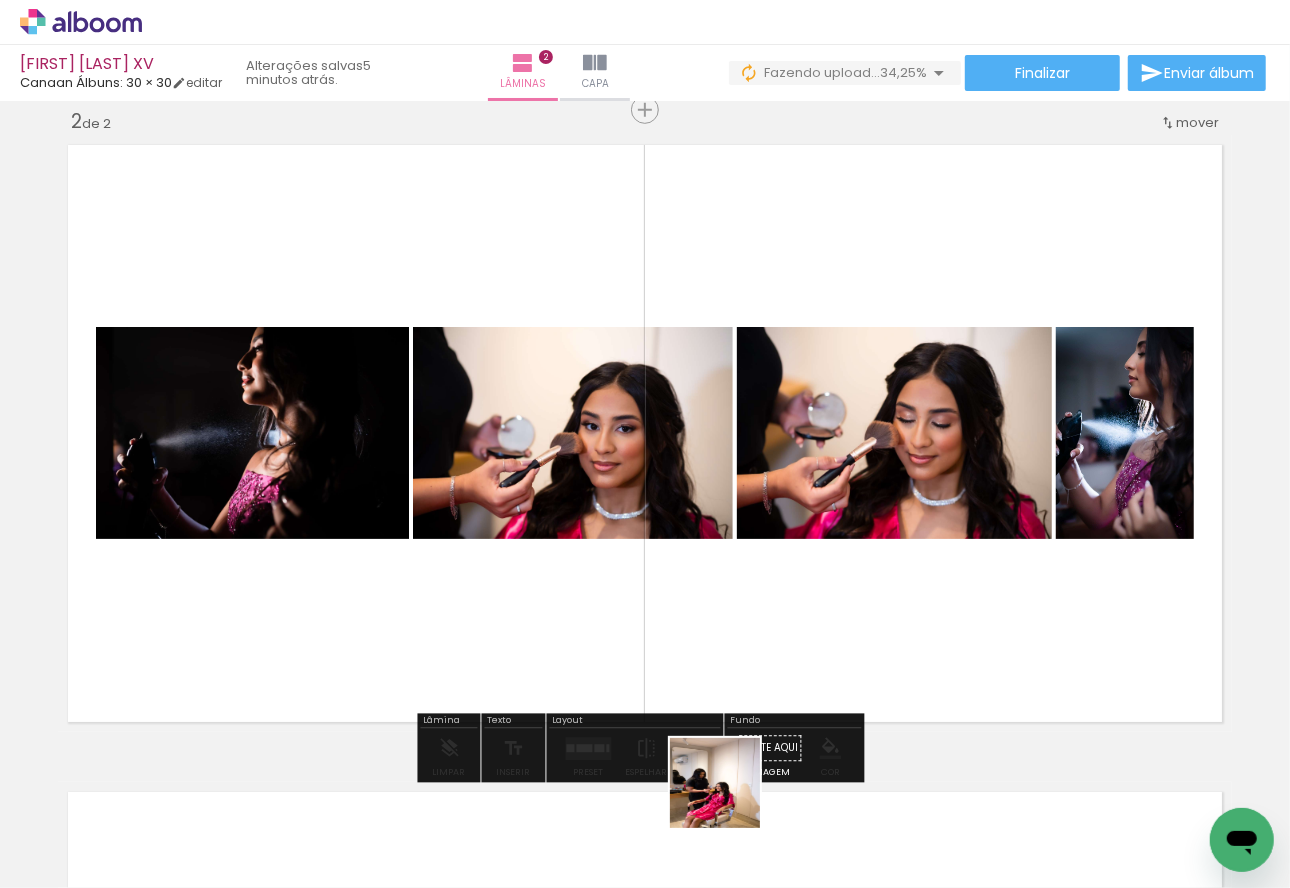 drag, startPoint x: 726, startPoint y: 807, endPoint x: 833, endPoint y: 806, distance: 107.00467 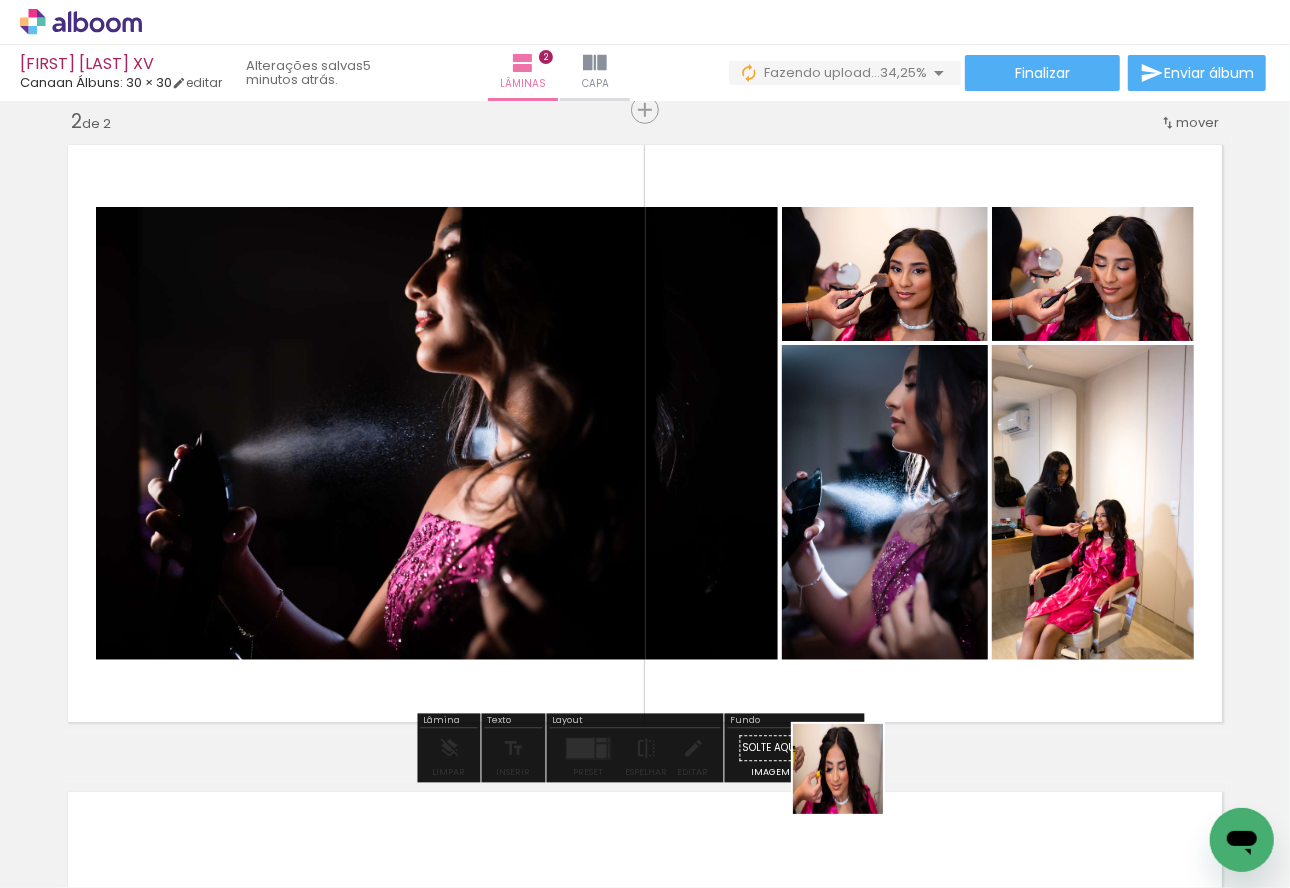 drag, startPoint x: 853, startPoint y: 784, endPoint x: 949, endPoint y: 817, distance: 101.51354 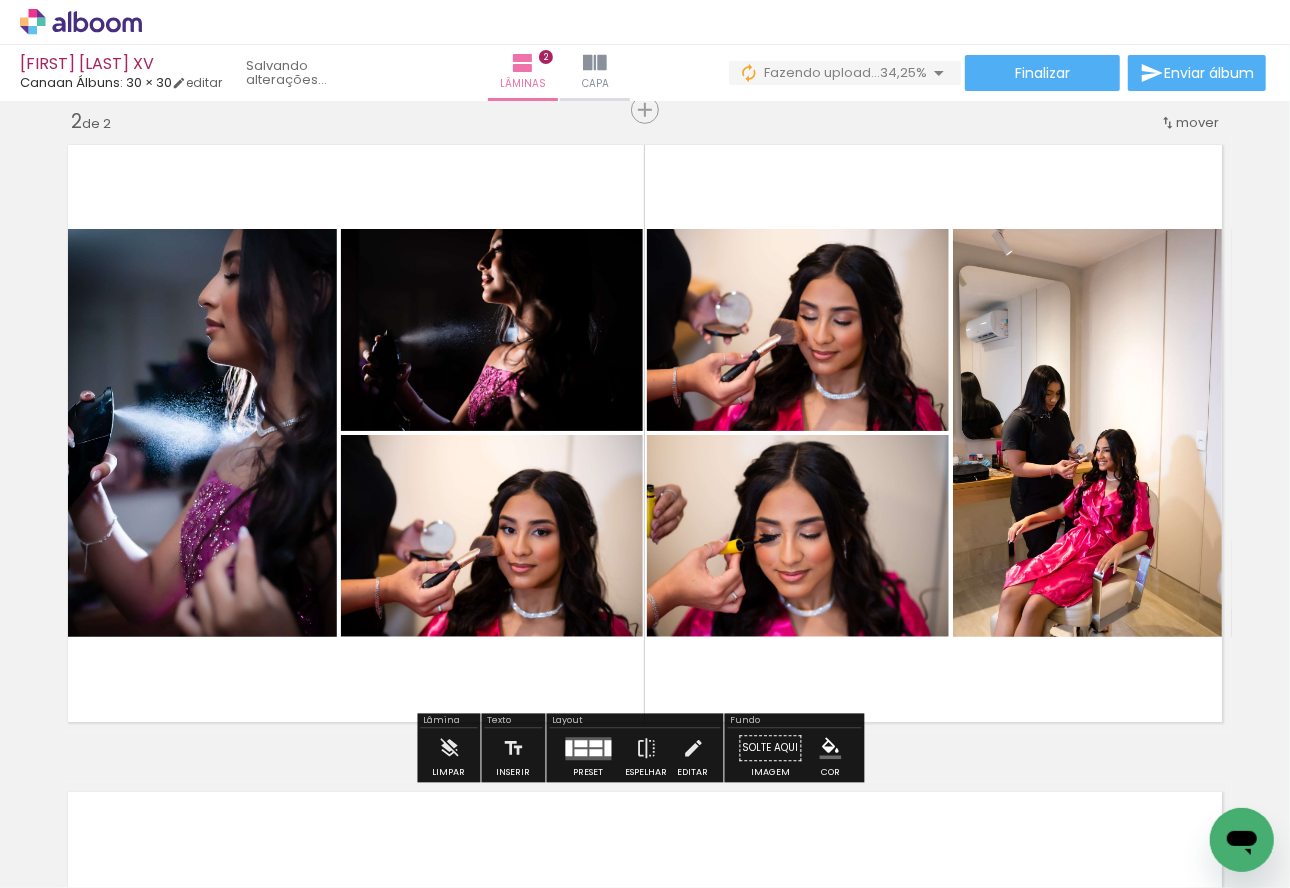 drag, startPoint x: 972, startPoint y: 837, endPoint x: 972, endPoint y: 599, distance: 238 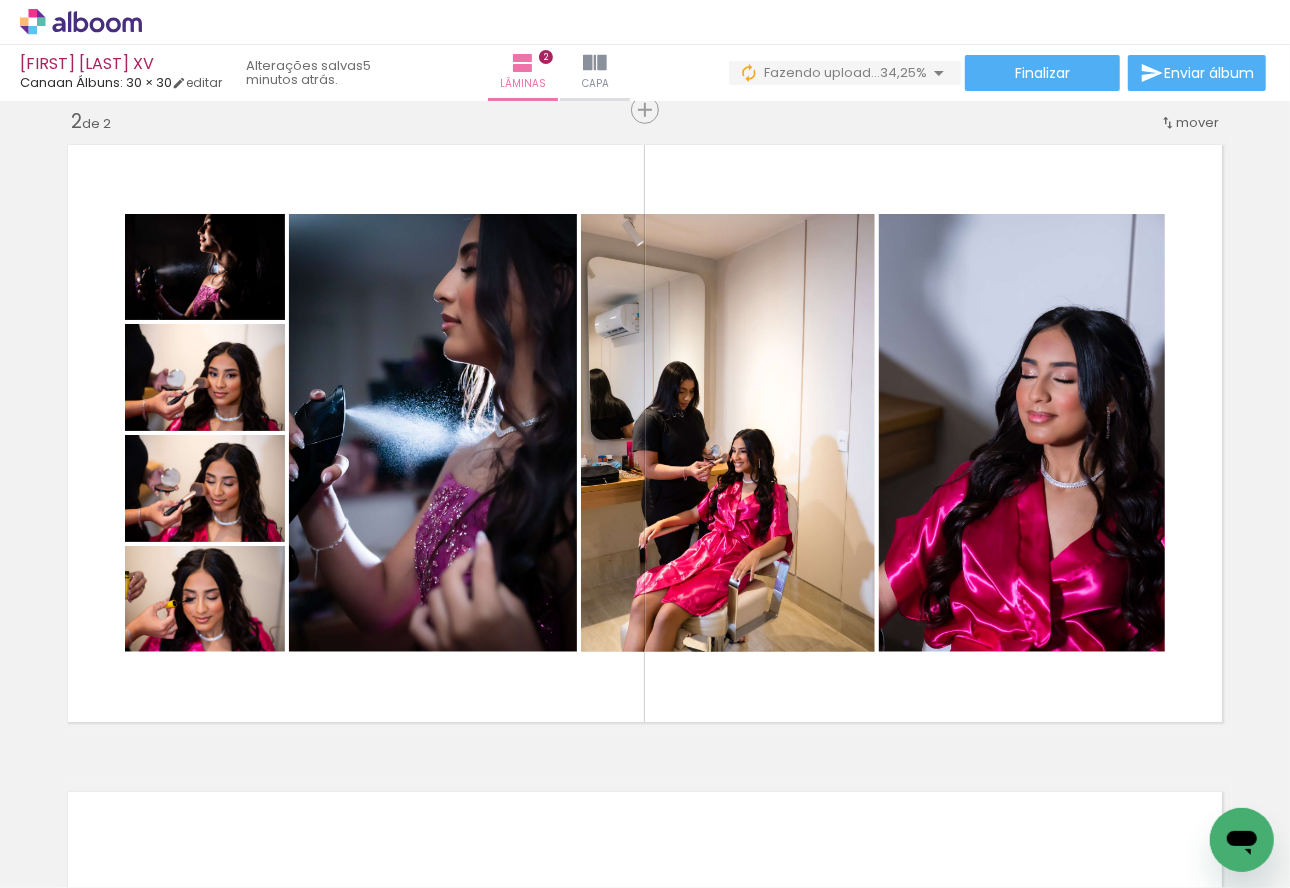 scroll, scrollTop: 0, scrollLeft: 0, axis: both 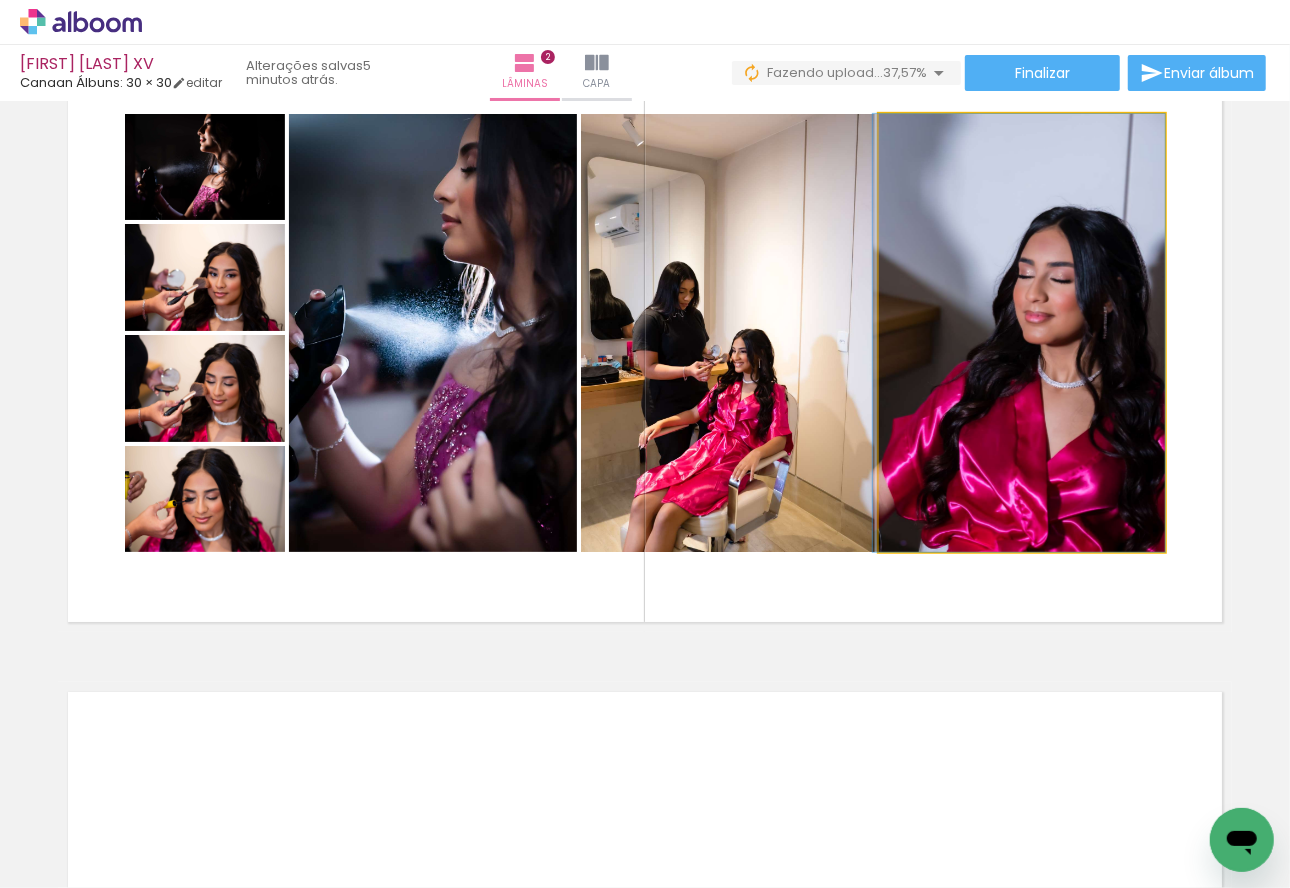 drag, startPoint x: 1091, startPoint y: 454, endPoint x: 1058, endPoint y: 457, distance: 33.13608 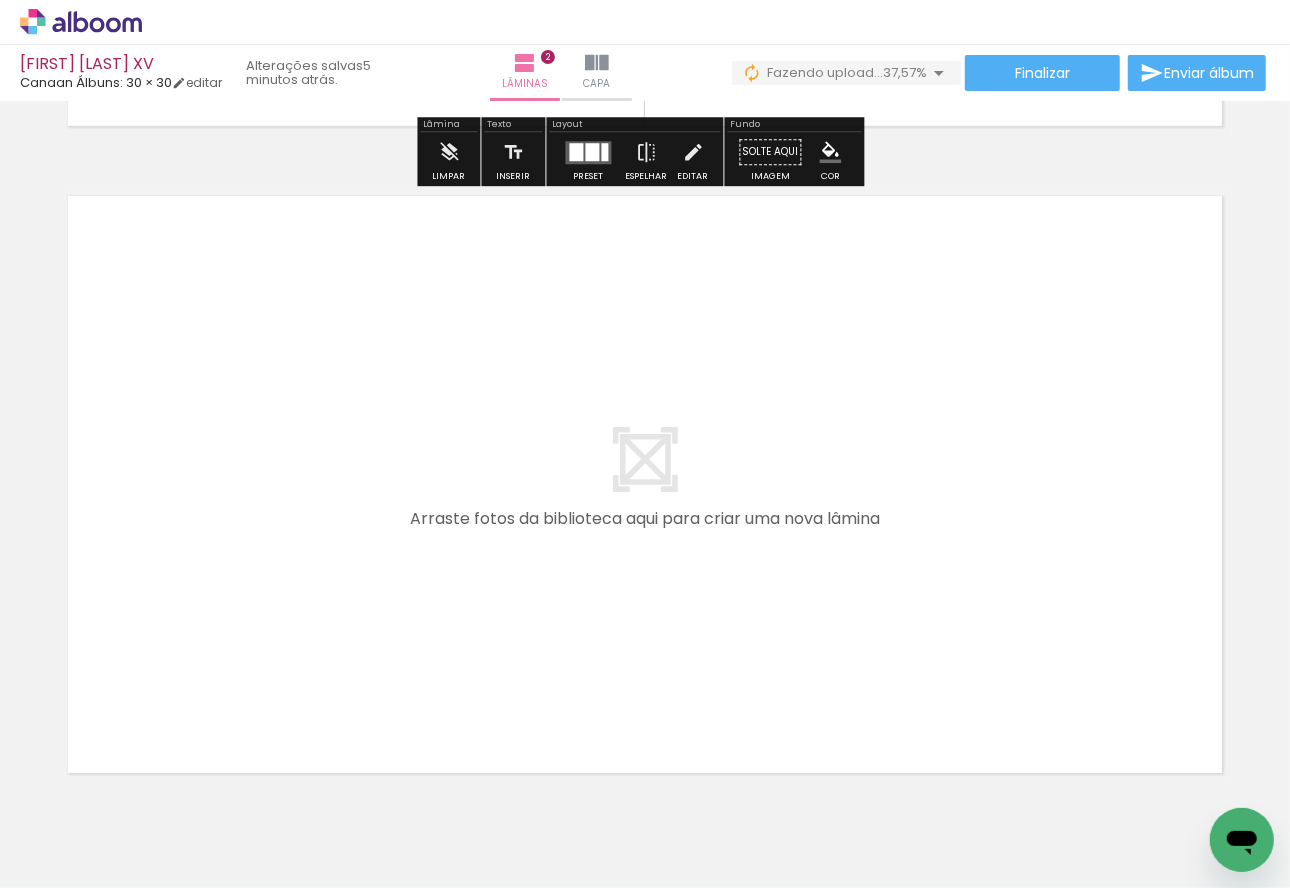 scroll, scrollTop: 1271, scrollLeft: 0, axis: vertical 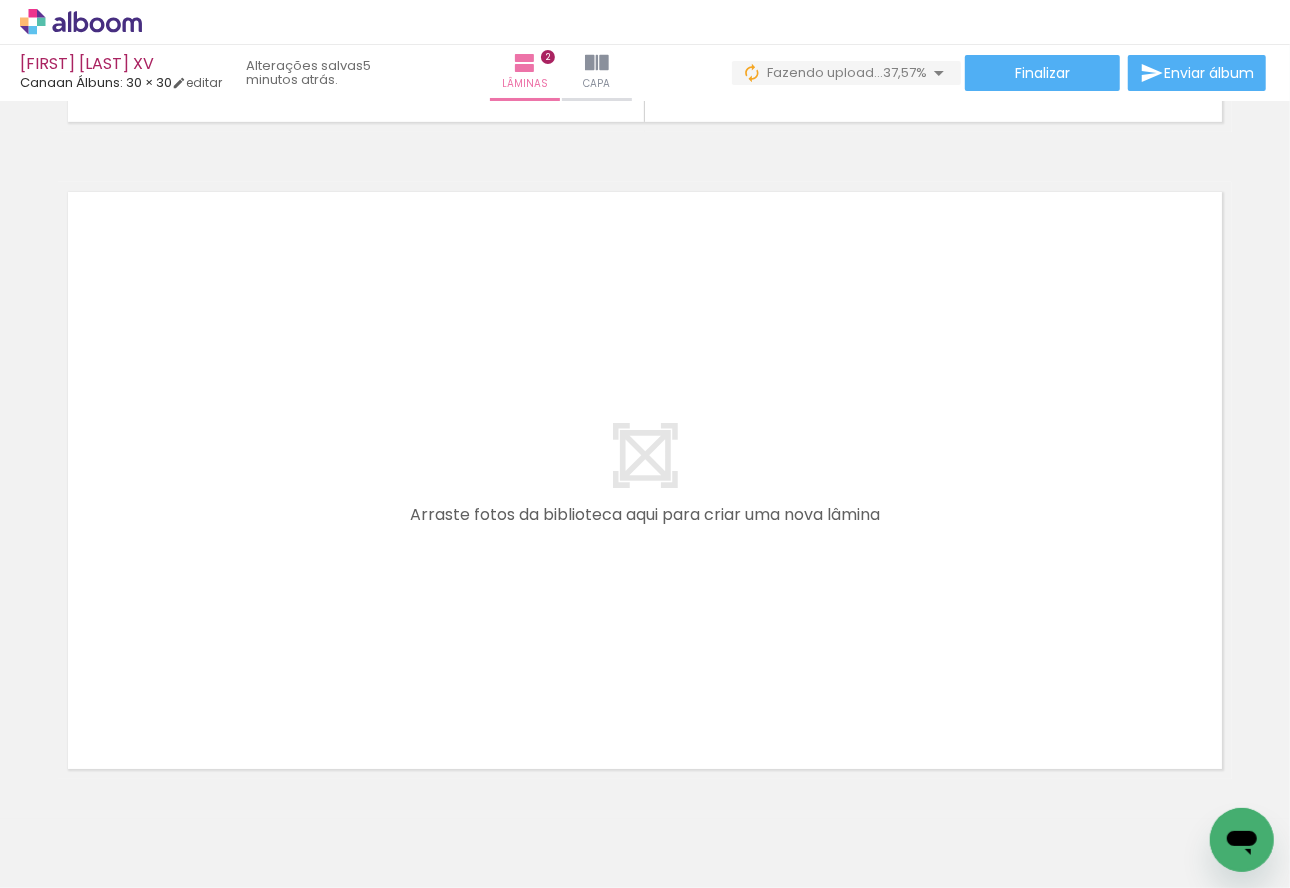 drag, startPoint x: 563, startPoint y: 835, endPoint x: 655, endPoint y: 810, distance: 95.33625 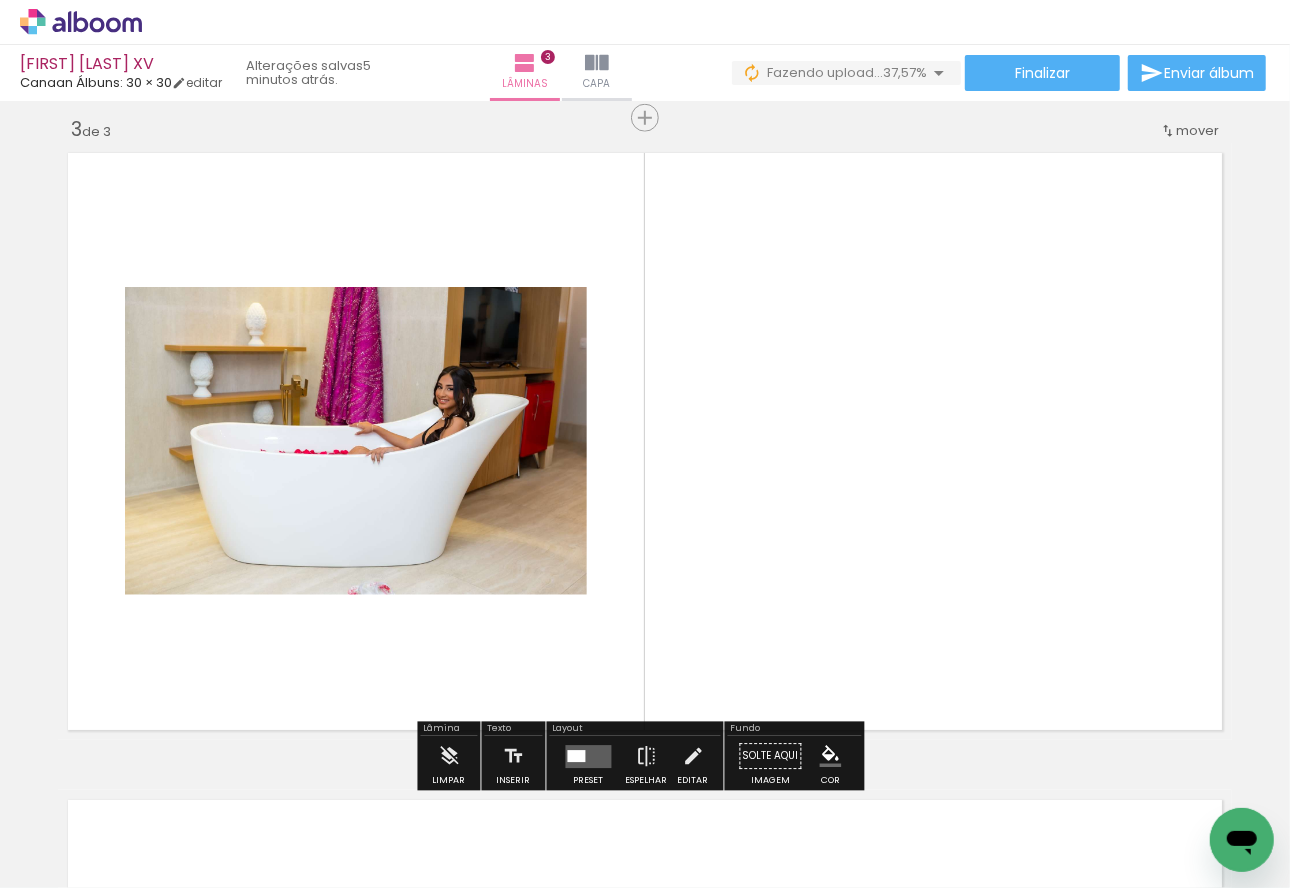 scroll, scrollTop: 1319, scrollLeft: 0, axis: vertical 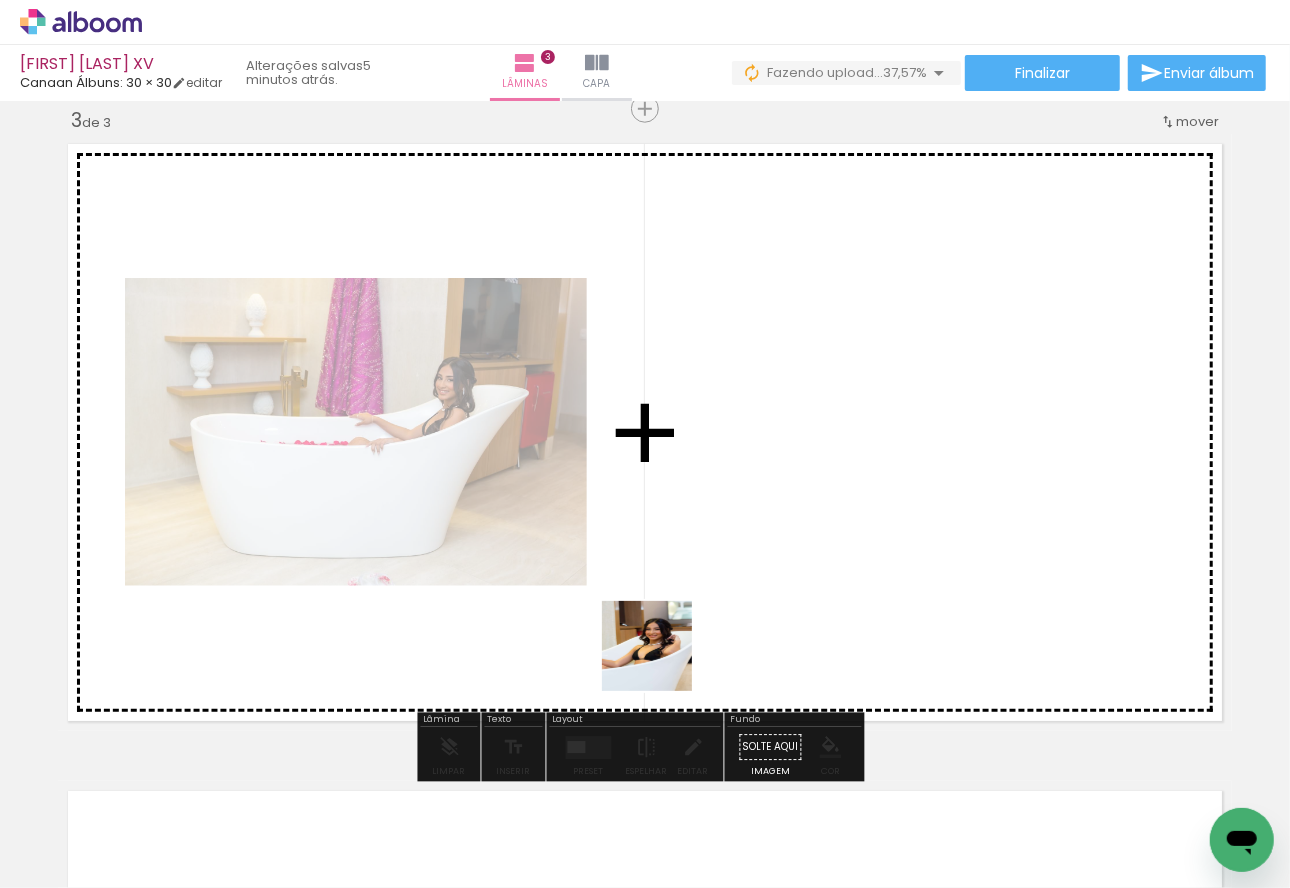 drag, startPoint x: 662, startPoint y: 788, endPoint x: 758, endPoint y: 845, distance: 111.64677 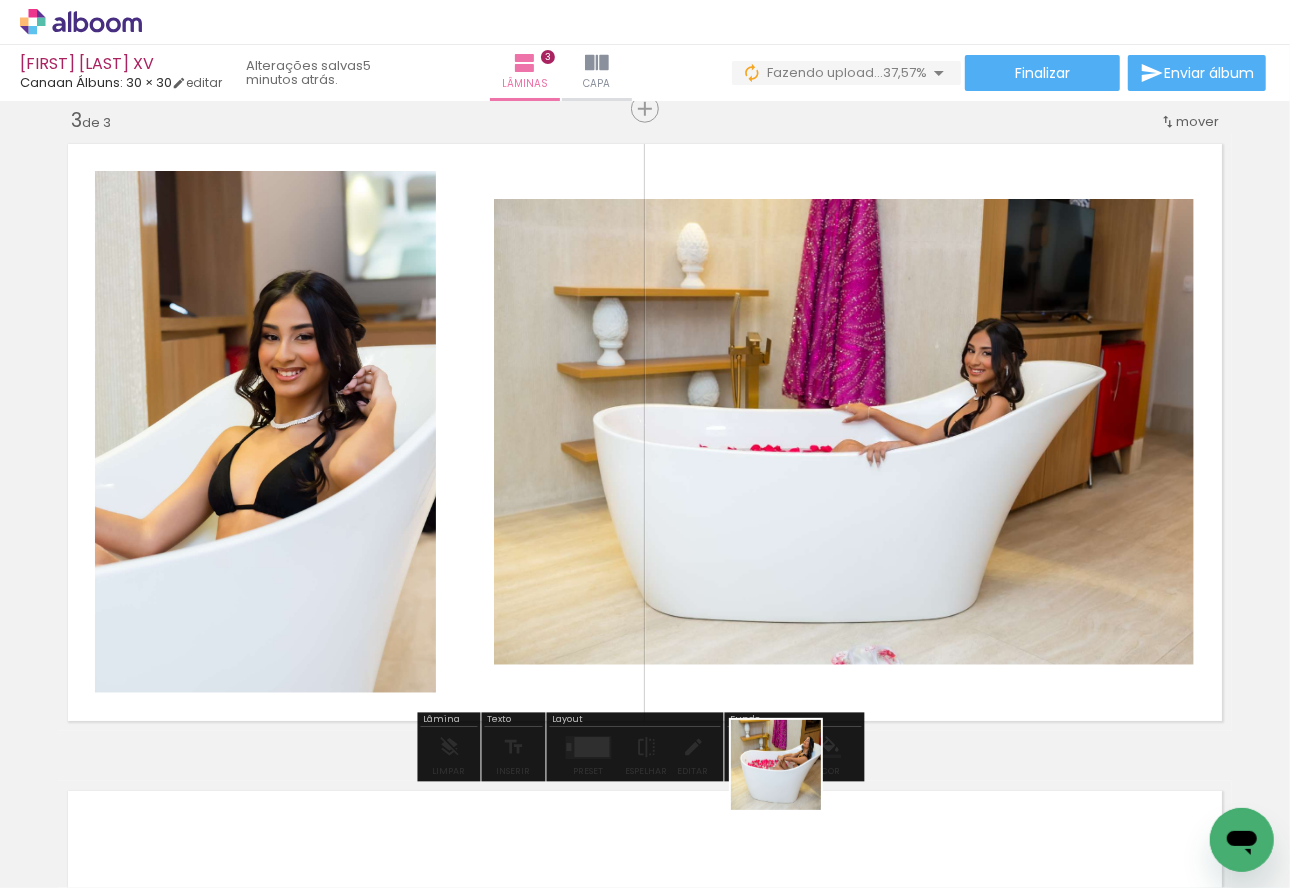 drag, startPoint x: 788, startPoint y: 794, endPoint x: 899, endPoint y: 844, distance: 121.74153 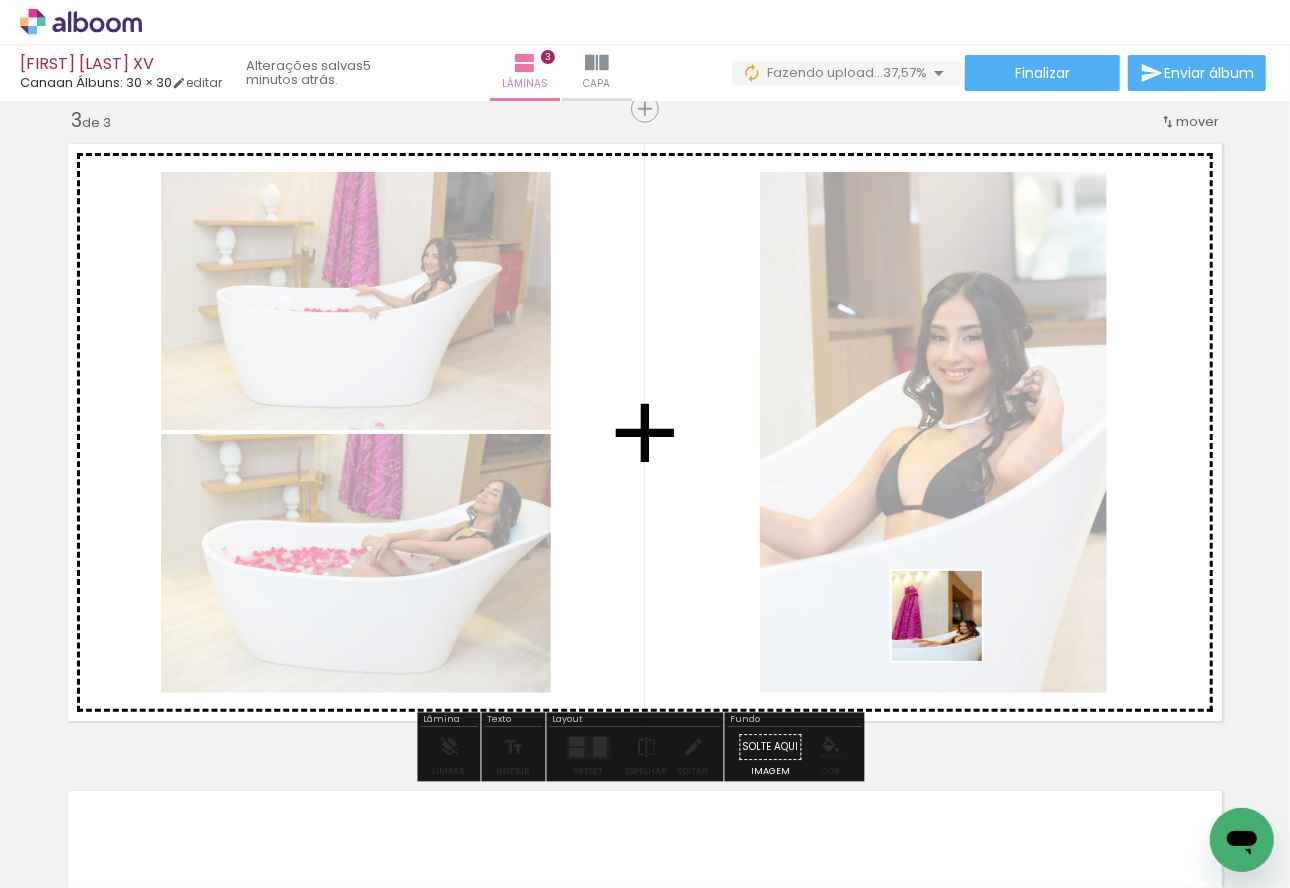 drag, startPoint x: 922, startPoint y: 829, endPoint x: 1032, endPoint y: 833, distance: 110.0727 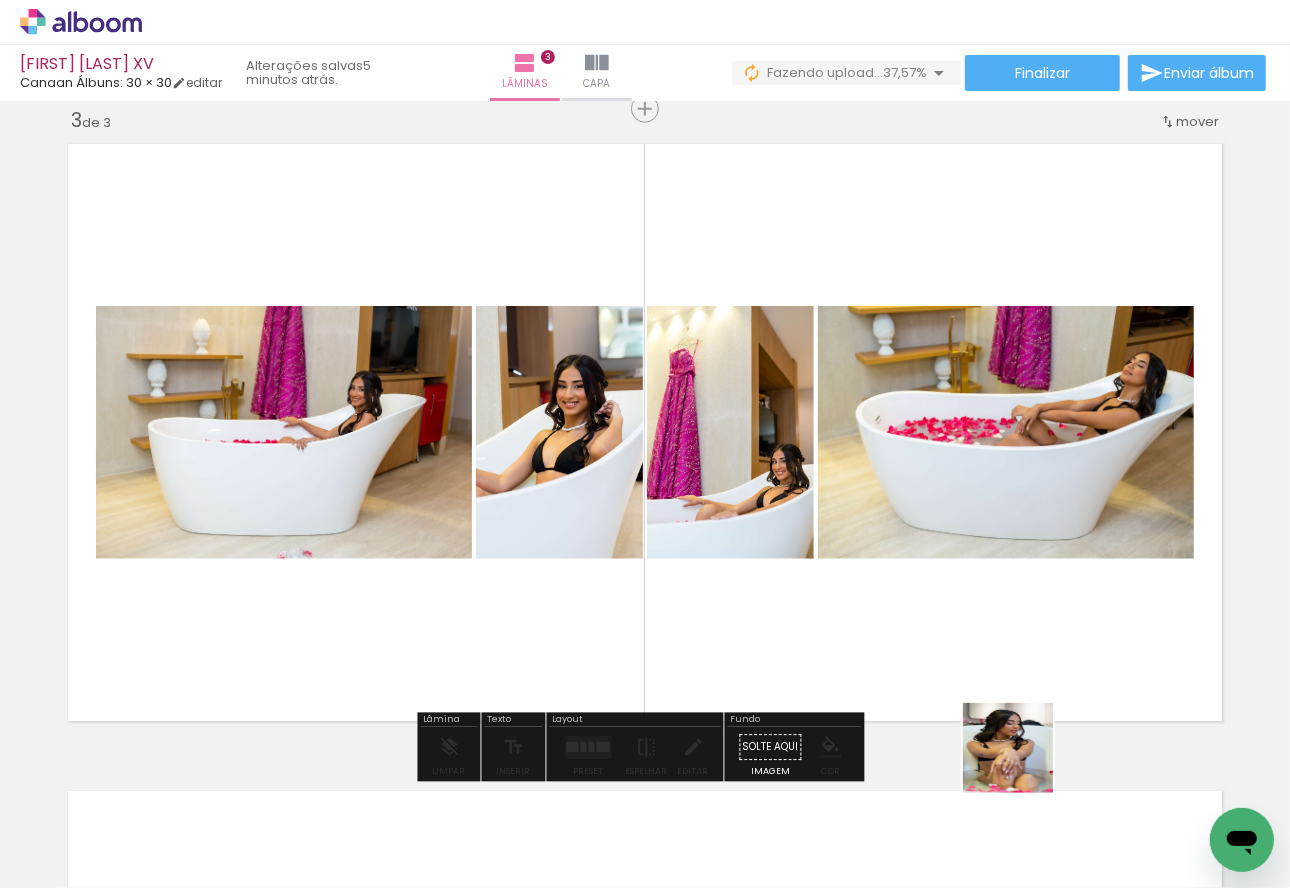 drag, startPoint x: 1025, startPoint y: 840, endPoint x: 1069, endPoint y: 832, distance: 44.72136 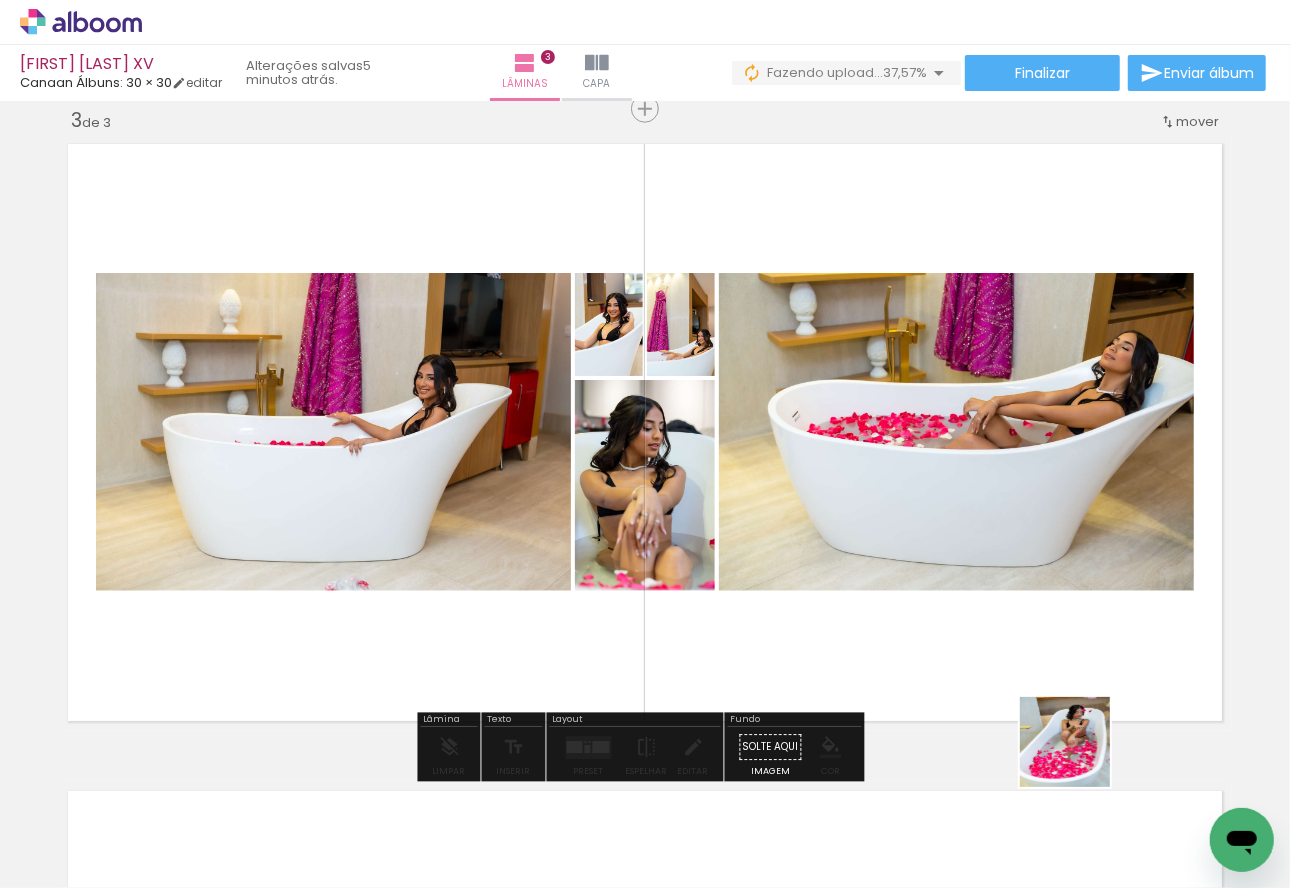 drag, startPoint x: 1080, startPoint y: 757, endPoint x: 681, endPoint y: 848, distance: 409.24564 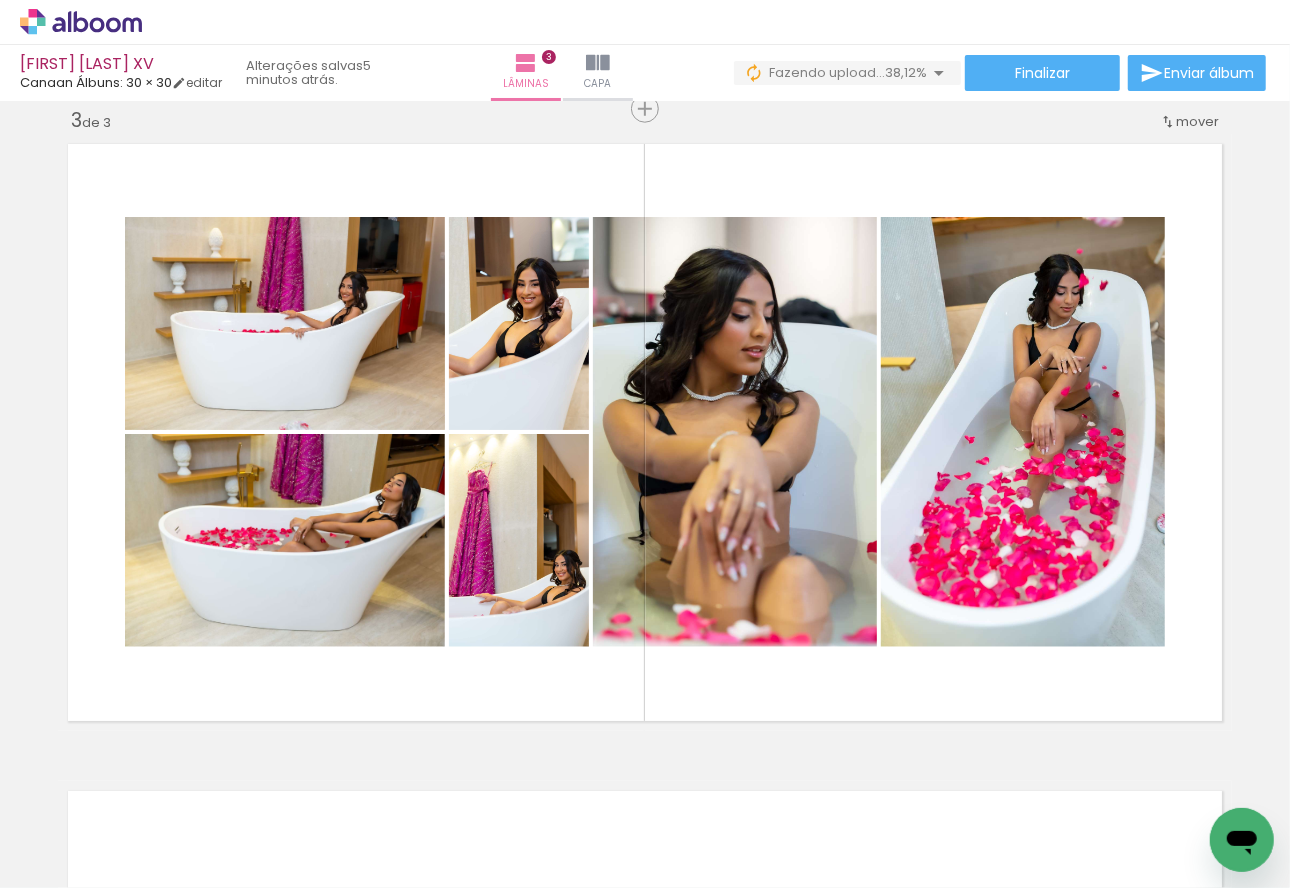 scroll, scrollTop: 0, scrollLeft: 4668, axis: horizontal 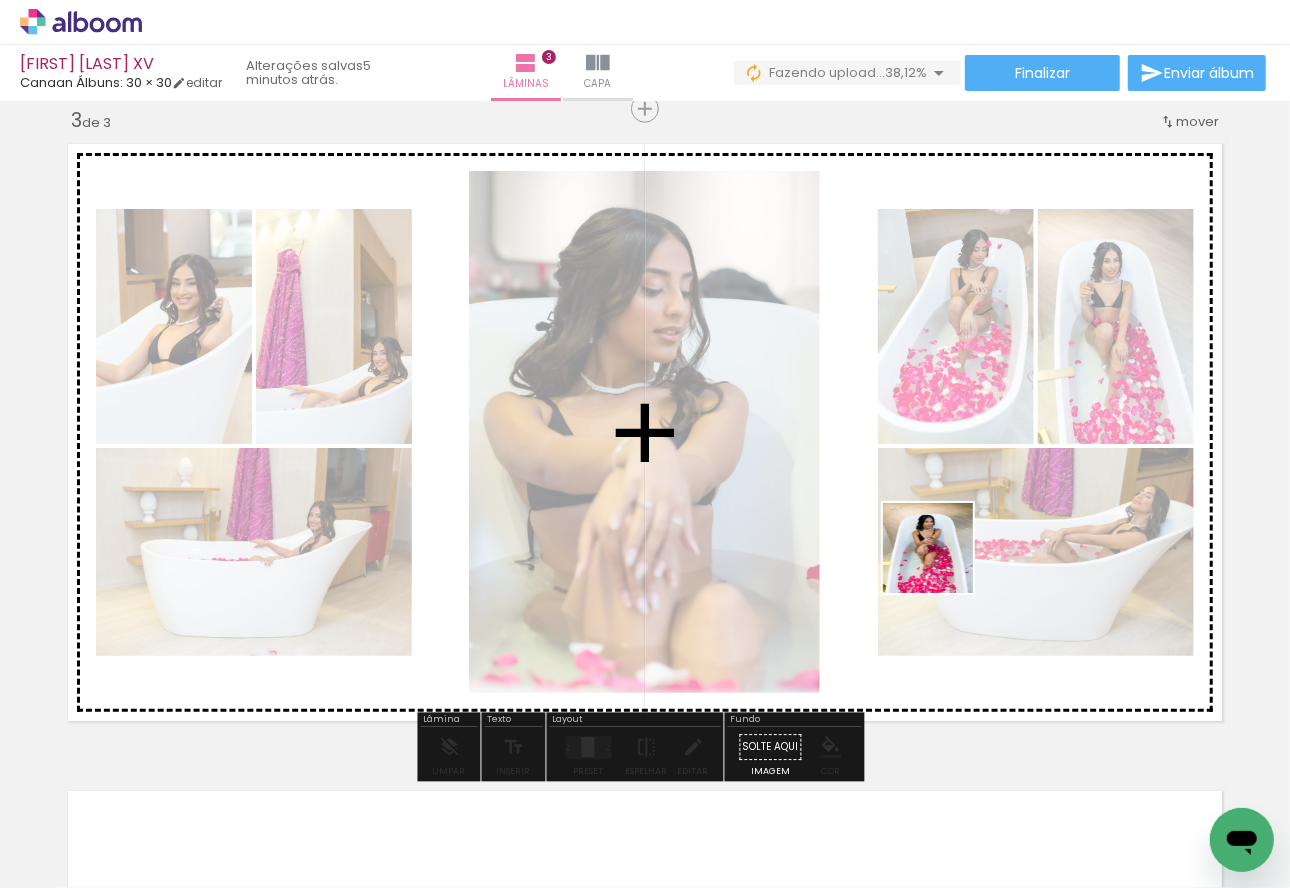 drag, startPoint x: 943, startPoint y: 563, endPoint x: 1012, endPoint y: 830, distance: 275.77164 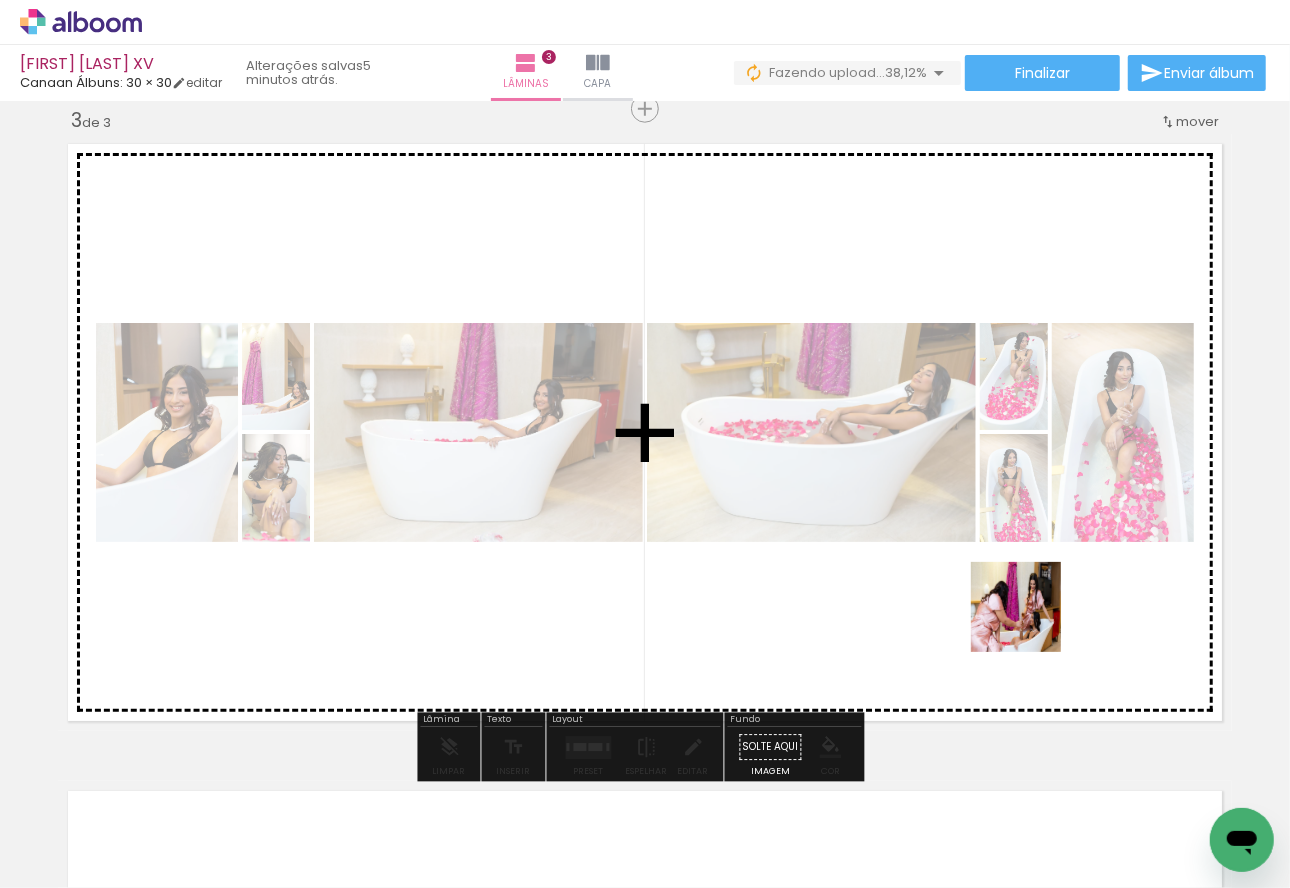 drag, startPoint x: 1030, startPoint y: 700, endPoint x: 1122, endPoint y: 836, distance: 164.195 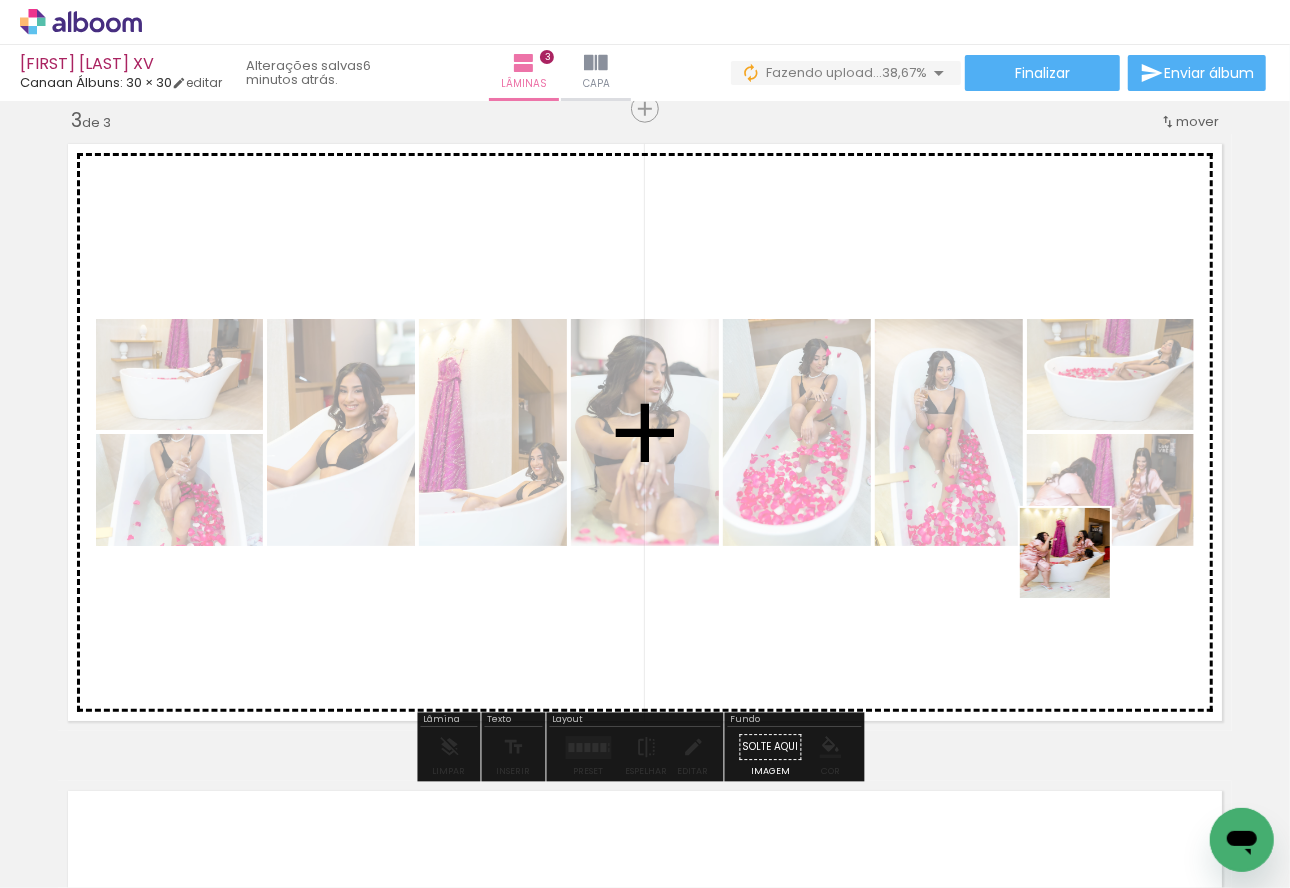 drag, startPoint x: 1133, startPoint y: 838, endPoint x: 1071, endPoint y: 535, distance: 309.2782 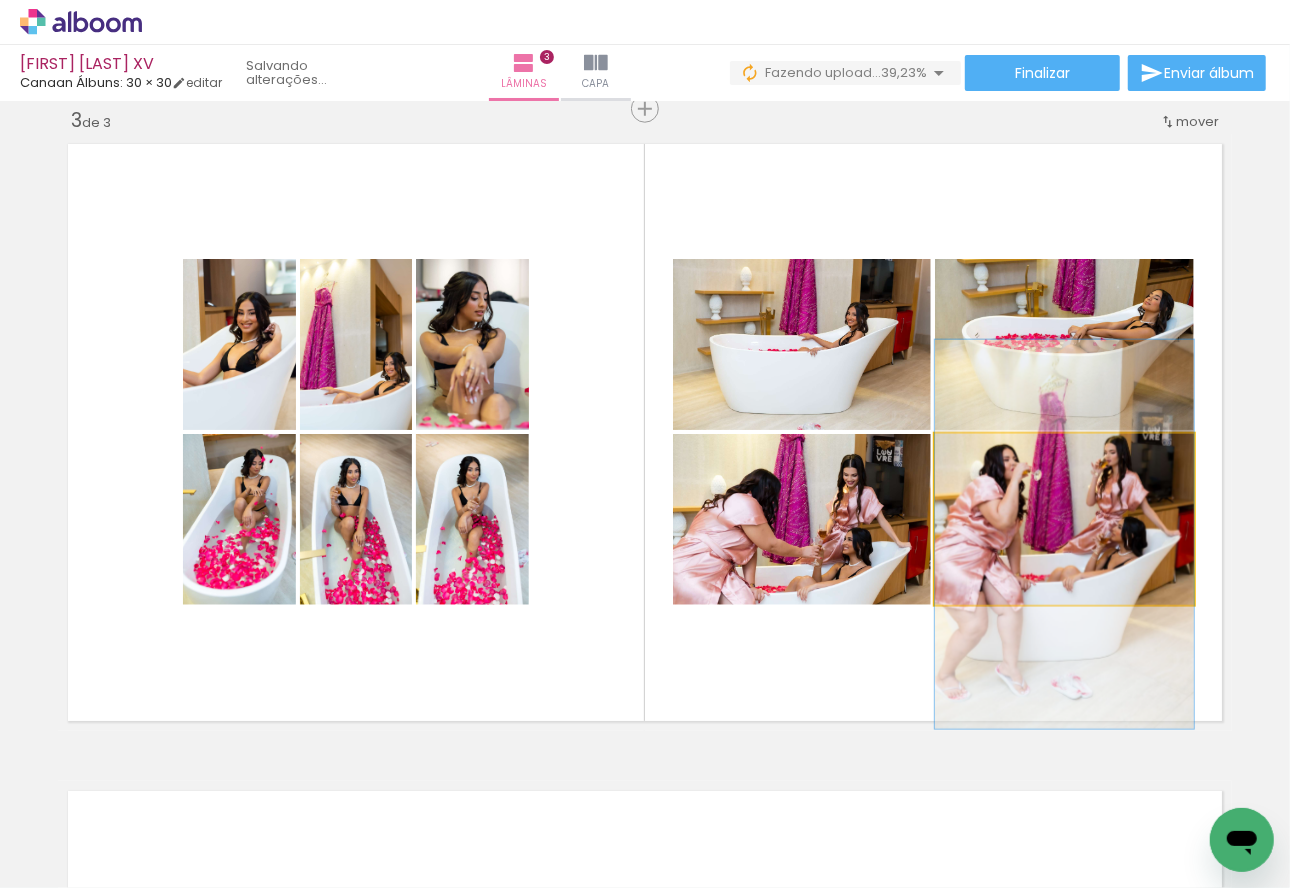 drag, startPoint x: 1116, startPoint y: 547, endPoint x: 1126, endPoint y: 562, distance: 18.027756 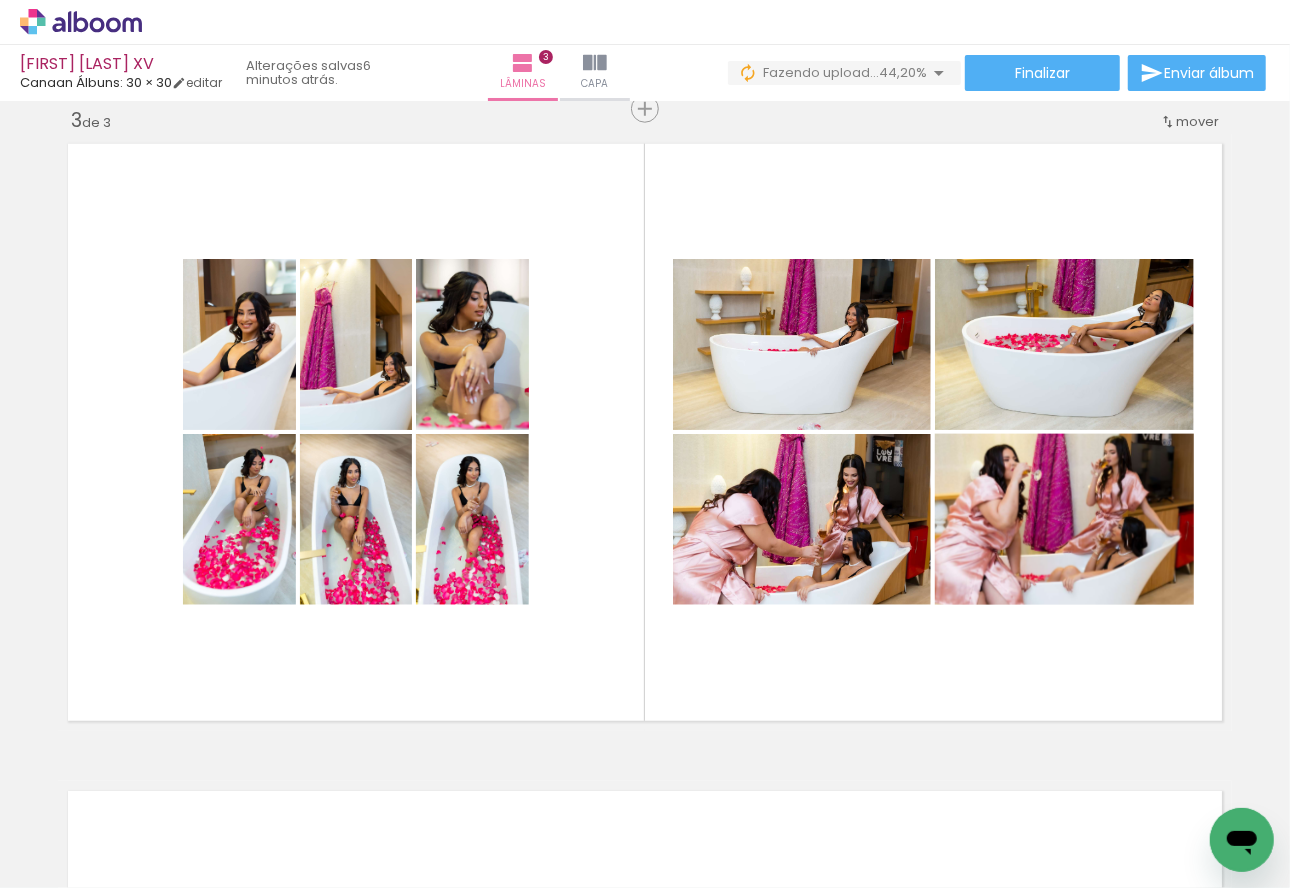 scroll, scrollTop: 0, scrollLeft: 3528, axis: horizontal 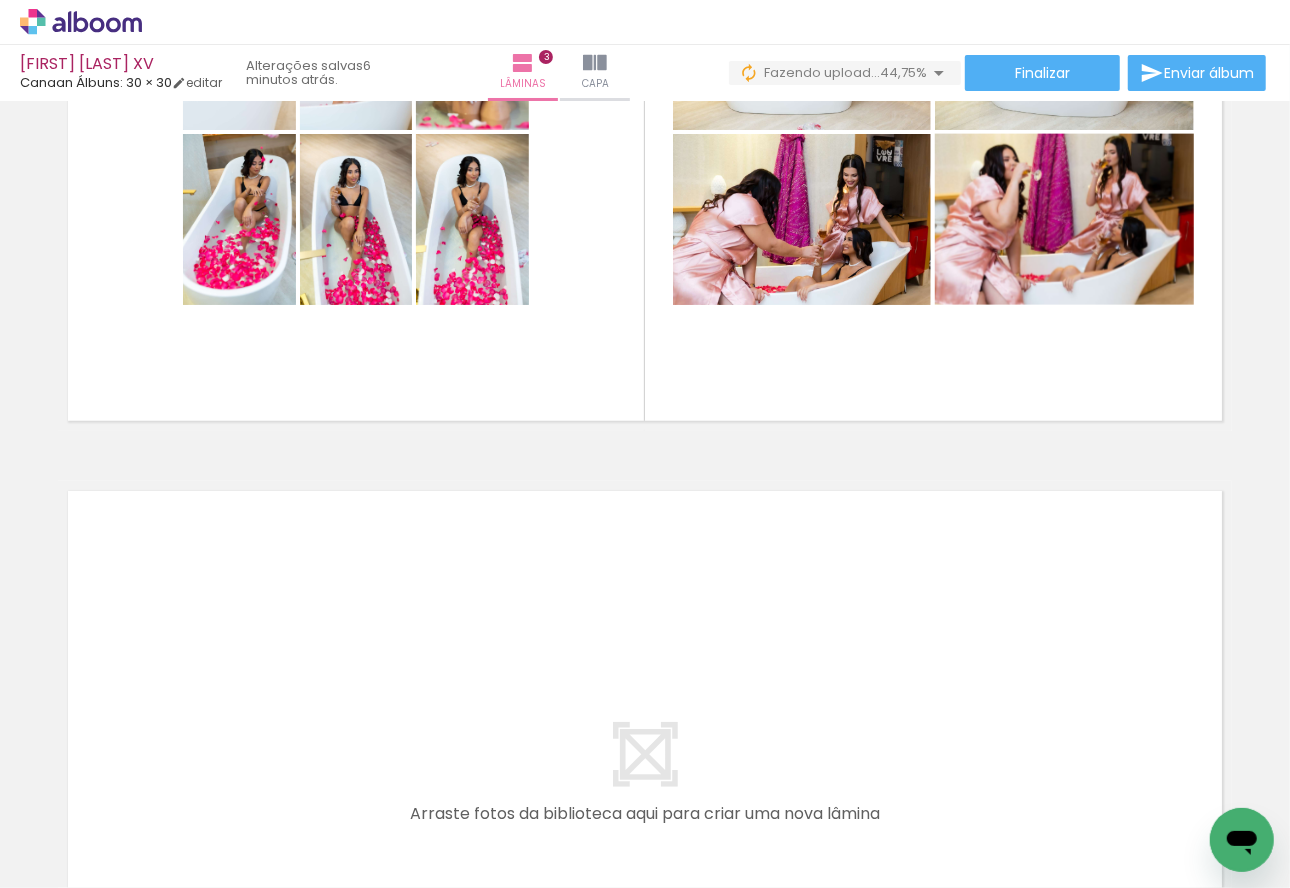 drag, startPoint x: 213, startPoint y: 818, endPoint x: 316, endPoint y: 793, distance: 105.99056 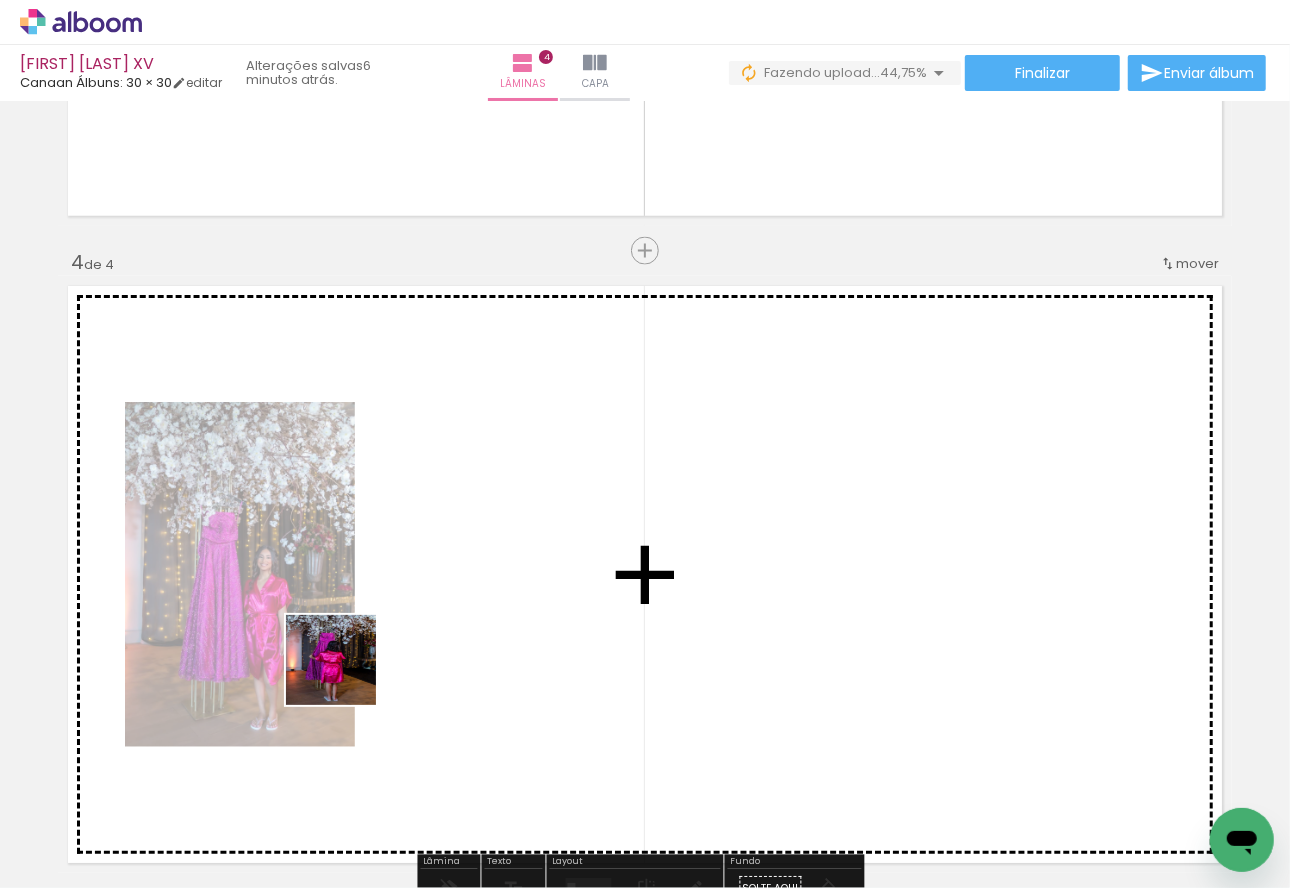 drag, startPoint x: 324, startPoint y: 807, endPoint x: 346, endPoint y: 675, distance: 133.82077 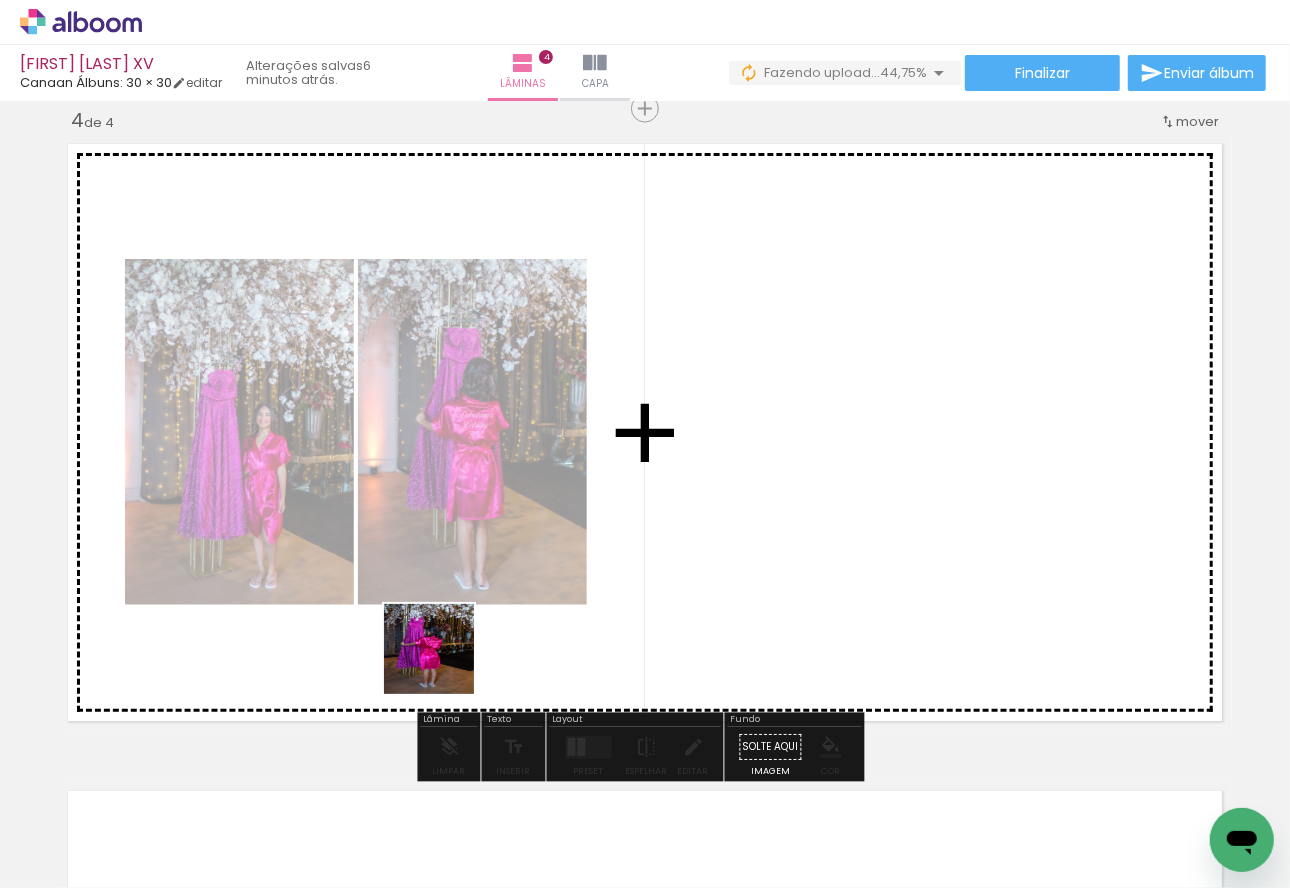 drag, startPoint x: 438, startPoint y: 759, endPoint x: 600, endPoint y: 479, distance: 323.48724 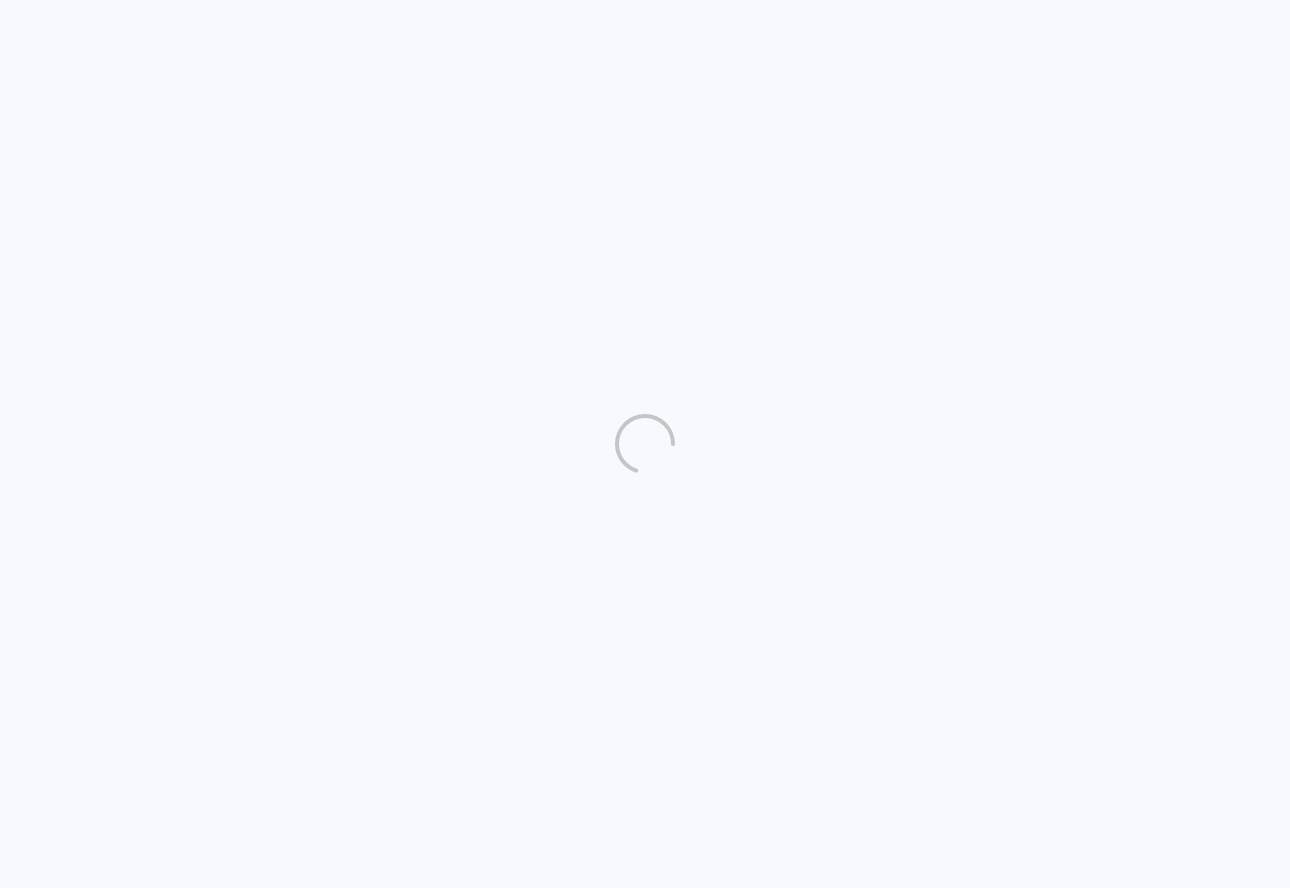 scroll, scrollTop: 0, scrollLeft: 0, axis: both 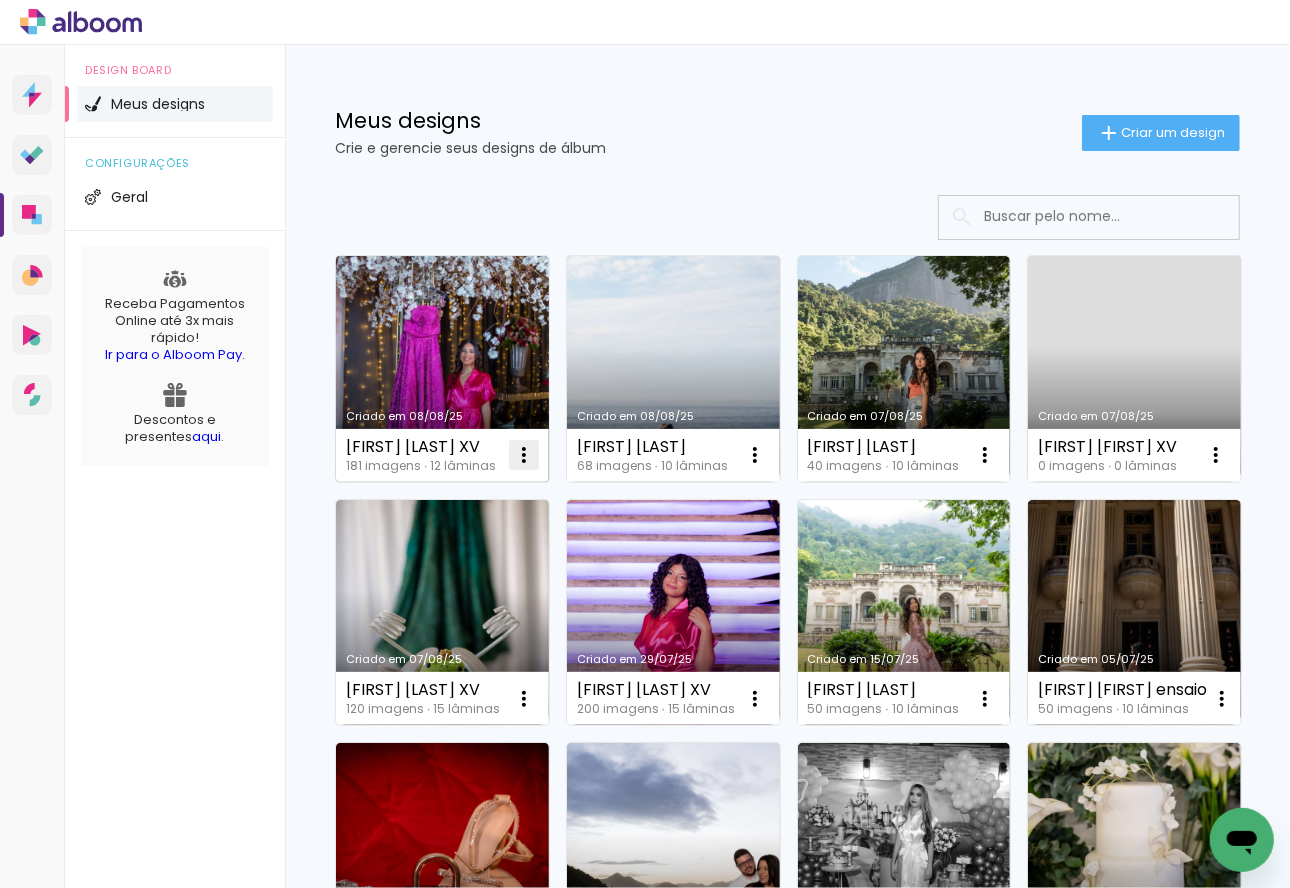 click at bounding box center (524, 455) 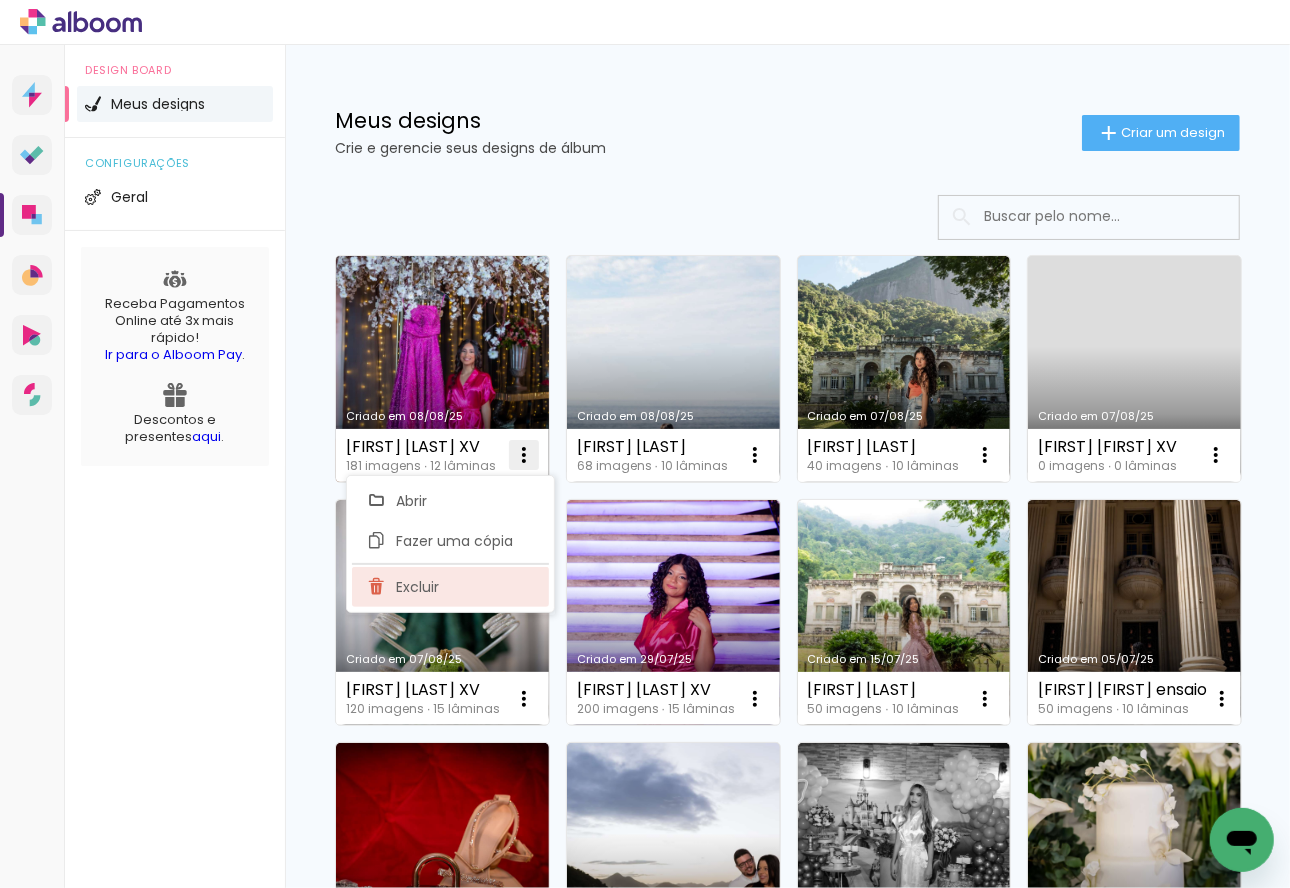 click on "Excluir" 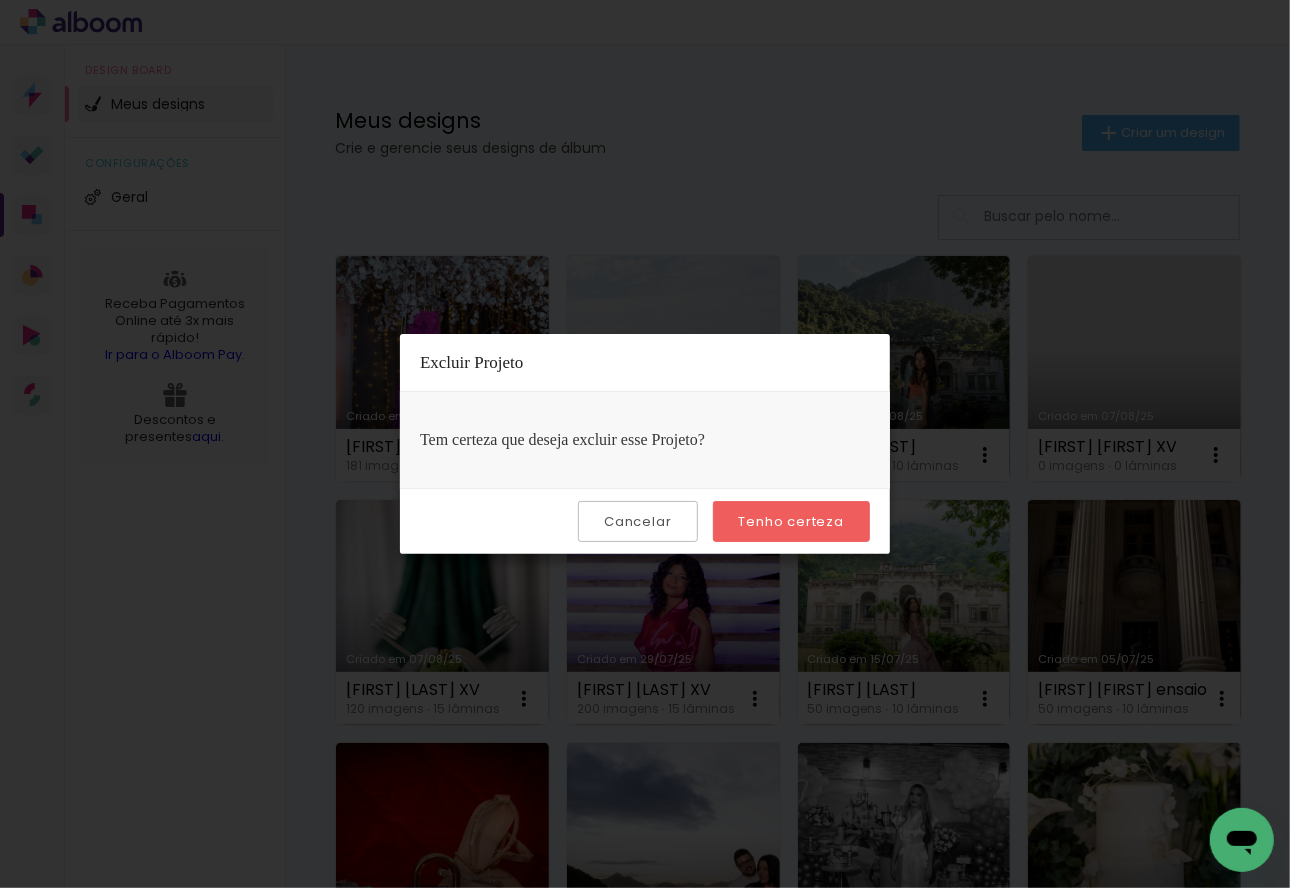 click on "Tenho certeza" at bounding box center (0, 0) 